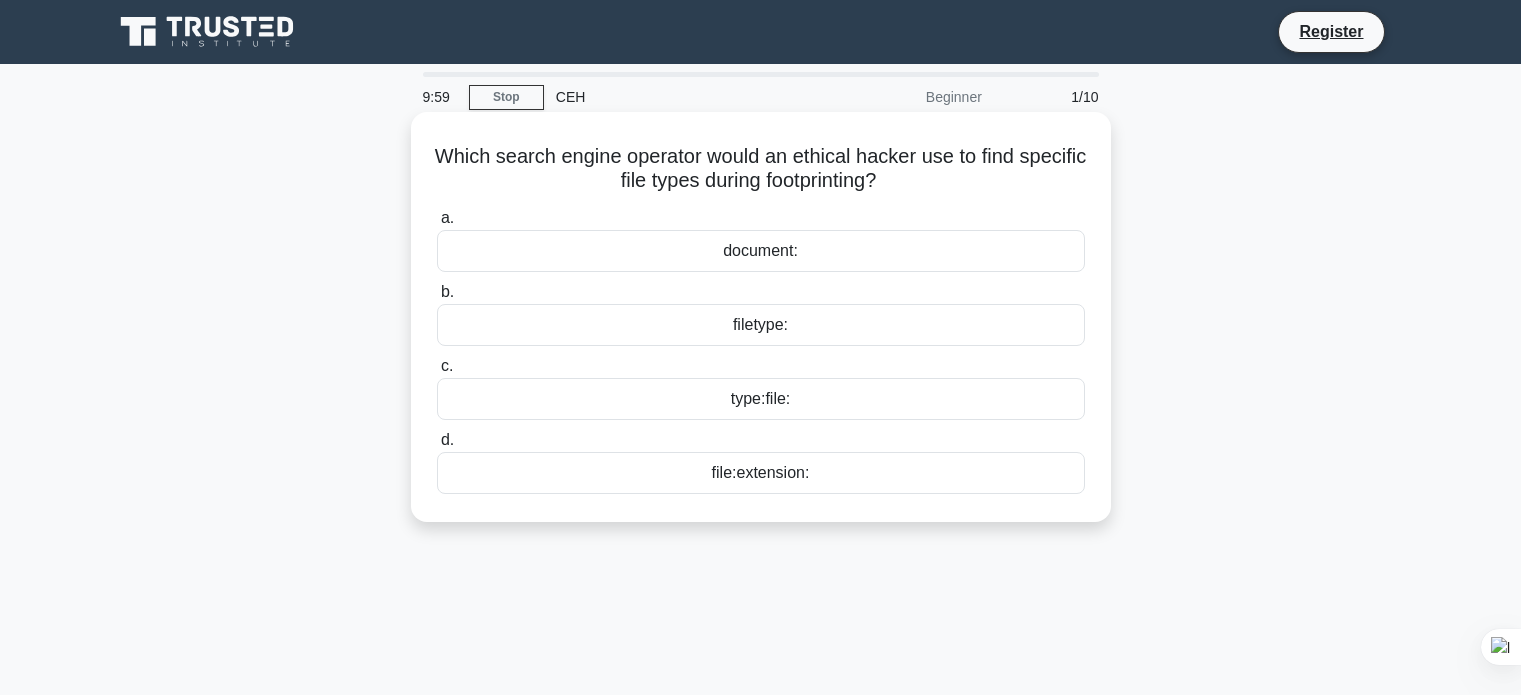 scroll, scrollTop: 0, scrollLeft: 0, axis: both 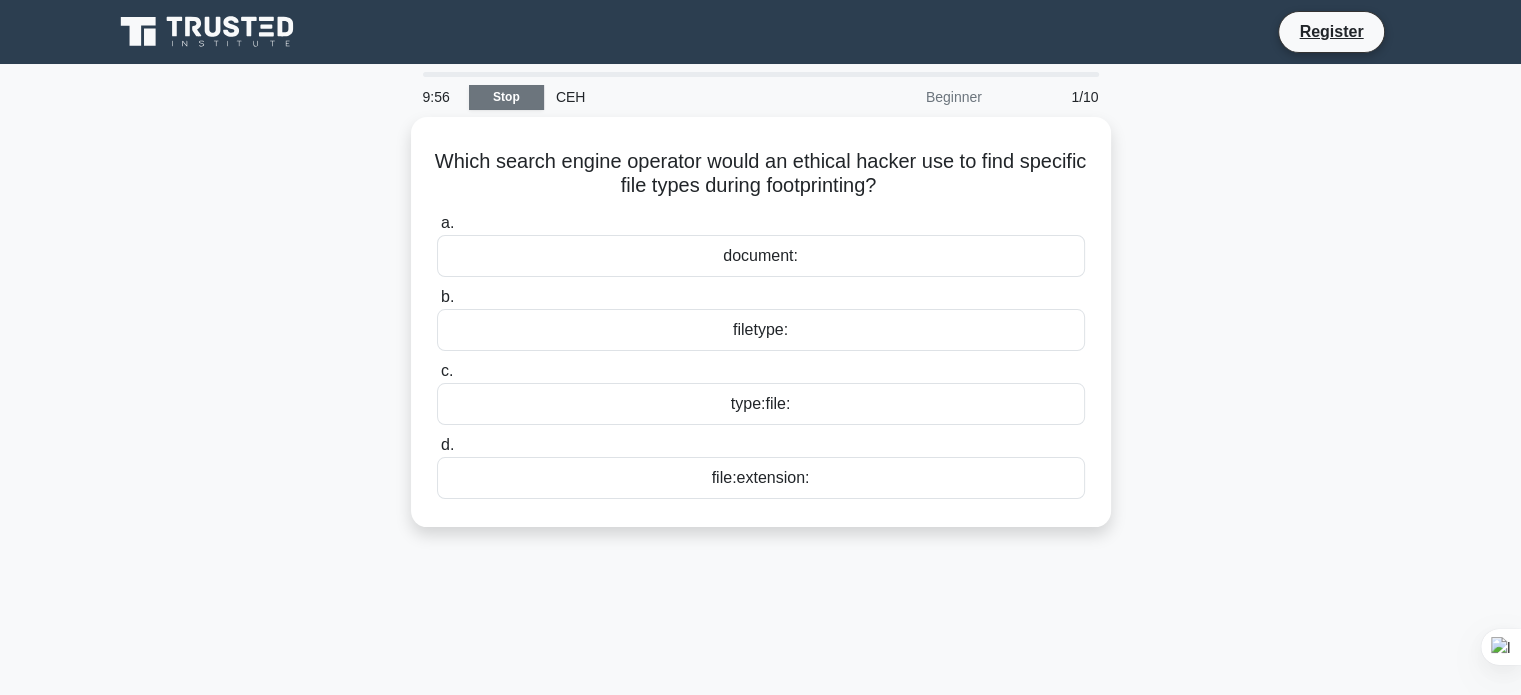 click on "Stop" at bounding box center [506, 97] 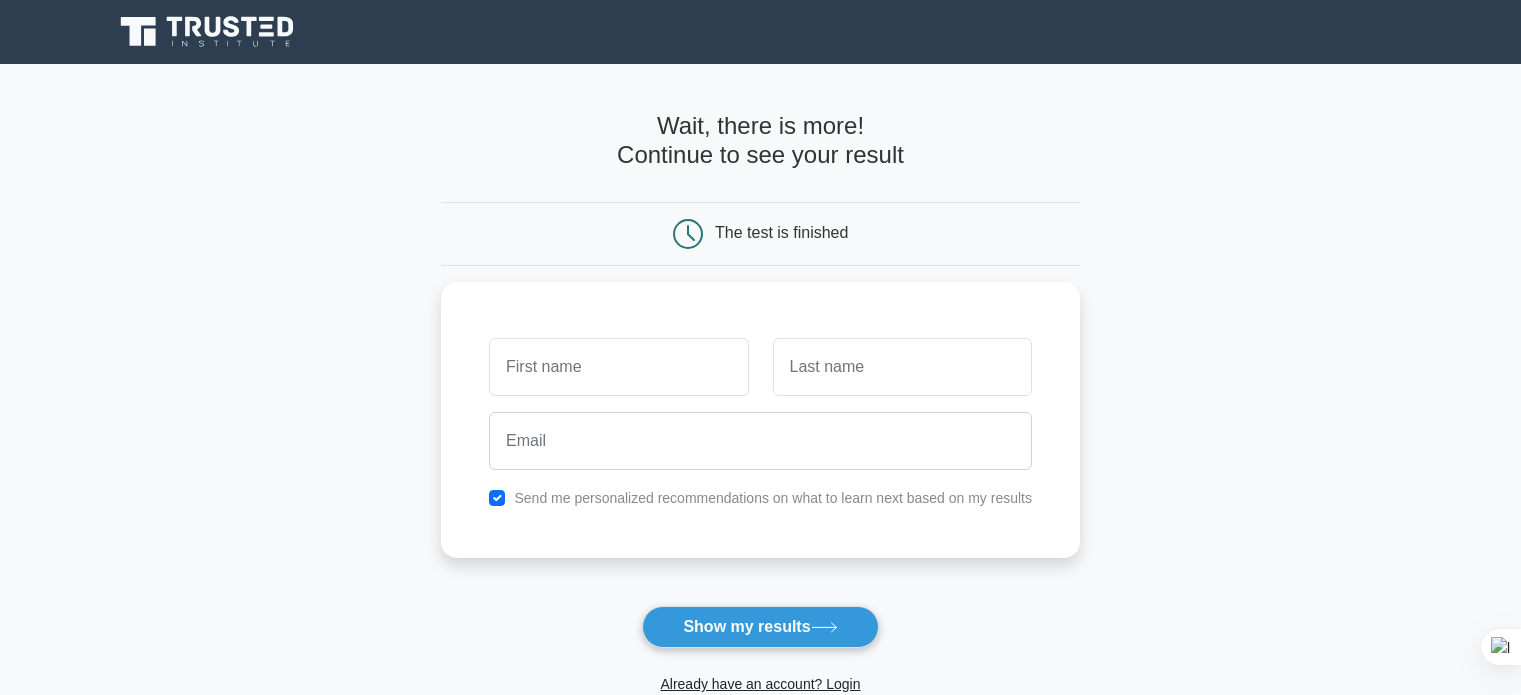 scroll, scrollTop: 308, scrollLeft: 0, axis: vertical 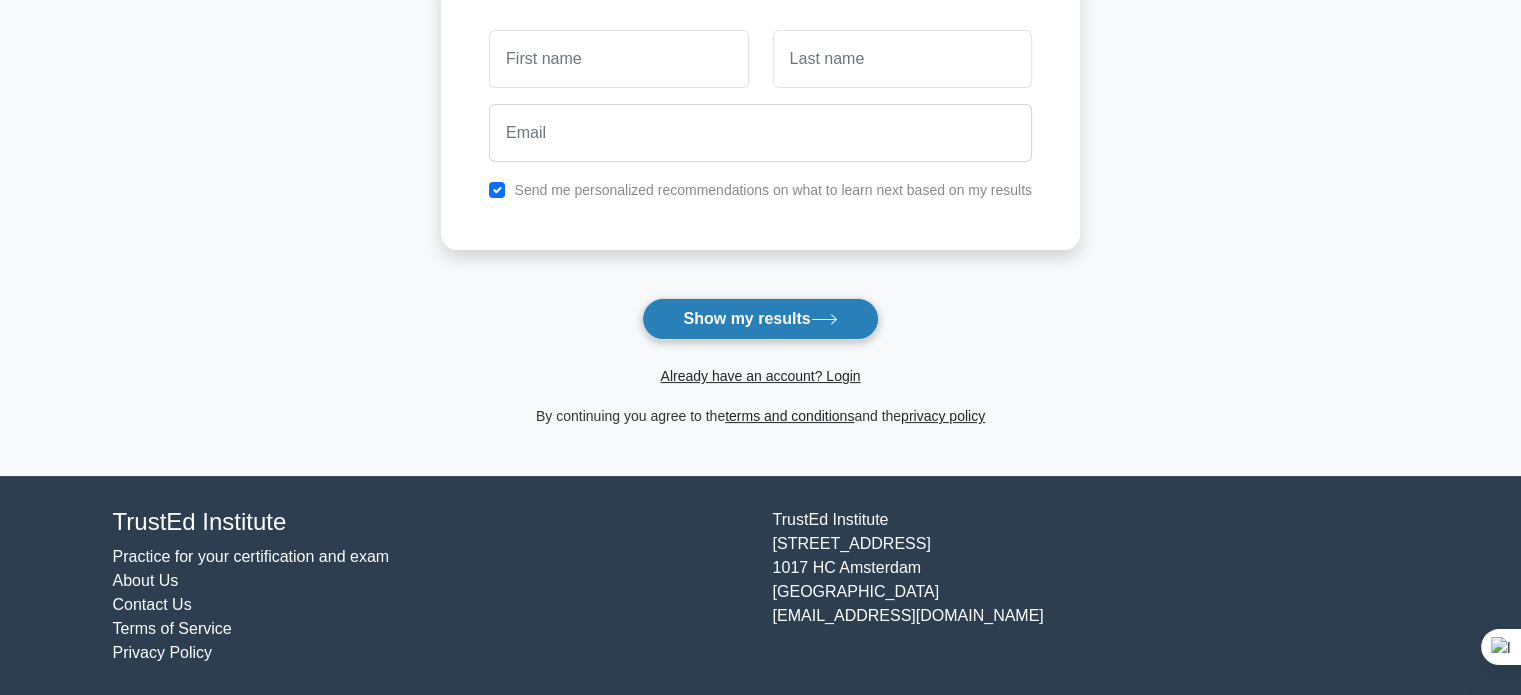 click on "Show my results" at bounding box center (760, 319) 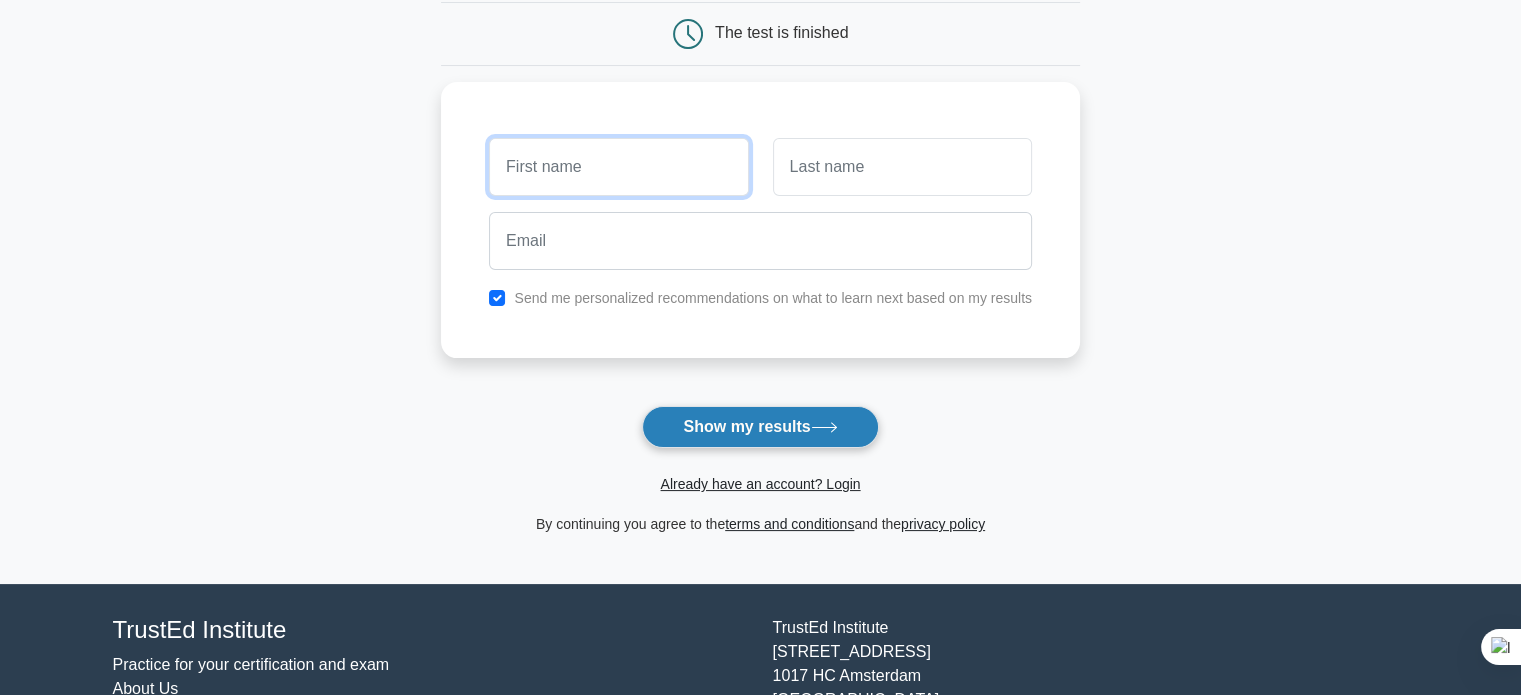 scroll, scrollTop: 8, scrollLeft: 0, axis: vertical 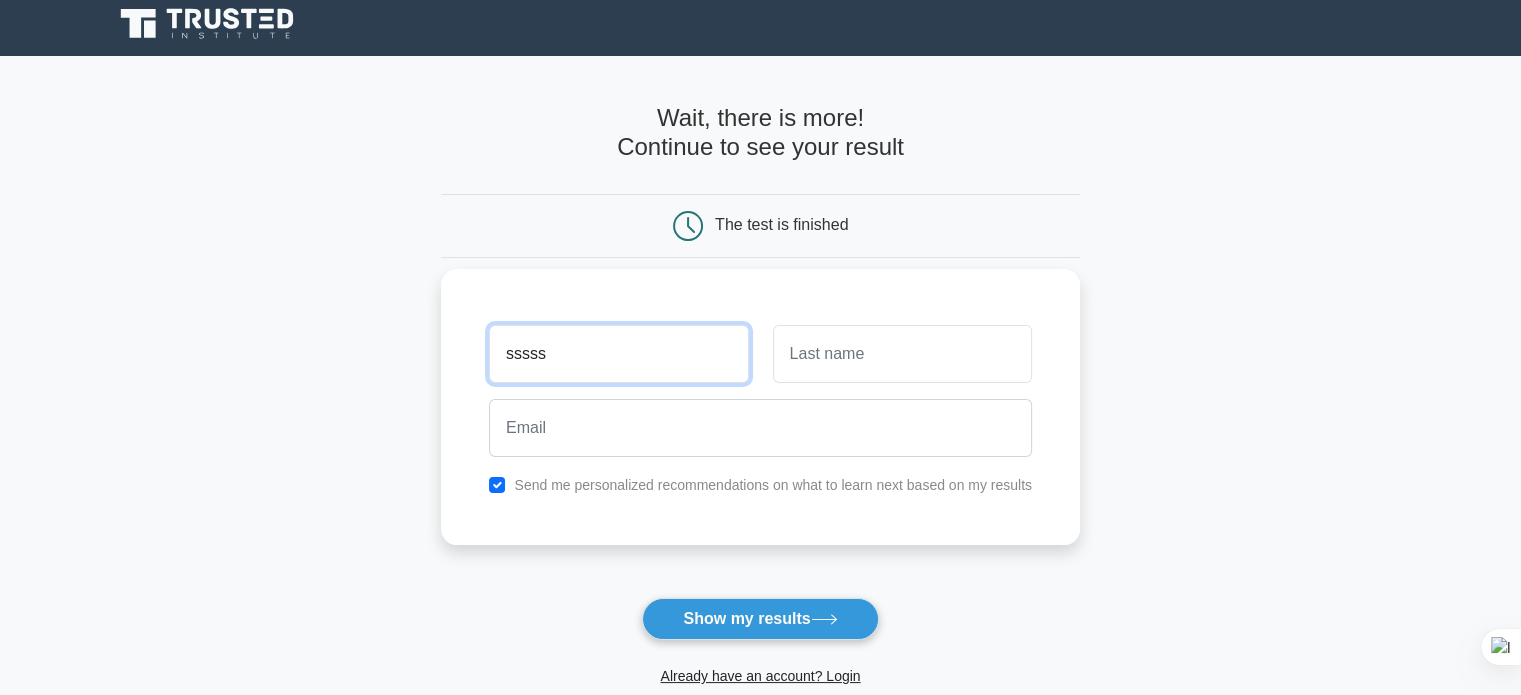 type on "sssss" 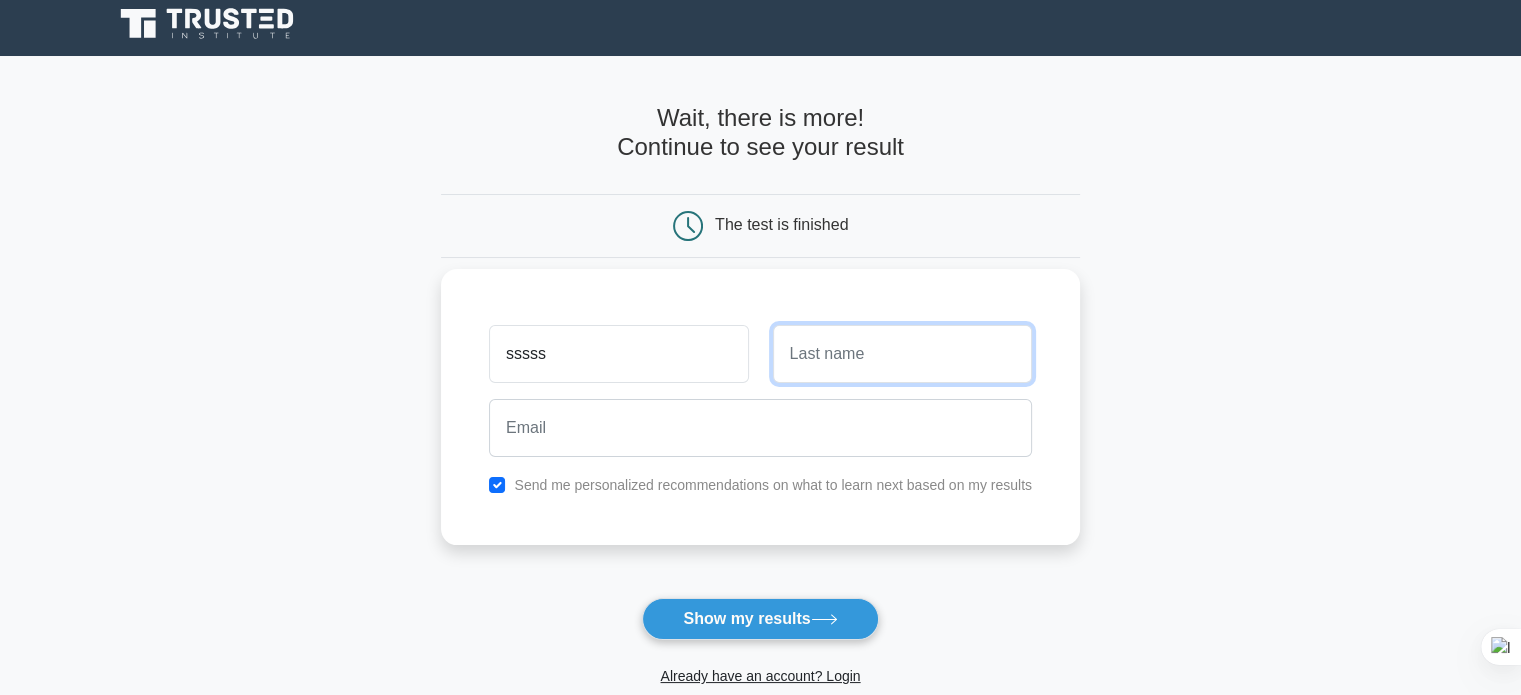 click at bounding box center (902, 354) 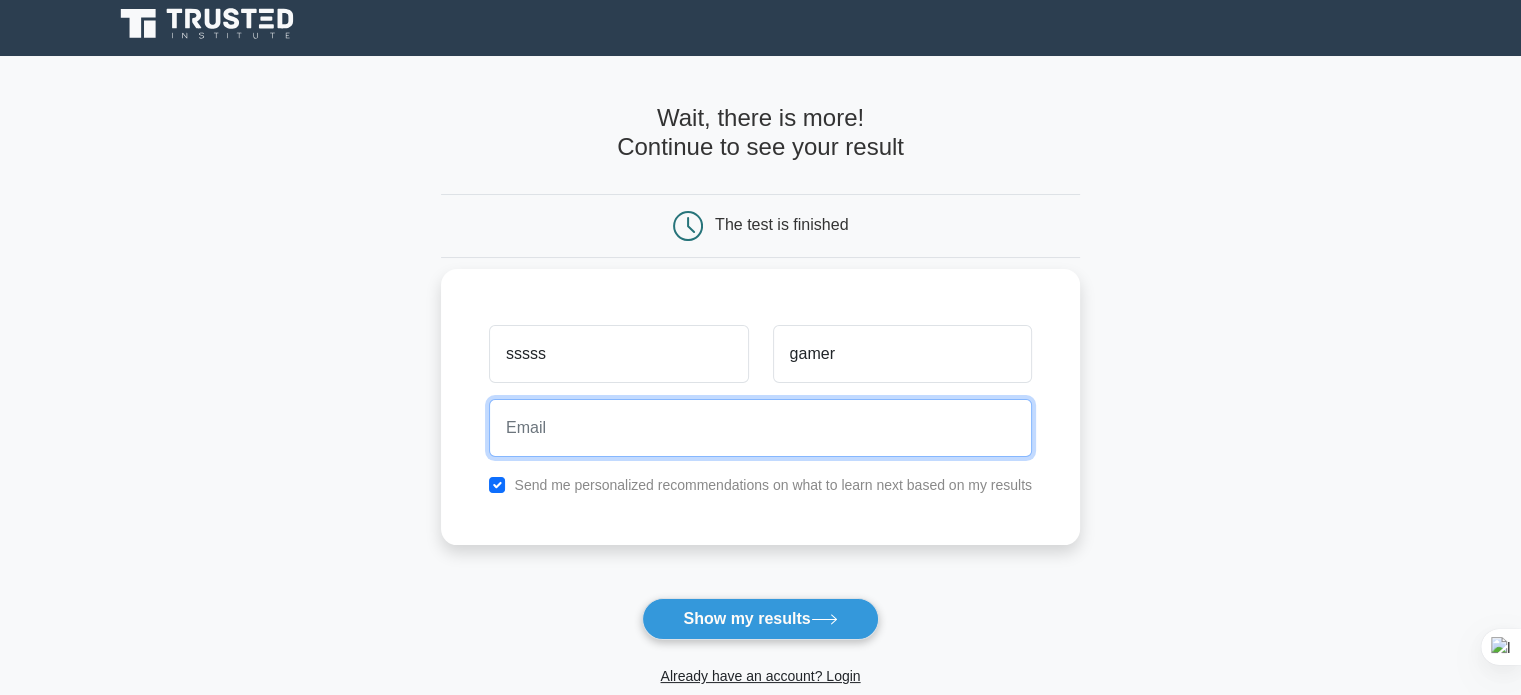 click at bounding box center (760, 428) 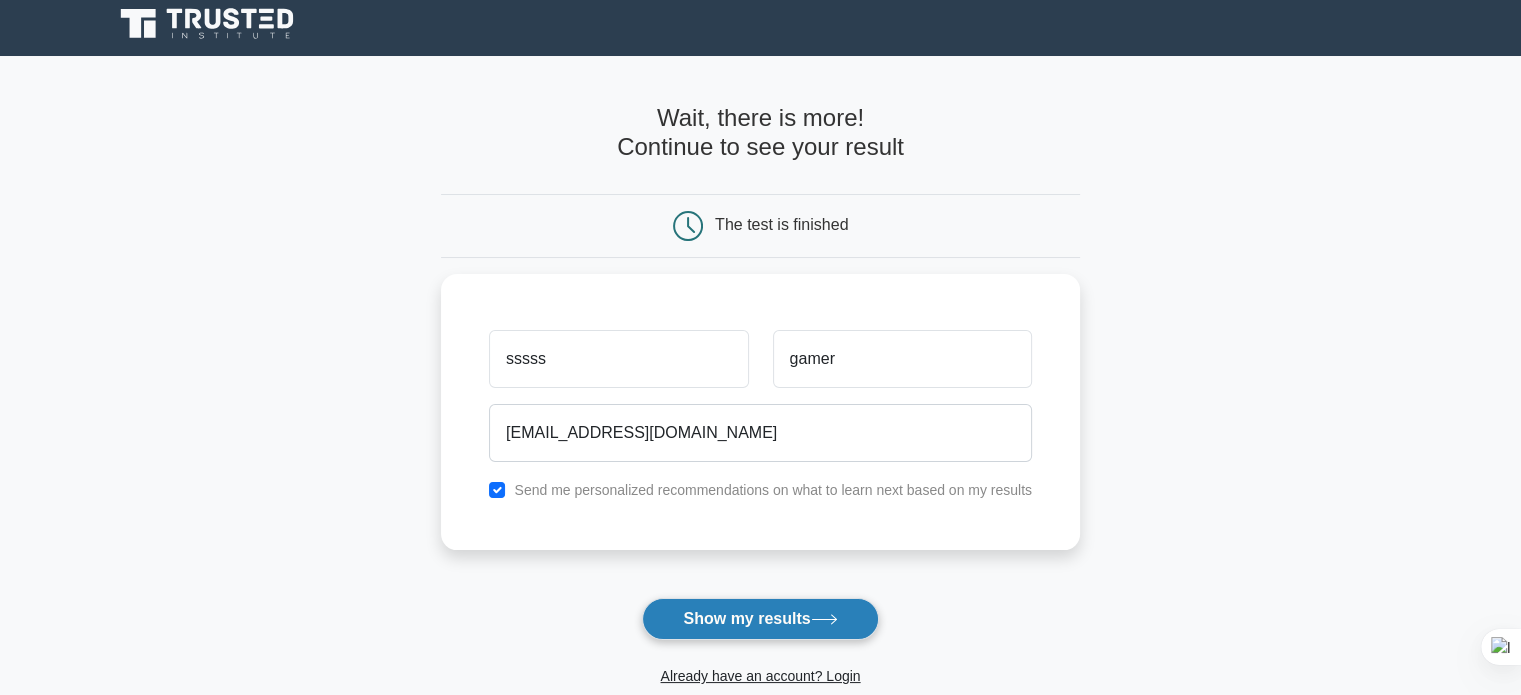 click on "Show my results" at bounding box center (760, 619) 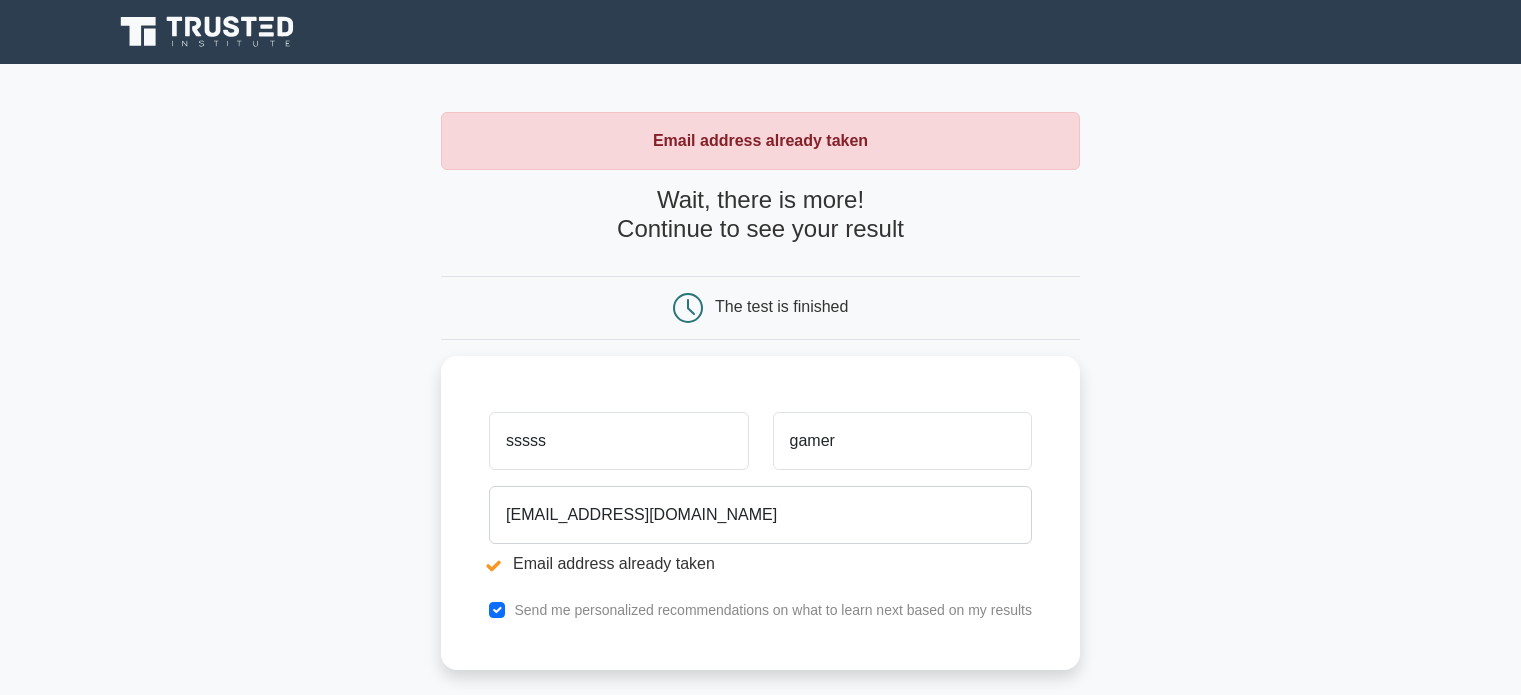 scroll, scrollTop: 0, scrollLeft: 0, axis: both 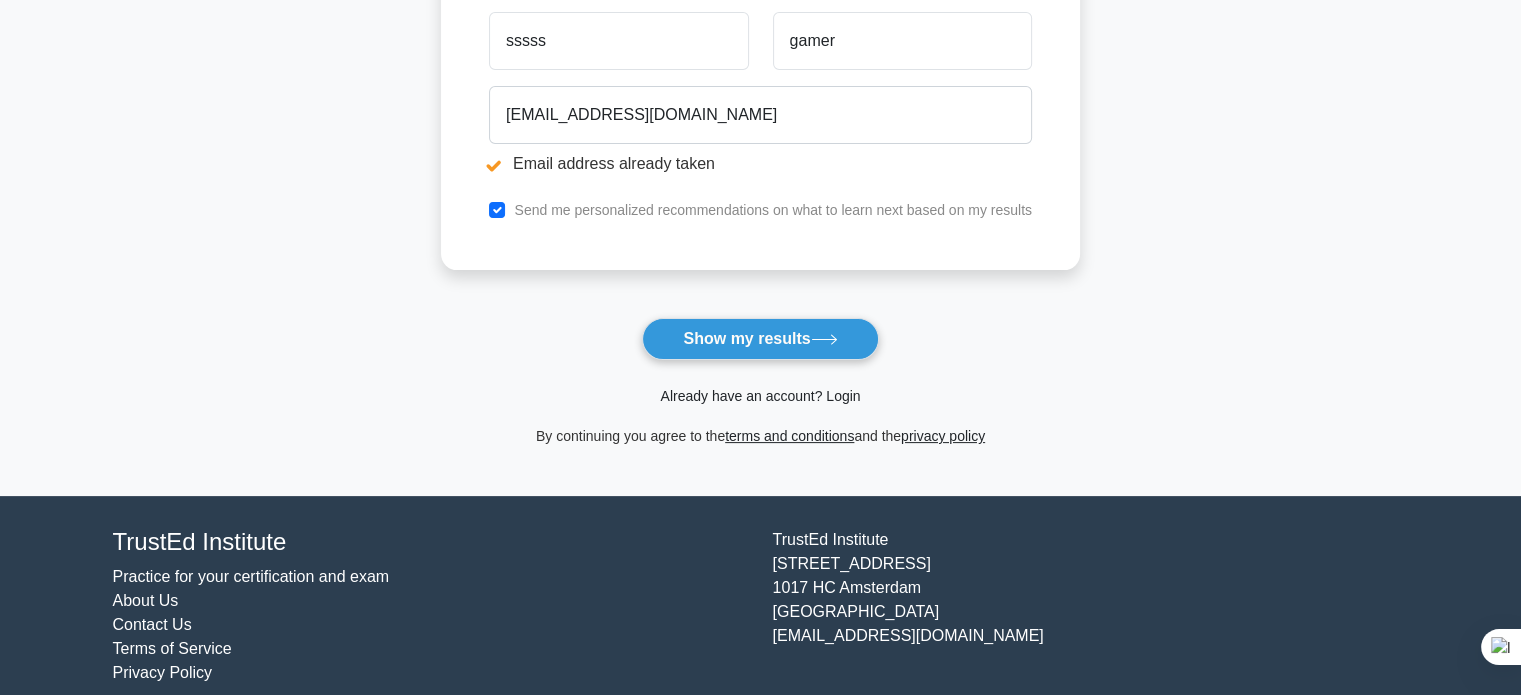click on "Already have an account? Login" at bounding box center (760, 396) 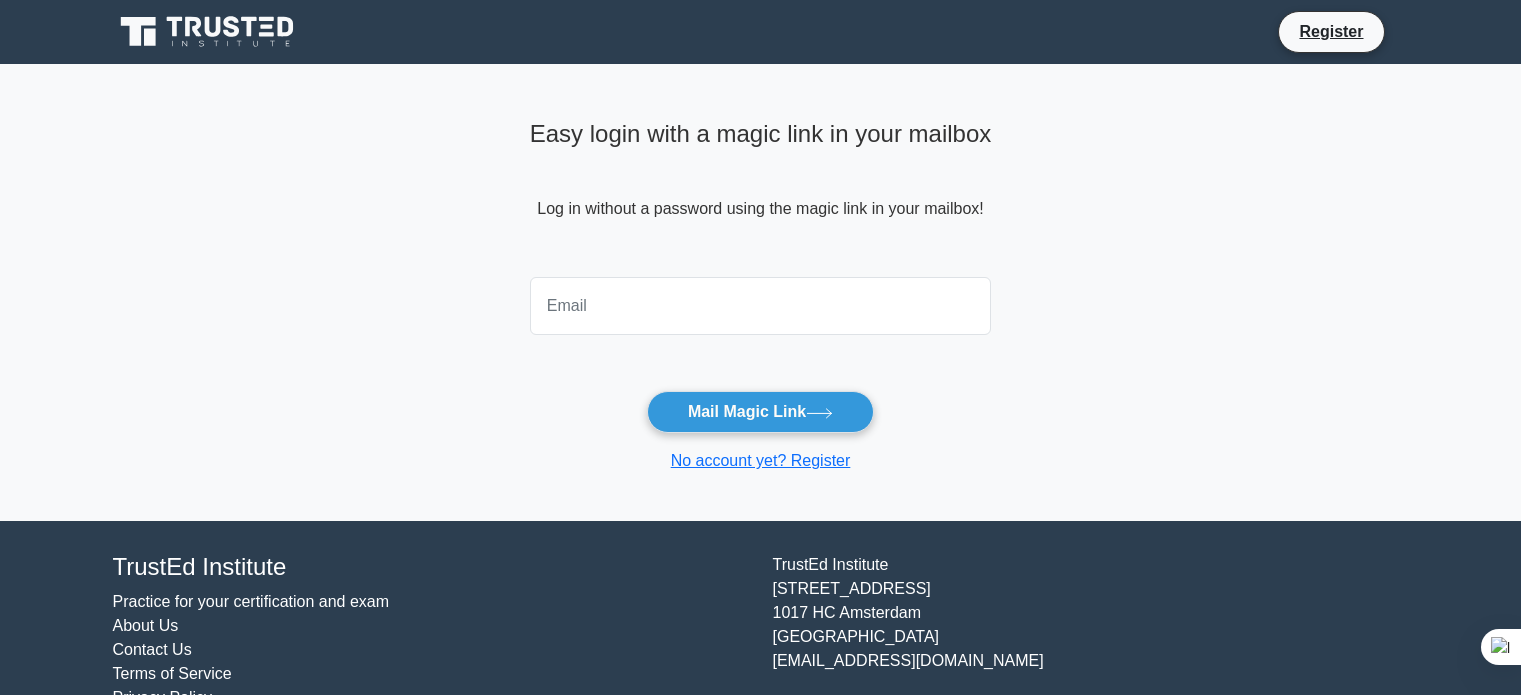 scroll, scrollTop: 0, scrollLeft: 0, axis: both 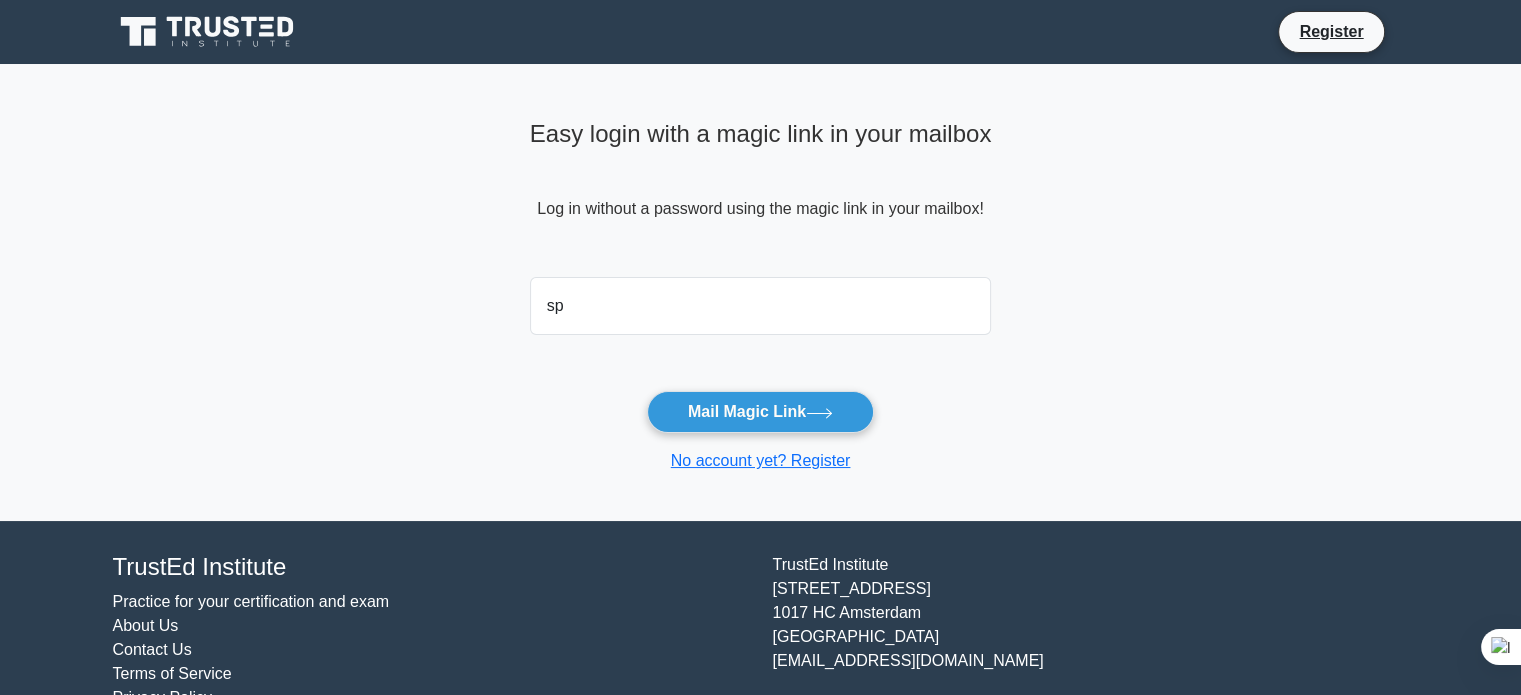 type on "[EMAIL_ADDRESS][DOMAIN_NAME]" 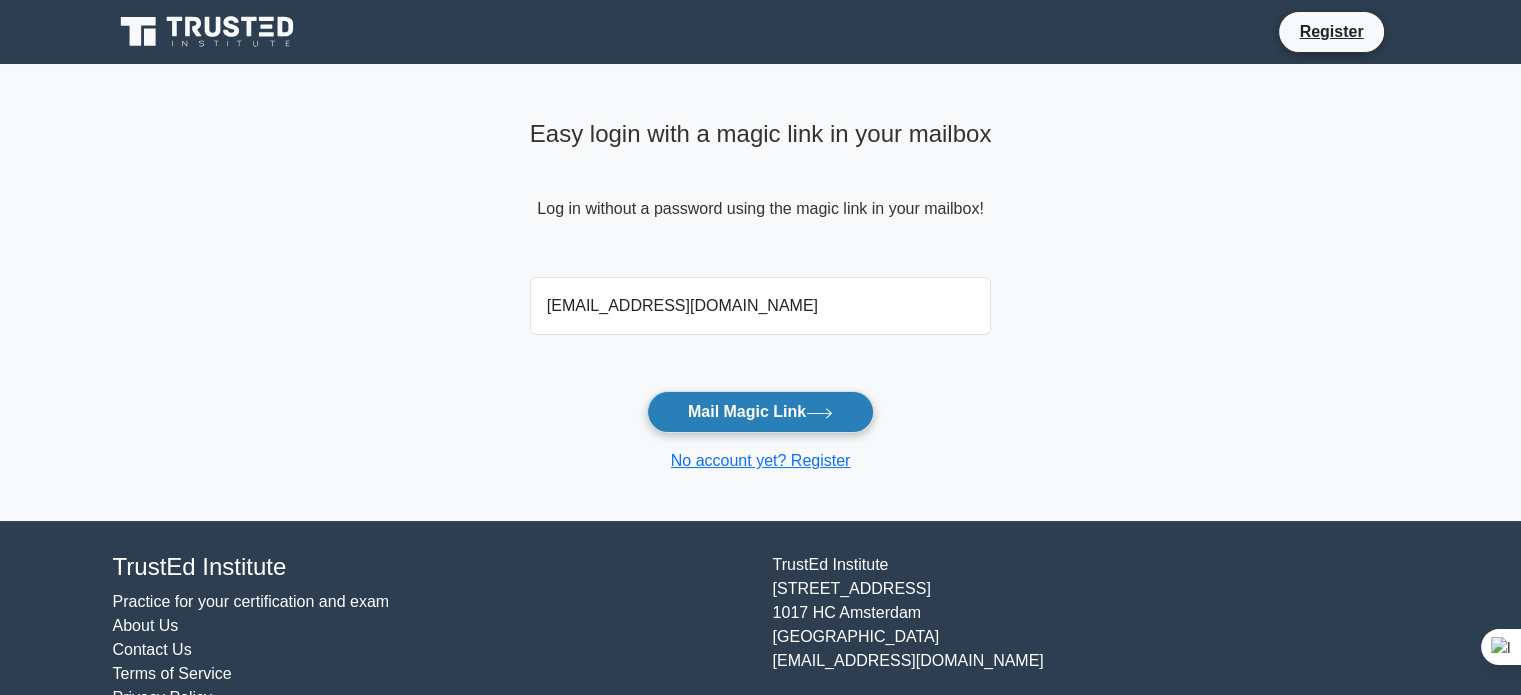 click on "Mail Magic Link" at bounding box center (760, 412) 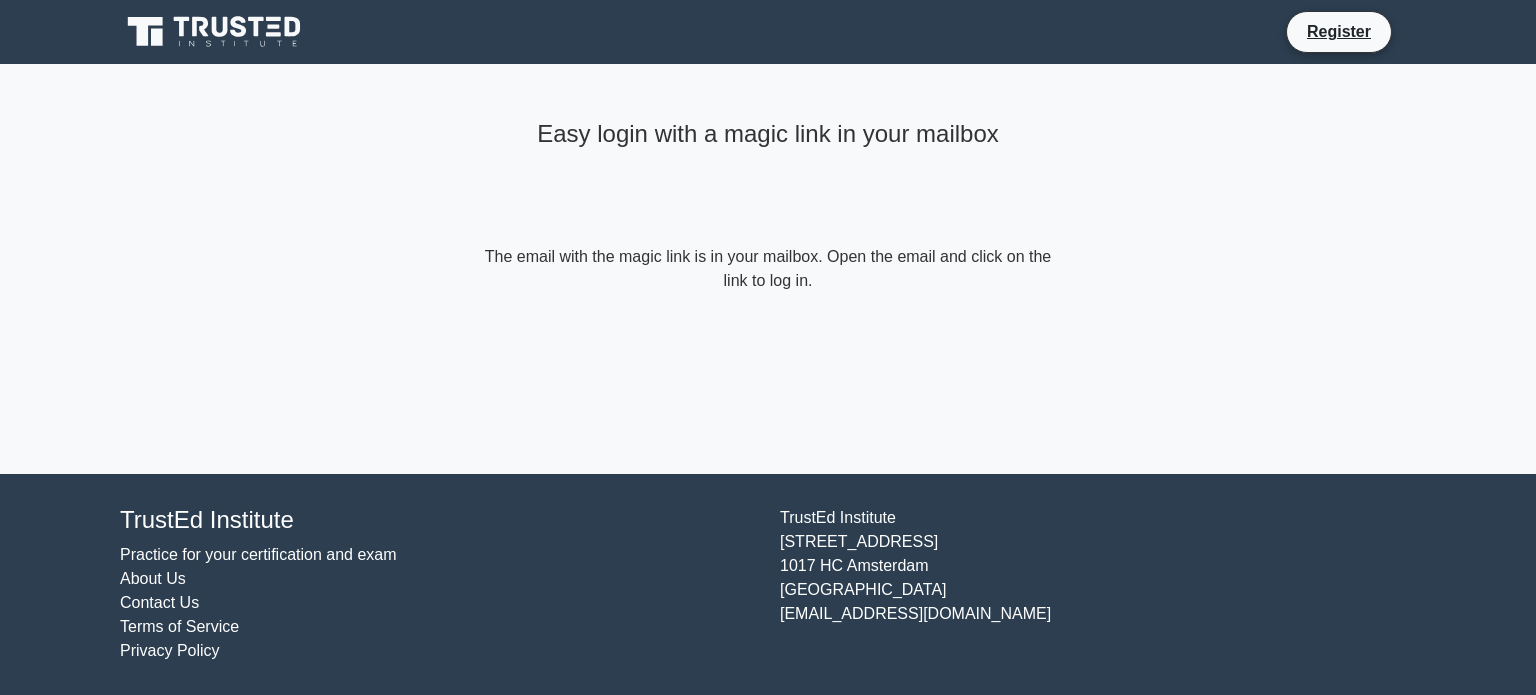 scroll, scrollTop: 0, scrollLeft: 0, axis: both 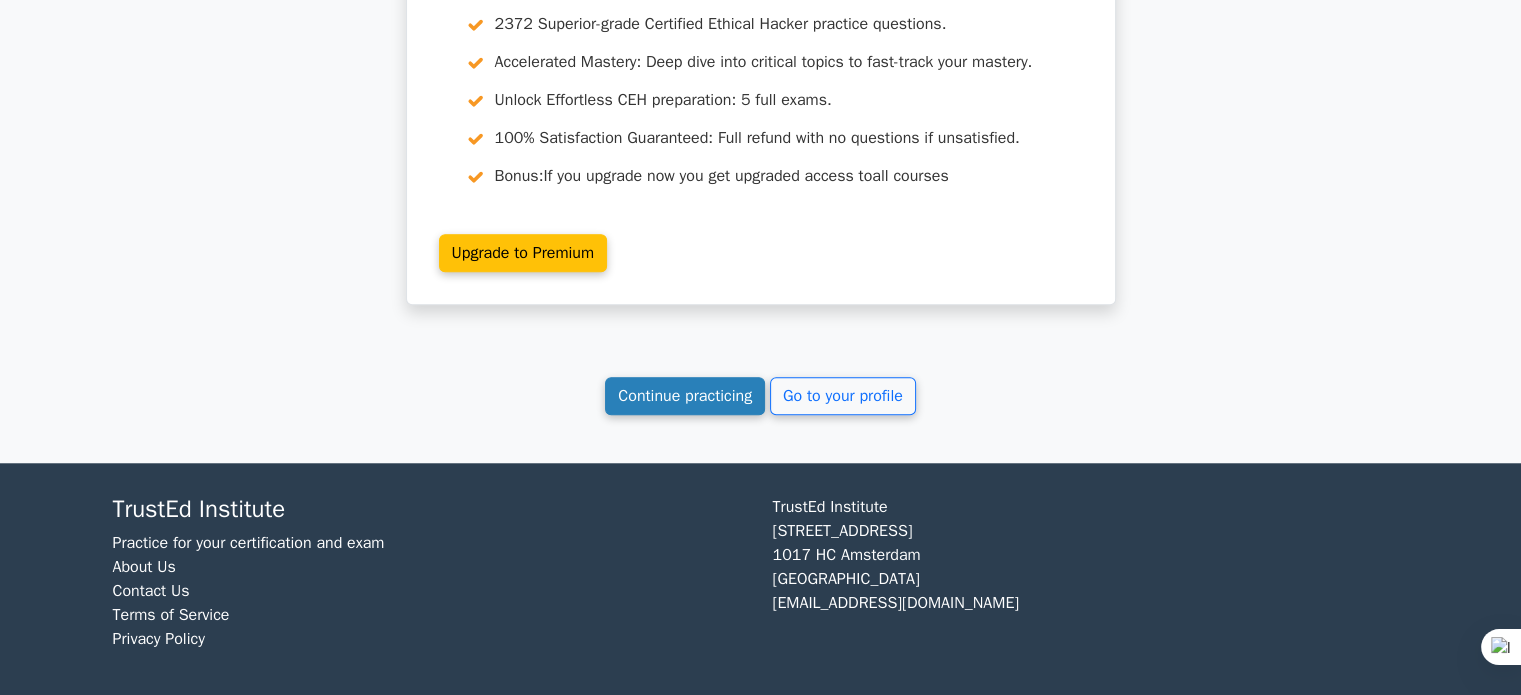 click on "Continue practicing" at bounding box center [685, 396] 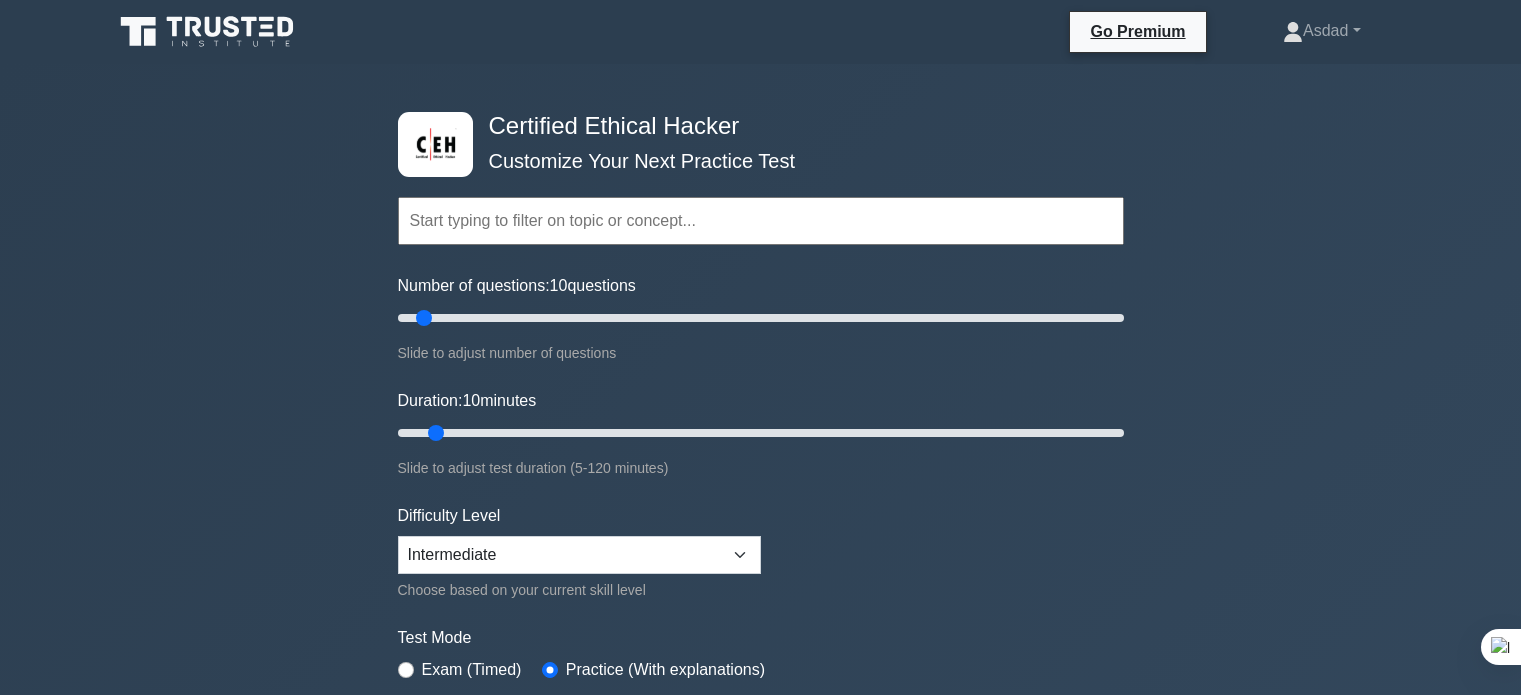 scroll, scrollTop: 100, scrollLeft: 0, axis: vertical 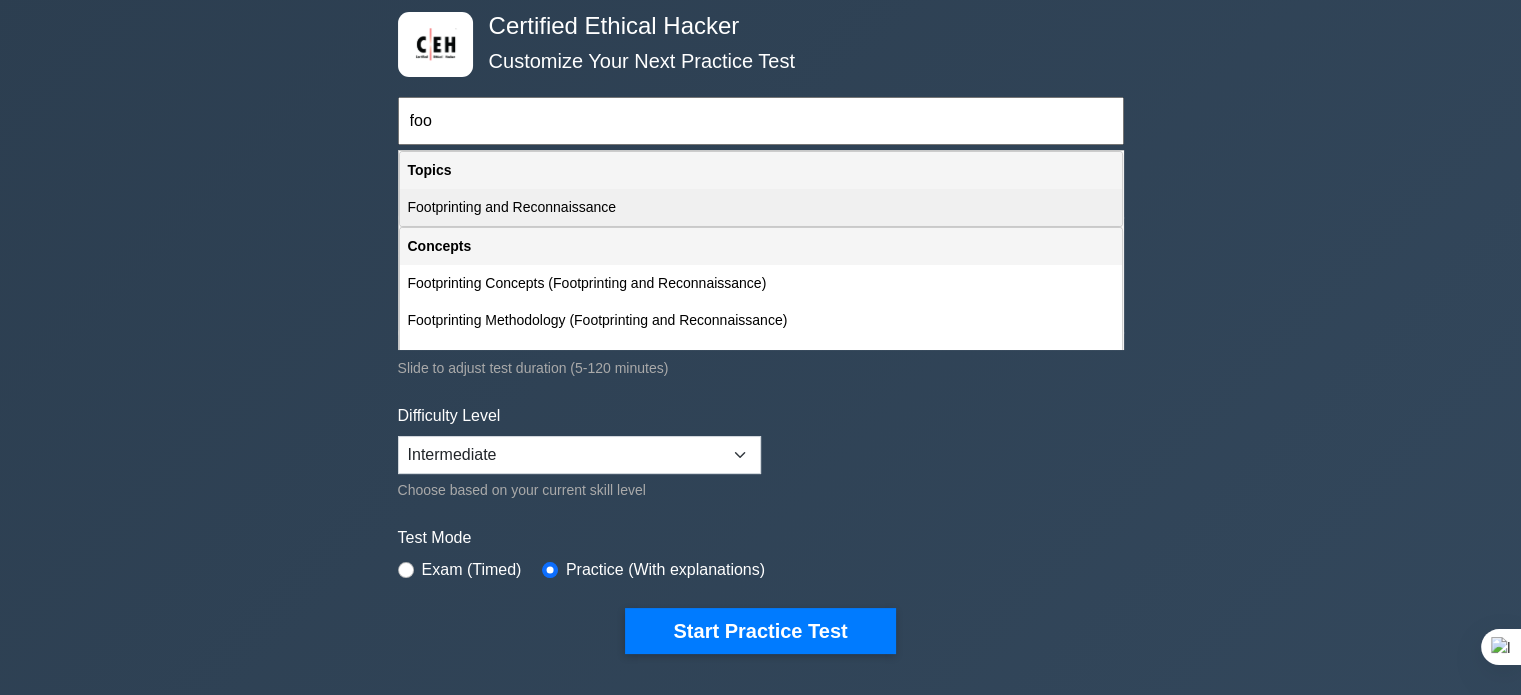 click on "Footprinting and Reconnaissance" at bounding box center (761, 207) 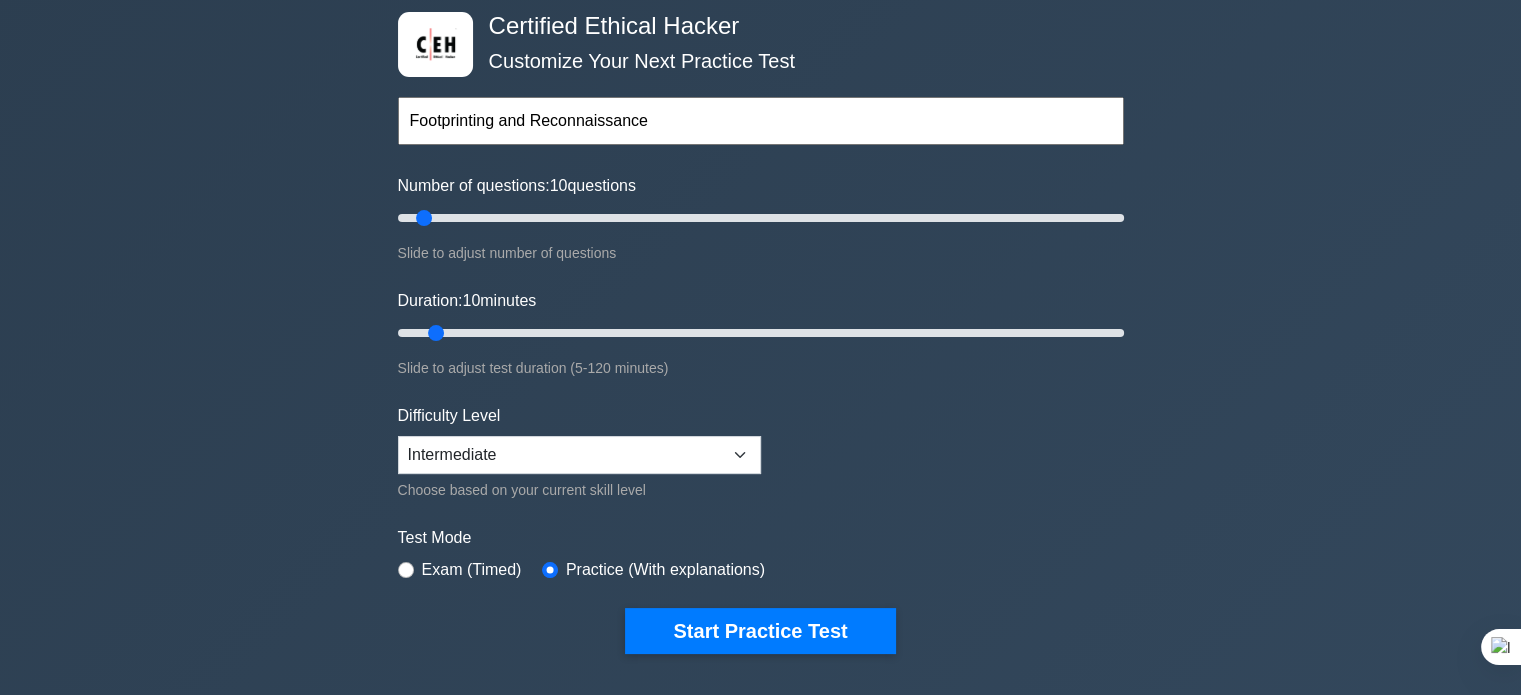 drag, startPoint x: 446, startPoint y: 183, endPoint x: 660, endPoint y: 191, distance: 214.14948 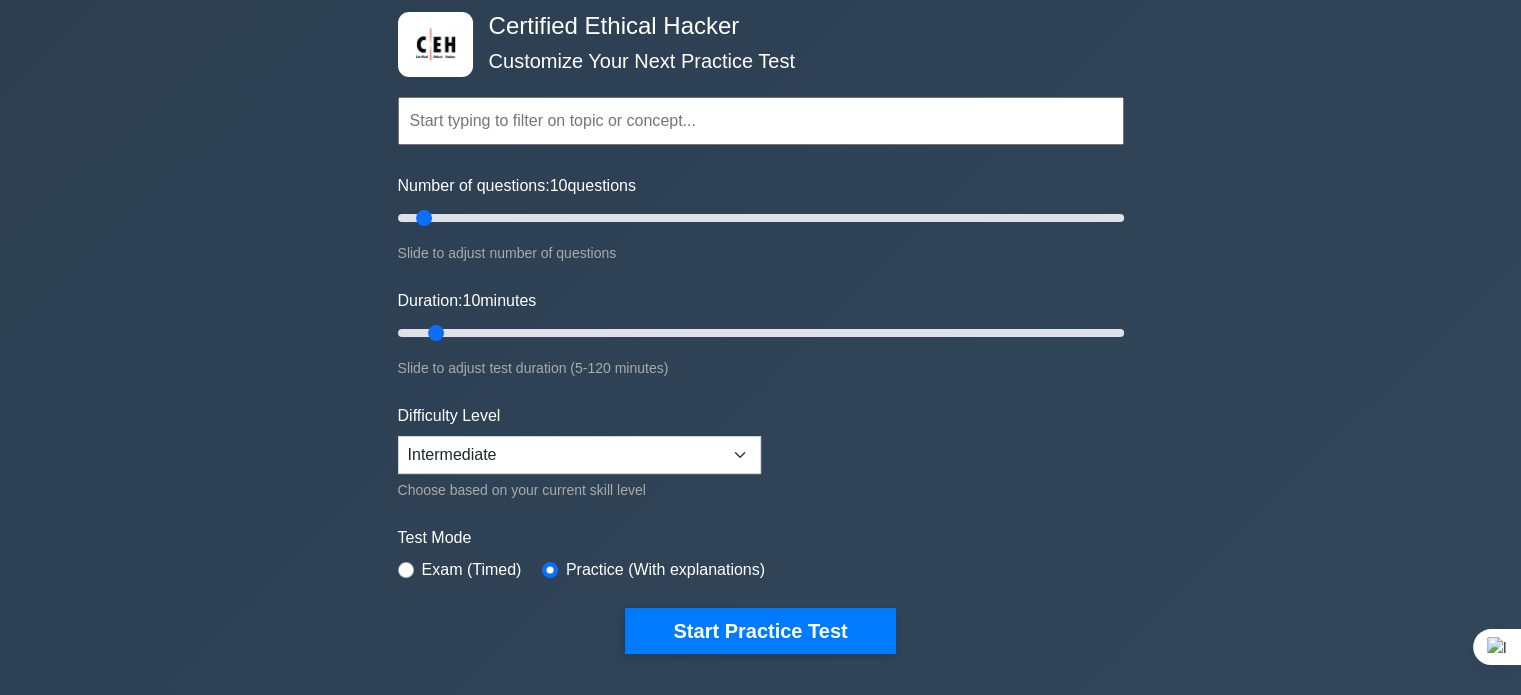 drag, startPoint x: 687, startPoint y: 160, endPoint x: 680, endPoint y: 123, distance: 37.65634 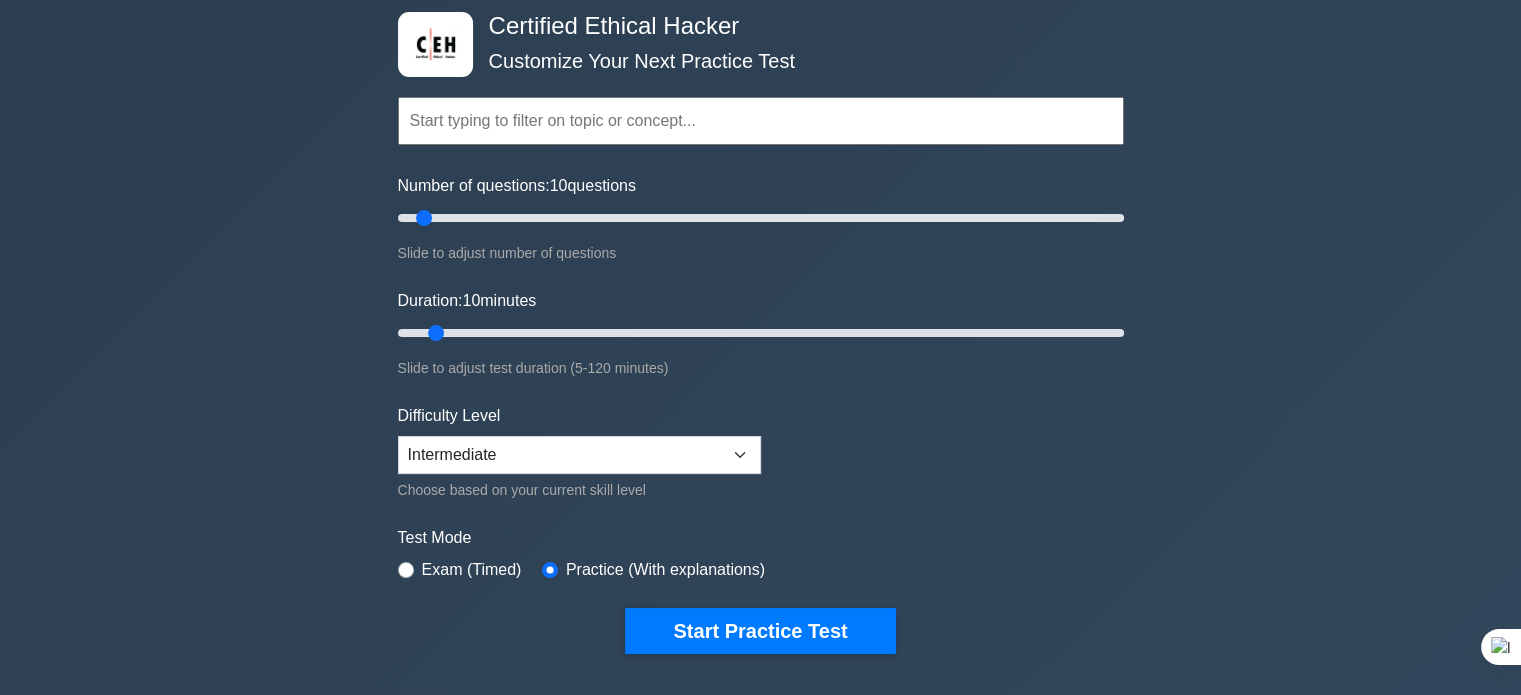 click at bounding box center (761, 121) 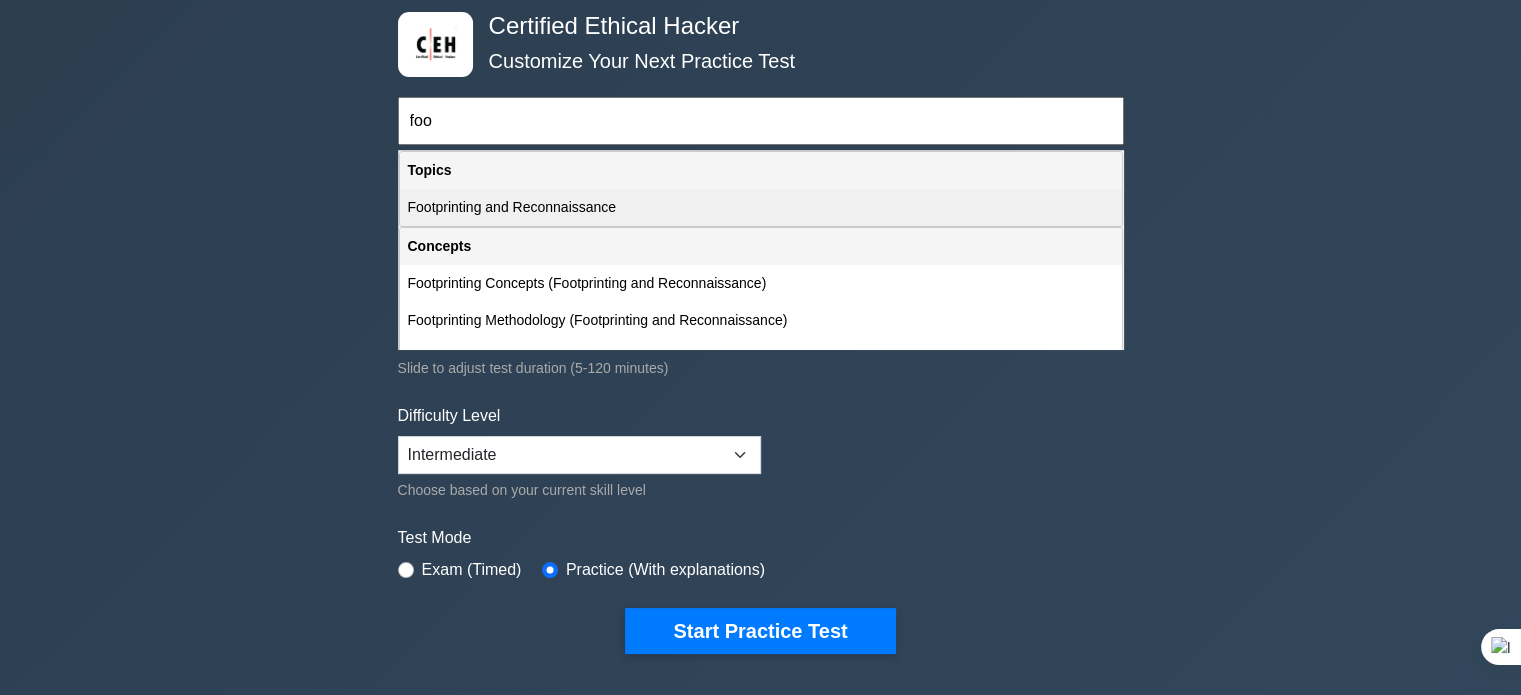 click on "Footprinting and Reconnaissance" at bounding box center (761, 207) 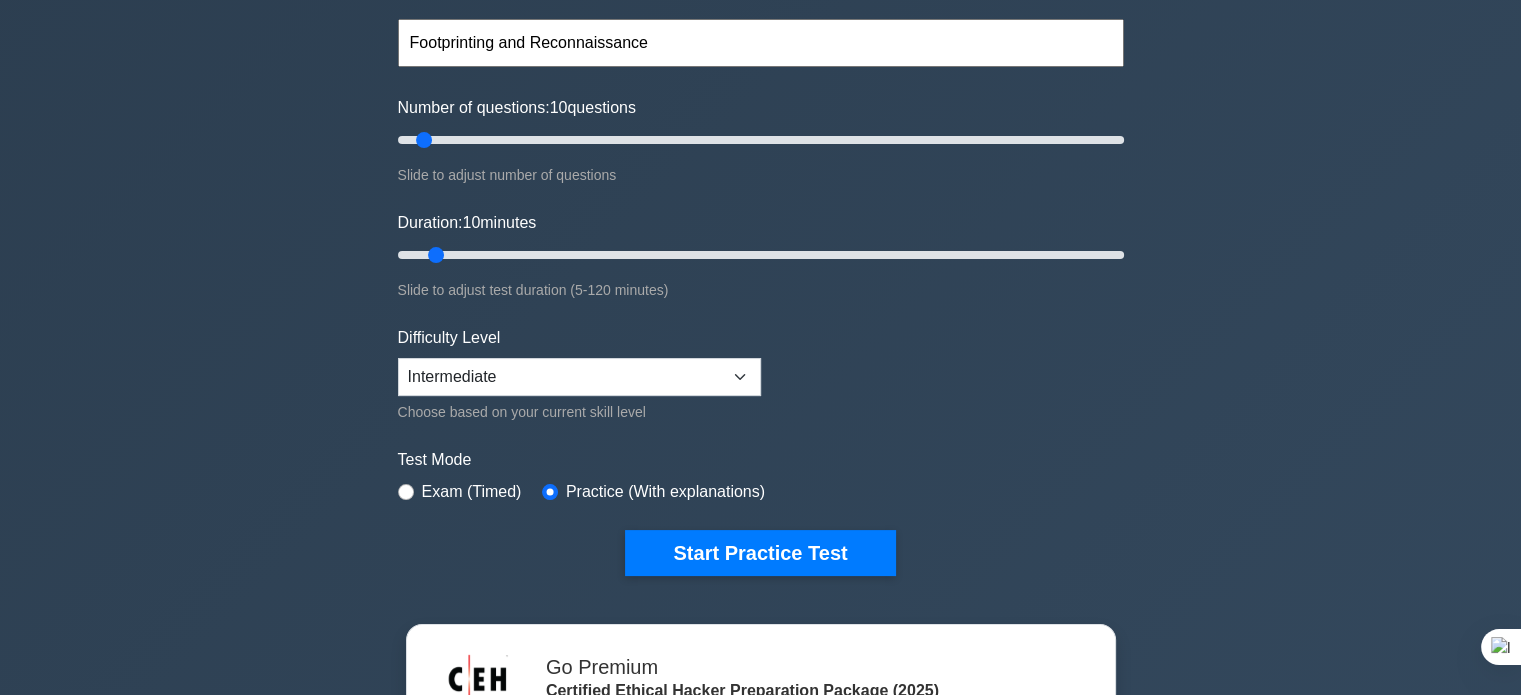 scroll, scrollTop: 0, scrollLeft: 0, axis: both 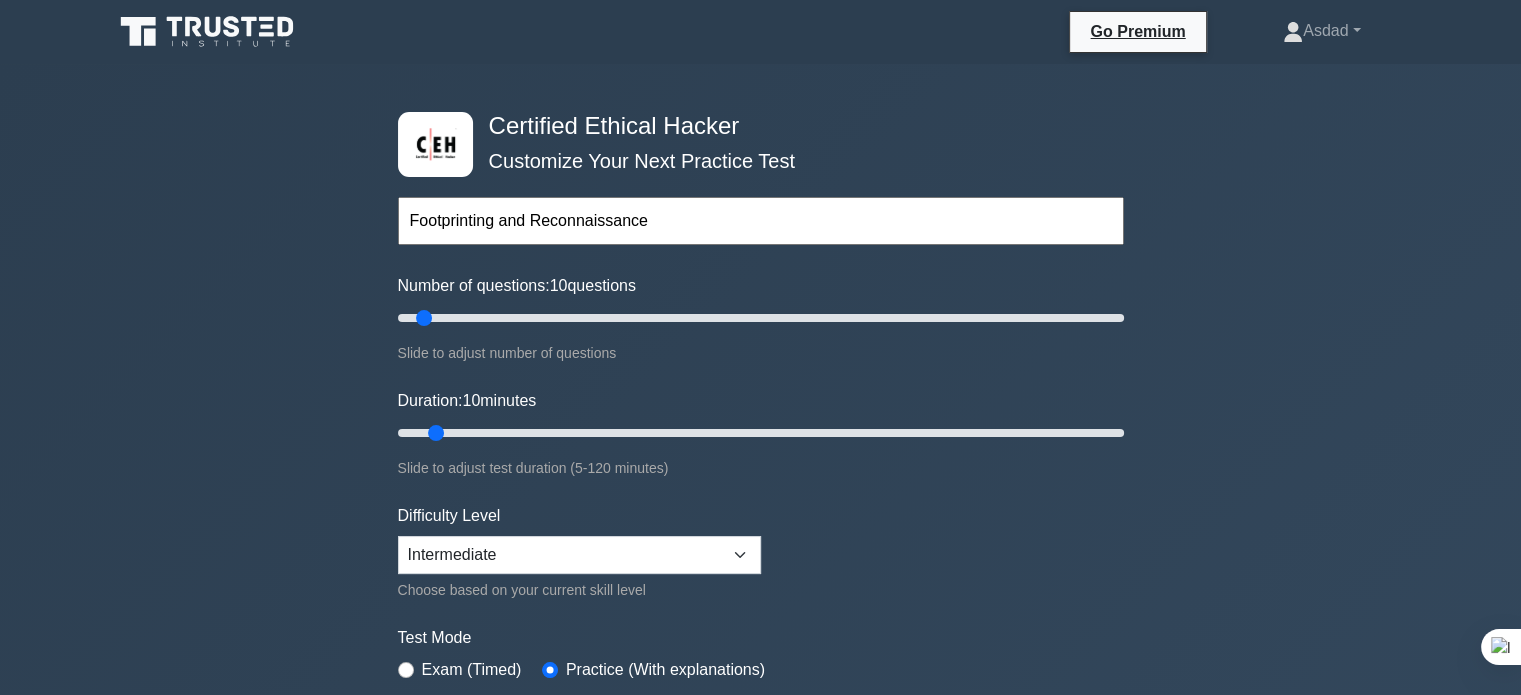 click on "Footprinting and Reconnaissance" at bounding box center (761, 221) 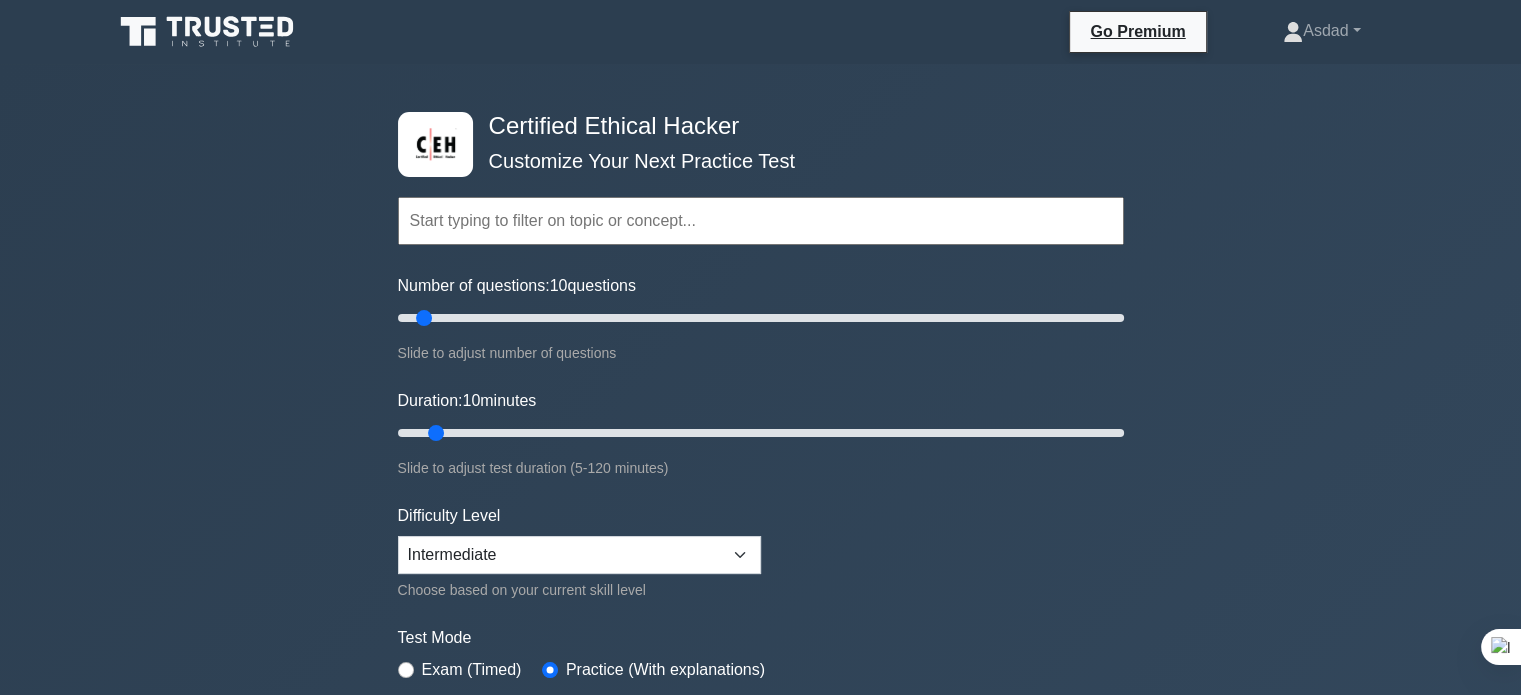 click at bounding box center (761, 221) 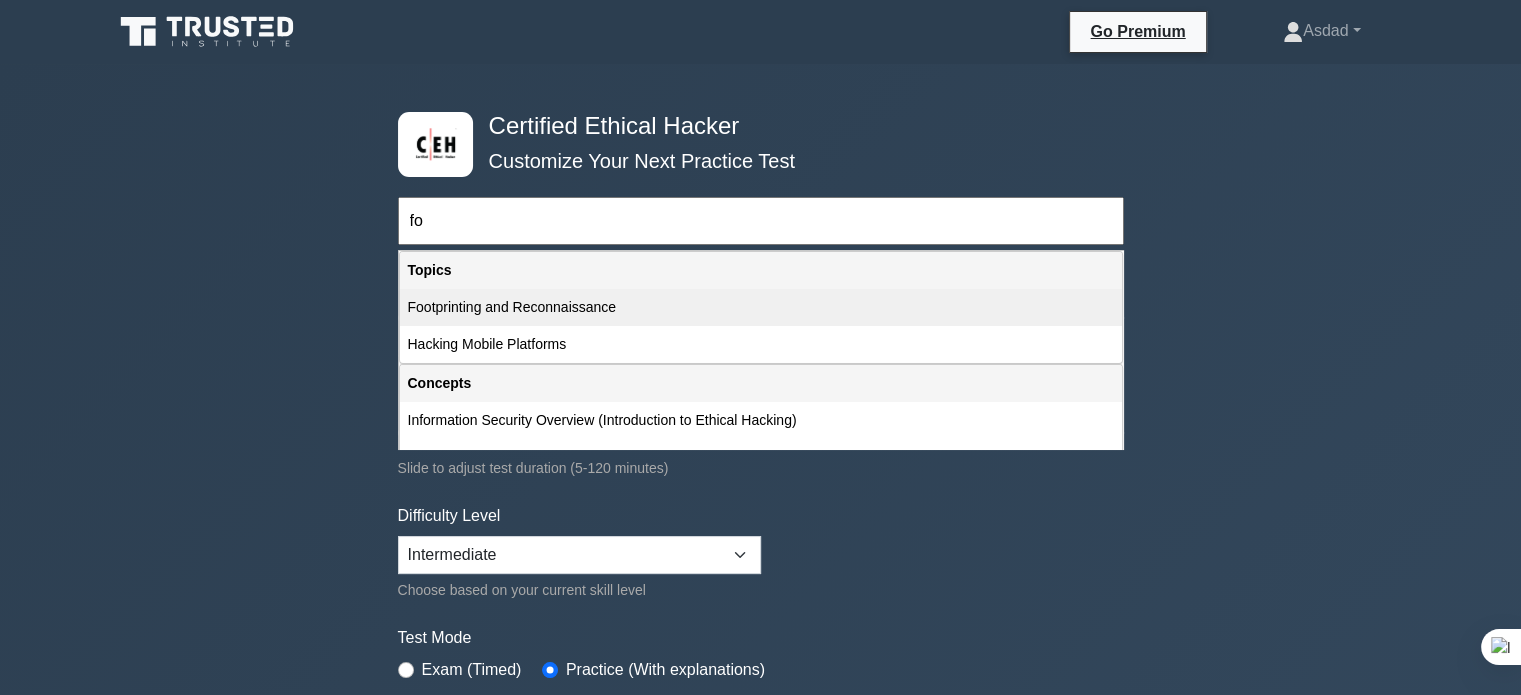click on "Footprinting and Reconnaissance" at bounding box center (761, 307) 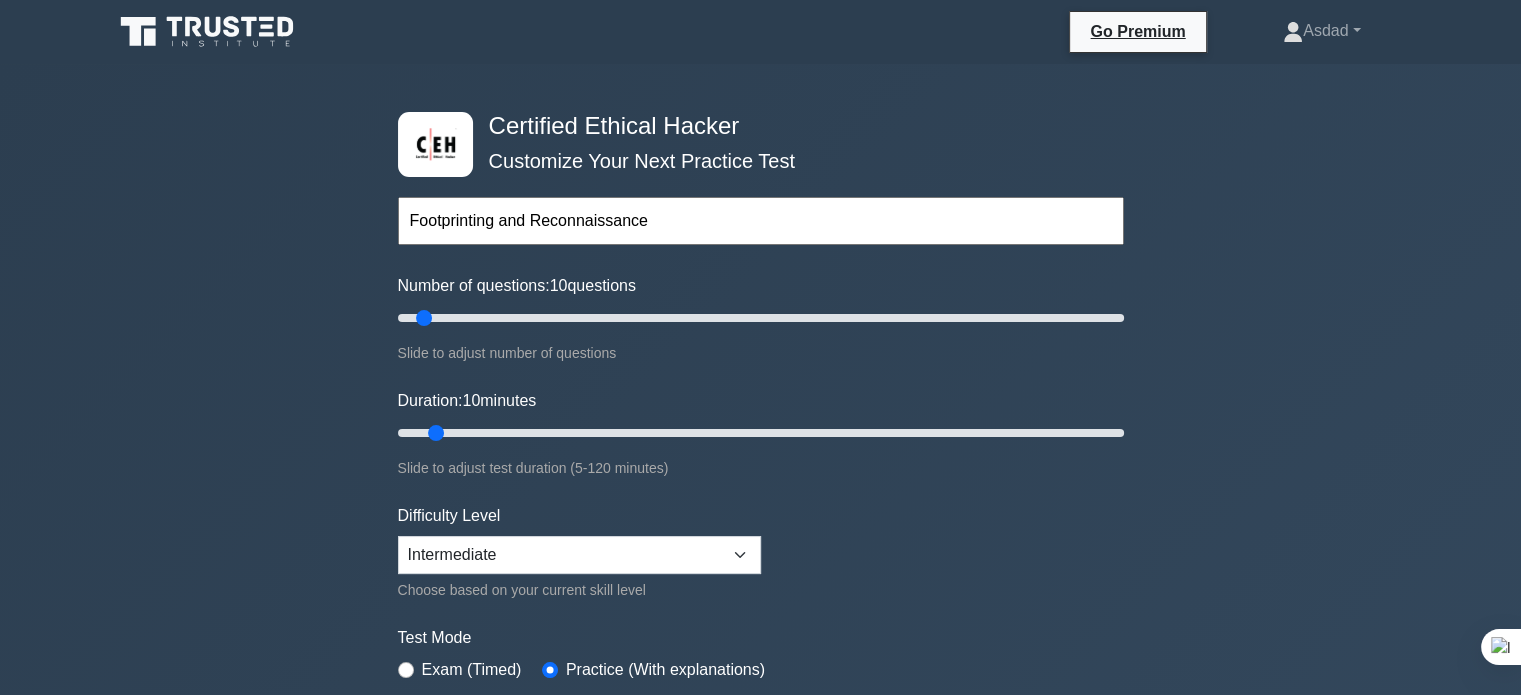 scroll, scrollTop: 0, scrollLeft: 0, axis: both 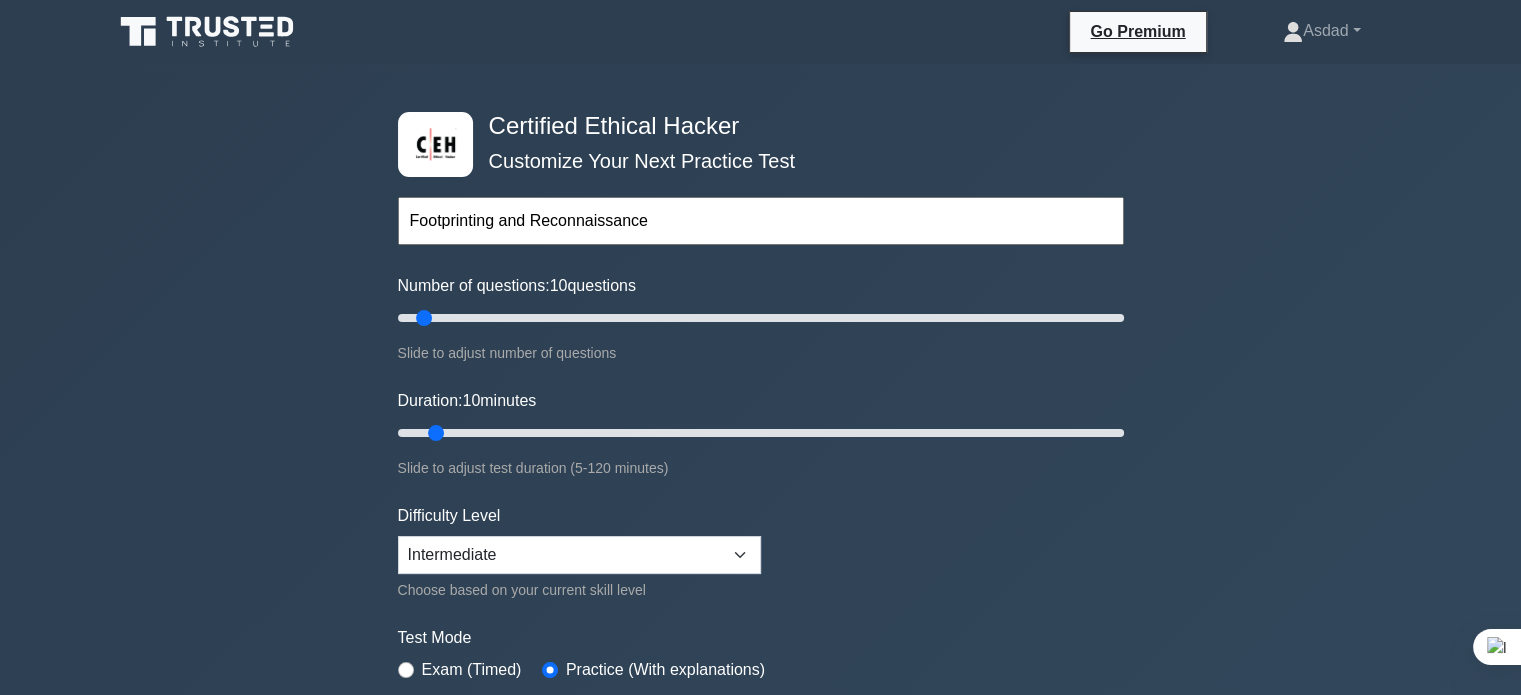 click on "Footprinting and Reconnaissance" at bounding box center [761, 221] 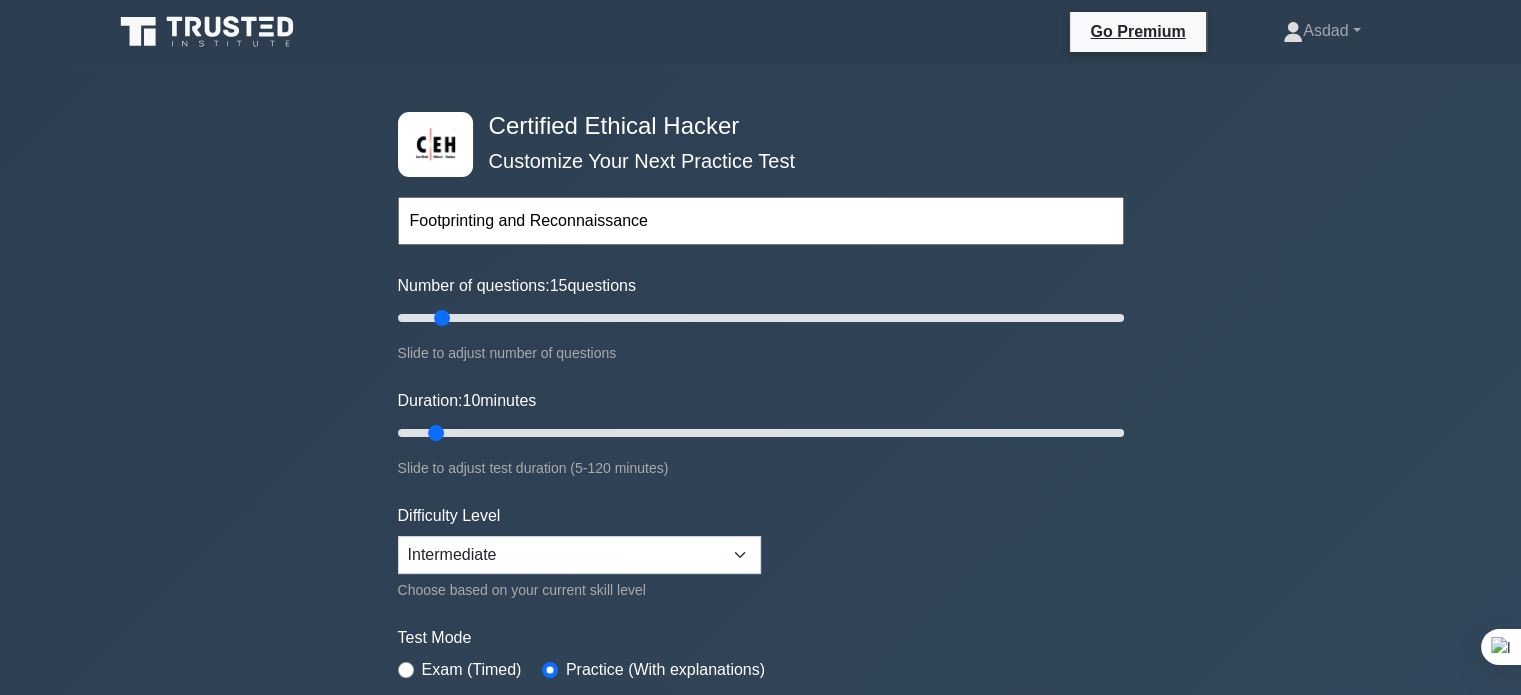 drag, startPoint x: 422, startPoint y: 311, endPoint x: 439, endPoint y: 311, distance: 17 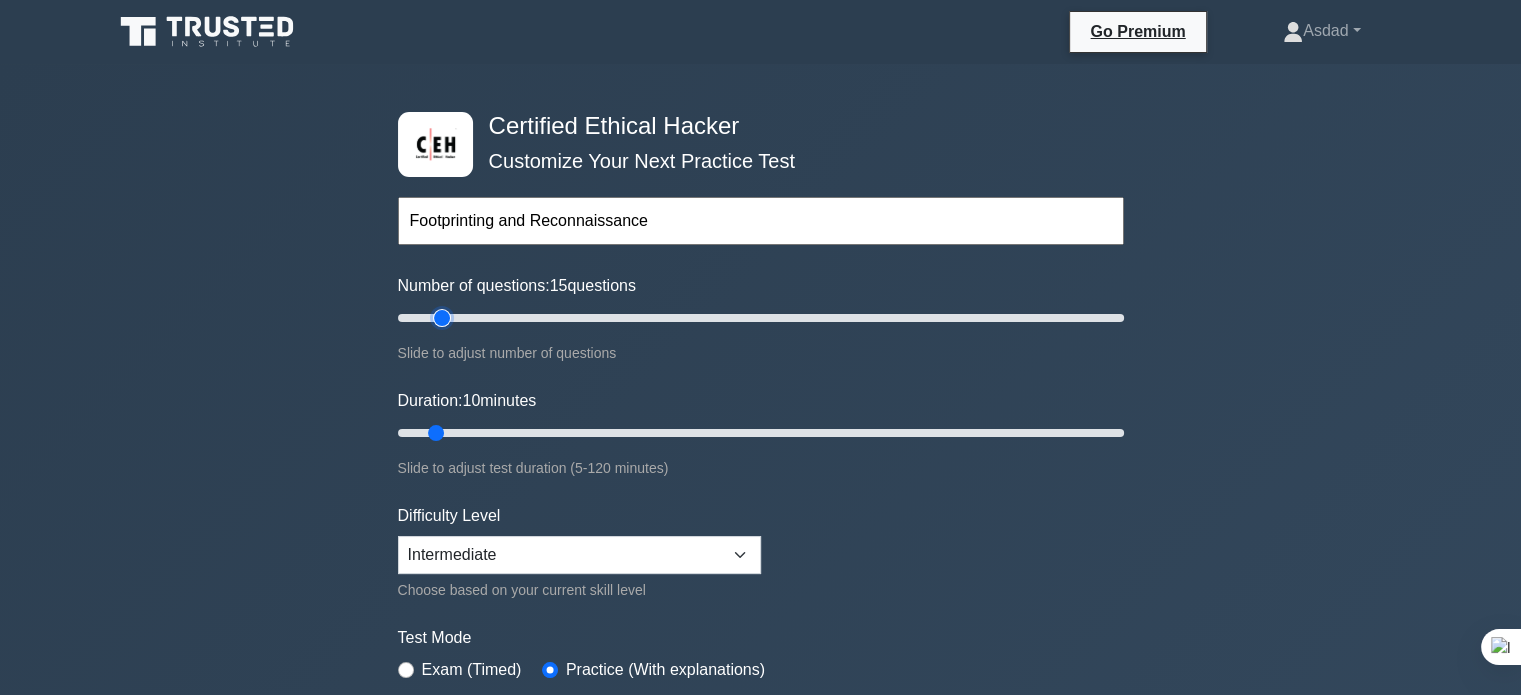 type on "15" 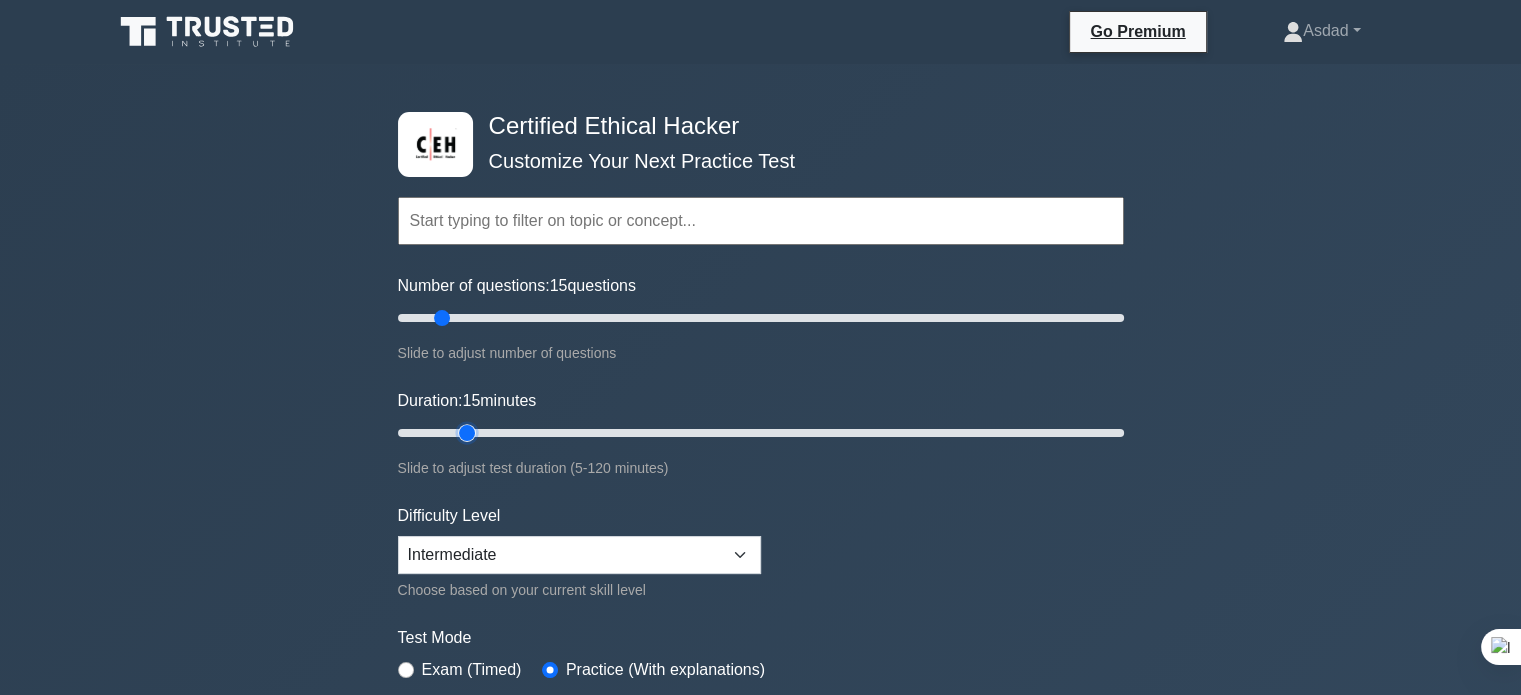 drag, startPoint x: 432, startPoint y: 426, endPoint x: 462, endPoint y: 427, distance: 30.016663 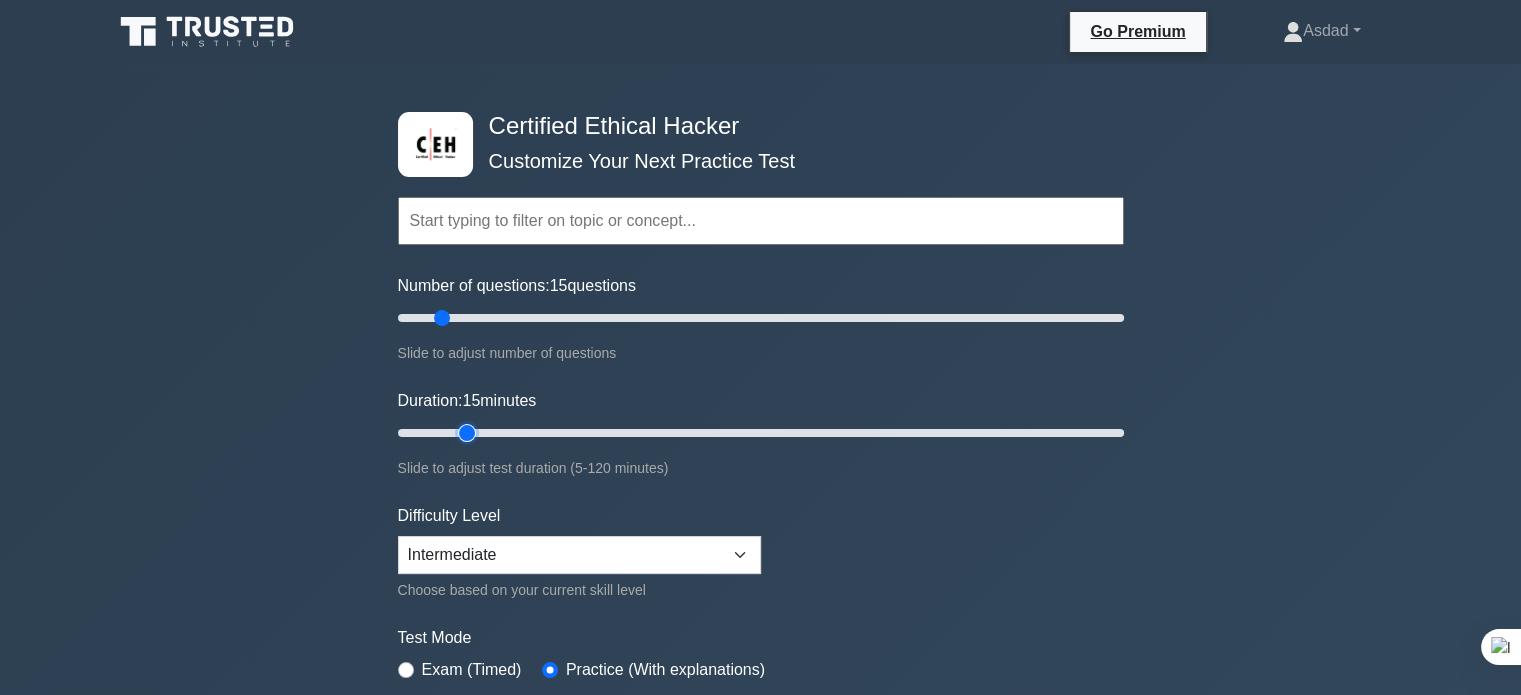 click on "Duration:  15  minutes" at bounding box center (761, 433) 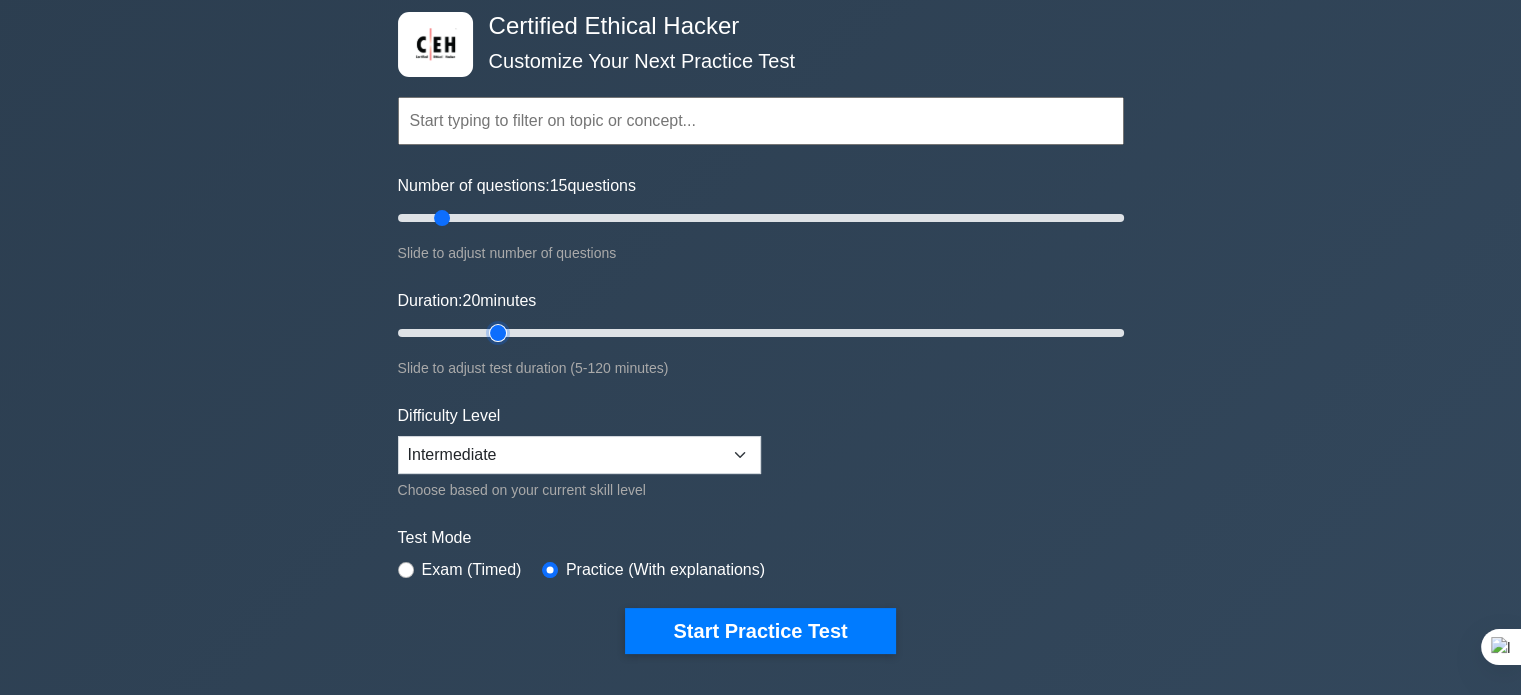 drag, startPoint x: 463, startPoint y: 331, endPoint x: 491, endPoint y: 327, distance: 28.284271 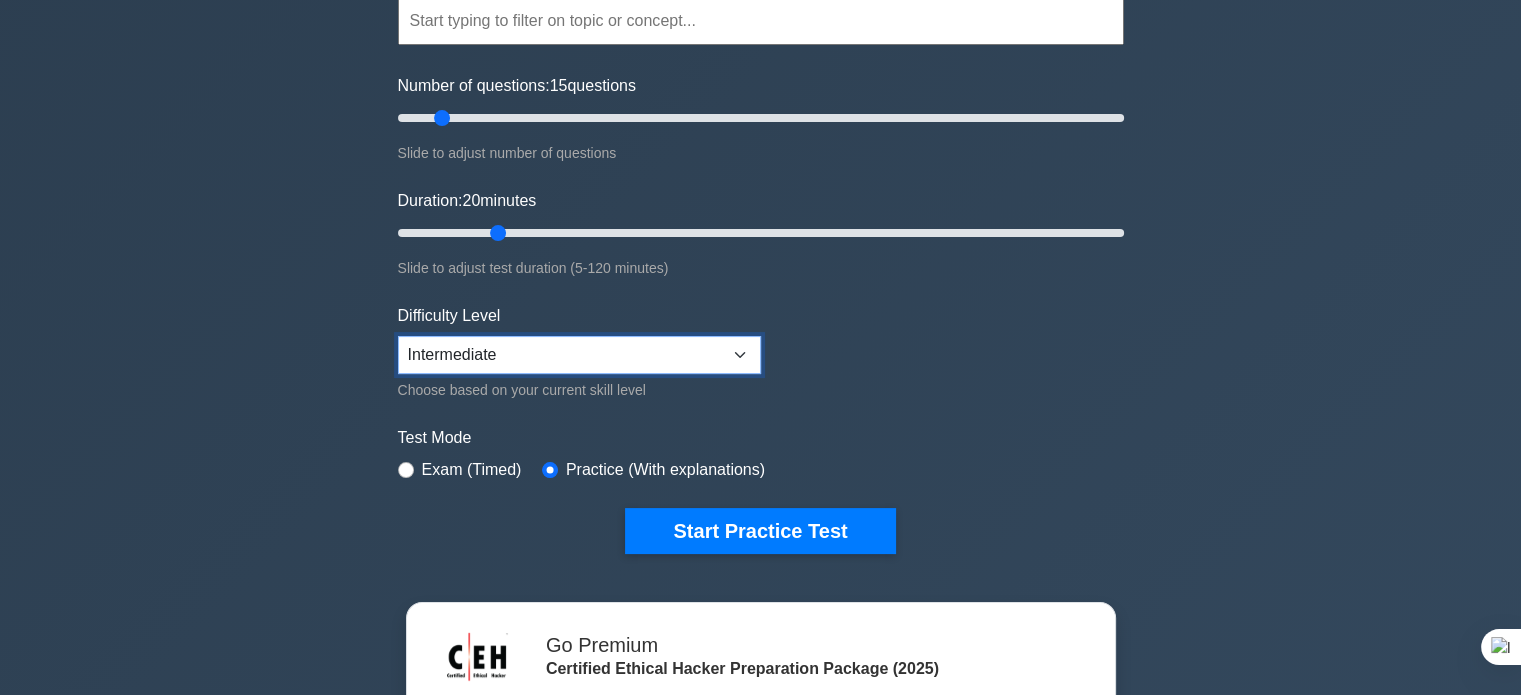 click on "Beginner
Intermediate
Expert" at bounding box center [579, 355] 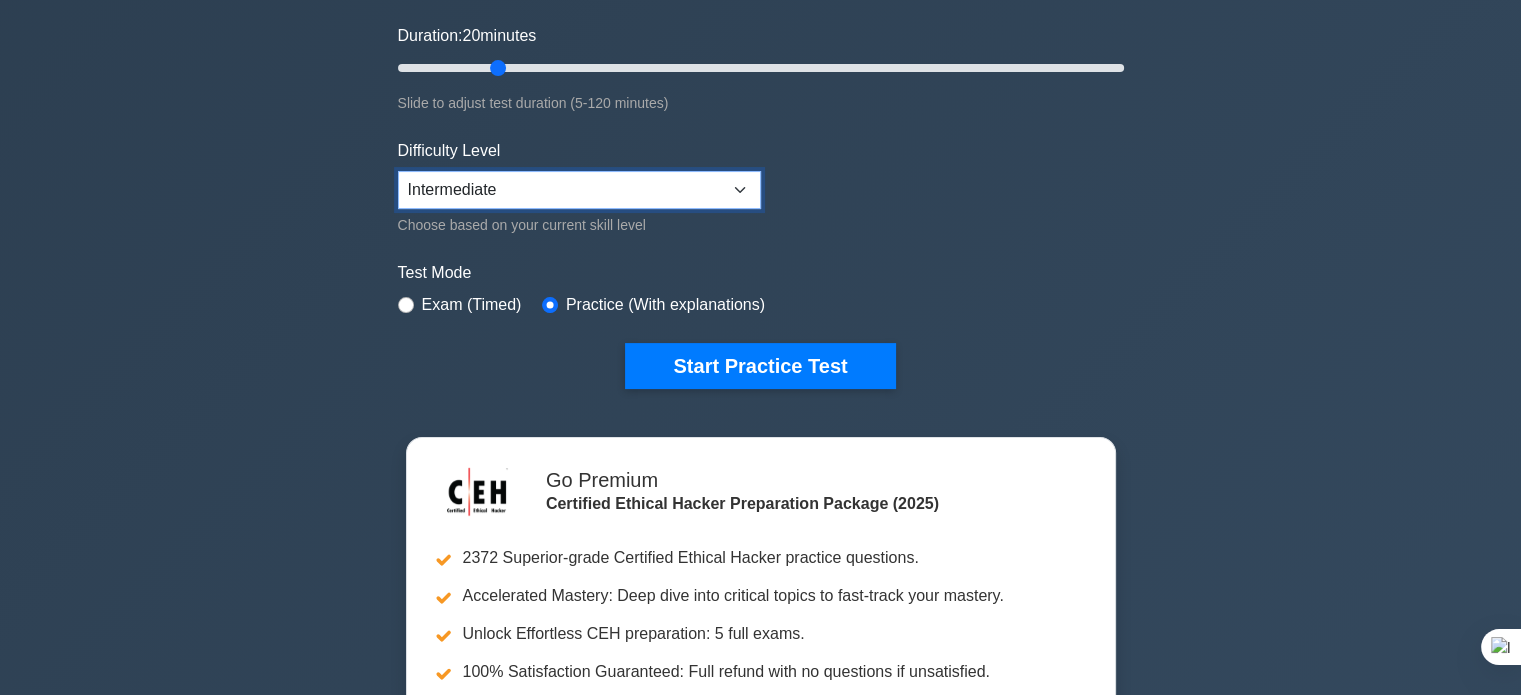 scroll, scrollTop: 400, scrollLeft: 0, axis: vertical 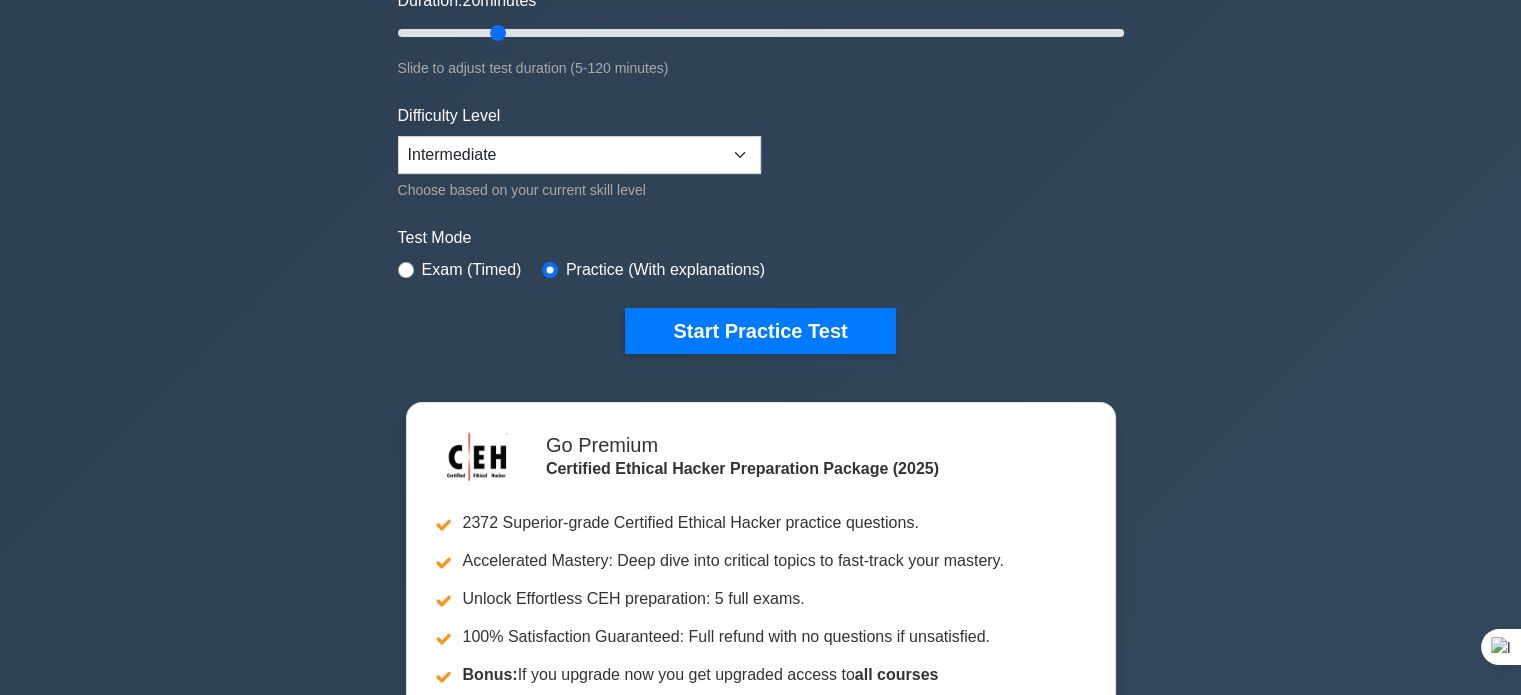 click on "Exam (Timed)" at bounding box center (472, 270) 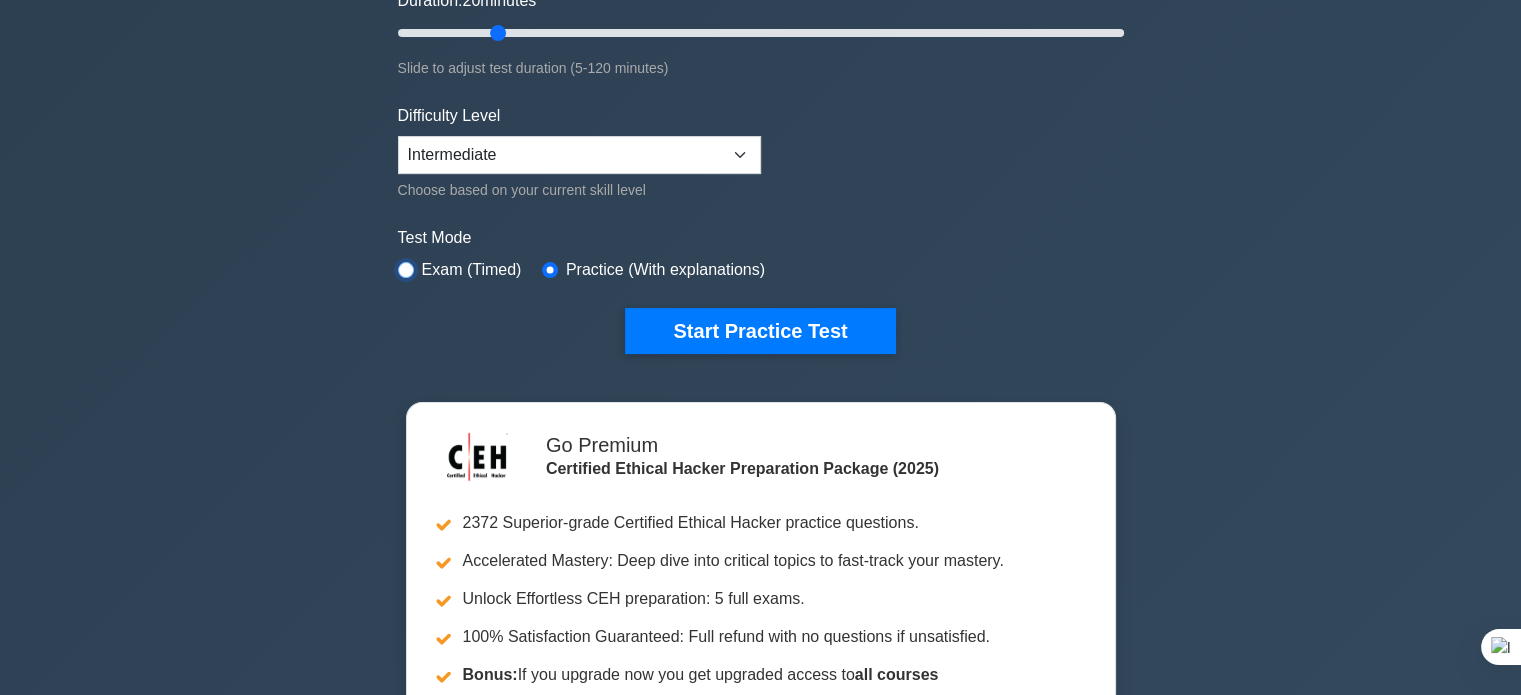 click at bounding box center [406, 270] 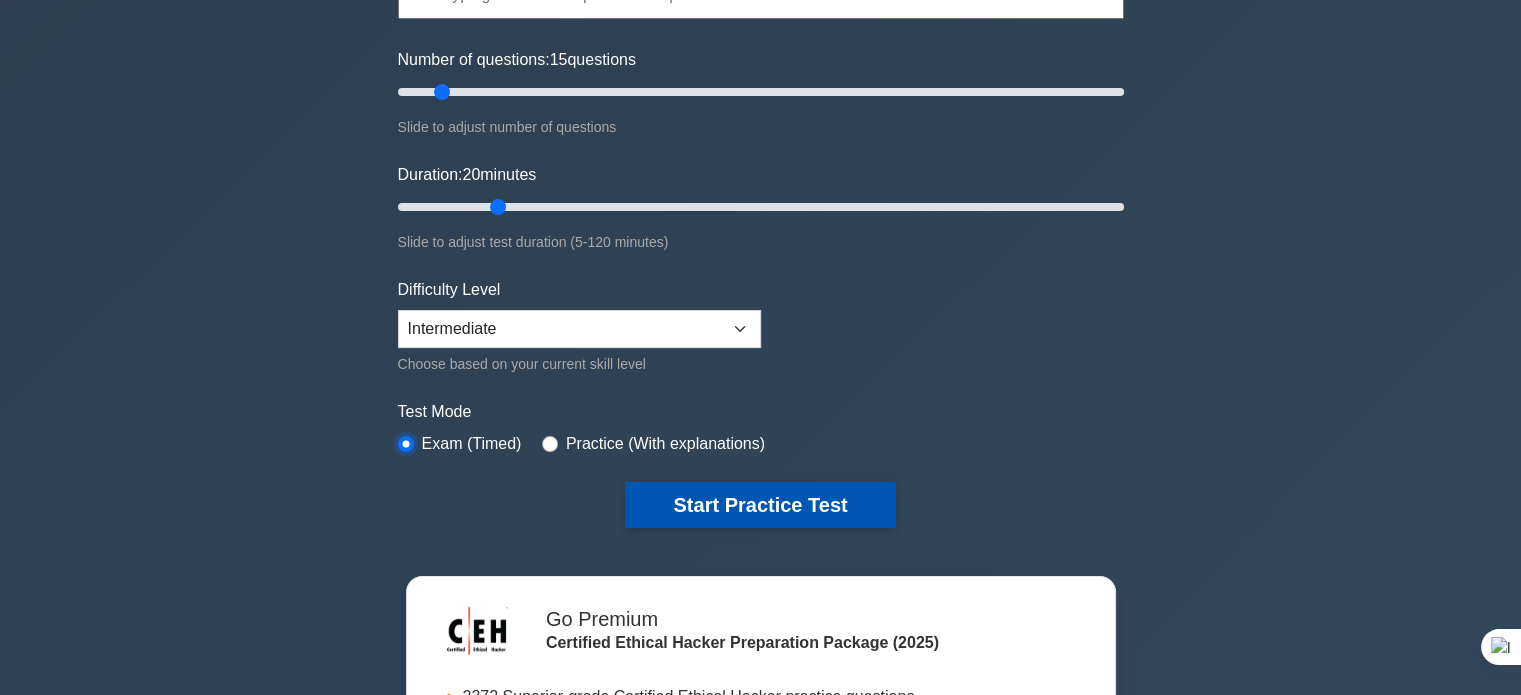 scroll, scrollTop: 200, scrollLeft: 0, axis: vertical 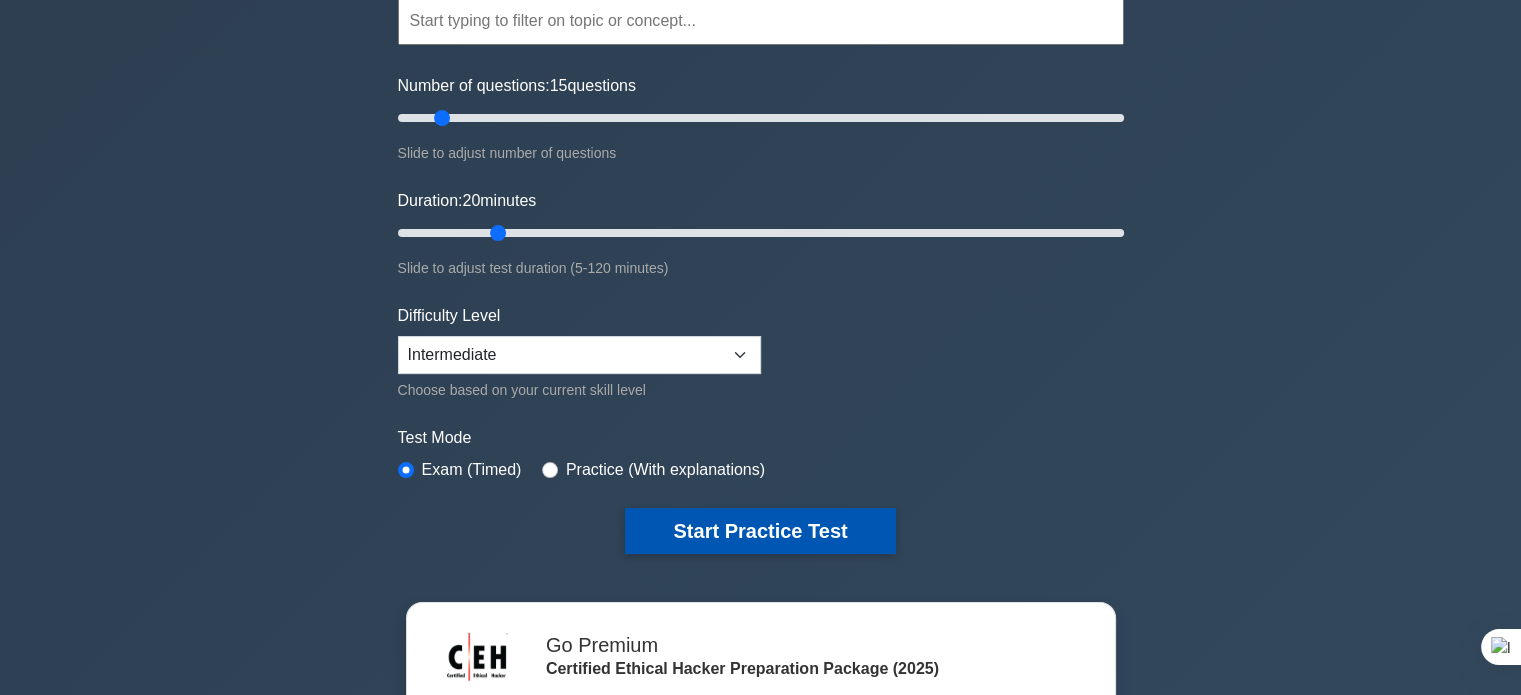 click on "Start Practice Test" at bounding box center [760, 531] 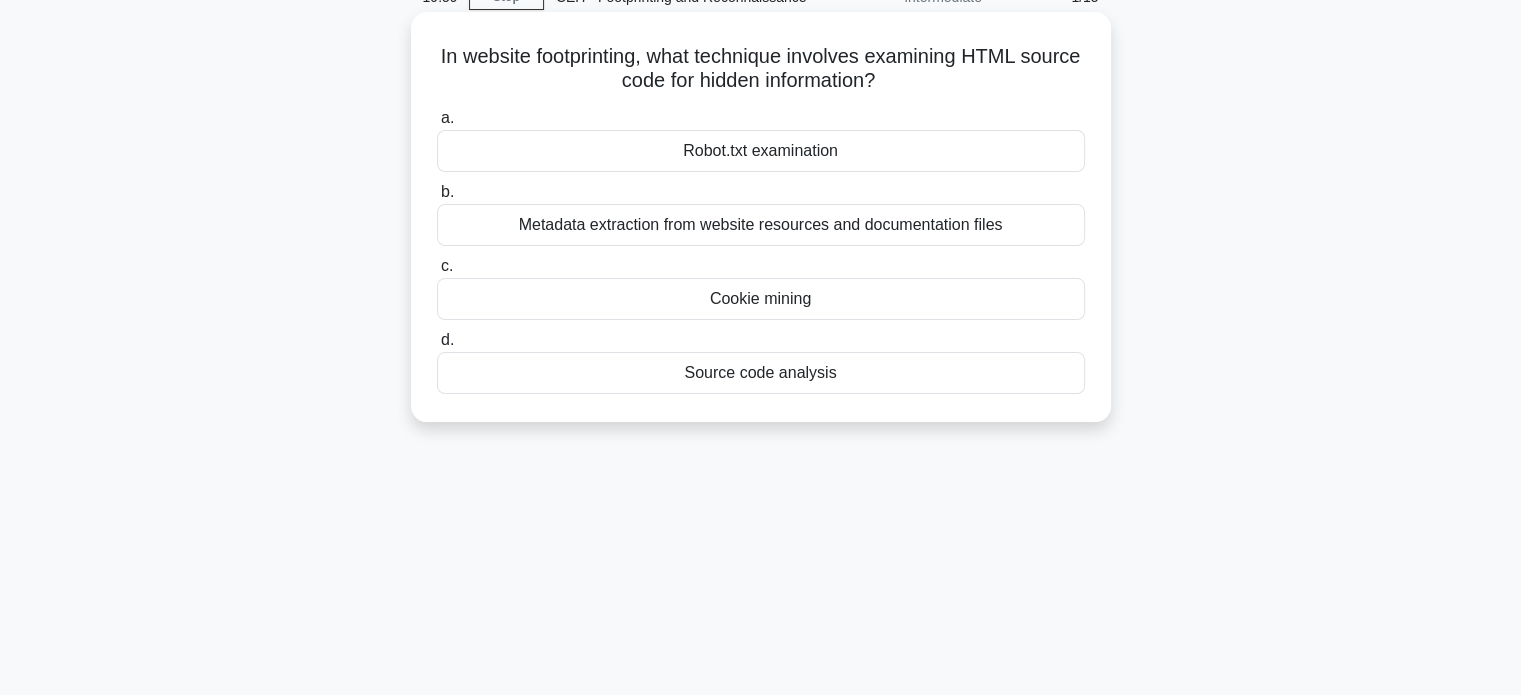 scroll, scrollTop: 100, scrollLeft: 0, axis: vertical 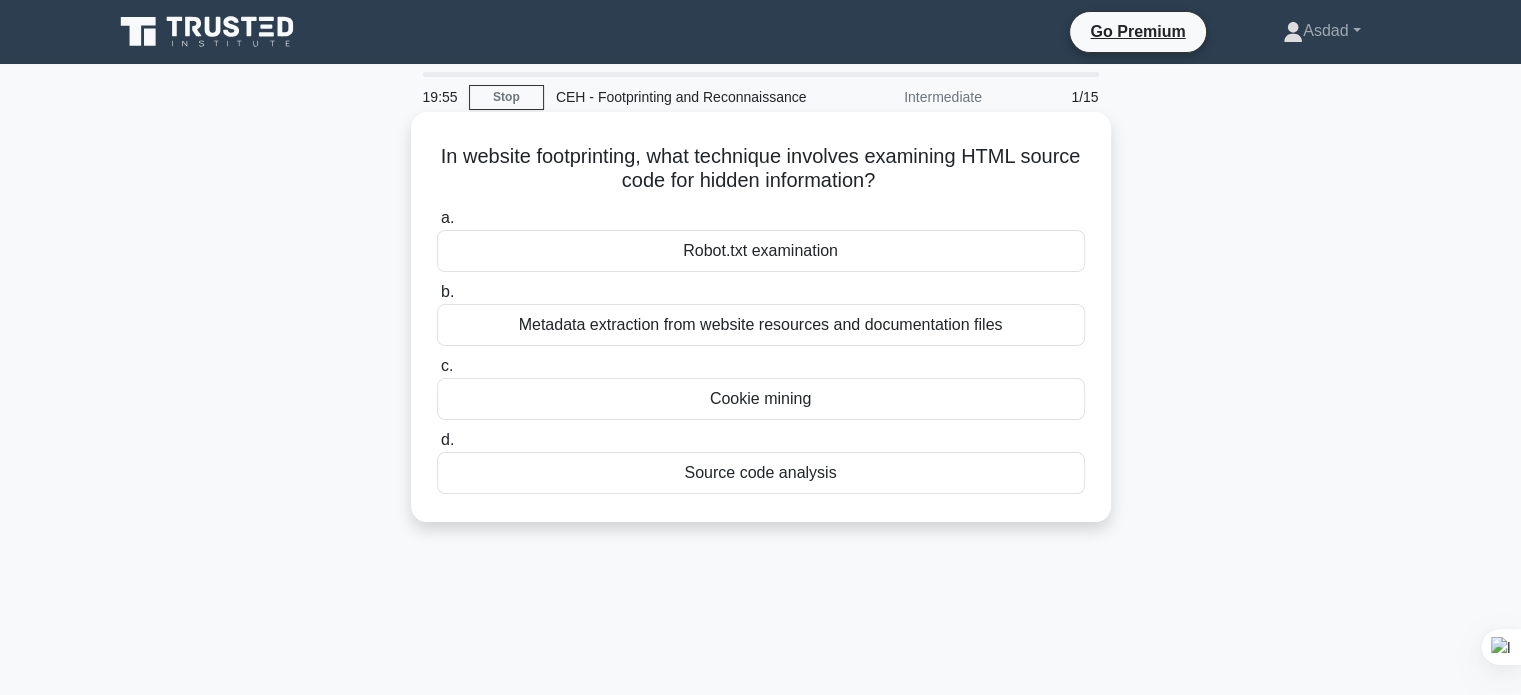 drag, startPoint x: 697, startPoint y: 157, endPoint x: 968, endPoint y: 175, distance: 271.59714 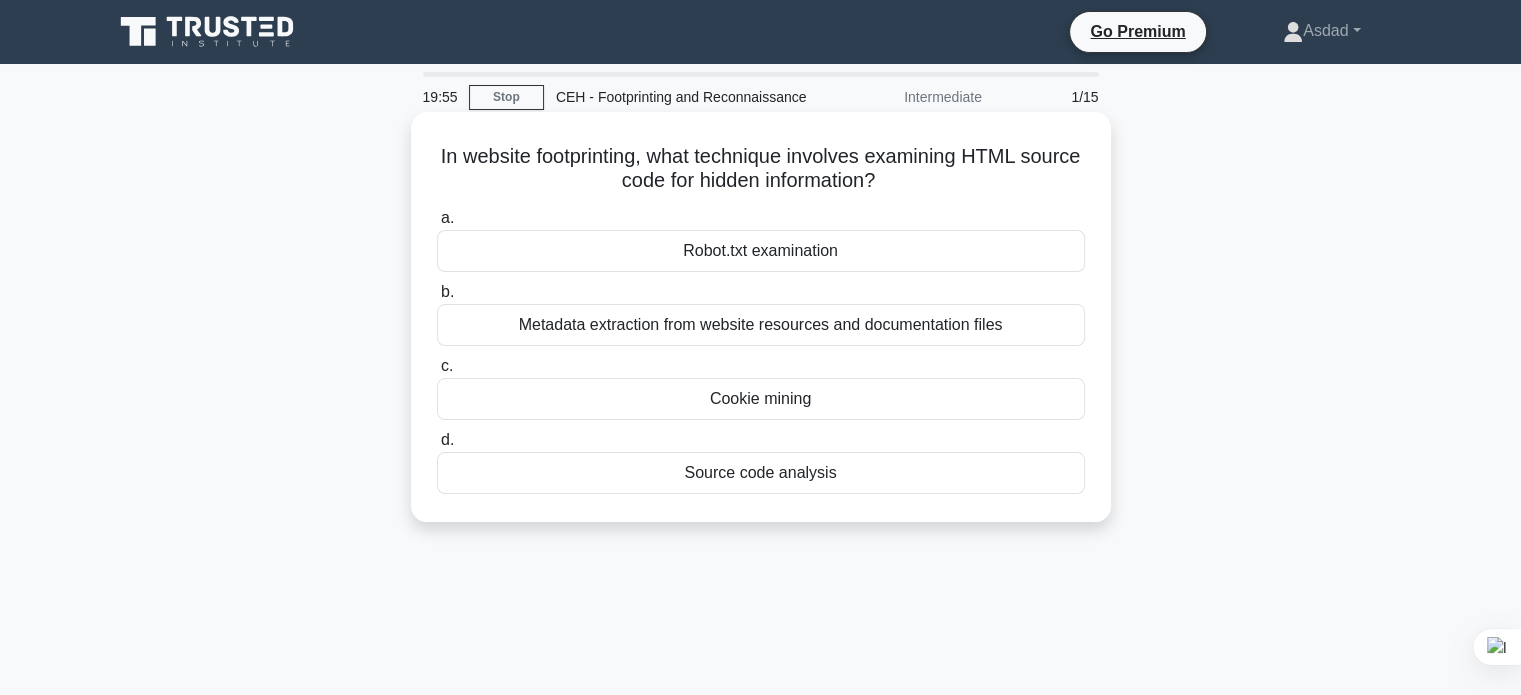 click on "In website footprinting, what technique involves examining HTML source code for hidden information?
.spinner_0XTQ{transform-origin:center;animation:spinner_y6GP .75s linear infinite}@keyframes spinner_y6GP{100%{transform:rotate(360deg)}}" at bounding box center (761, 169) 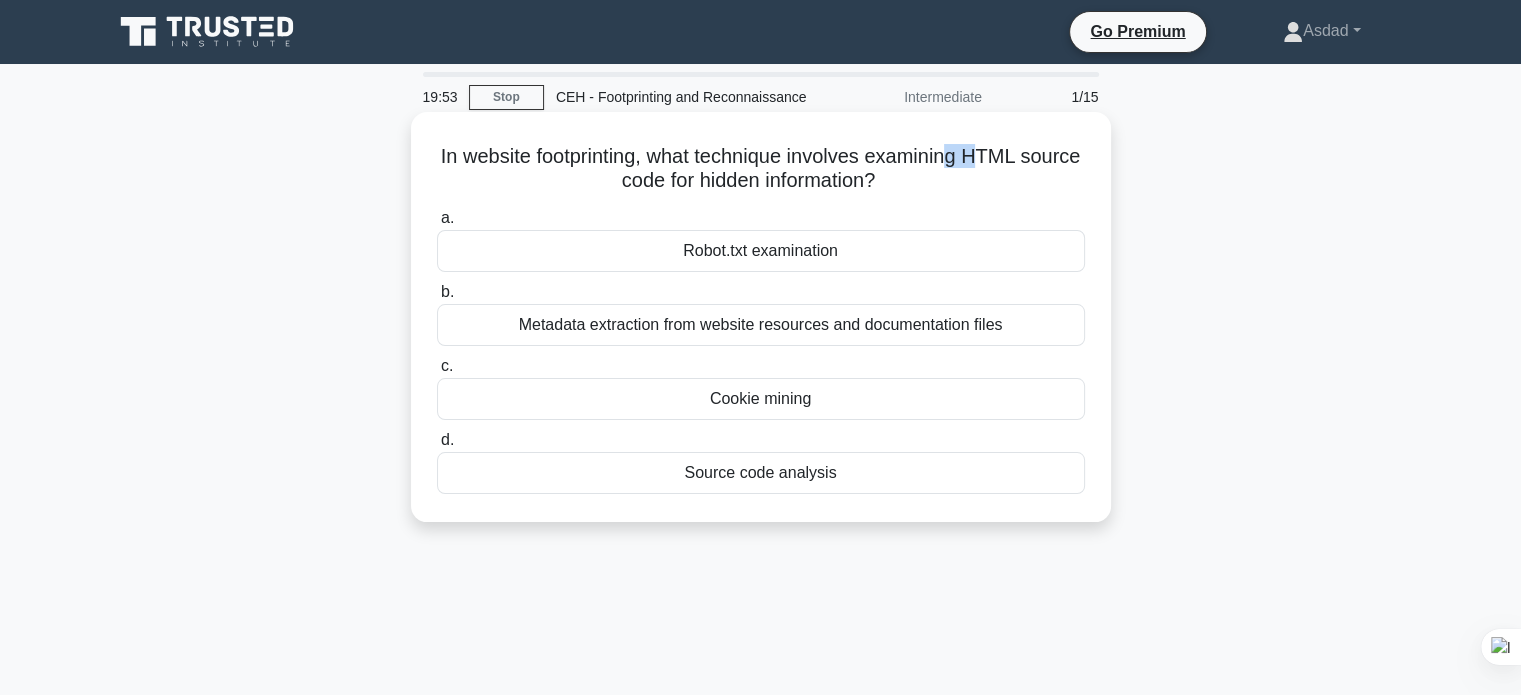 drag, startPoint x: 1004, startPoint y: 153, endPoint x: 1012, endPoint y: 166, distance: 15.264338 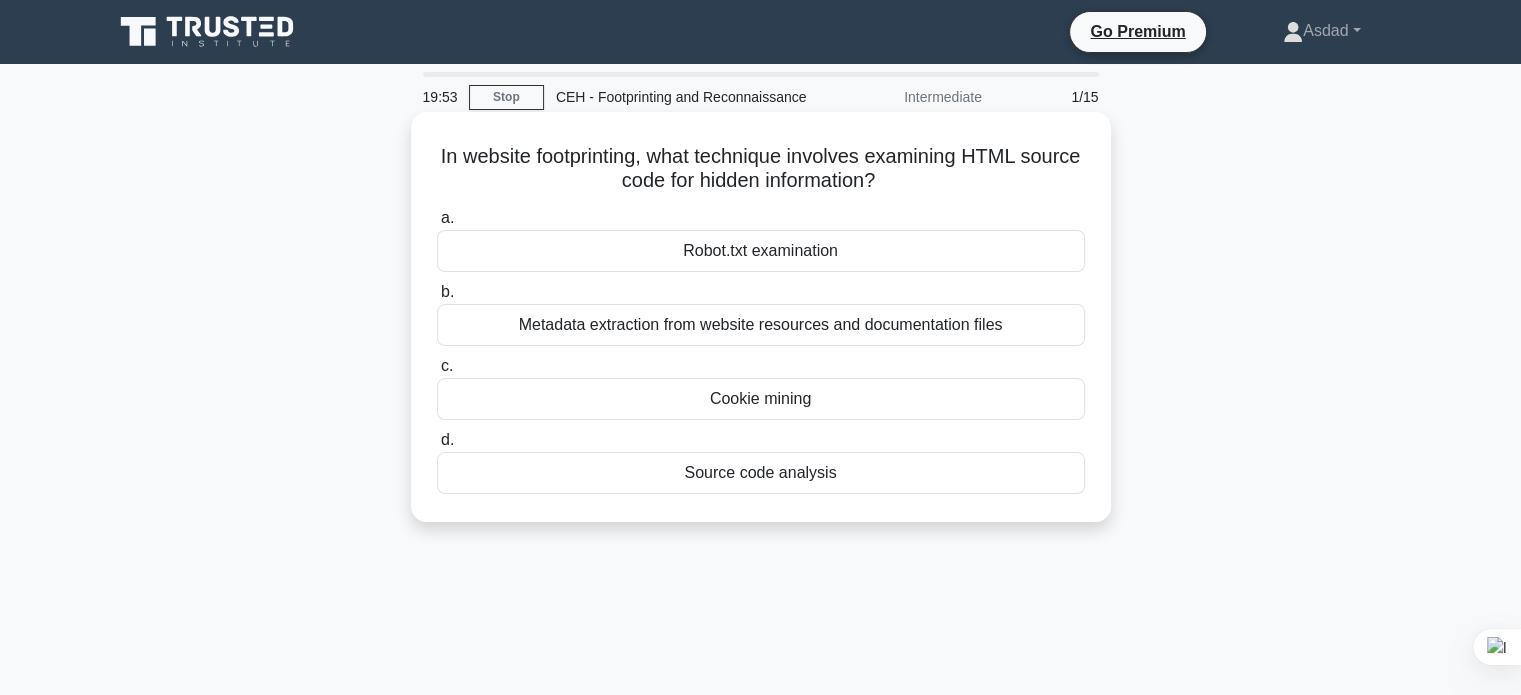 click on "In website footprinting, what technique involves examining HTML source code for hidden information?
.spinner_0XTQ{transform-origin:center;animation:spinner_y6GP .75s linear infinite}@keyframes spinner_y6GP{100%{transform:rotate(360deg)}}" at bounding box center (761, 169) 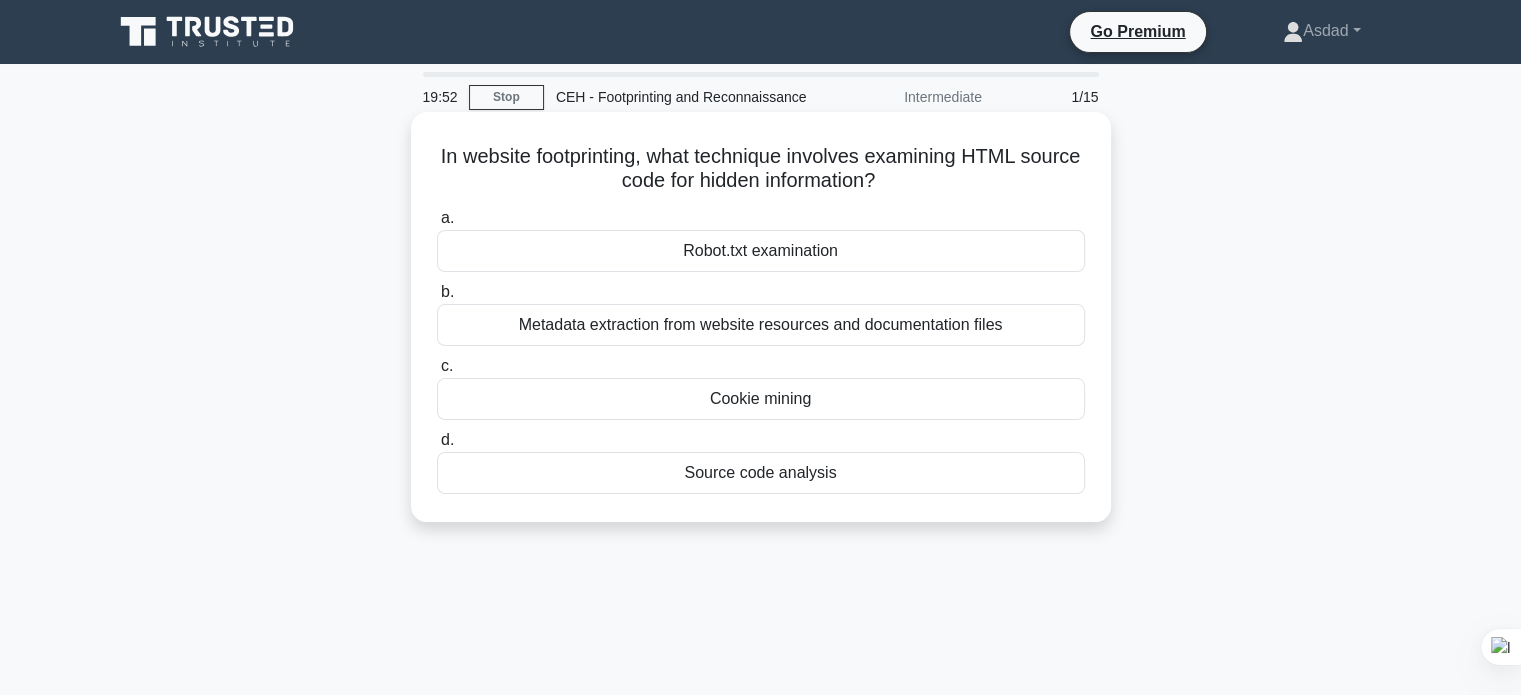 drag, startPoint x: 947, startPoint y: 182, endPoint x: 655, endPoint y: 159, distance: 292.90442 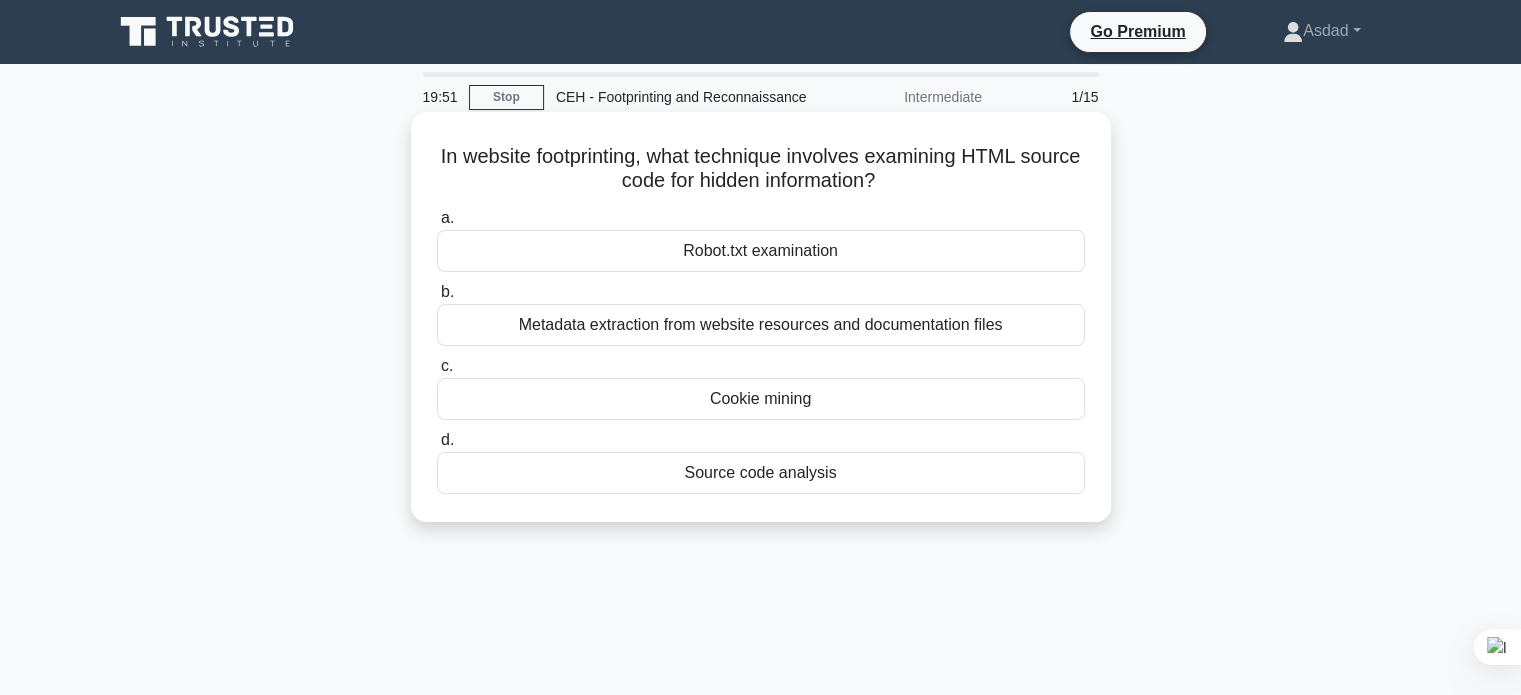 click on "In website footprinting, what technique involves examining HTML source code for hidden information?
.spinner_0XTQ{transform-origin:center;animation:spinner_y6GP .75s linear infinite}@keyframes spinner_y6GP{100%{transform:rotate(360deg)}}" at bounding box center [761, 169] 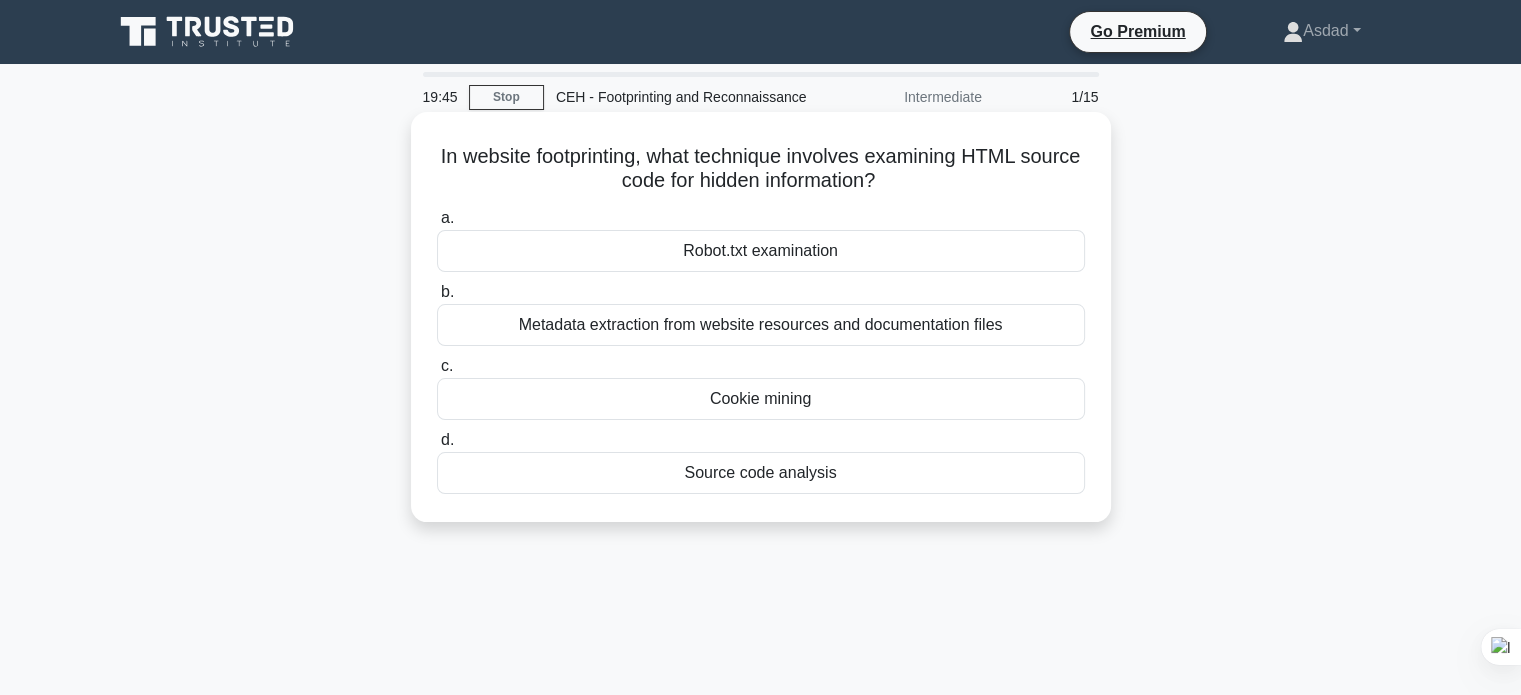 click on "Robot.txt examination" at bounding box center [761, 251] 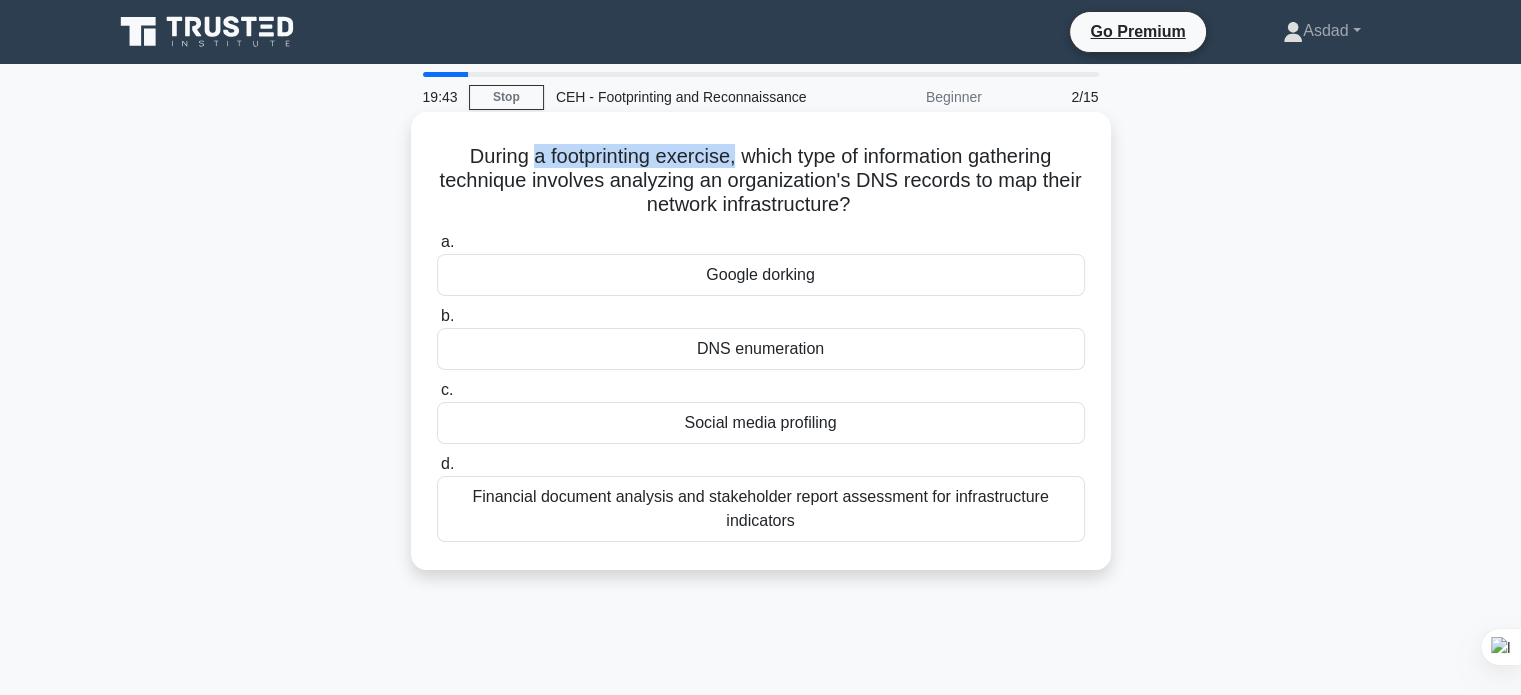 drag, startPoint x: 588, startPoint y: 157, endPoint x: 735, endPoint y: 157, distance: 147 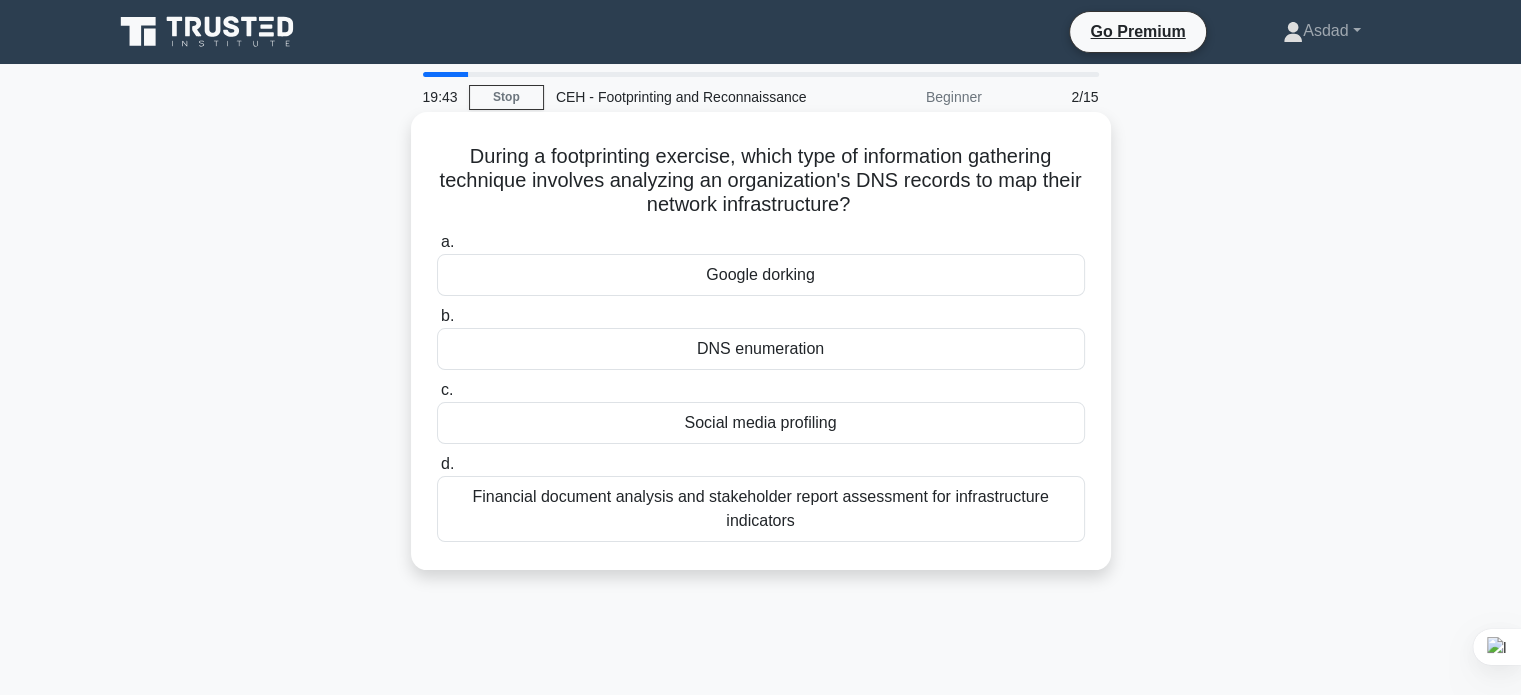 click on "During a footprinting exercise, which type of information gathering technique involves analyzing an organization's DNS records to map their network infrastructure?
.spinner_0XTQ{transform-origin:center;animation:spinner_y6GP .75s linear infinite}@keyframes spinner_y6GP{100%{transform:rotate(360deg)}}" at bounding box center (761, 181) 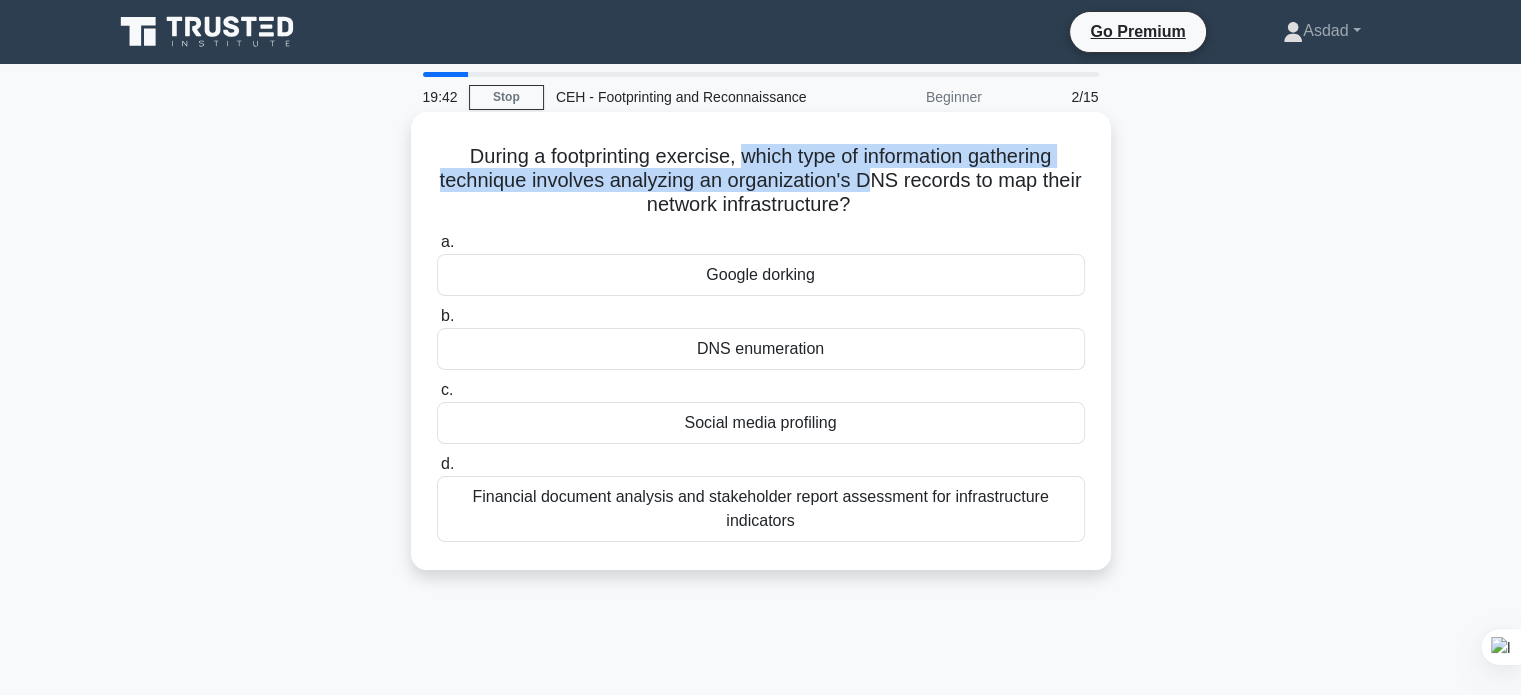 drag, startPoint x: 736, startPoint y: 153, endPoint x: 892, endPoint y: 187, distance: 159.66214 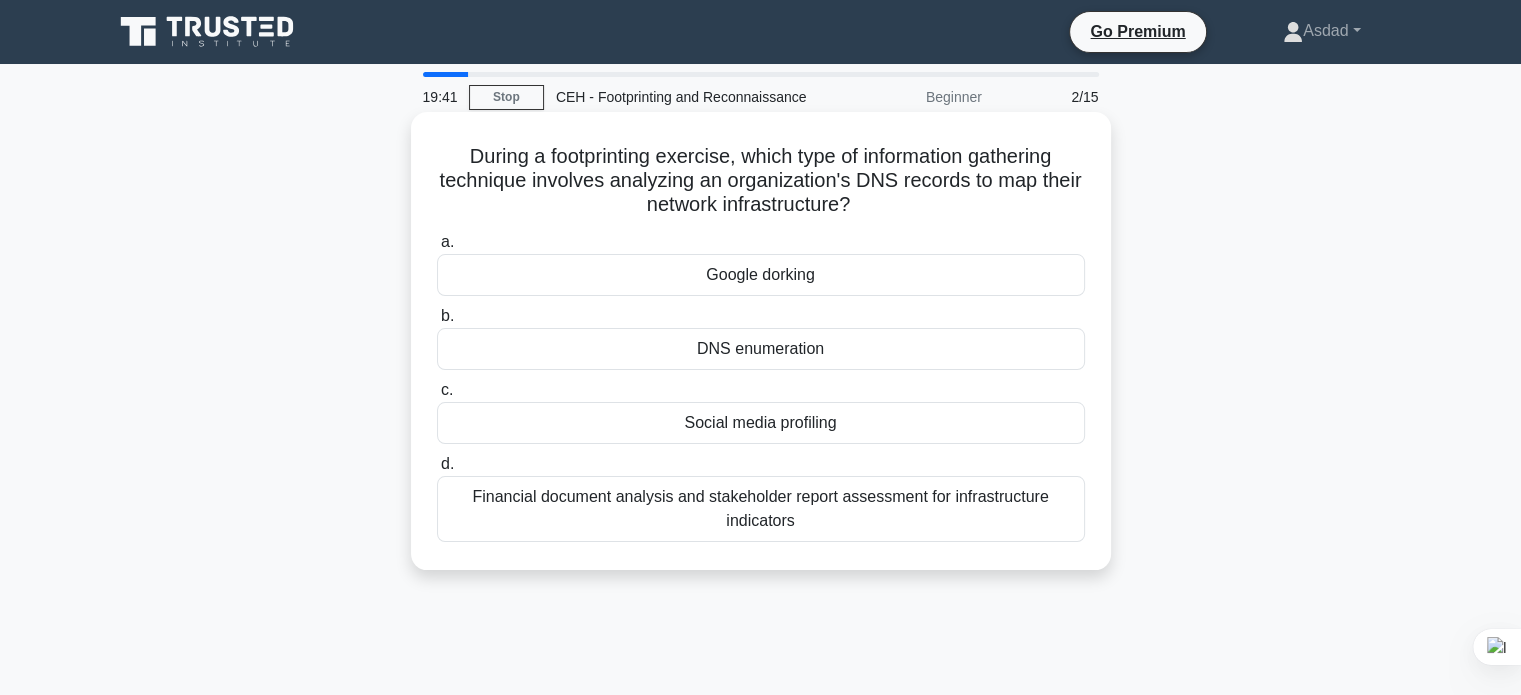 click on "During a footprinting exercise, which type of information gathering technique involves analyzing an organization's DNS records to map their network infrastructure?
.spinner_0XTQ{transform-origin:center;animation:spinner_y6GP .75s linear infinite}@keyframes spinner_y6GP{100%{transform:rotate(360deg)}}" at bounding box center [761, 181] 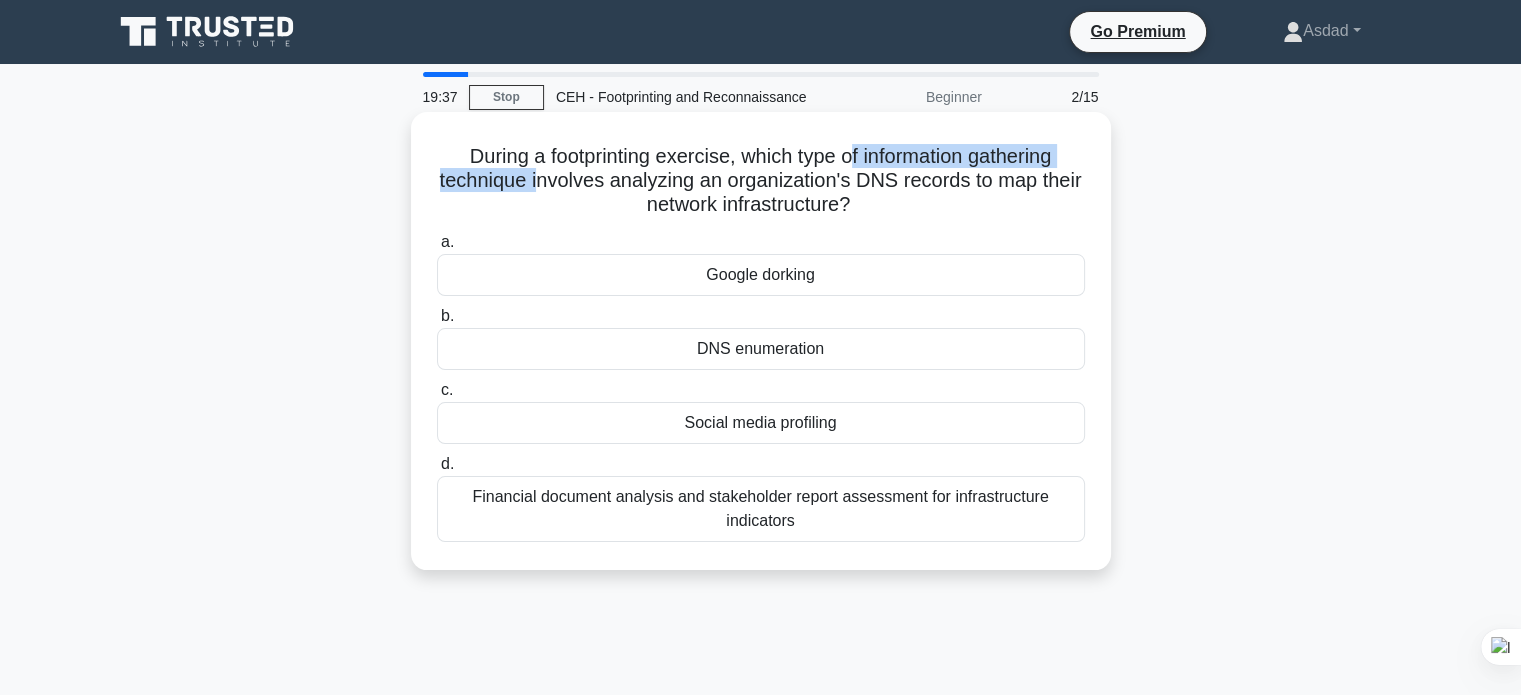 drag, startPoint x: 555, startPoint y: 181, endPoint x: 877, endPoint y: 169, distance: 322.2235 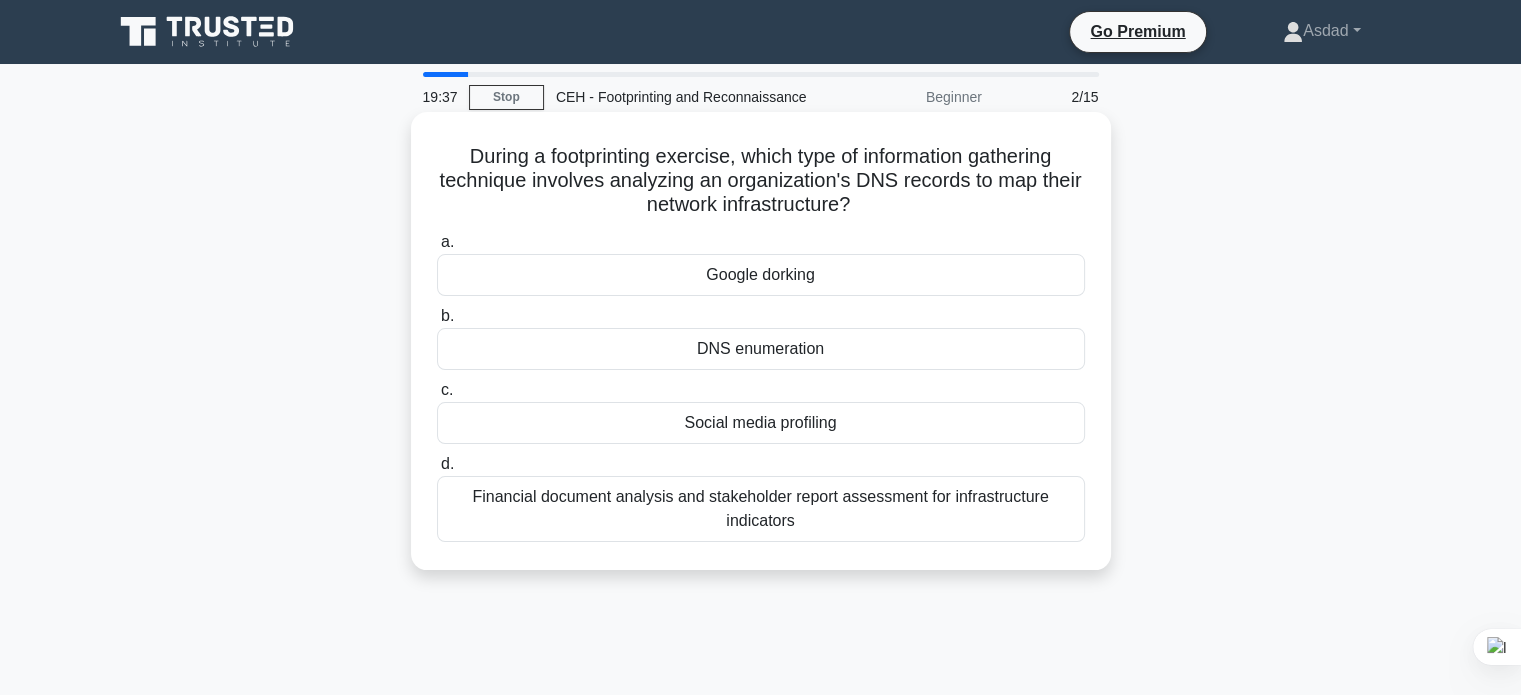 click on "During a footprinting exercise, which type of information gathering technique involves analyzing an organization's DNS records to map their network infrastructure?
.spinner_0XTQ{transform-origin:center;animation:spinner_y6GP .75s linear infinite}@keyframes spinner_y6GP{100%{transform:rotate(360deg)}}" at bounding box center (761, 181) 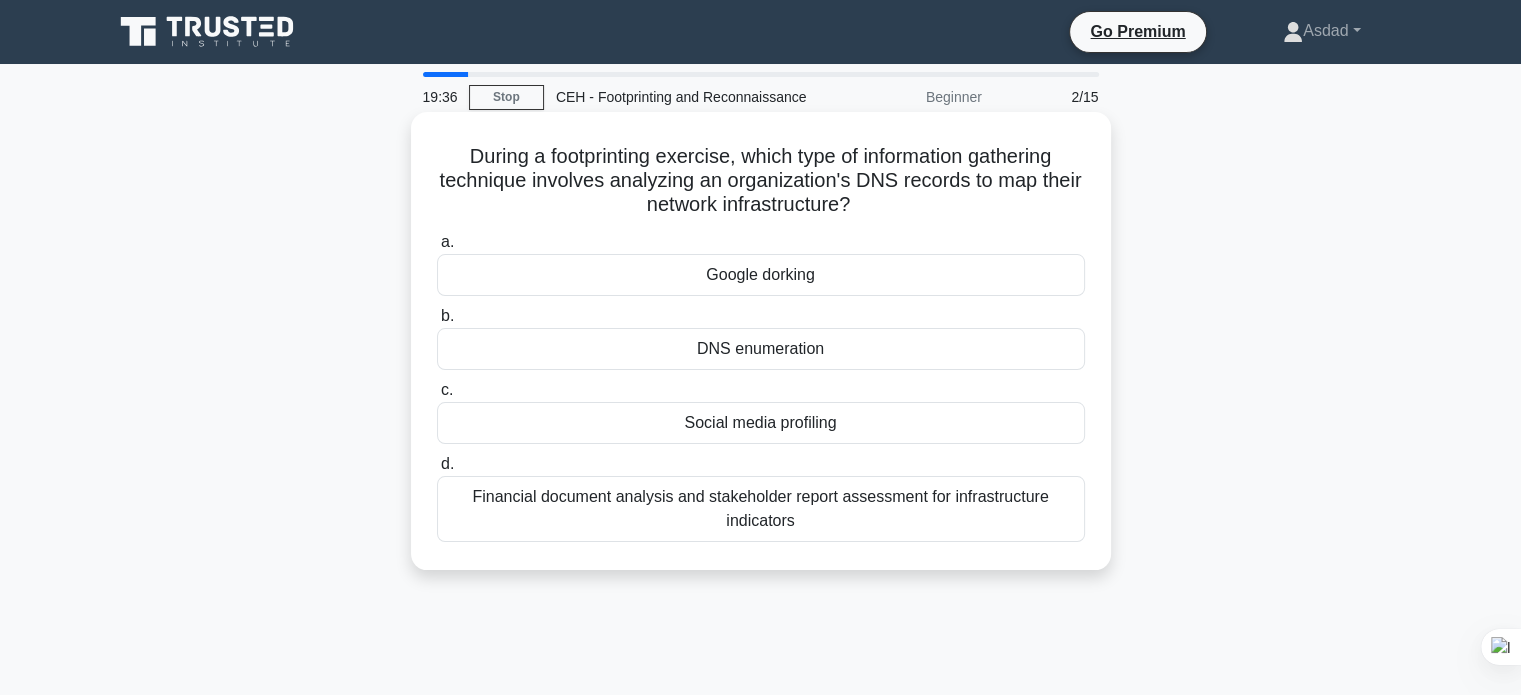 drag, startPoint x: 879, startPoint y: 180, endPoint x: 924, endPoint y: 202, distance: 50.08992 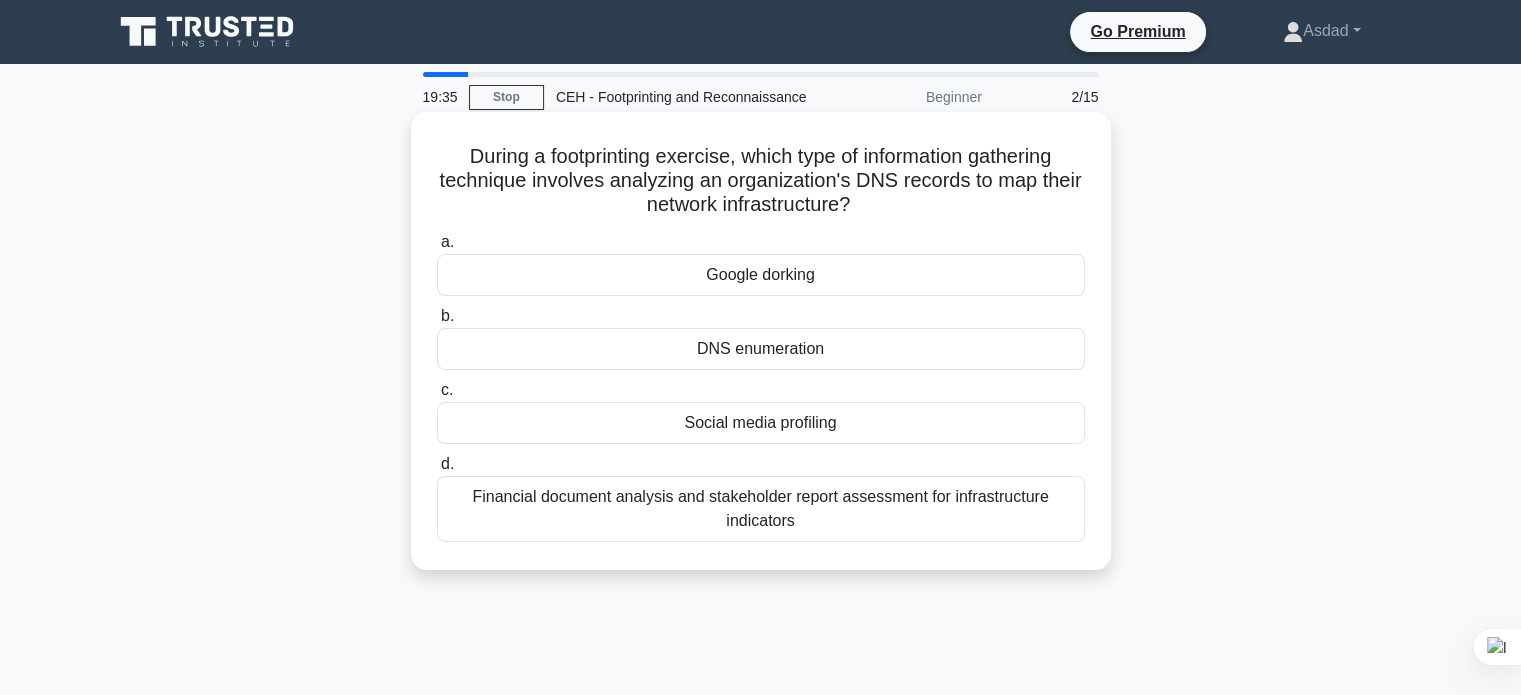 click on "During a footprinting exercise, which type of information gathering technique involves analyzing an organization's DNS records to map their network infrastructure?
.spinner_0XTQ{transform-origin:center;animation:spinner_y6GP .75s linear infinite}@keyframes spinner_y6GP{100%{transform:rotate(360deg)}}" at bounding box center (761, 181) 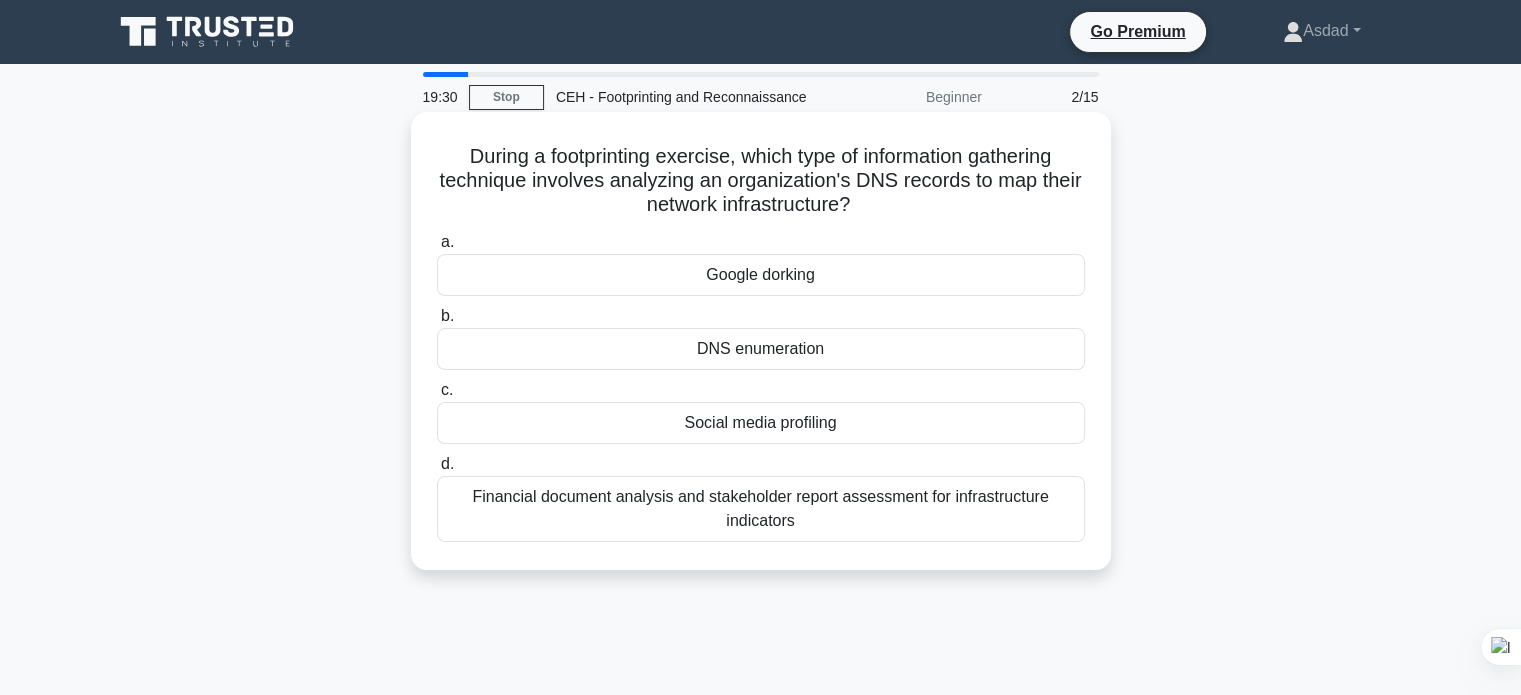 click on "DNS enumeration" at bounding box center [761, 349] 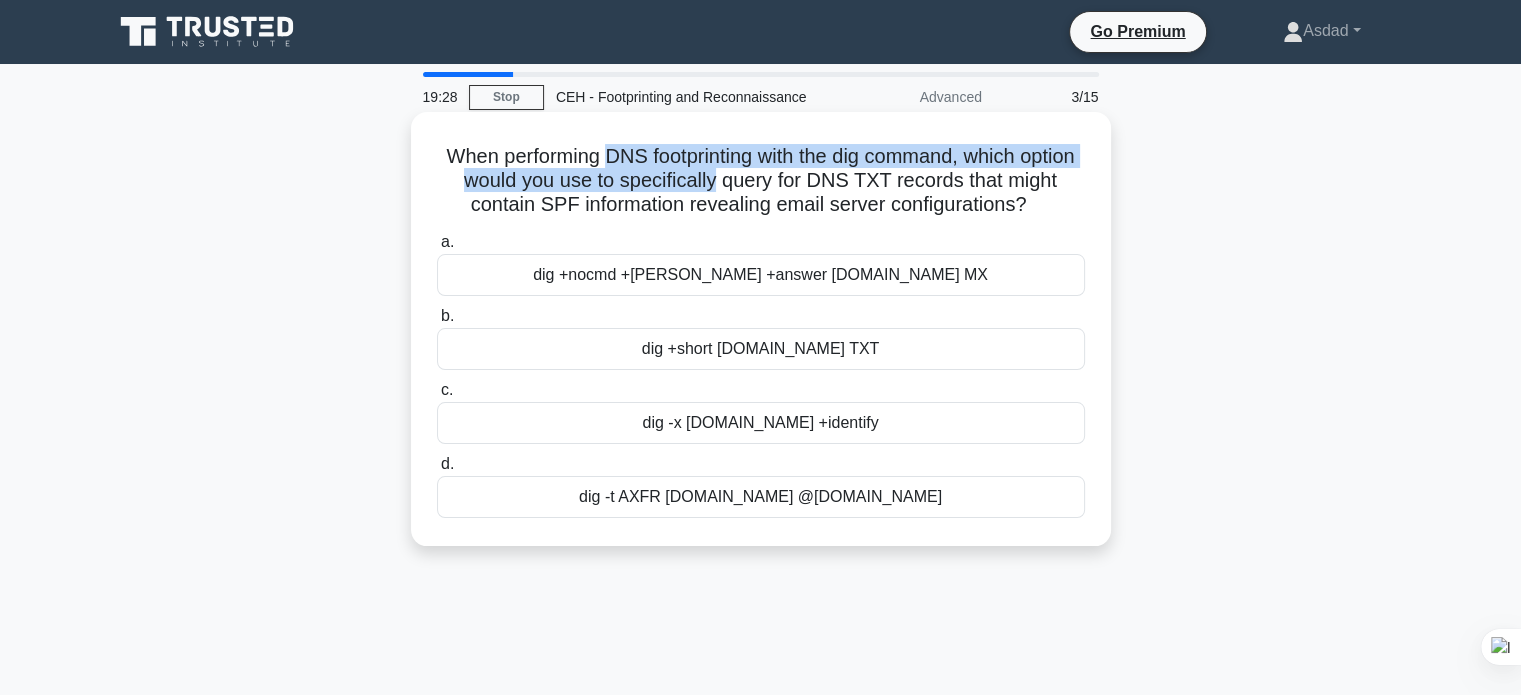 drag, startPoint x: 632, startPoint y: 166, endPoint x: 778, endPoint y: 170, distance: 146.05478 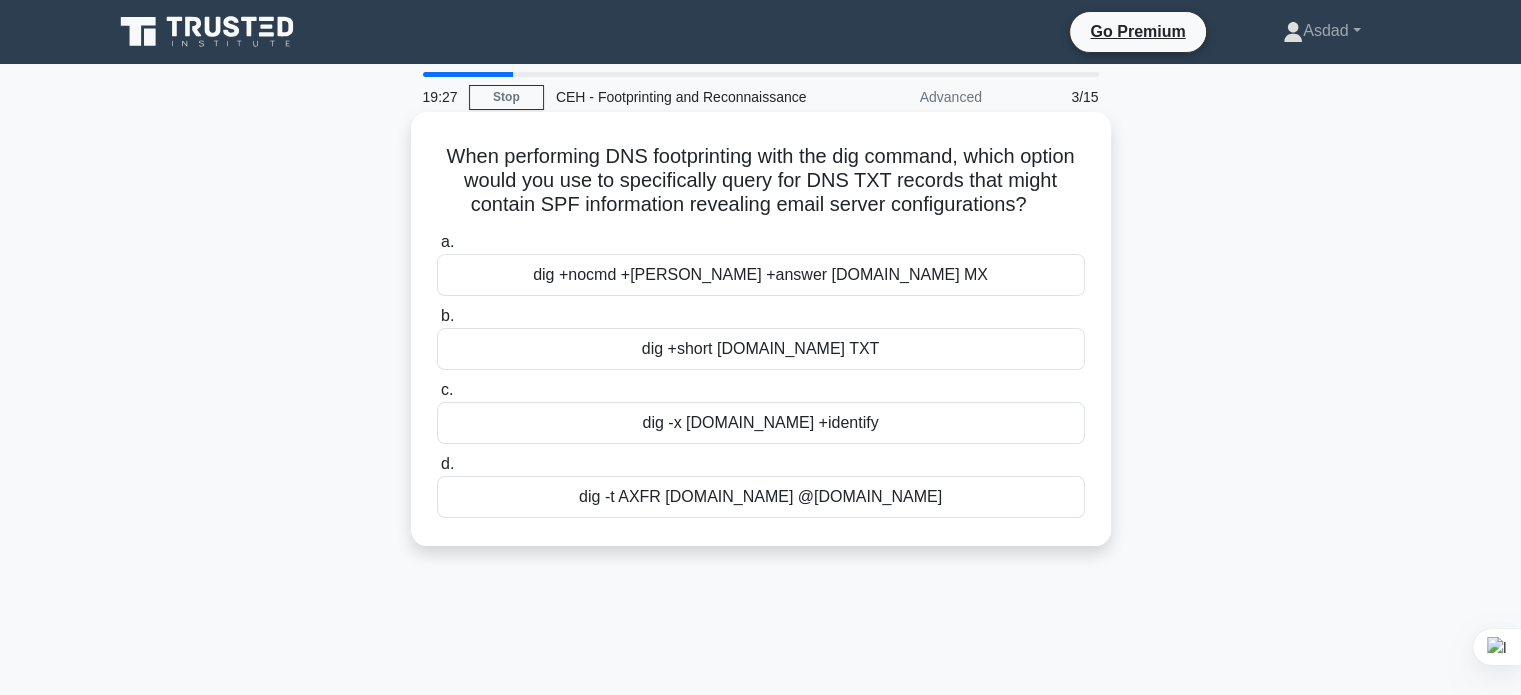click on "When performing DNS footprinting with the dig command, which option would you use to specifically query for DNS TXT records that might contain SPF information revealing email server configurations?
.spinner_0XTQ{transform-origin:center;animation:spinner_y6GP .75s linear infinite}@keyframes spinner_y6GP{100%{transform:rotate(360deg)}}" at bounding box center (761, 181) 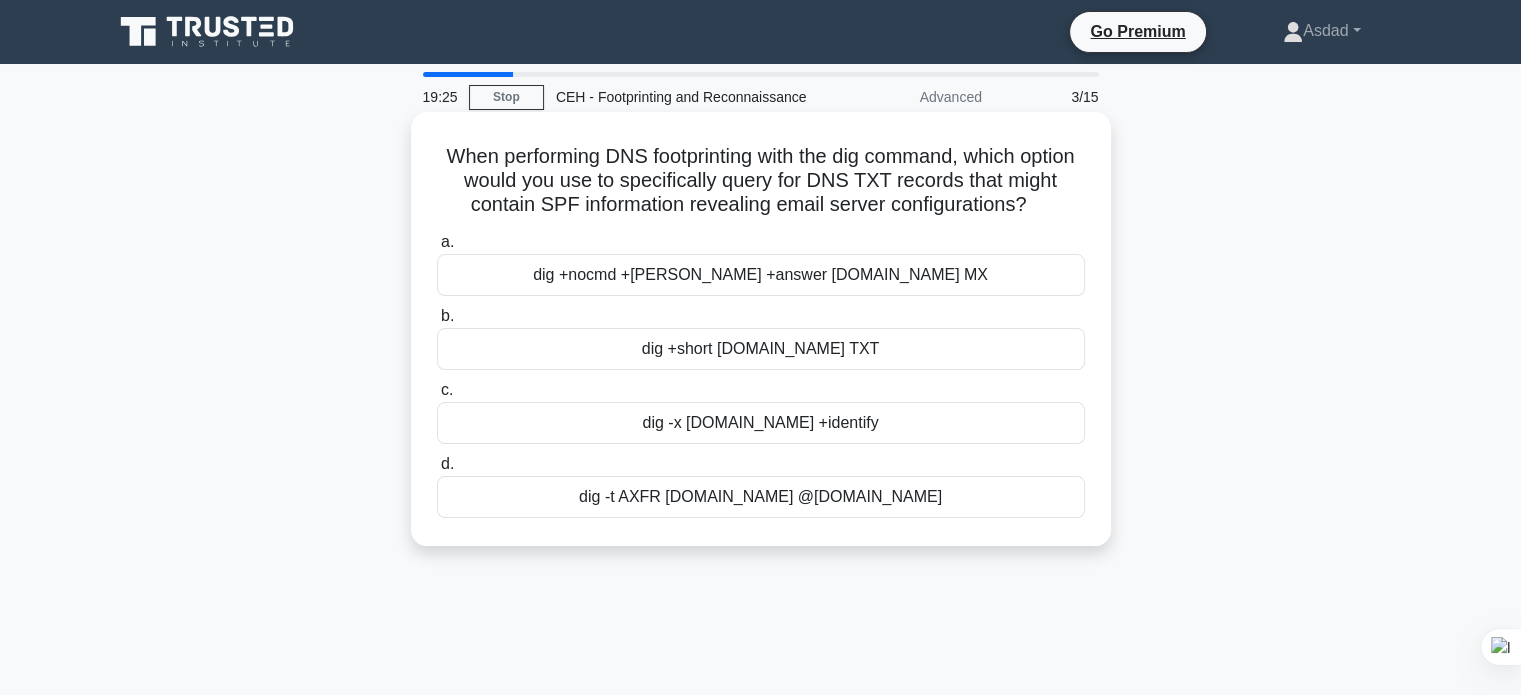 drag, startPoint x: 628, startPoint y: 166, endPoint x: 1044, endPoint y: 239, distance: 422.35648 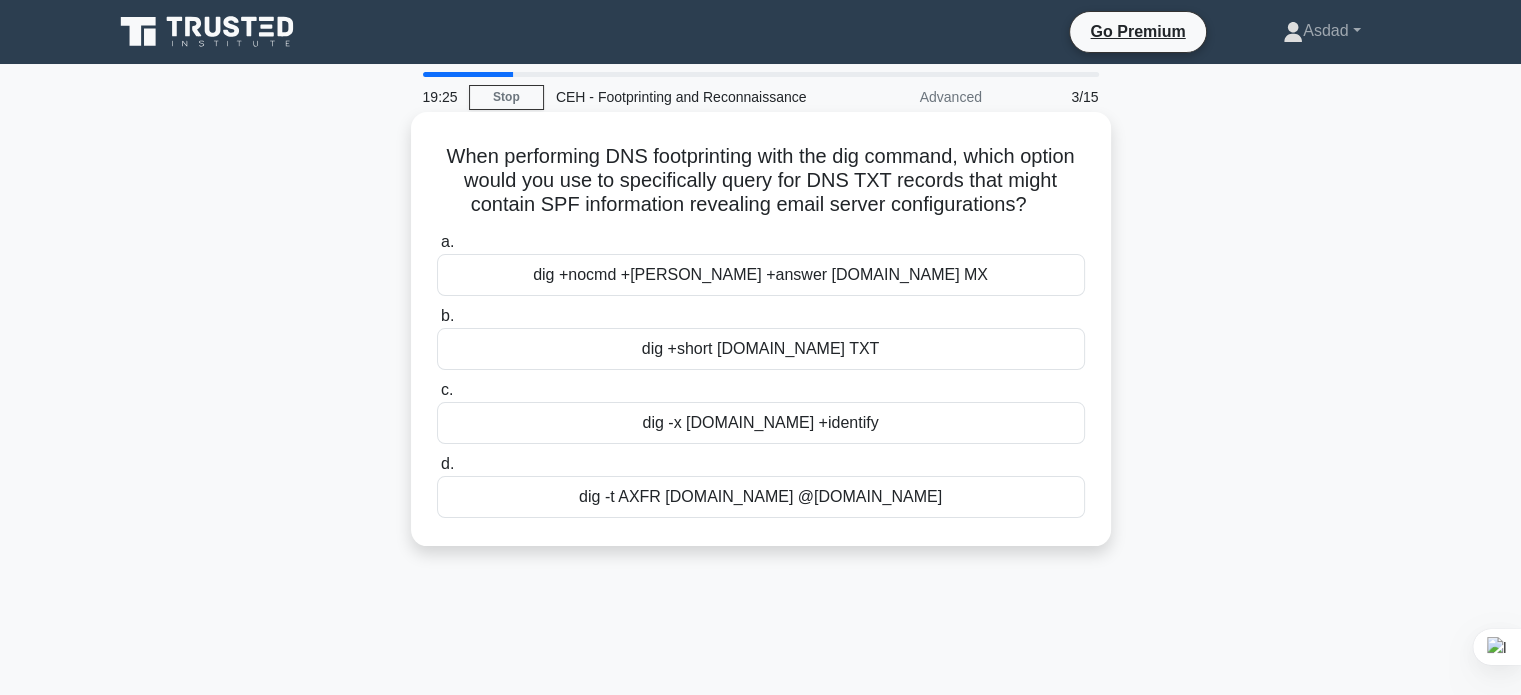 click on "When performing DNS footprinting with the dig command, which option would you use to specifically query for DNS TXT records that might contain SPF information revealing email server configurations?
.spinner_0XTQ{transform-origin:center;animation:spinner_y6GP .75s linear infinite}@keyframes spinner_y6GP{100%{transform:rotate(360deg)}}" at bounding box center [761, 181] 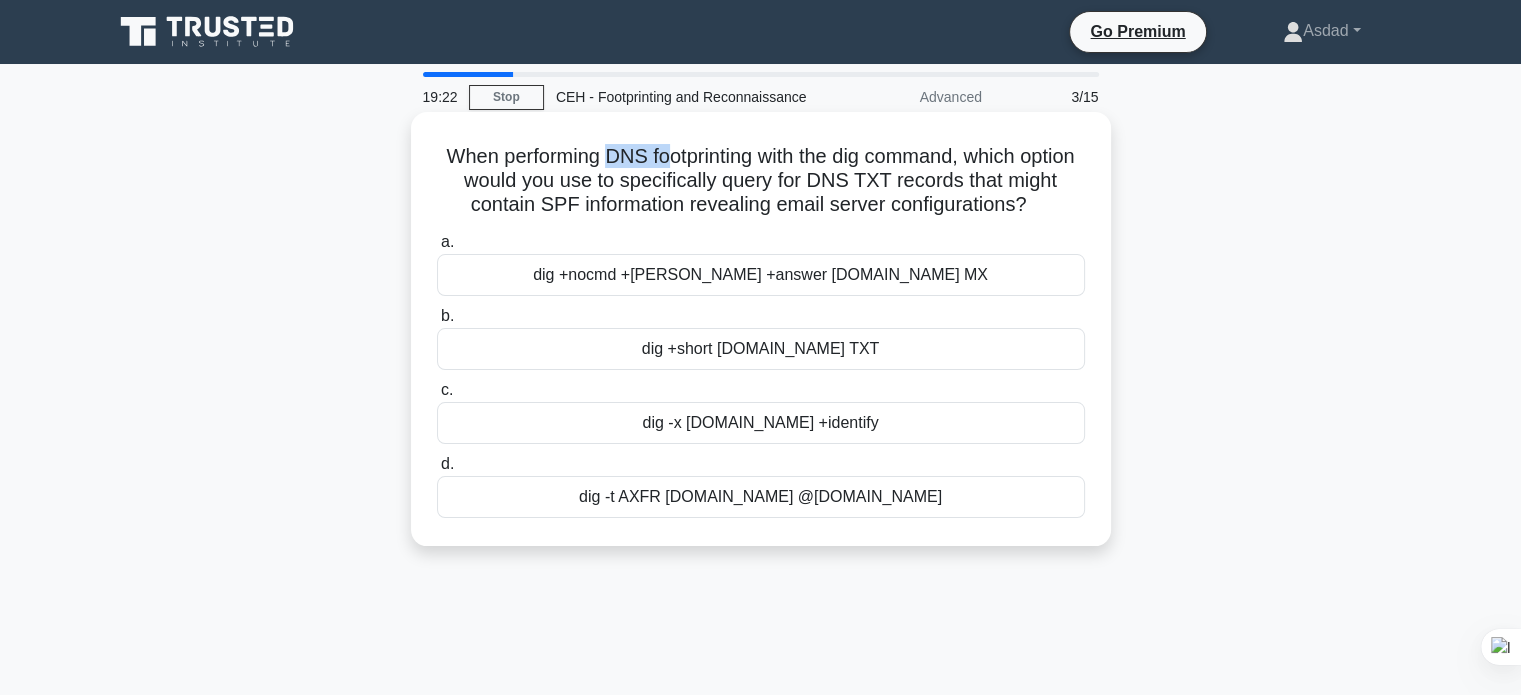 drag, startPoint x: 642, startPoint y: 152, endPoint x: 718, endPoint y: 152, distance: 76 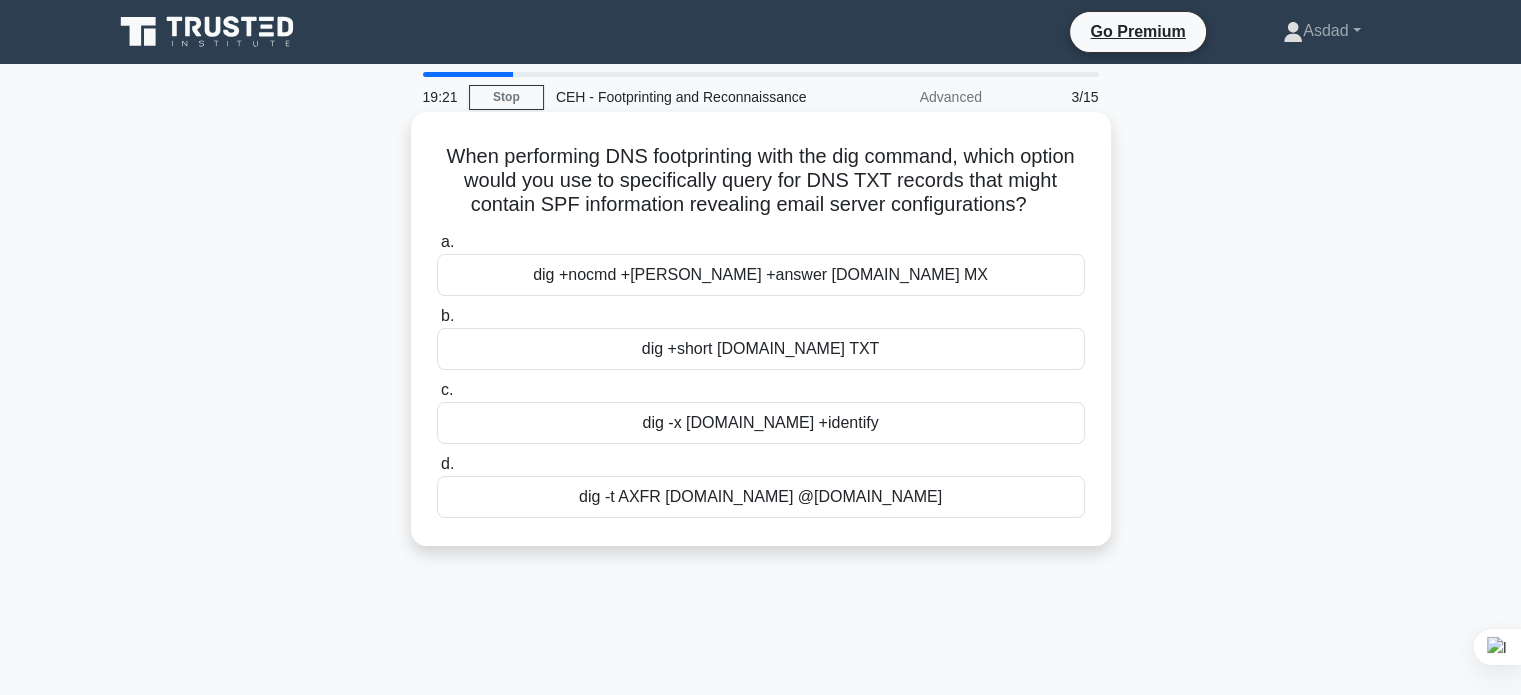 click on "When performing DNS footprinting with the dig command, which option would you use to specifically query for DNS TXT records that might contain SPF information revealing email server configurations?
.spinner_0XTQ{transform-origin:center;animation:spinner_y6GP .75s linear infinite}@keyframes spinner_y6GP{100%{transform:rotate(360deg)}}" at bounding box center [761, 181] 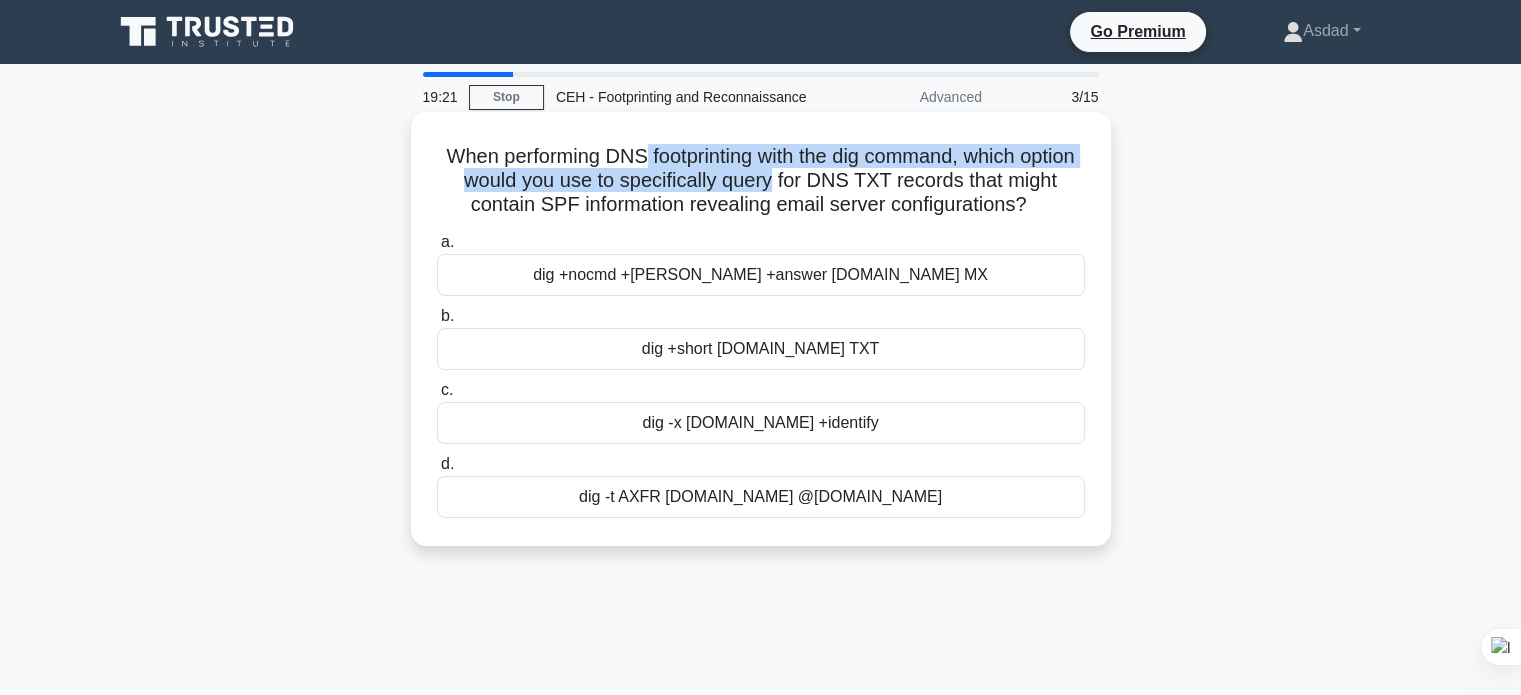 drag, startPoint x: 671, startPoint y: 157, endPoint x: 834, endPoint y: 175, distance: 163.99086 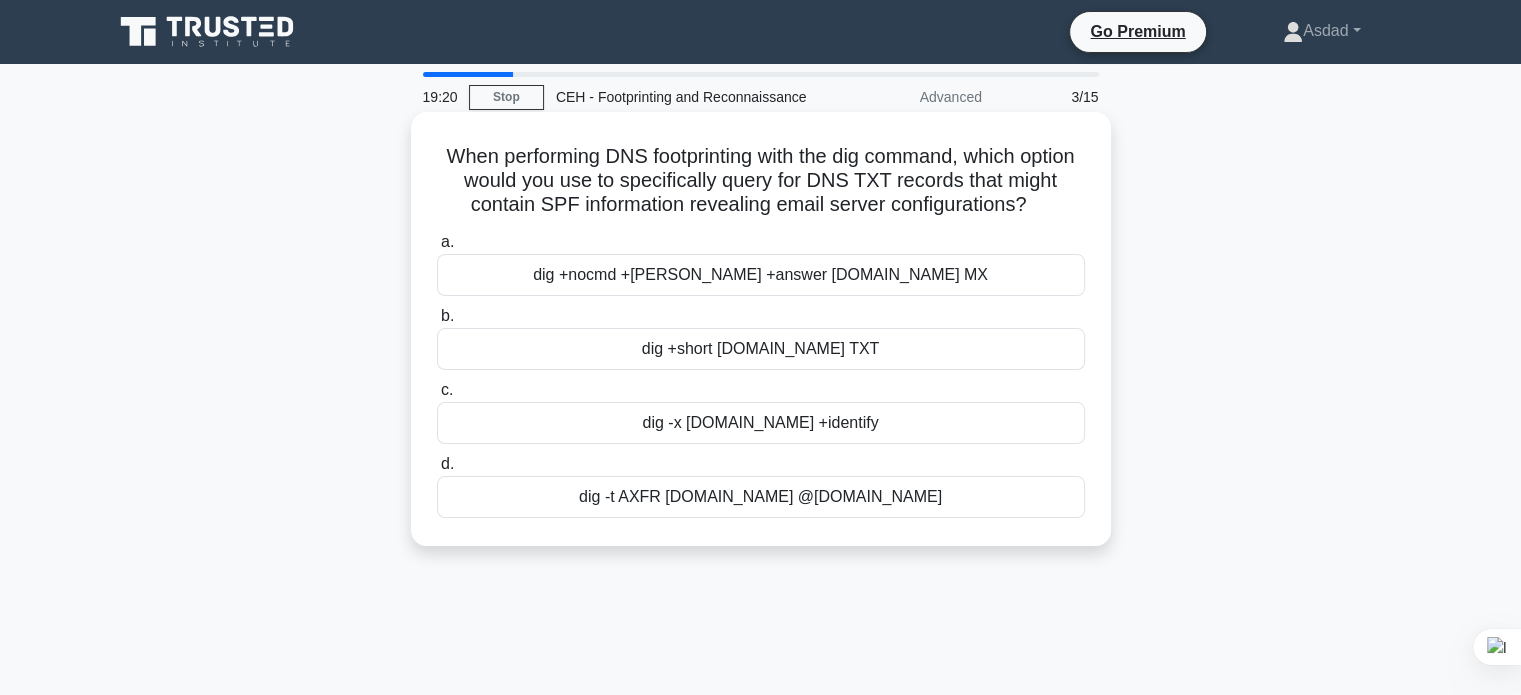 click on "When performing DNS footprinting with the dig command, which option would you use to specifically query for DNS TXT records that might contain SPF information revealing email server configurations?
.spinner_0XTQ{transform-origin:center;animation:spinner_y6GP .75s linear infinite}@keyframes spinner_y6GP{100%{transform:rotate(360deg)}}" at bounding box center [761, 181] 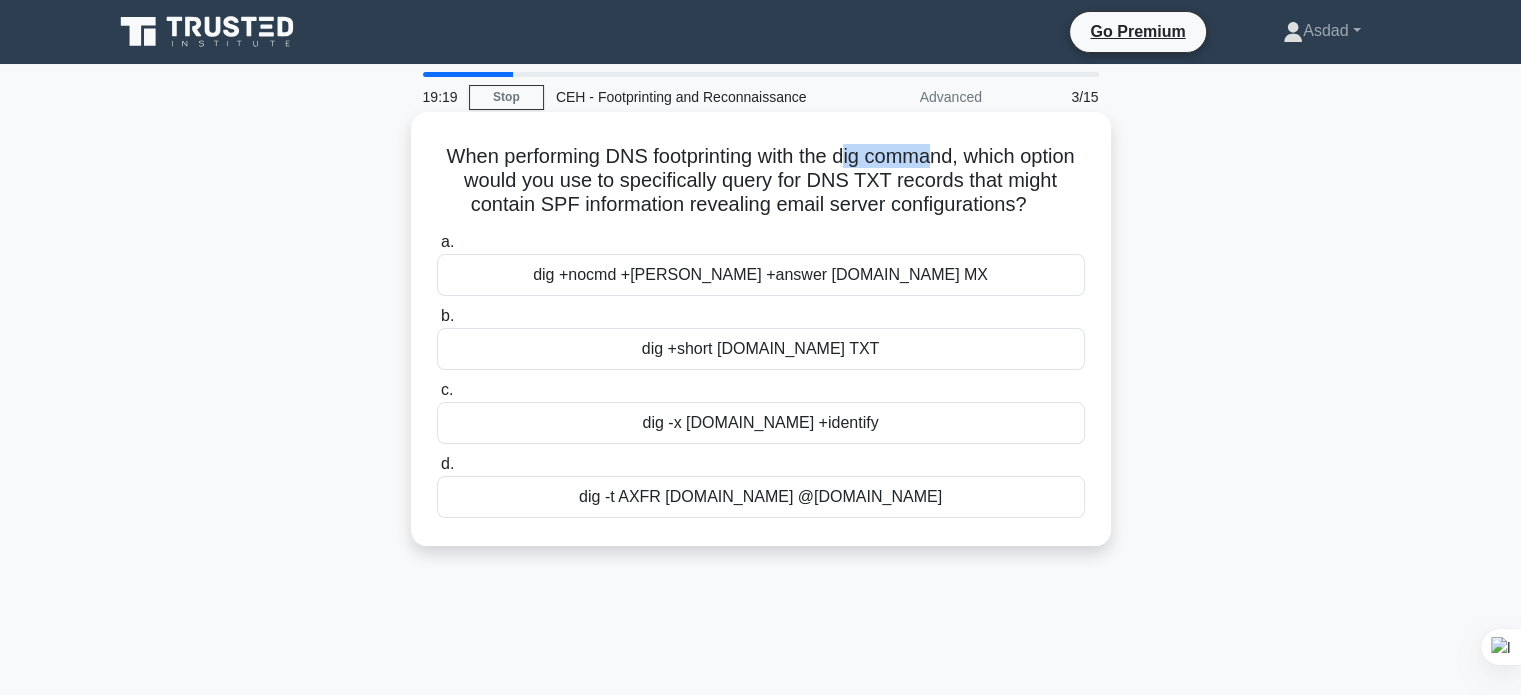 drag, startPoint x: 886, startPoint y: 154, endPoint x: 976, endPoint y: 155, distance: 90.005554 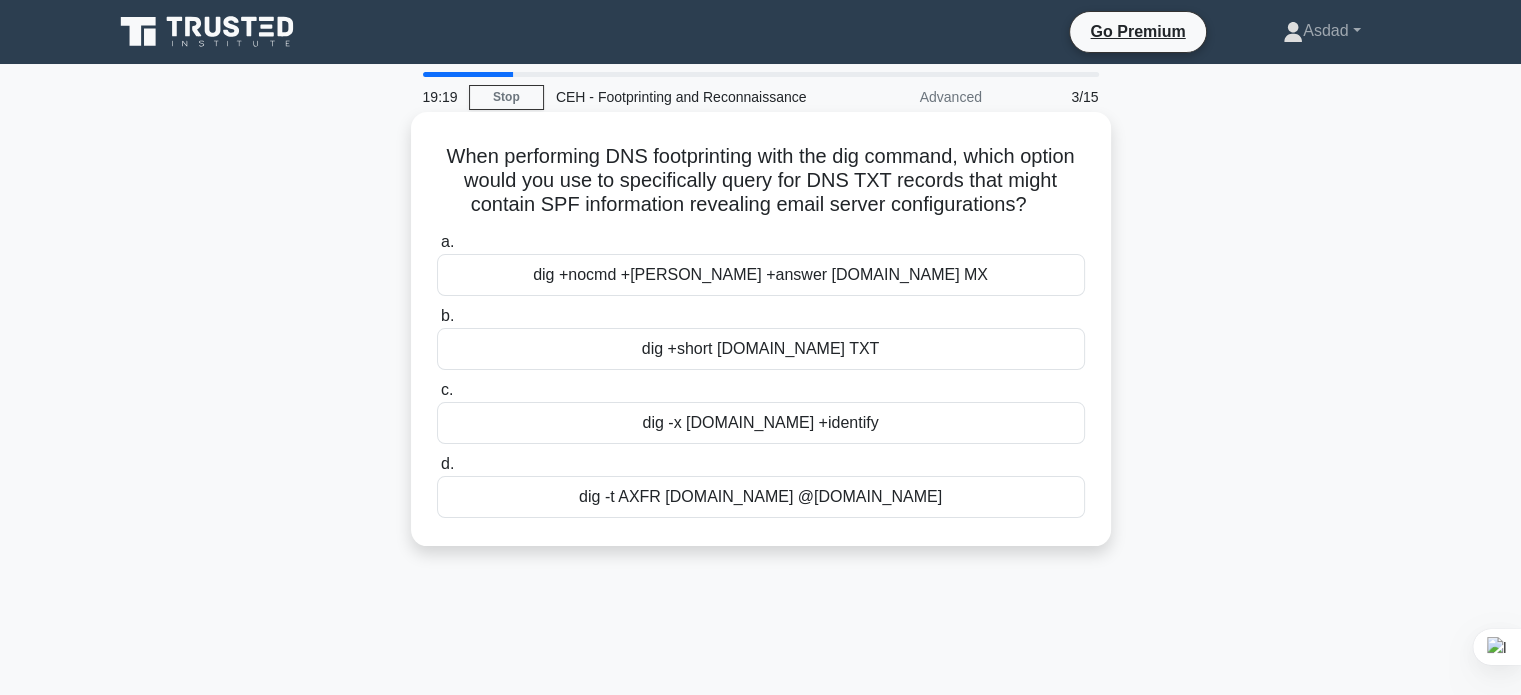 click on "When performing DNS footprinting with the dig command, which option would you use to specifically query for DNS TXT records that might contain SPF information revealing email server configurations?
.spinner_0XTQ{transform-origin:center;animation:spinner_y6GP .75s linear infinite}@keyframes spinner_y6GP{100%{transform:rotate(360deg)}}" at bounding box center (761, 181) 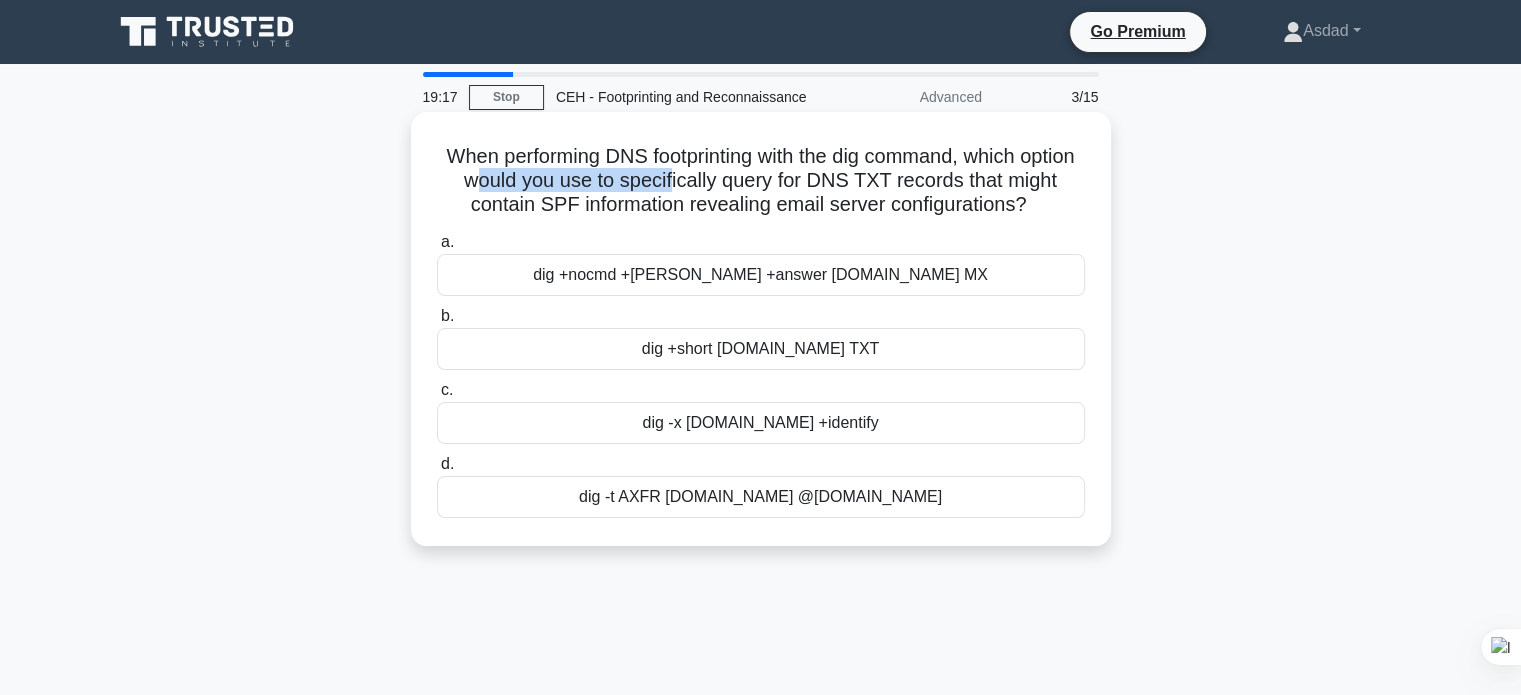 drag, startPoint x: 525, startPoint y: 174, endPoint x: 731, endPoint y: 172, distance: 206.0097 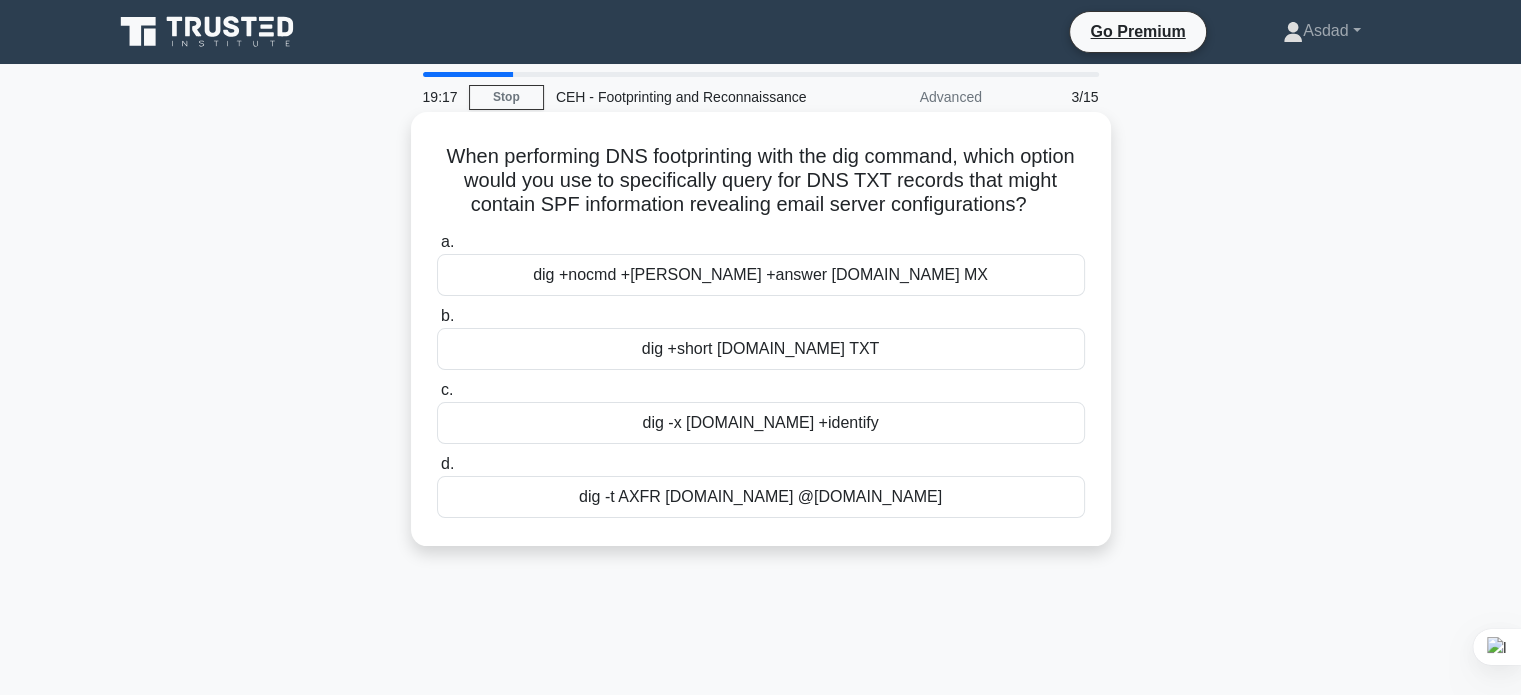 click on "When performing DNS footprinting with the dig command, which option would you use to specifically query for DNS TXT records that might contain SPF information revealing email server configurations?
.spinner_0XTQ{transform-origin:center;animation:spinner_y6GP .75s linear infinite}@keyframes spinner_y6GP{100%{transform:rotate(360deg)}}" at bounding box center (761, 181) 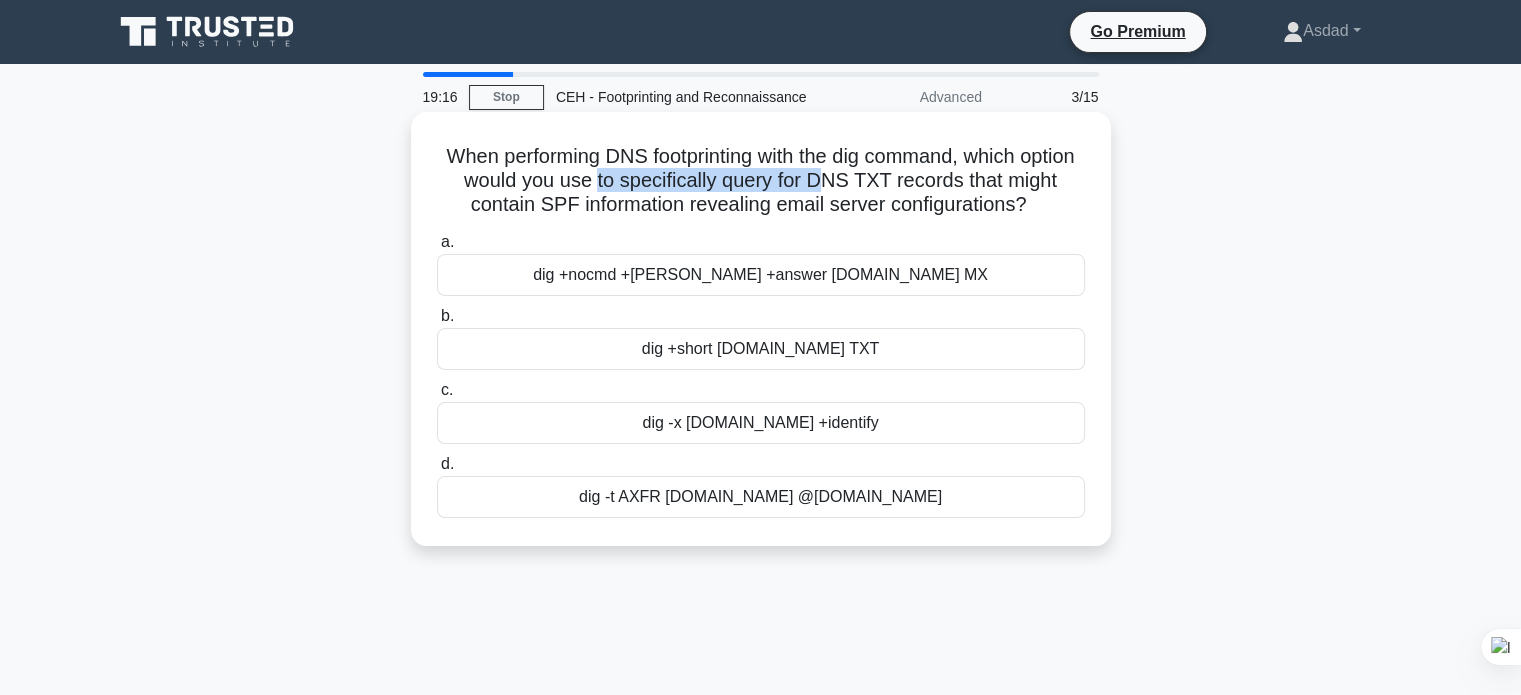 drag, startPoint x: 656, startPoint y: 182, endPoint x: 906, endPoint y: 192, distance: 250.19992 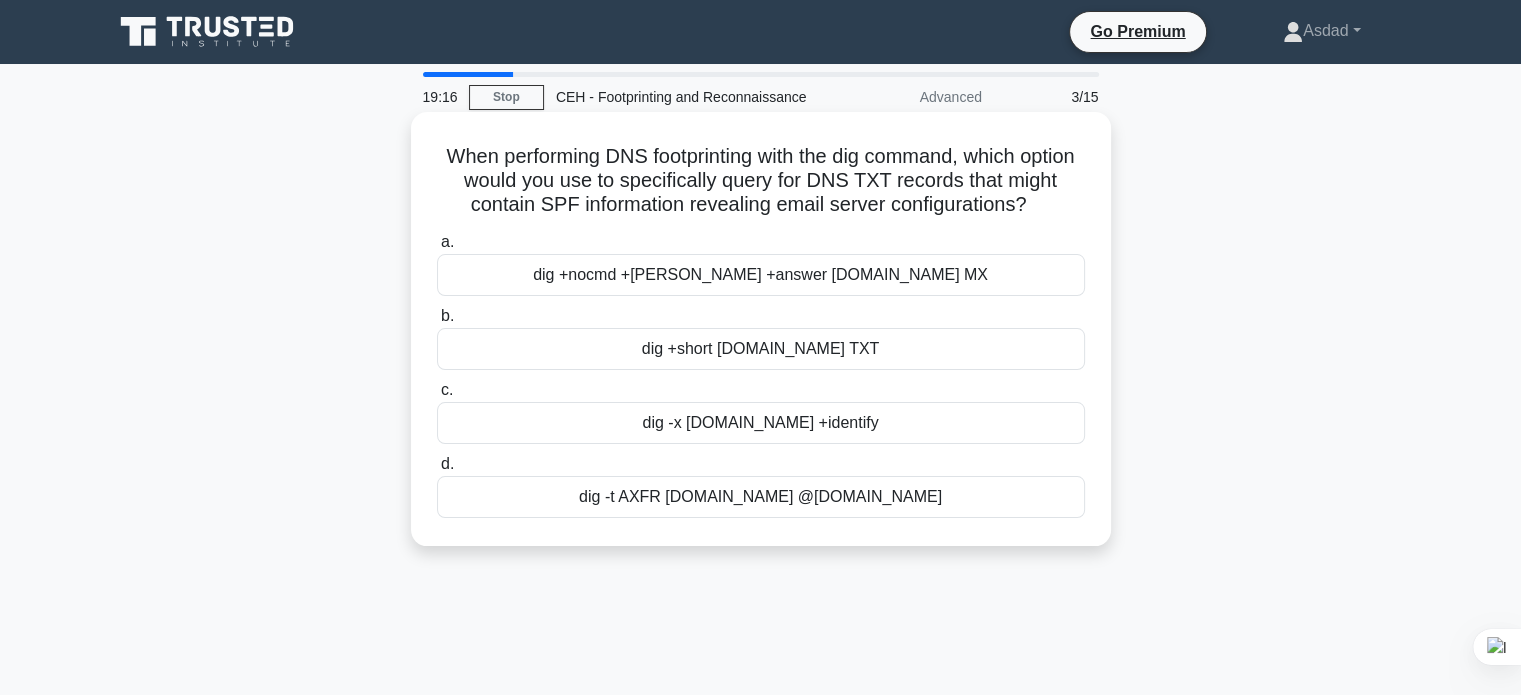 click on "When performing DNS footprinting with the dig command, which option would you use to specifically query for DNS TXT records that might contain SPF information revealing email server configurations?
.spinner_0XTQ{transform-origin:center;animation:spinner_y6GP .75s linear infinite}@keyframes spinner_y6GP{100%{transform:rotate(360deg)}}" at bounding box center [761, 181] 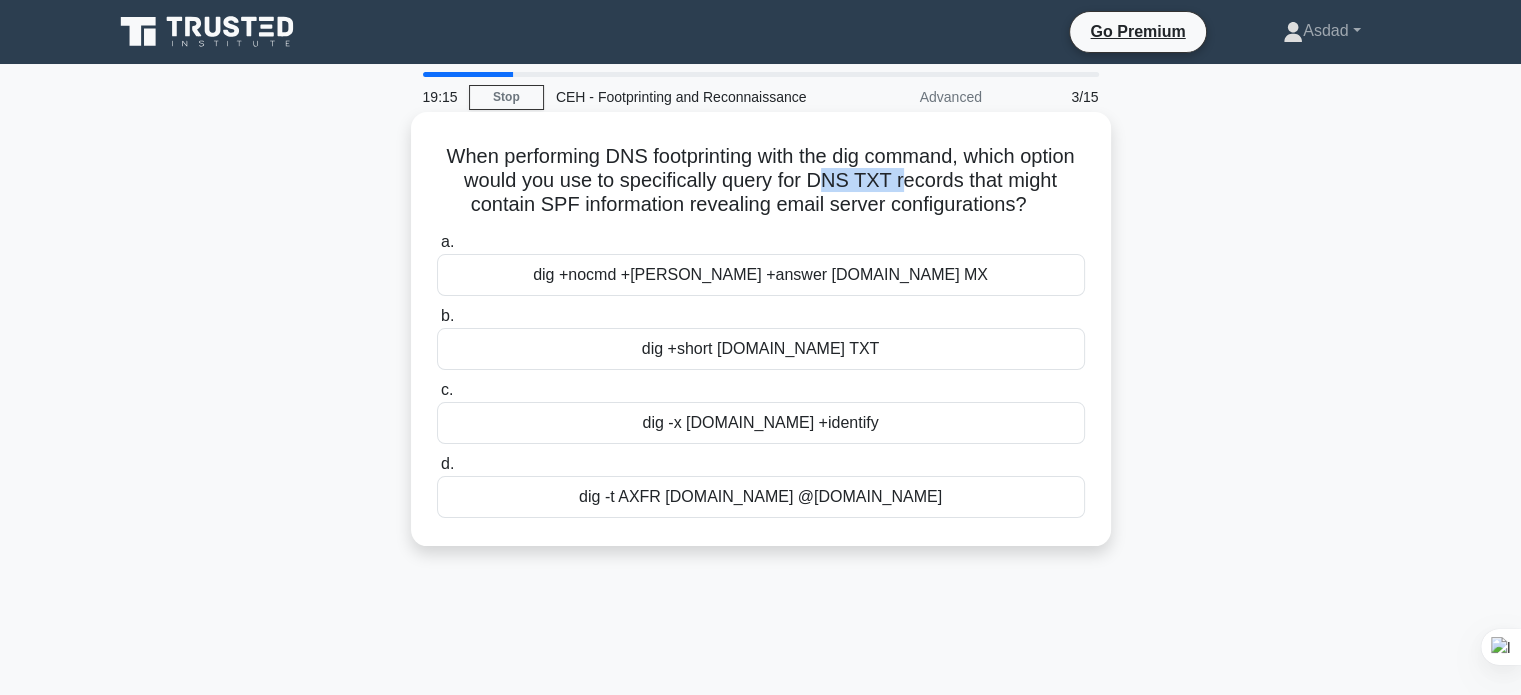 drag, startPoint x: 917, startPoint y: 173, endPoint x: 965, endPoint y: 173, distance: 48 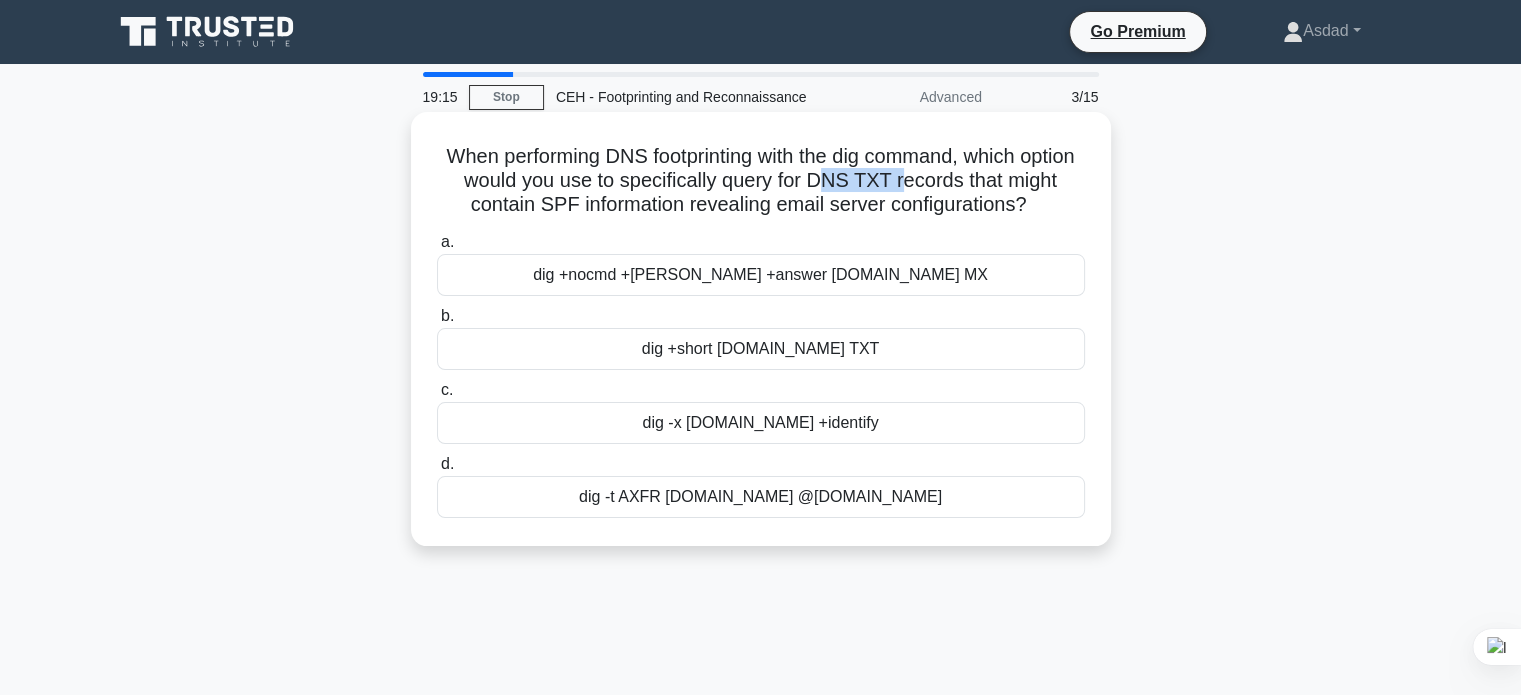 click on "When performing DNS footprinting with the dig command, which option would you use to specifically query for DNS TXT records that might contain SPF information revealing email server configurations?
.spinner_0XTQ{transform-origin:center;animation:spinner_y6GP .75s linear infinite}@keyframes spinner_y6GP{100%{transform:rotate(360deg)}}" at bounding box center [761, 181] 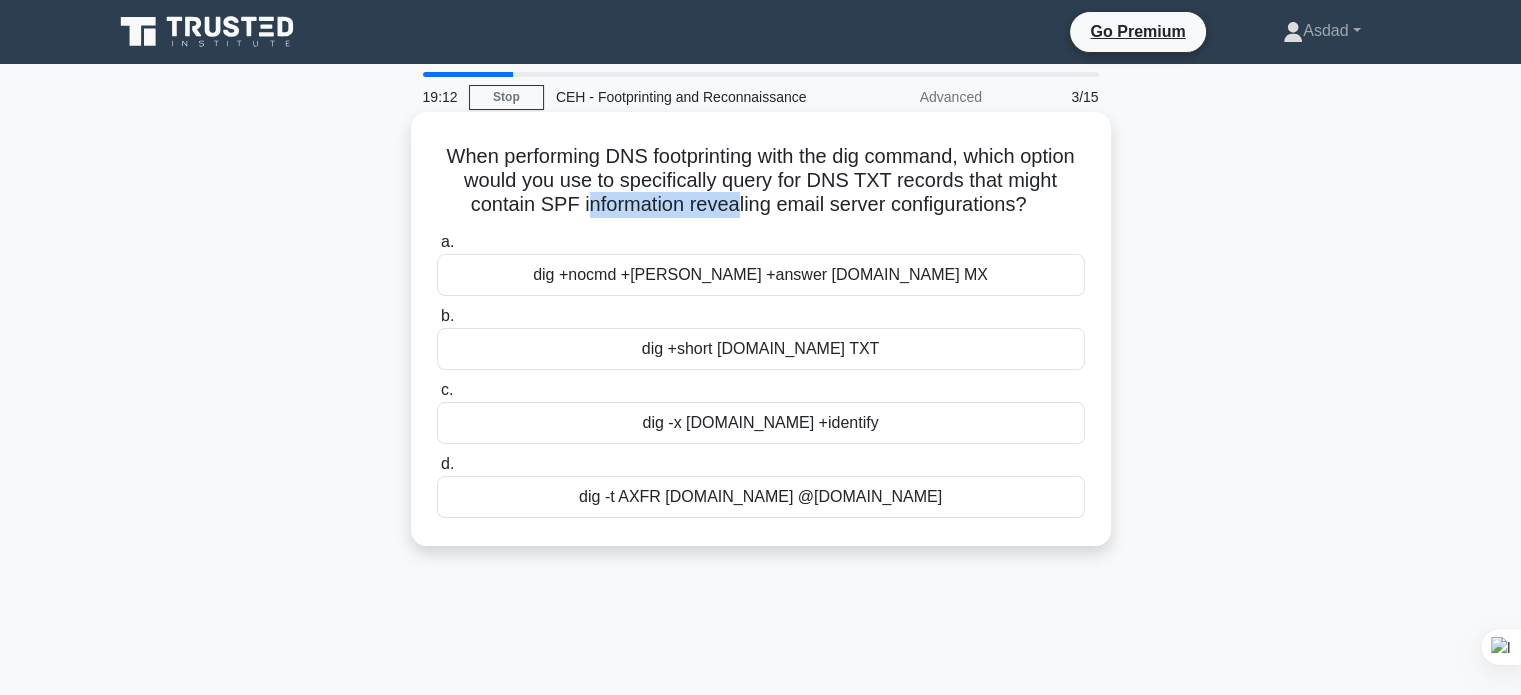 drag, startPoint x: 620, startPoint y: 211, endPoint x: 783, endPoint y: 210, distance: 163.00307 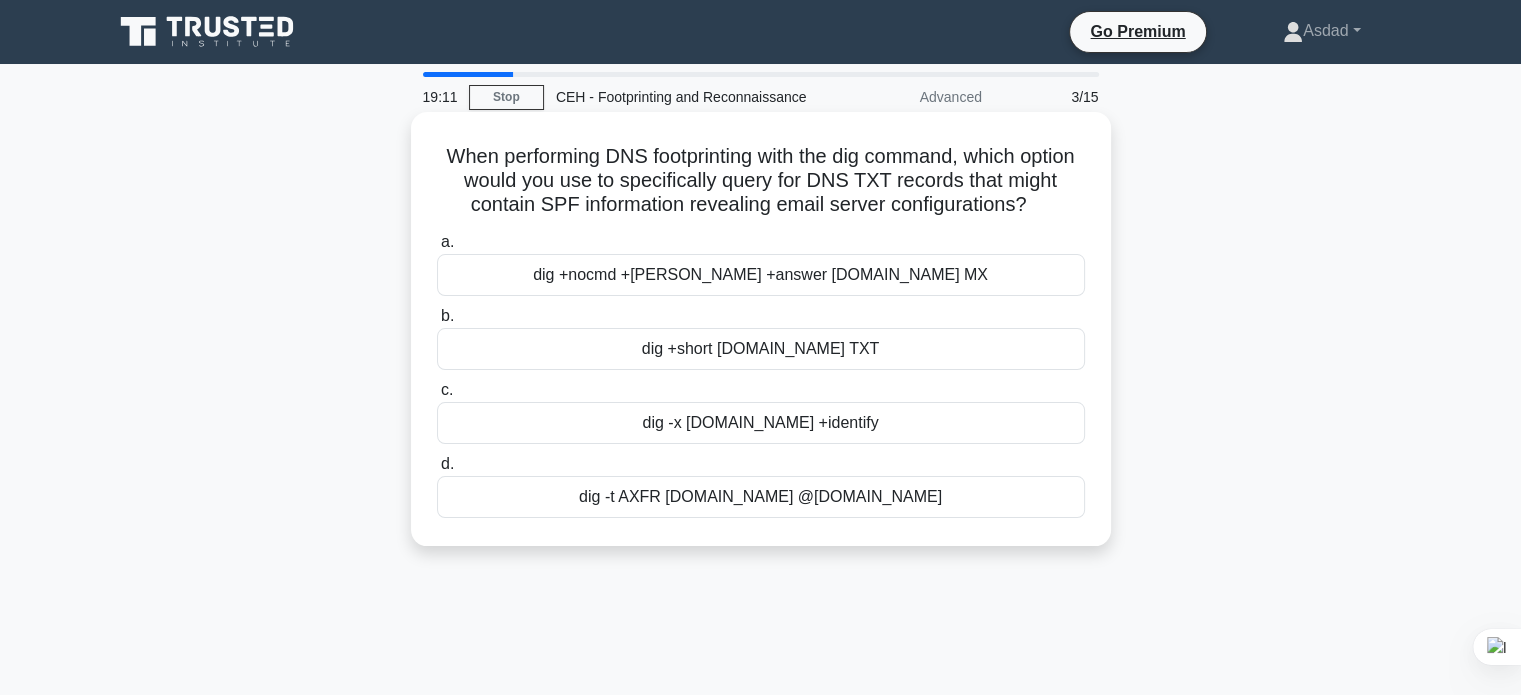 click on "When performing DNS footprinting with the dig command, which option would you use to specifically query for DNS TXT records that might contain SPF information revealing email server configurations?
.spinner_0XTQ{transform-origin:center;animation:spinner_y6GP .75s linear infinite}@keyframes spinner_y6GP{100%{transform:rotate(360deg)}}" at bounding box center [761, 181] 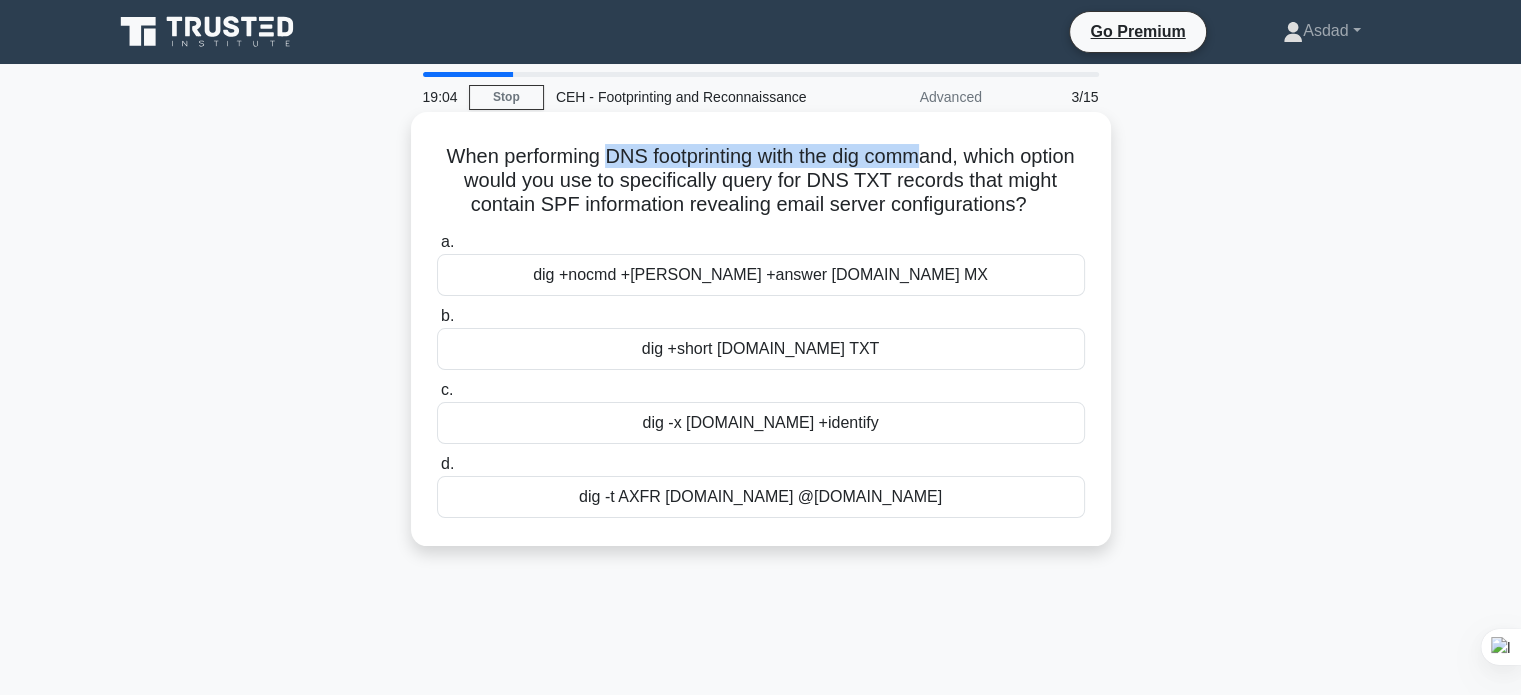 drag, startPoint x: 652, startPoint y: 146, endPoint x: 972, endPoint y: 151, distance: 320.03906 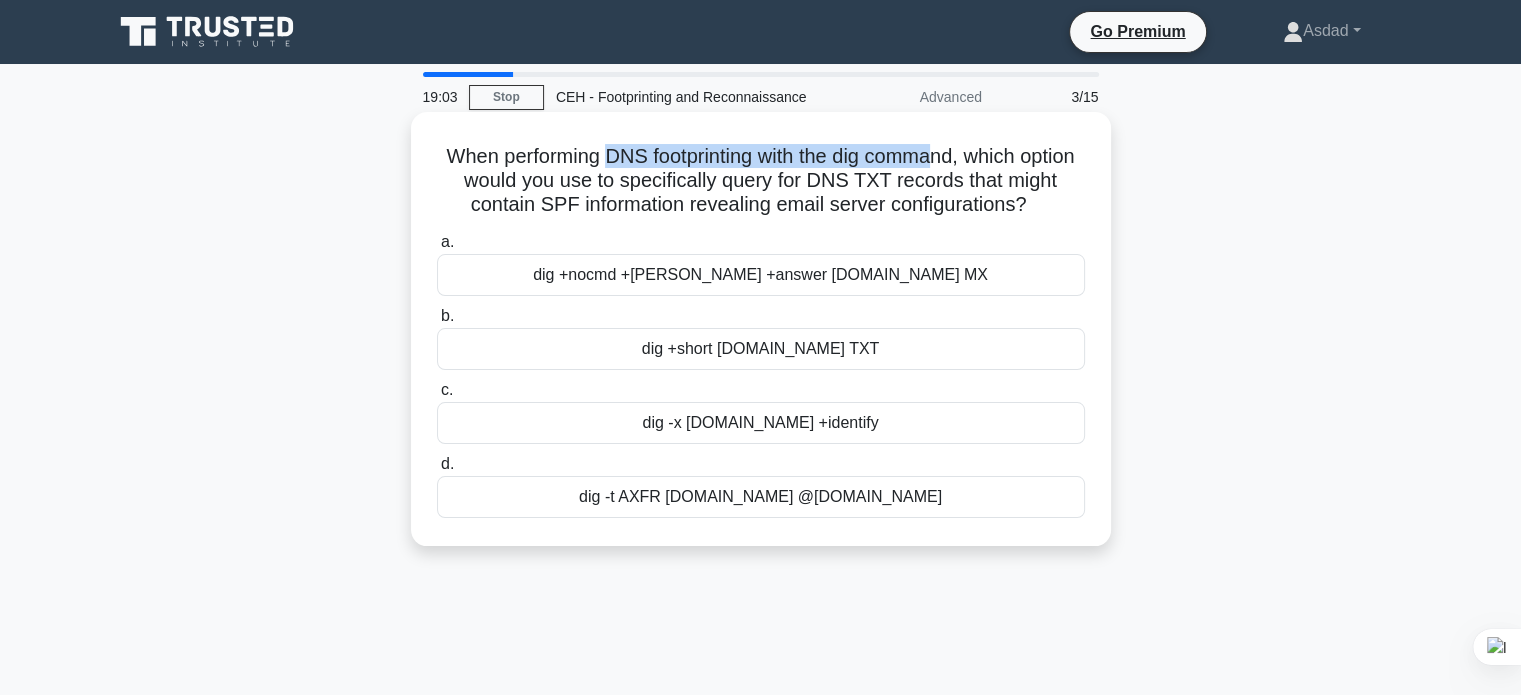 click on "When performing DNS footprinting with the dig command, which option would you use to specifically query for DNS TXT records that might contain SPF information revealing email server configurations?
.spinner_0XTQ{transform-origin:center;animation:spinner_y6GP .75s linear infinite}@keyframes spinner_y6GP{100%{transform:rotate(360deg)}}" at bounding box center [761, 181] 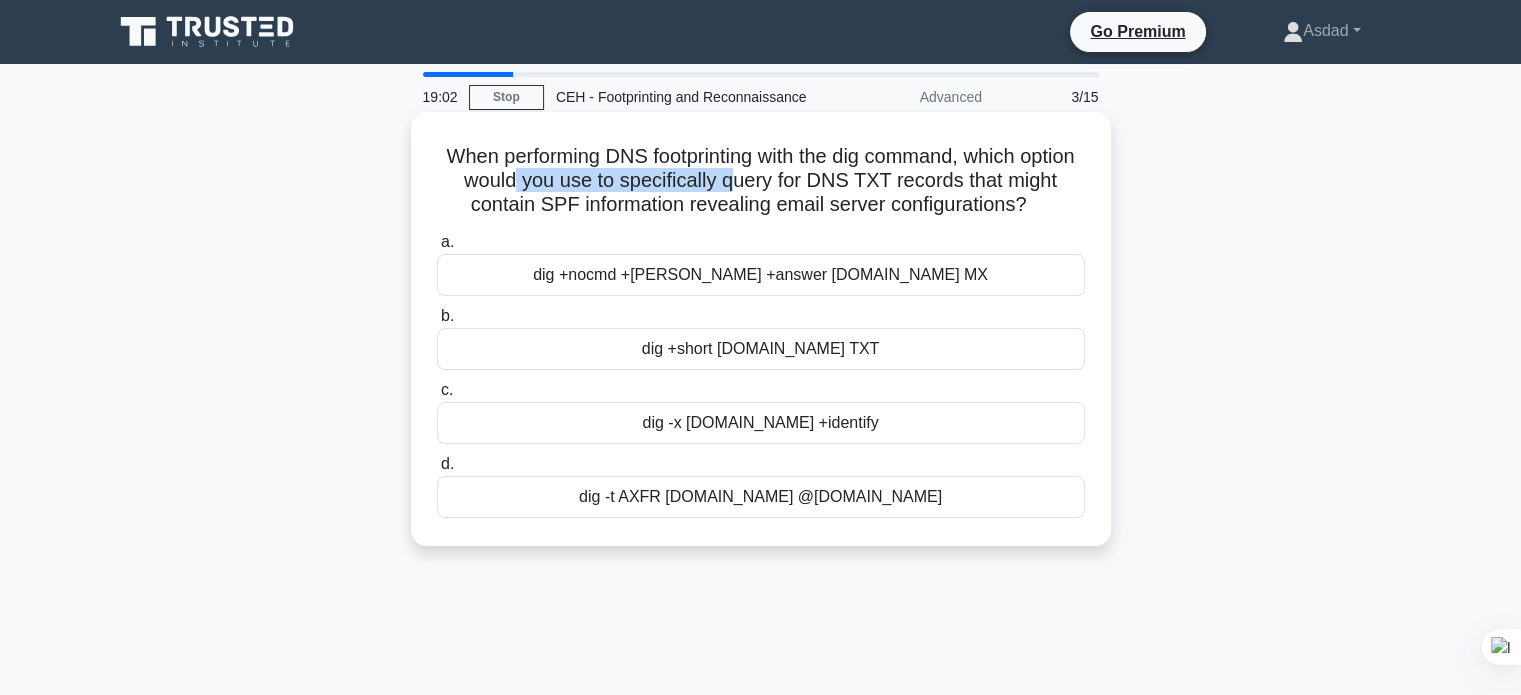 drag, startPoint x: 640, startPoint y: 180, endPoint x: 832, endPoint y: 182, distance: 192.01042 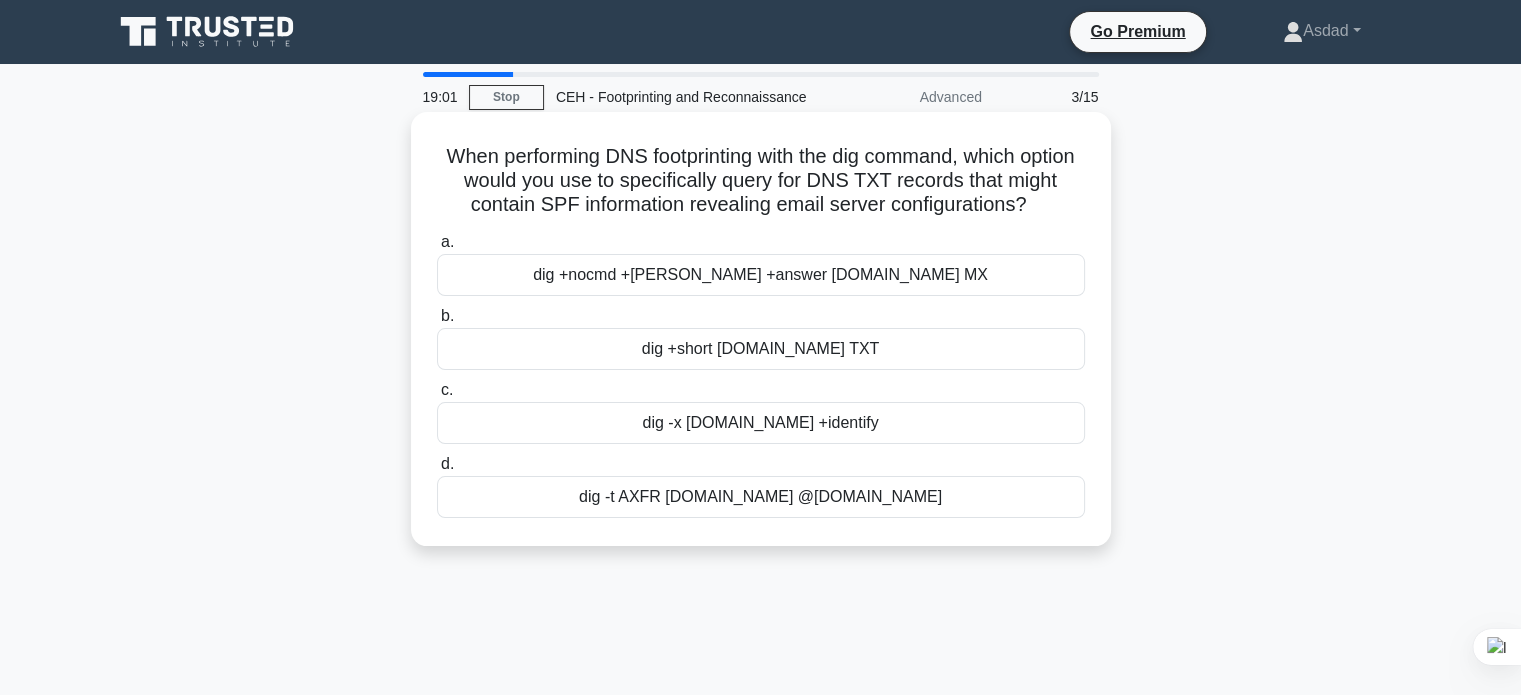 click on "When performing DNS footprinting with the dig command, which option would you use to specifically query for DNS TXT records that might contain SPF information revealing email server configurations?
.spinner_0XTQ{transform-origin:center;animation:spinner_y6GP .75s linear infinite}@keyframes spinner_y6GP{100%{transform:rotate(360deg)}}" at bounding box center [761, 181] 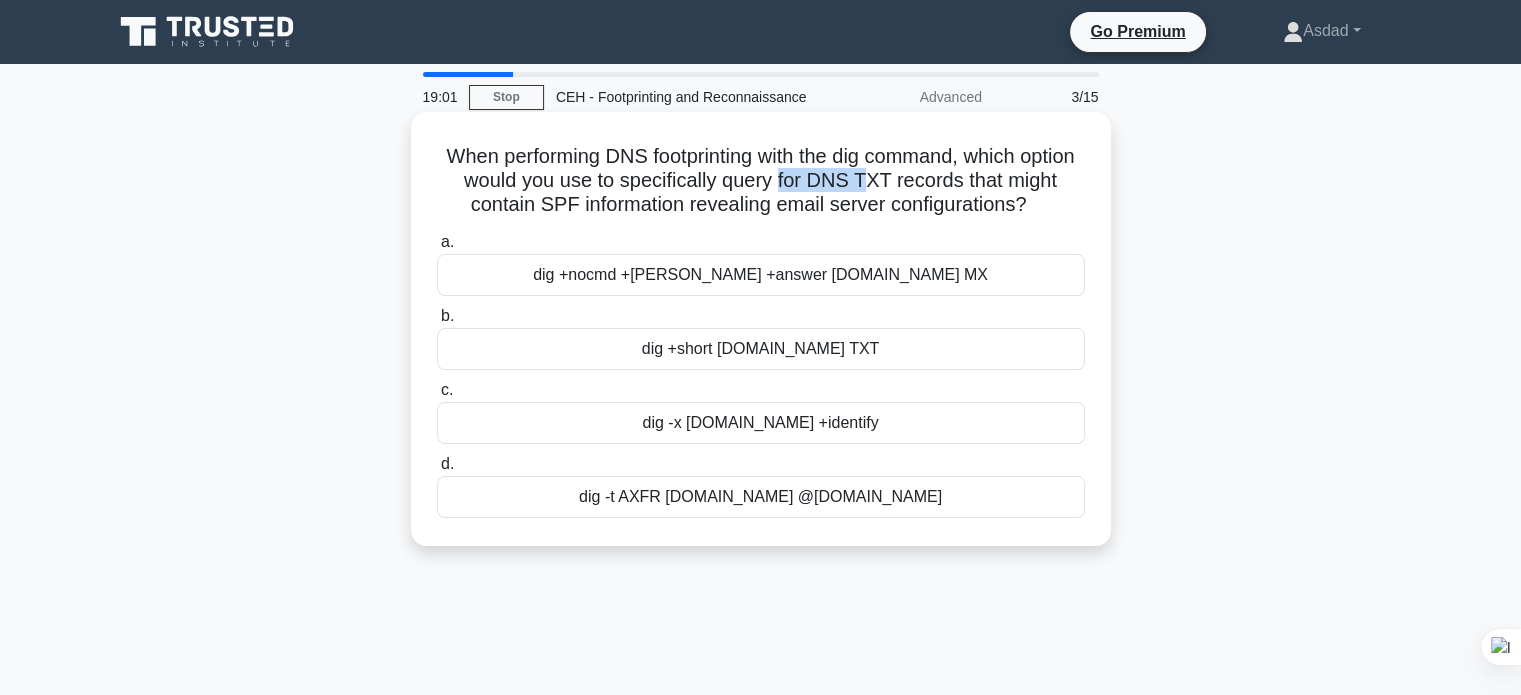 drag, startPoint x: 900, startPoint y: 179, endPoint x: 952, endPoint y: 184, distance: 52.23983 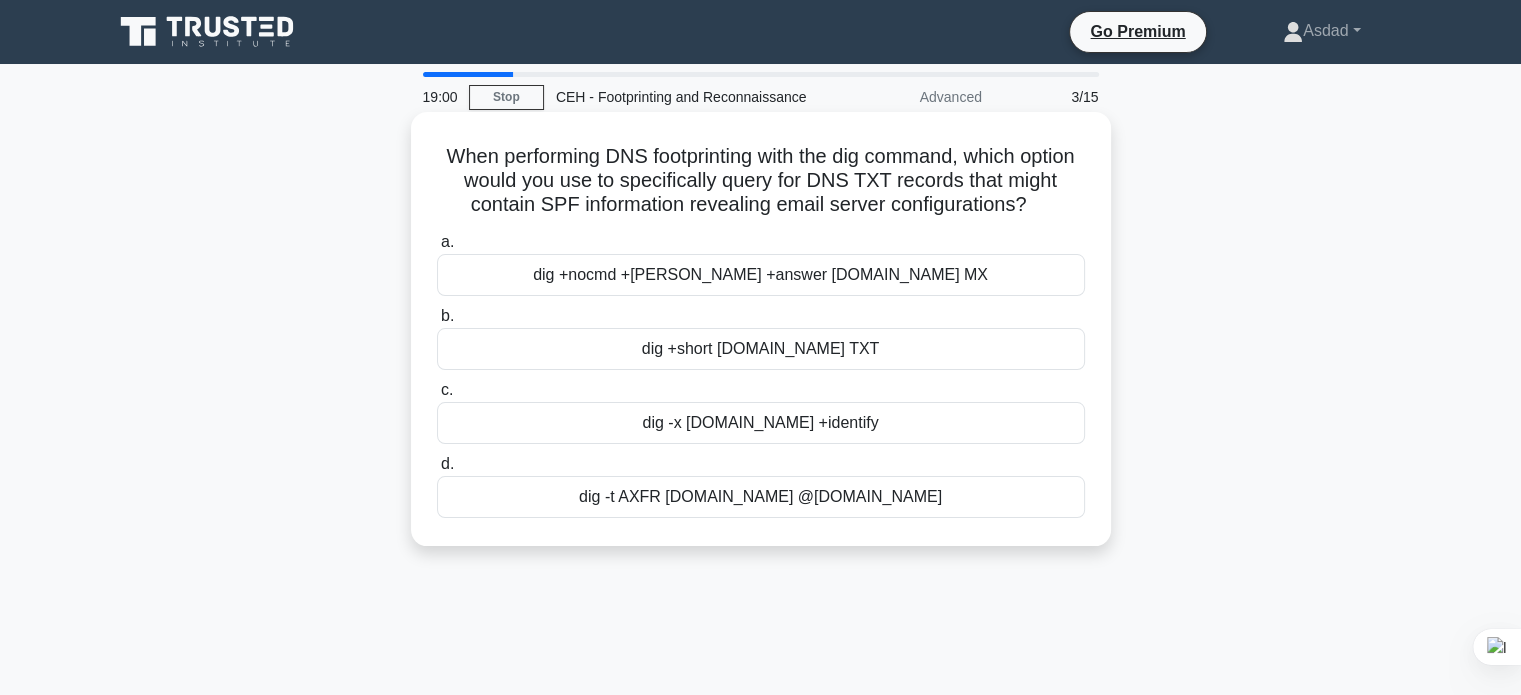 click on "When performing DNS footprinting with the dig command, which option would you use to specifically query for DNS TXT records that might contain SPF information revealing email server configurations?
.spinner_0XTQ{transform-origin:center;animation:spinner_y6GP .75s linear infinite}@keyframes spinner_y6GP{100%{transform:rotate(360deg)}}" at bounding box center [761, 181] 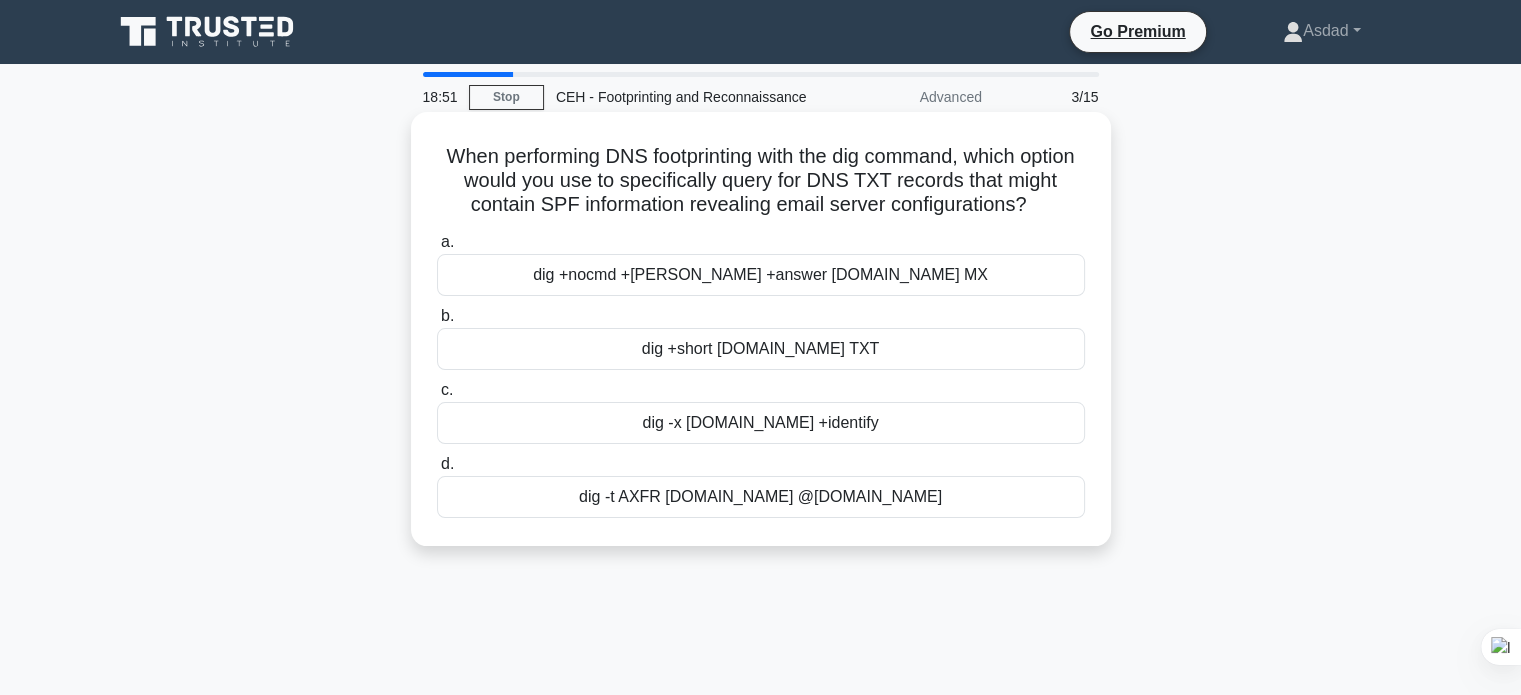 click on "dig +short example.com TXT" at bounding box center (761, 349) 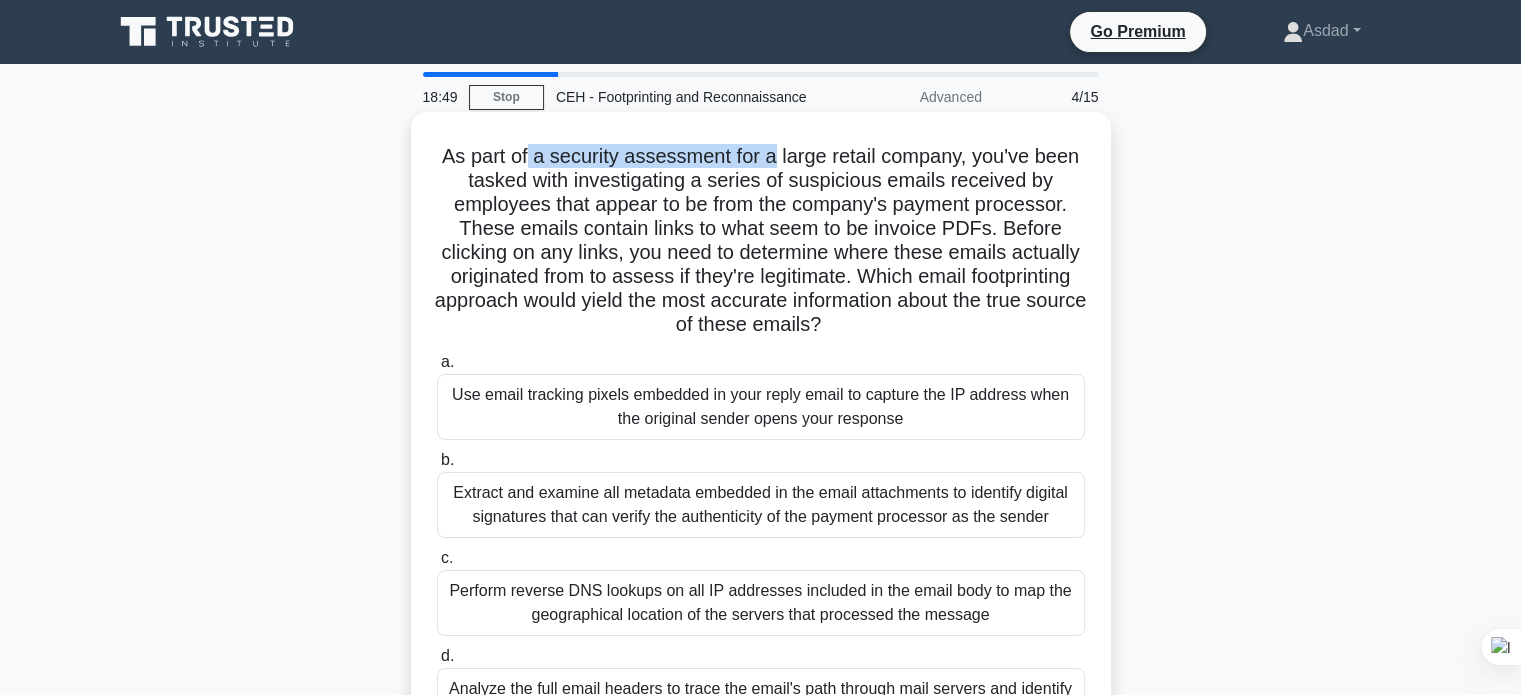 drag, startPoint x: 530, startPoint y: 159, endPoint x: 812, endPoint y: 180, distance: 282.78082 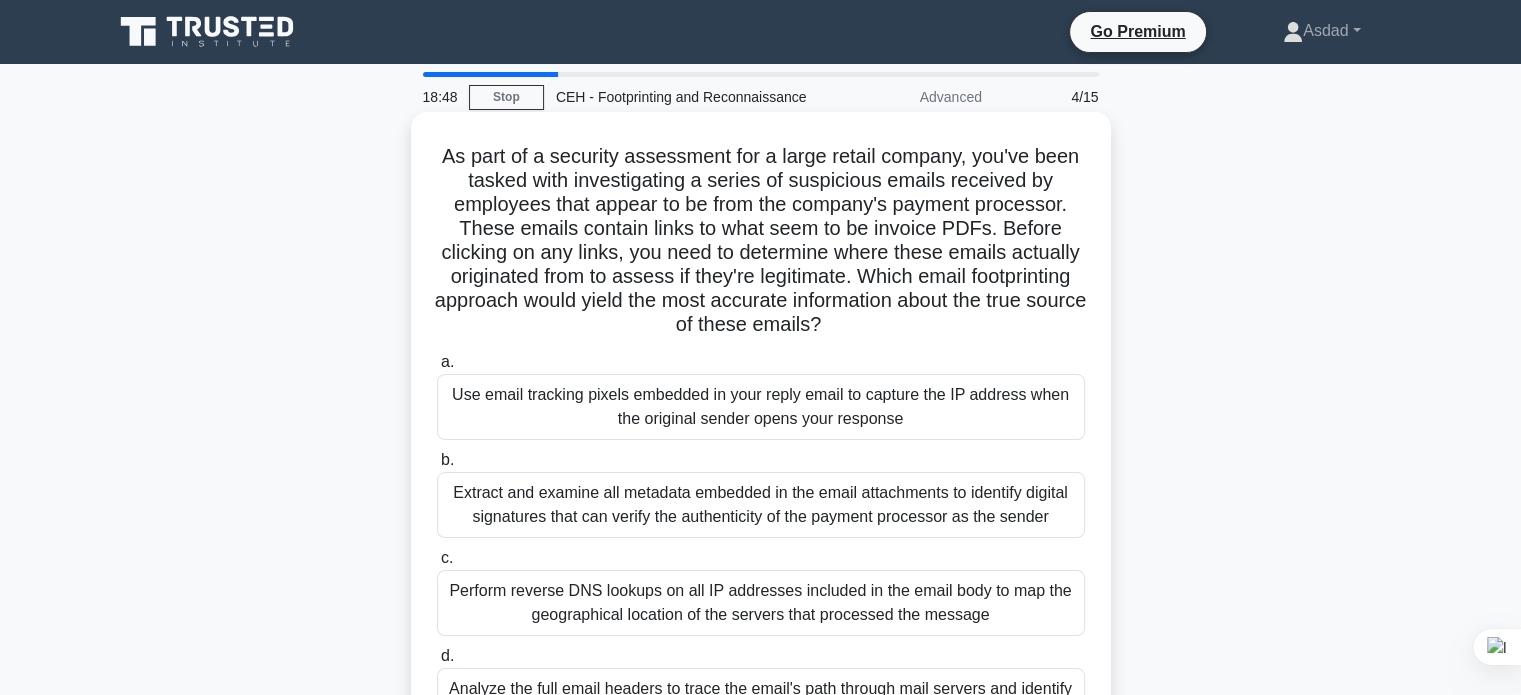 click on "As part of a security assessment for a large retail company, you've been tasked with investigating a series of suspicious emails received by employees that appear to be from the company's payment processor. These emails contain links to what seem to be invoice PDFs. Before clicking on any links, you need to determine where these emails actually originated from to assess if they're legitimate. Which email footprinting approach would yield the most accurate information about the true source of these emails?
.spinner_0XTQ{transform-origin:center;animation:spinner_y6GP .75s linear infinite}@keyframes spinner_y6GP{100%{transform:rotate(360deg)}}" at bounding box center (761, 241) 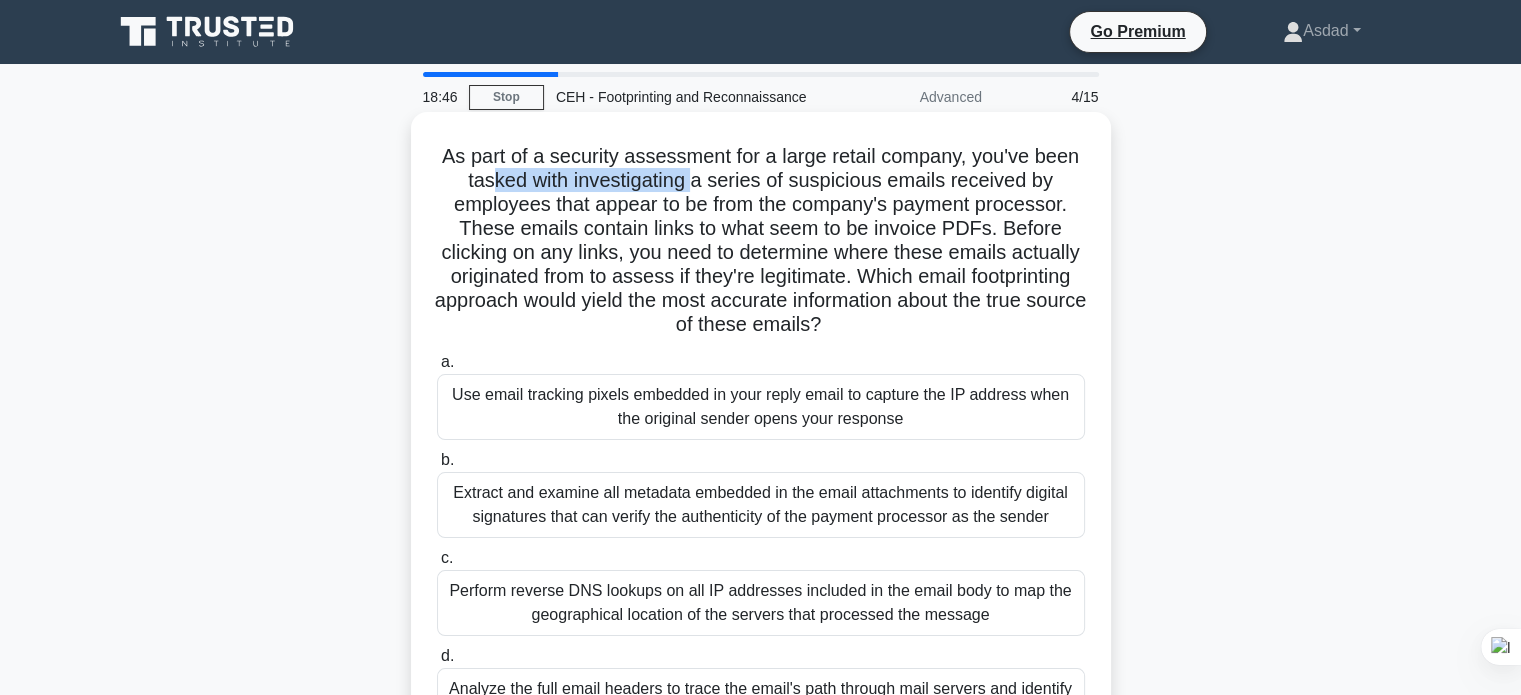 drag, startPoint x: 578, startPoint y: 183, endPoint x: 696, endPoint y: 183, distance: 118 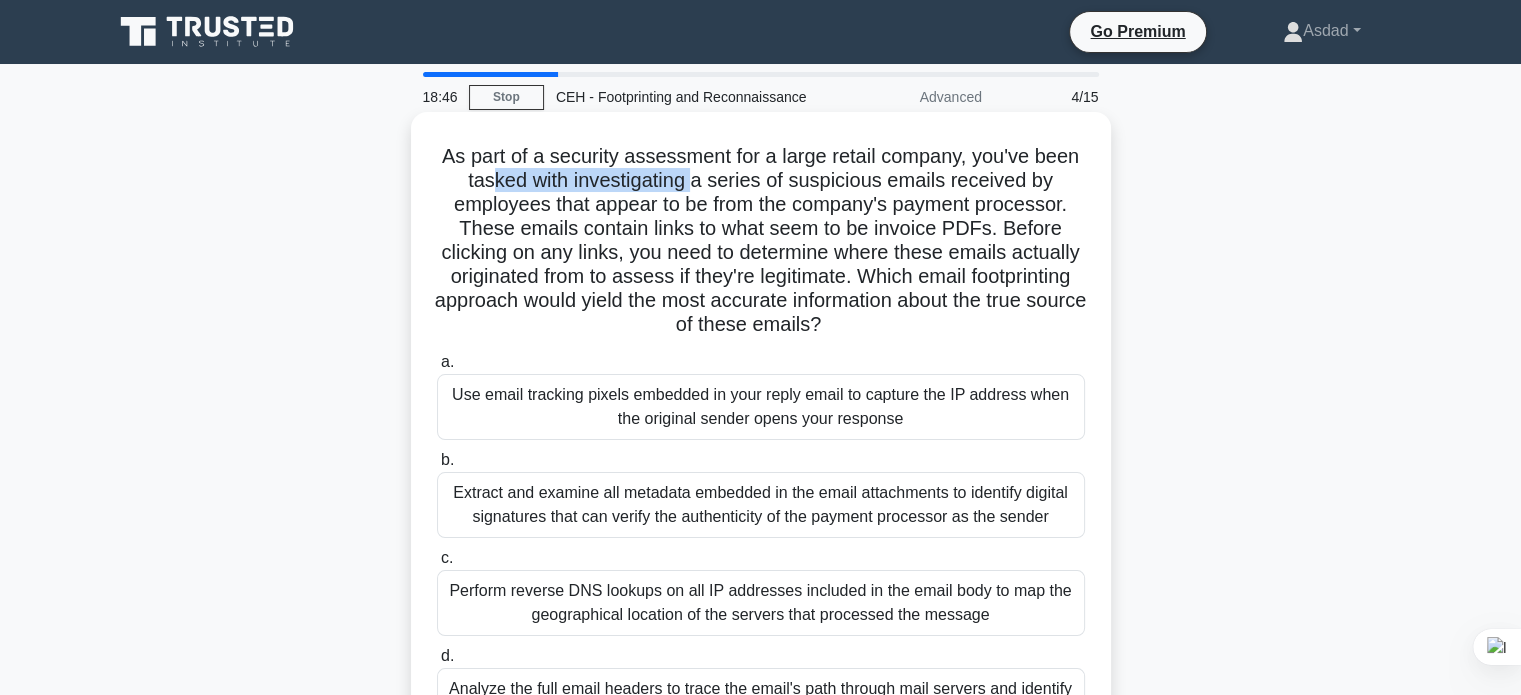 click on "As part of a security assessment for a large retail company, you've been tasked with investigating a series of suspicious emails received by employees that appear to be from the company's payment processor. These emails contain links to what seem to be invoice PDFs. Before clicking on any links, you need to determine where these emails actually originated from to assess if they're legitimate. Which email footprinting approach would yield the most accurate information about the true source of these emails?
.spinner_0XTQ{transform-origin:center;animation:spinner_y6GP .75s linear infinite}@keyframes spinner_y6GP{100%{transform:rotate(360deg)}}" at bounding box center [761, 241] 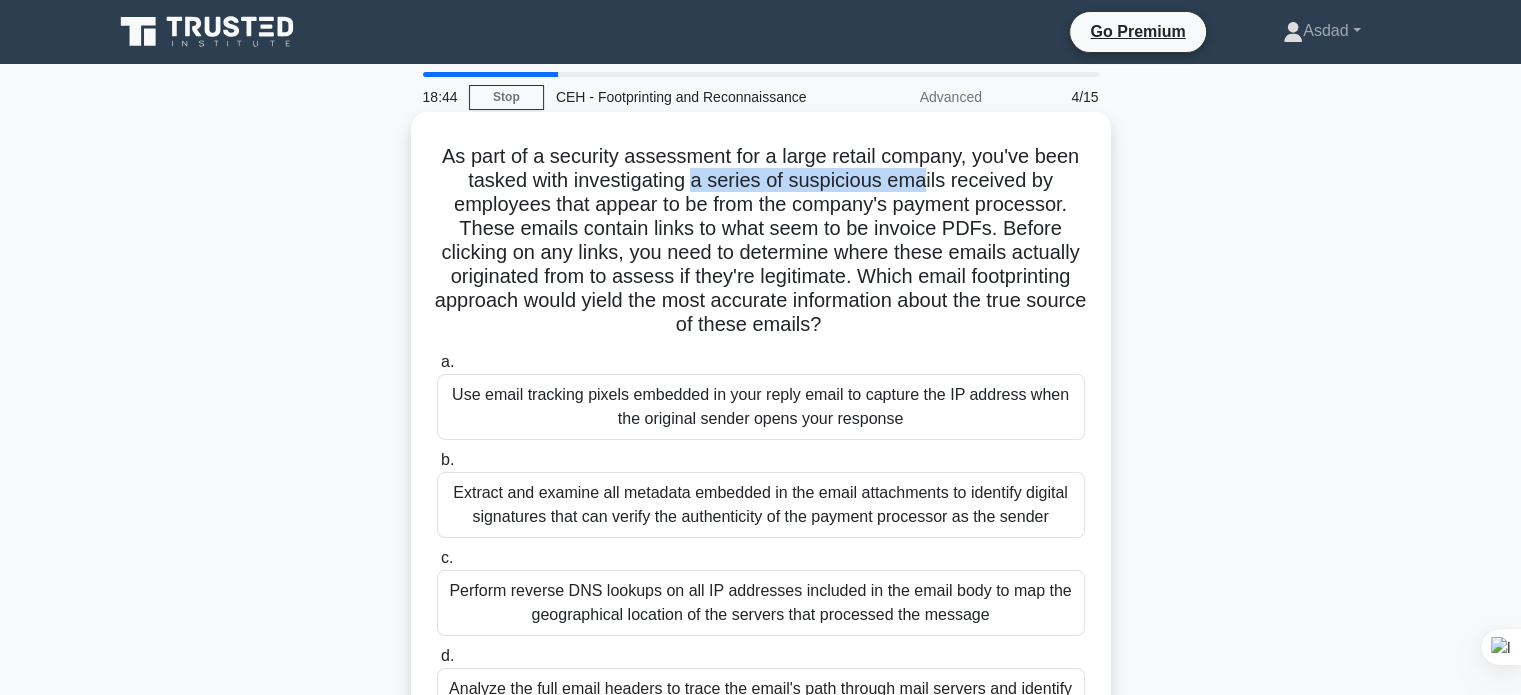 drag, startPoint x: 699, startPoint y: 173, endPoint x: 936, endPoint y: 182, distance: 237.17082 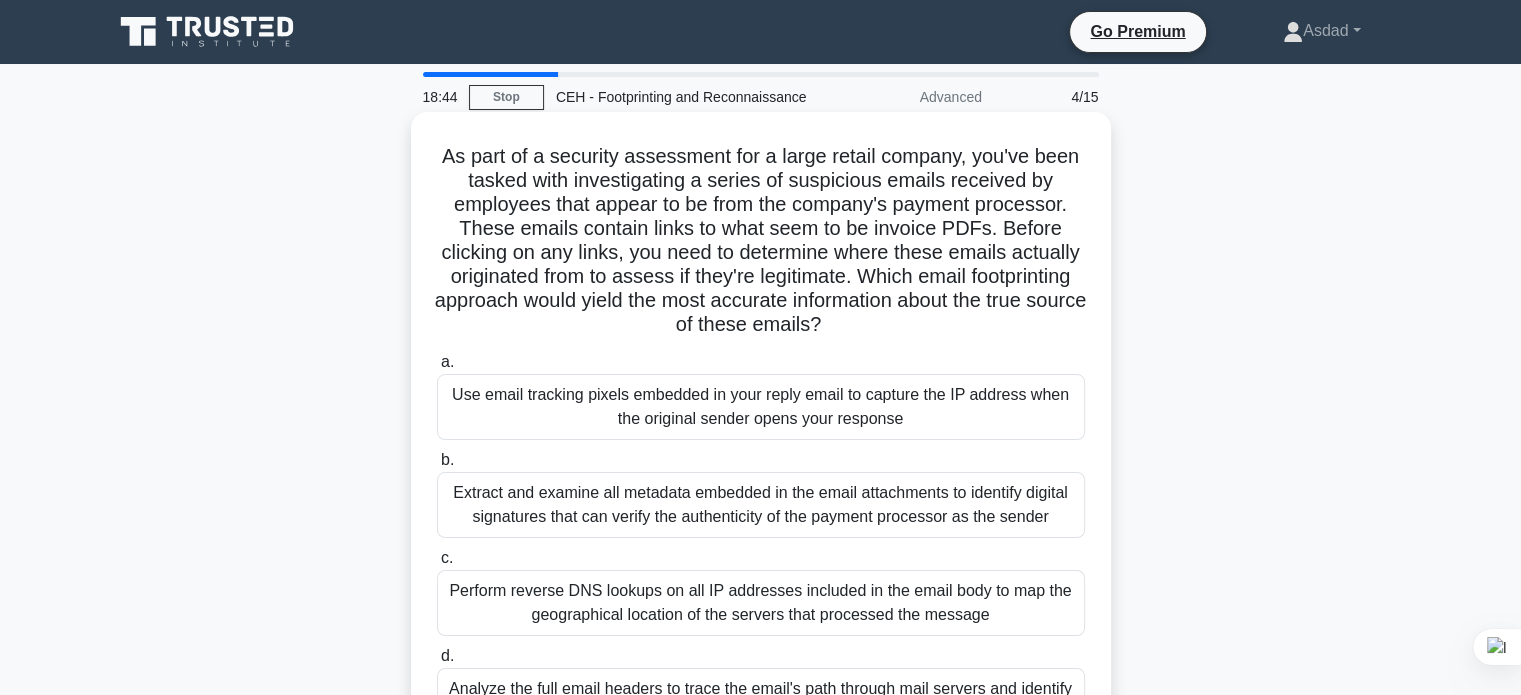 click on "As part of a security assessment for a large retail company, you've been tasked with investigating a series of suspicious emails received by employees that appear to be from the company's payment processor. These emails contain links to what seem to be invoice PDFs. Before clicking on any links, you need to determine where these emails actually originated from to assess if they're legitimate. Which email footprinting approach would yield the most accurate information about the true source of these emails?
.spinner_0XTQ{transform-origin:center;animation:spinner_y6GP .75s linear infinite}@keyframes spinner_y6GP{100%{transform:rotate(360deg)}}" at bounding box center (761, 241) 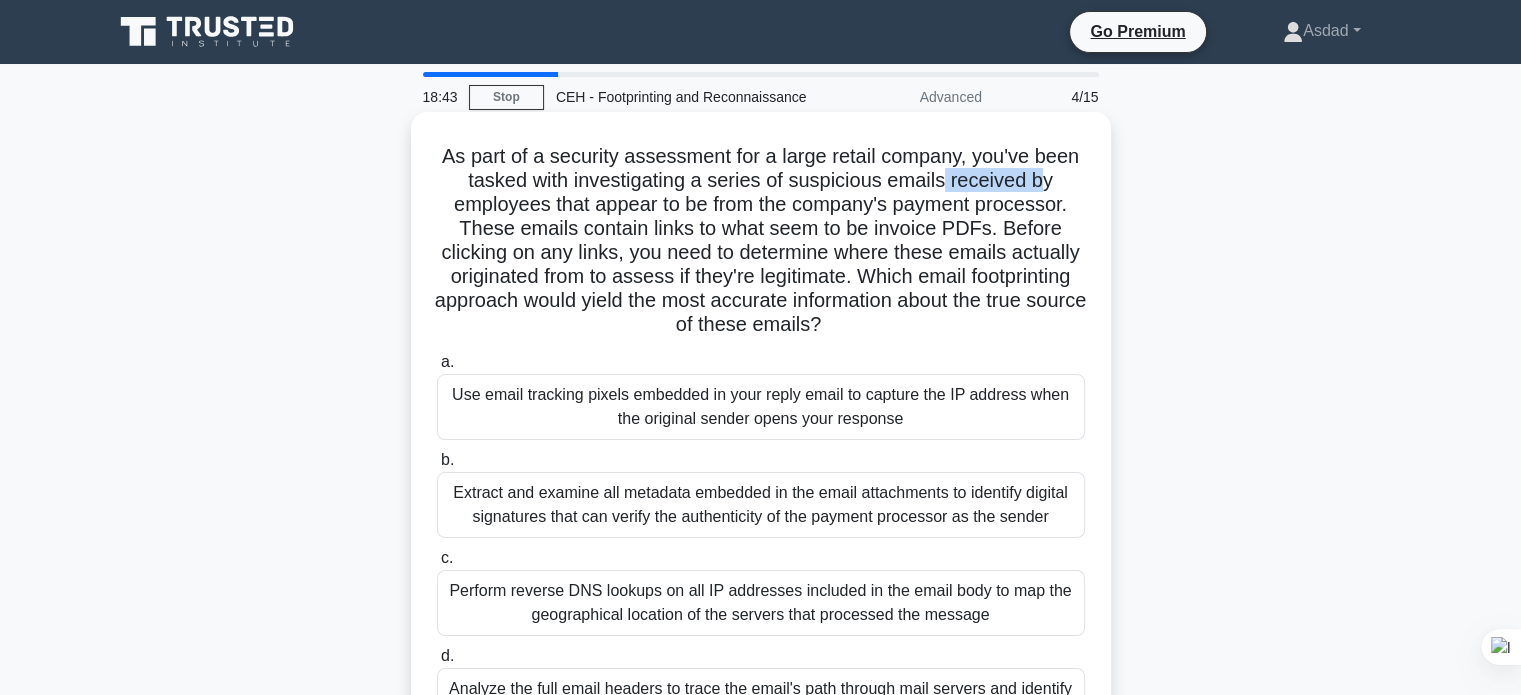 drag, startPoint x: 1018, startPoint y: 182, endPoint x: 1047, endPoint y: 182, distance: 29 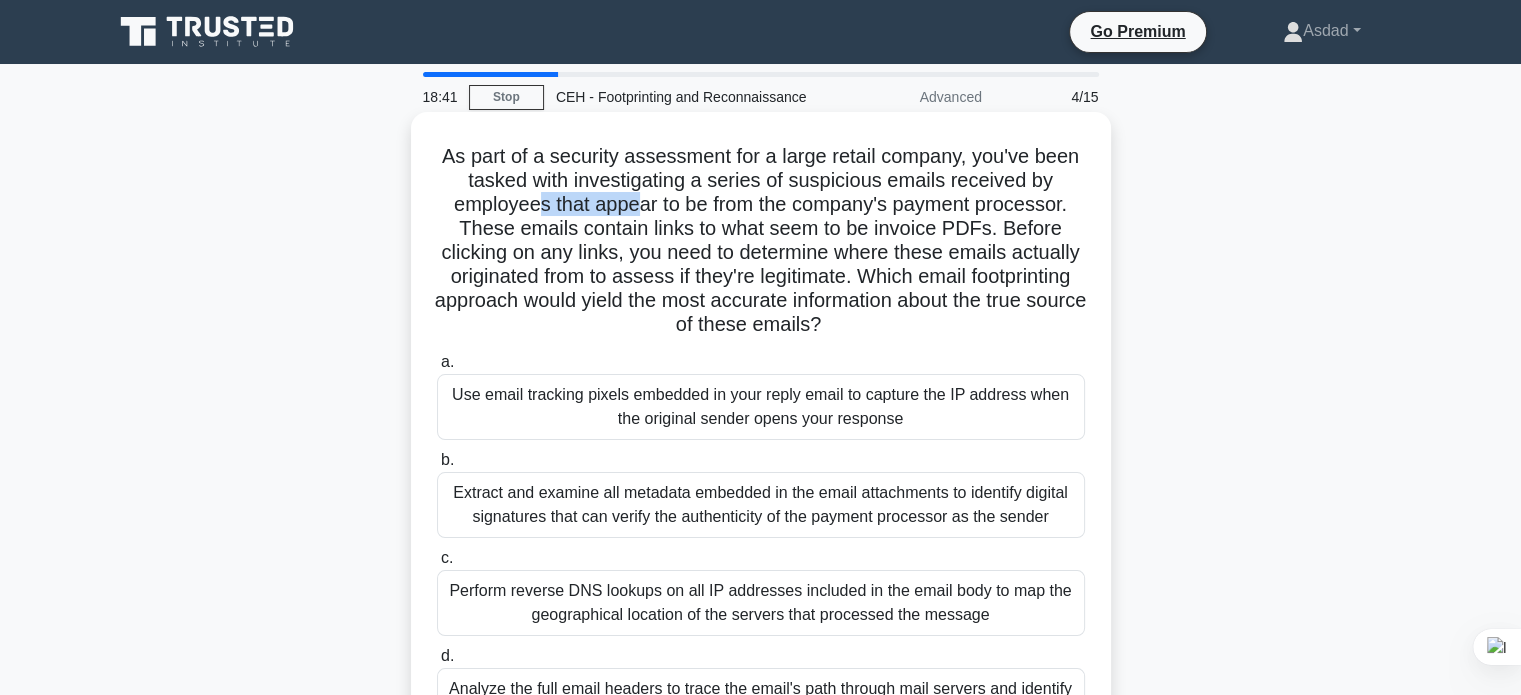 drag, startPoint x: 535, startPoint y: 203, endPoint x: 650, endPoint y: 211, distance: 115.27792 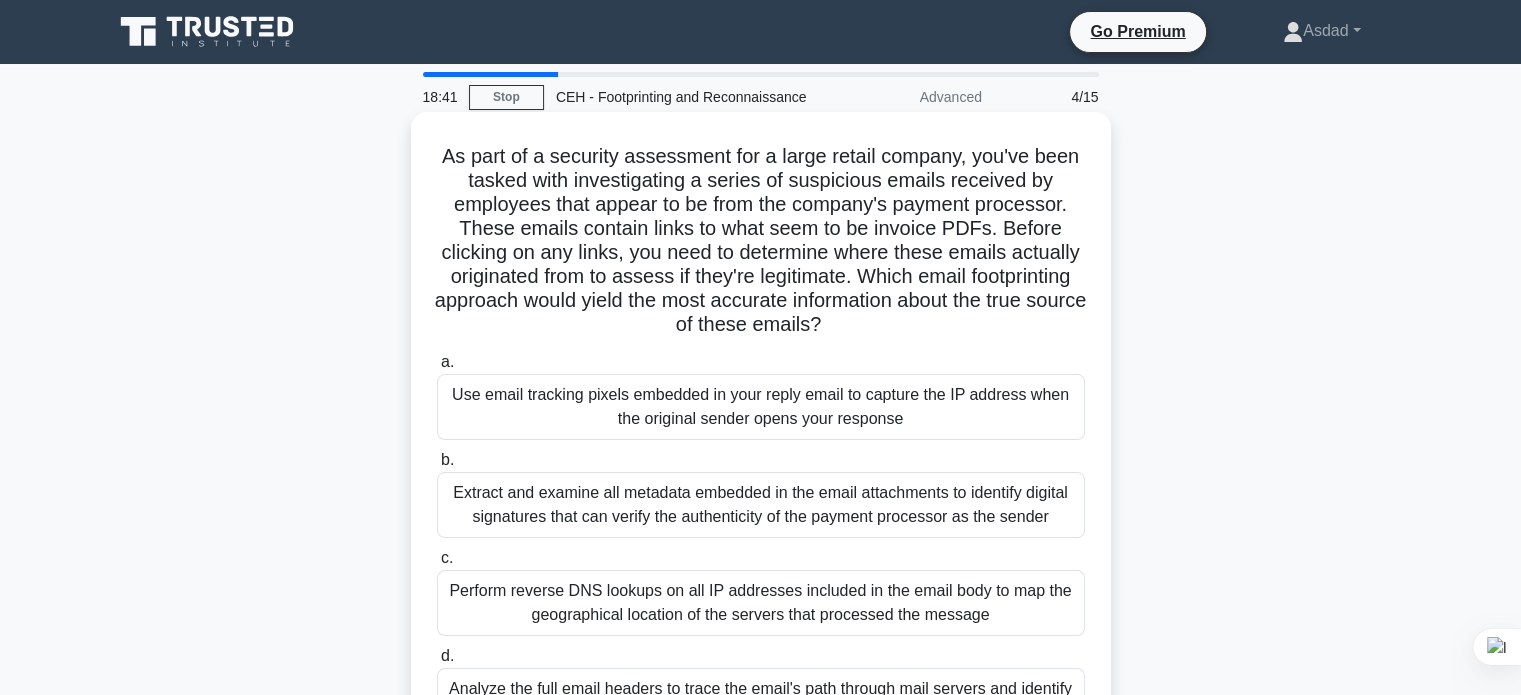 click on "As part of a security assessment for a large retail company, you've been tasked with investigating a series of suspicious emails received by employees that appear to be from the company's payment processor. These emails contain links to what seem to be invoice PDFs. Before clicking on any links, you need to determine where these emails actually originated from to assess if they're legitimate. Which email footprinting approach would yield the most accurate information about the true source of these emails?
.spinner_0XTQ{transform-origin:center;animation:spinner_y6GP .75s linear infinite}@keyframes spinner_y6GP{100%{transform:rotate(360deg)}}" at bounding box center [761, 241] 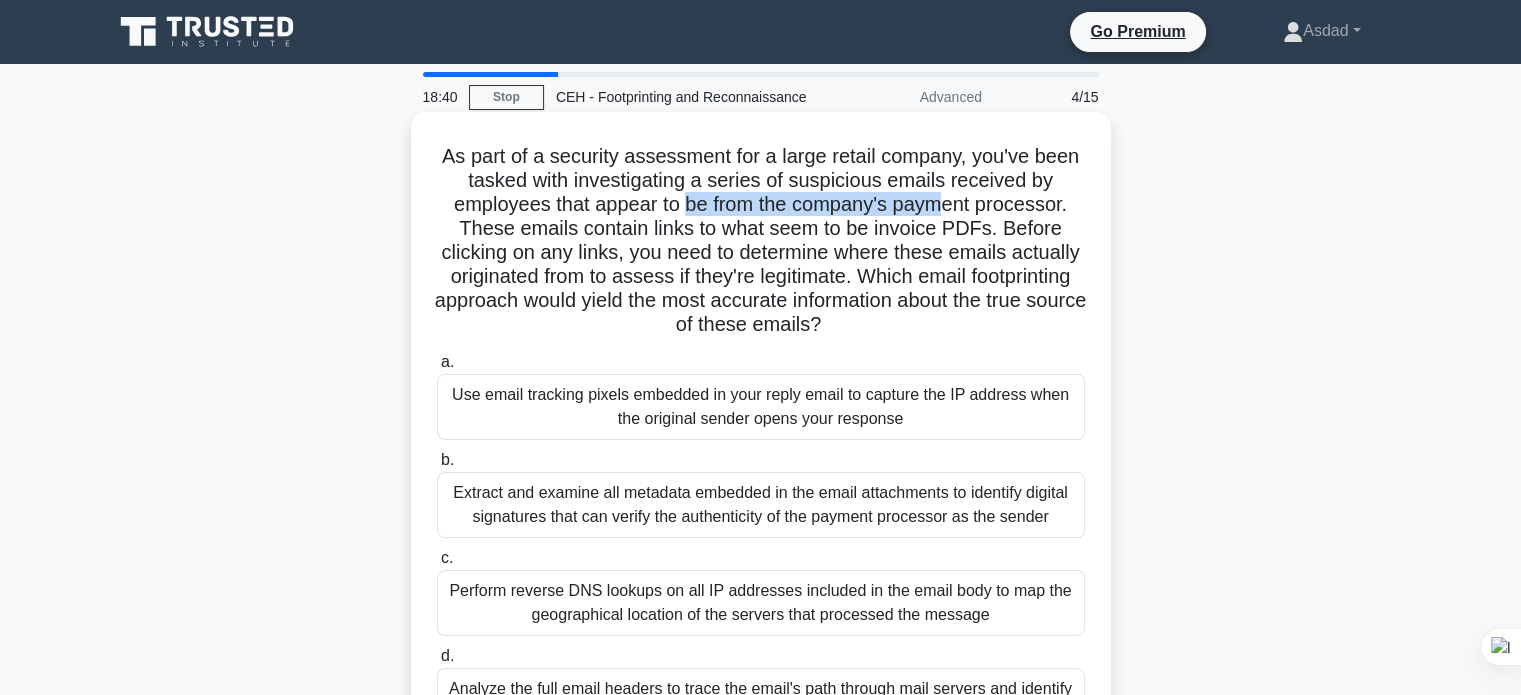 drag, startPoint x: 683, startPoint y: 208, endPoint x: 954, endPoint y: 205, distance: 271.0166 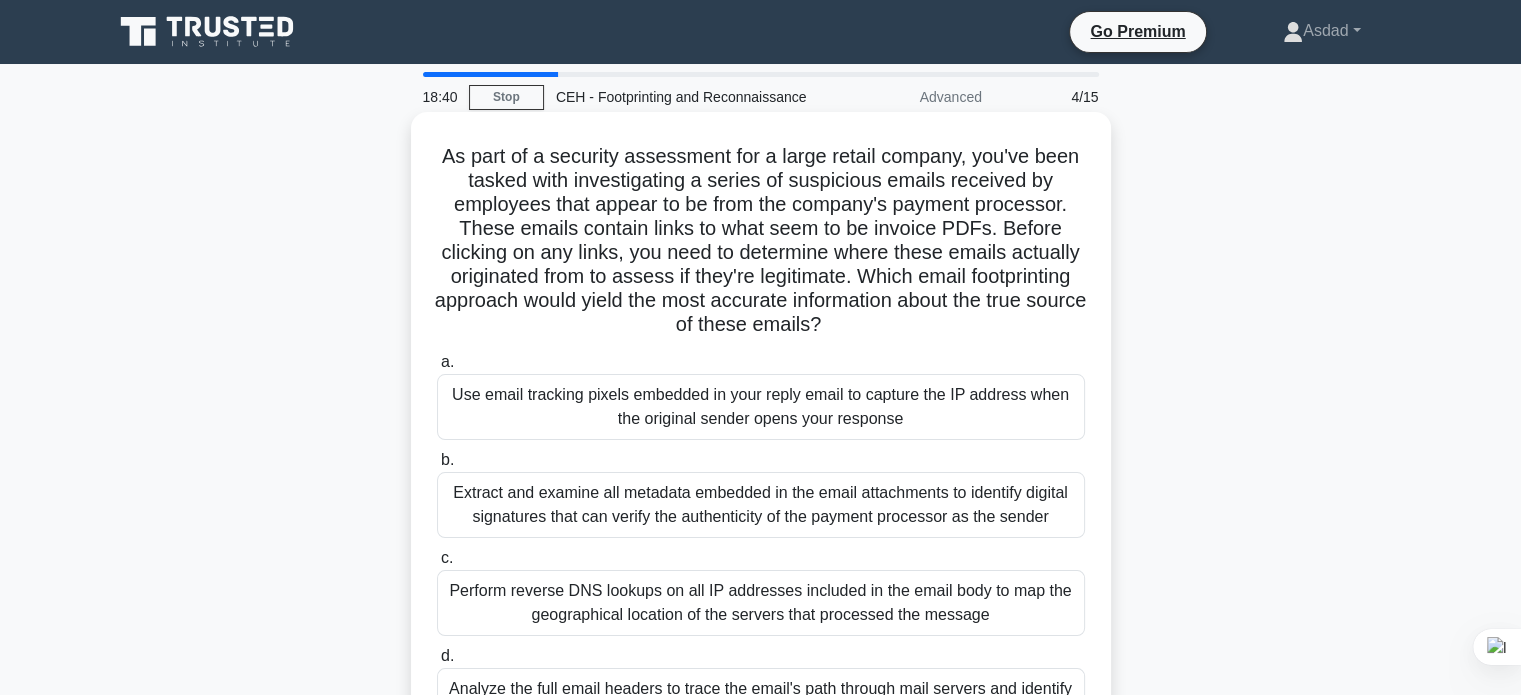 click on "As part of a security assessment for a large retail company, you've been tasked with investigating a series of suspicious emails received by employees that appear to be from the company's payment processor. These emails contain links to what seem to be invoice PDFs. Before clicking on any links, you need to determine where these emails actually originated from to assess if they're legitimate. Which email footprinting approach would yield the most accurate information about the true source of these emails?
.spinner_0XTQ{transform-origin:center;animation:spinner_y6GP .75s linear infinite}@keyframes spinner_y6GP{100%{transform:rotate(360deg)}}" at bounding box center (761, 241) 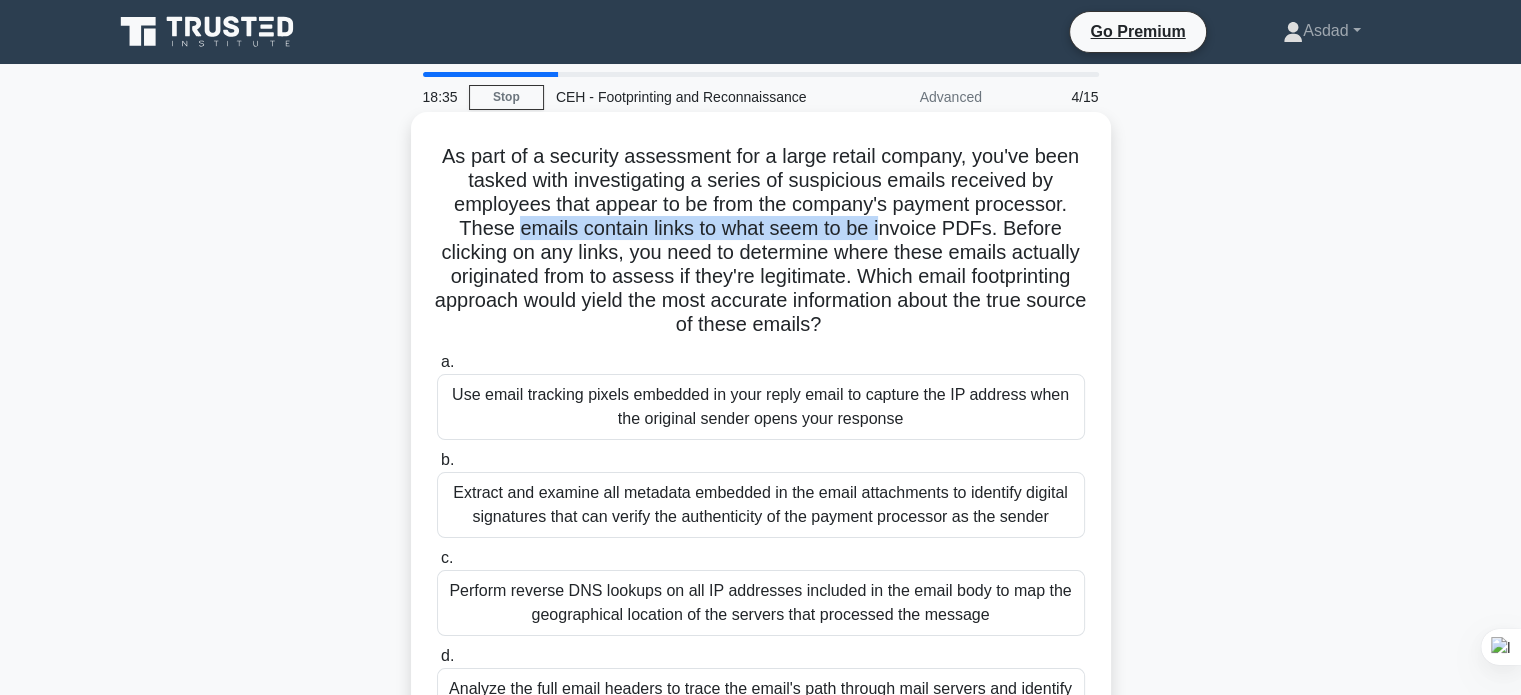 drag, startPoint x: 604, startPoint y: 222, endPoint x: 882, endPoint y: 236, distance: 278.3523 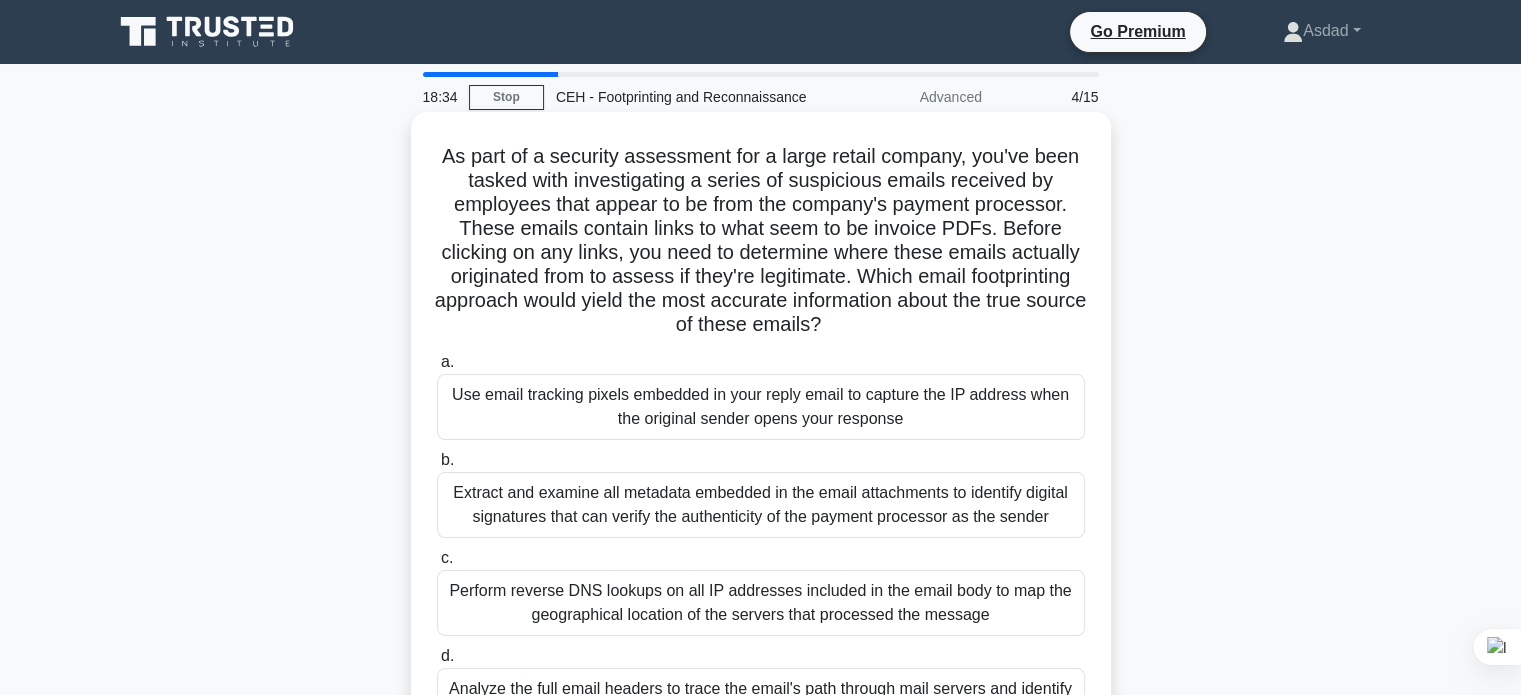 click on "As part of a security assessment for a large retail company, you've been tasked with investigating a series of suspicious emails received by employees that appear to be from the company's payment processor. These emails contain links to what seem to be invoice PDFs. Before clicking on any links, you need to determine where these emails actually originated from to assess if they're legitimate. Which email footprinting approach would yield the most accurate information about the true source of these emails?
.spinner_0XTQ{transform-origin:center;animation:spinner_y6GP .75s linear infinite}@keyframes spinner_y6GP{100%{transform:rotate(360deg)}}" at bounding box center (761, 241) 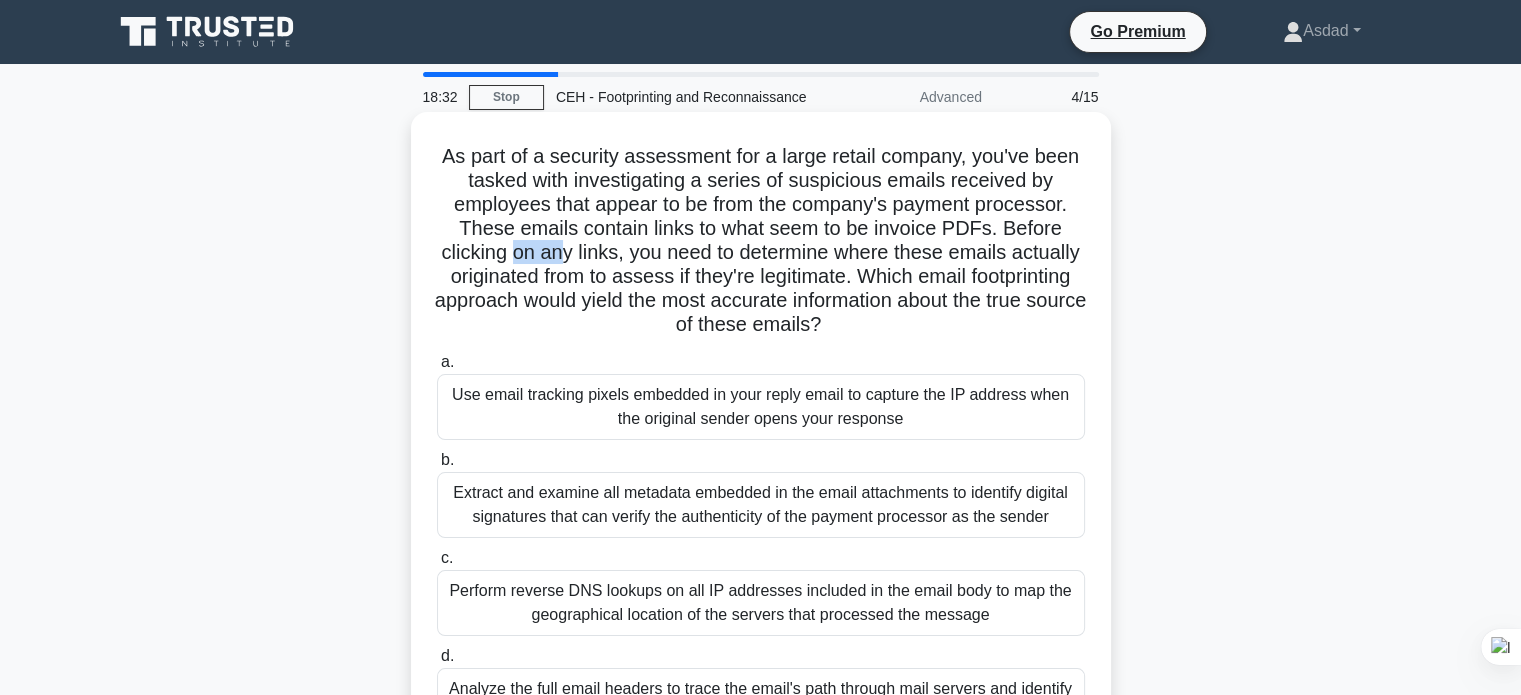 drag, startPoint x: 545, startPoint y: 247, endPoint x: 663, endPoint y: 251, distance: 118.06778 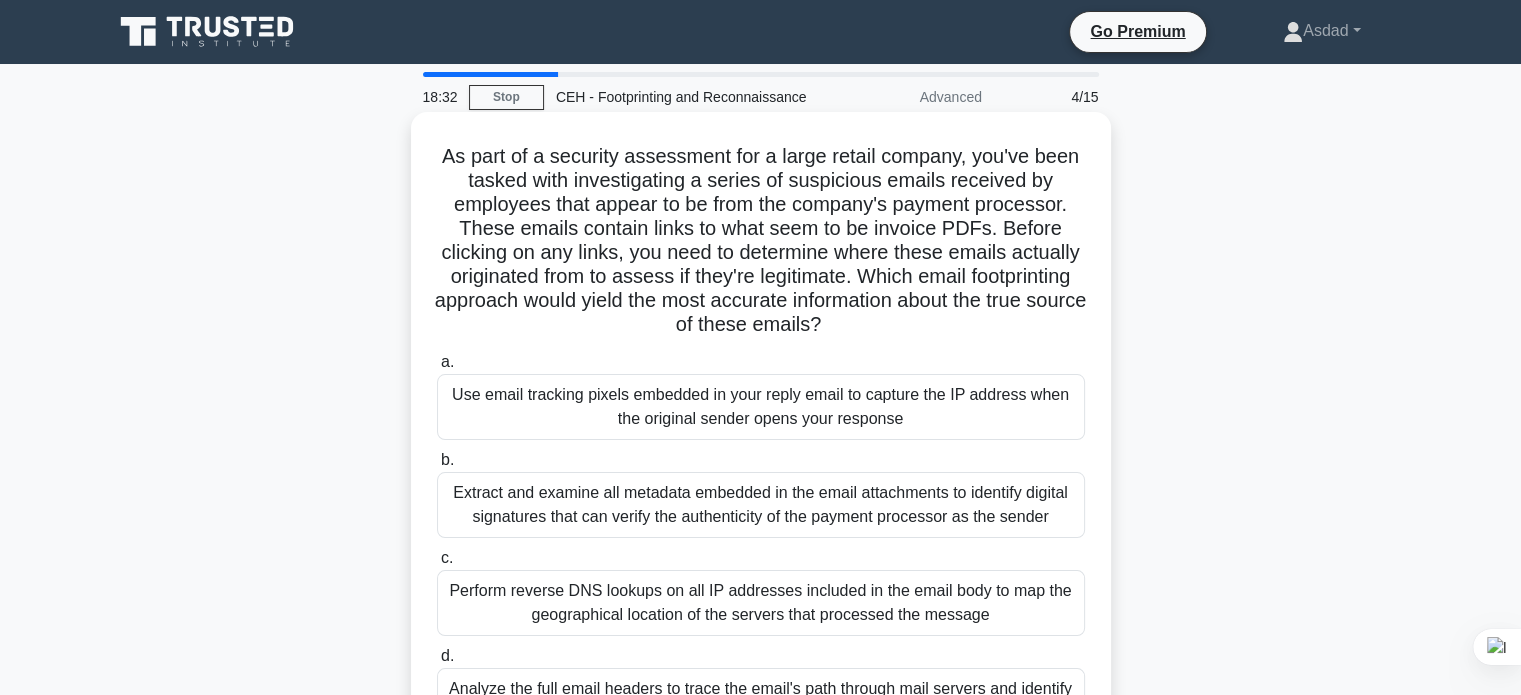 click on "As part of a security assessment for a large retail company, you've been tasked with investigating a series of suspicious emails received by employees that appear to be from the company's payment processor. These emails contain links to what seem to be invoice PDFs. Before clicking on any links, you need to determine where these emails actually originated from to assess if they're legitimate. Which email footprinting approach would yield the most accurate information about the true source of these emails?
.spinner_0XTQ{transform-origin:center;animation:spinner_y6GP .75s linear infinite}@keyframes spinner_y6GP{100%{transform:rotate(360deg)}}" at bounding box center [761, 241] 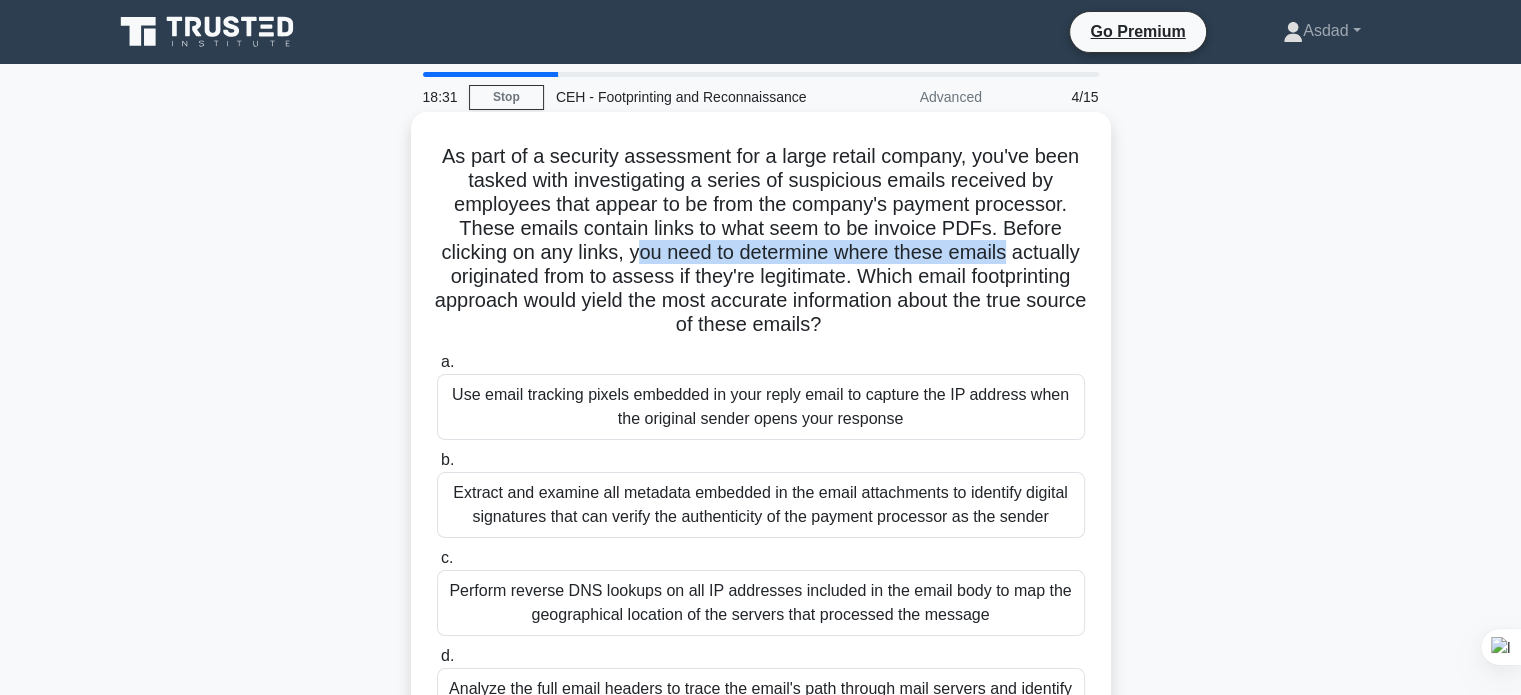 drag, startPoint x: 670, startPoint y: 255, endPoint x: 1049, endPoint y: 255, distance: 379 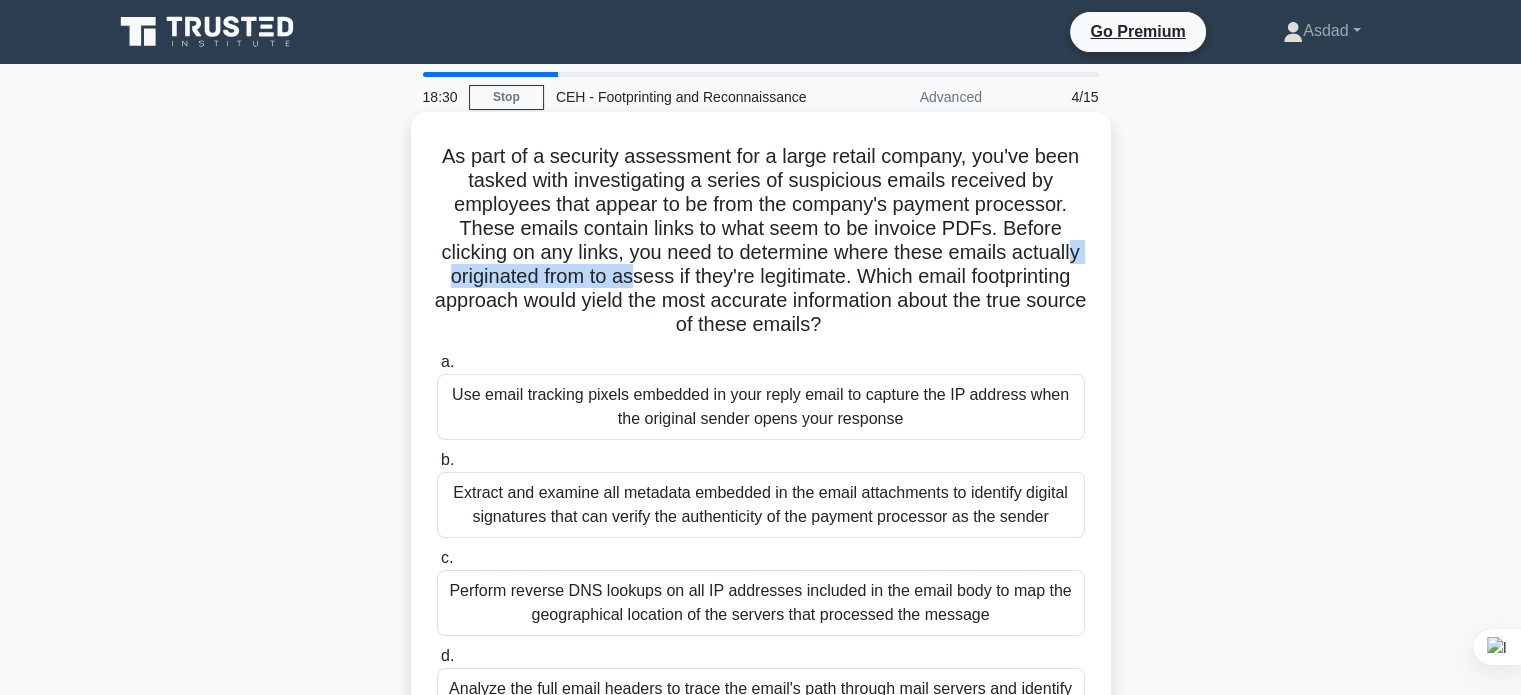 drag, startPoint x: 516, startPoint y: 277, endPoint x: 776, endPoint y: 271, distance: 260.0692 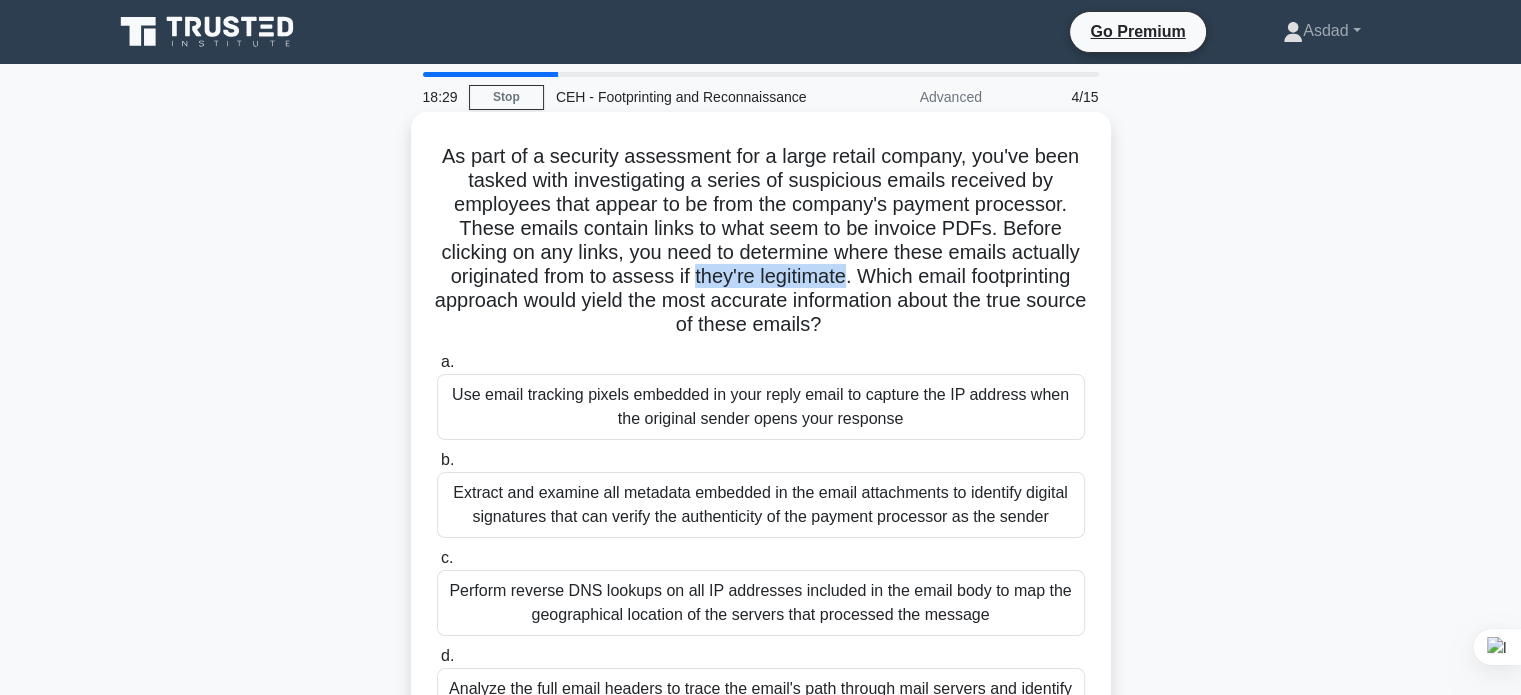 drag, startPoint x: 835, startPoint y: 271, endPoint x: 943, endPoint y: 271, distance: 108 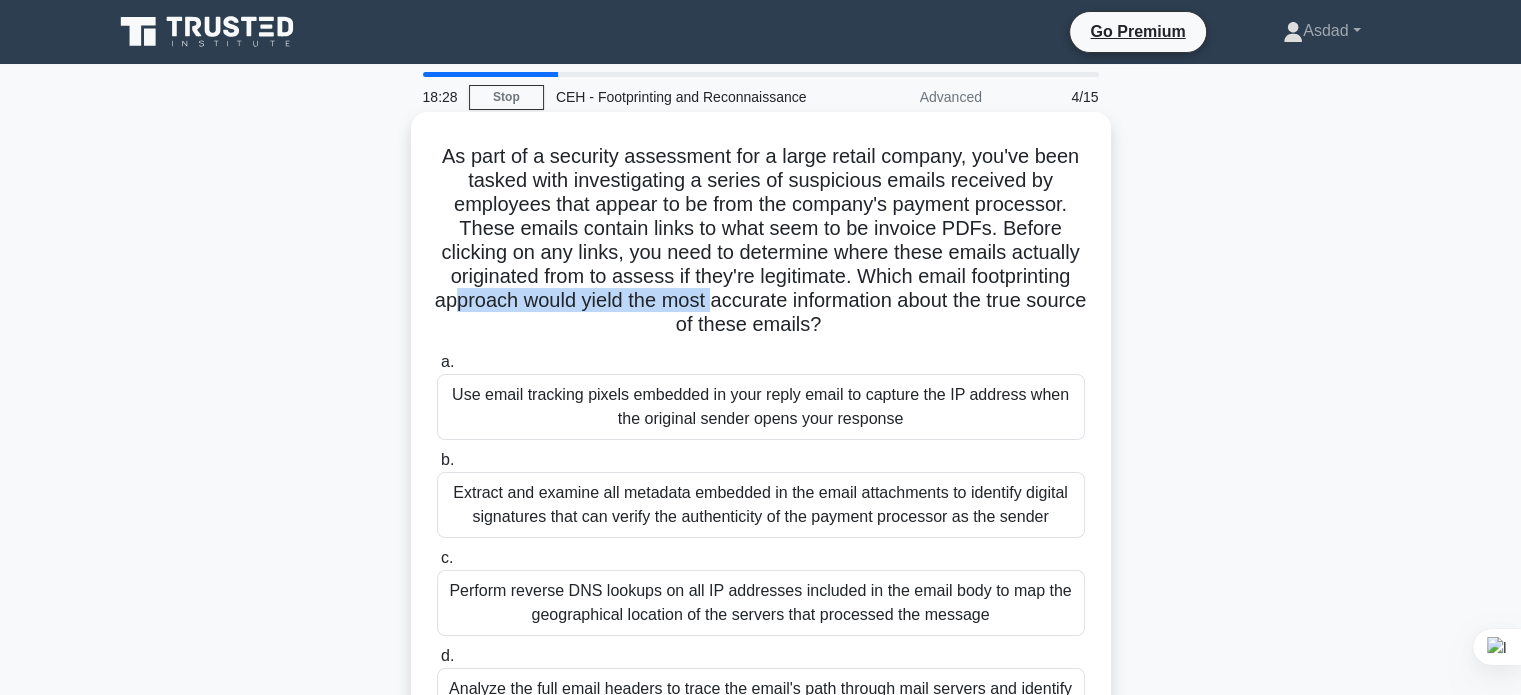 drag, startPoint x: 573, startPoint y: 304, endPoint x: 836, endPoint y: 303, distance: 263.0019 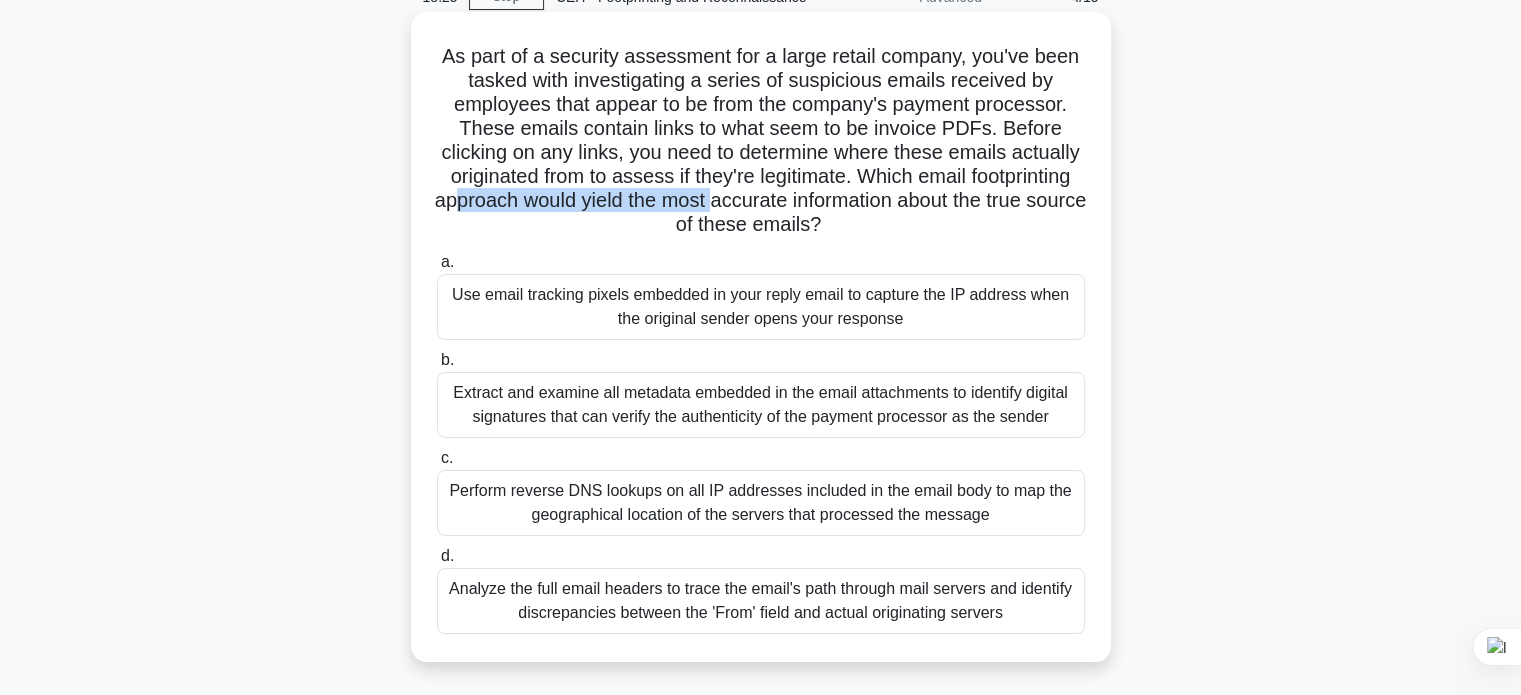 scroll, scrollTop: 200, scrollLeft: 0, axis: vertical 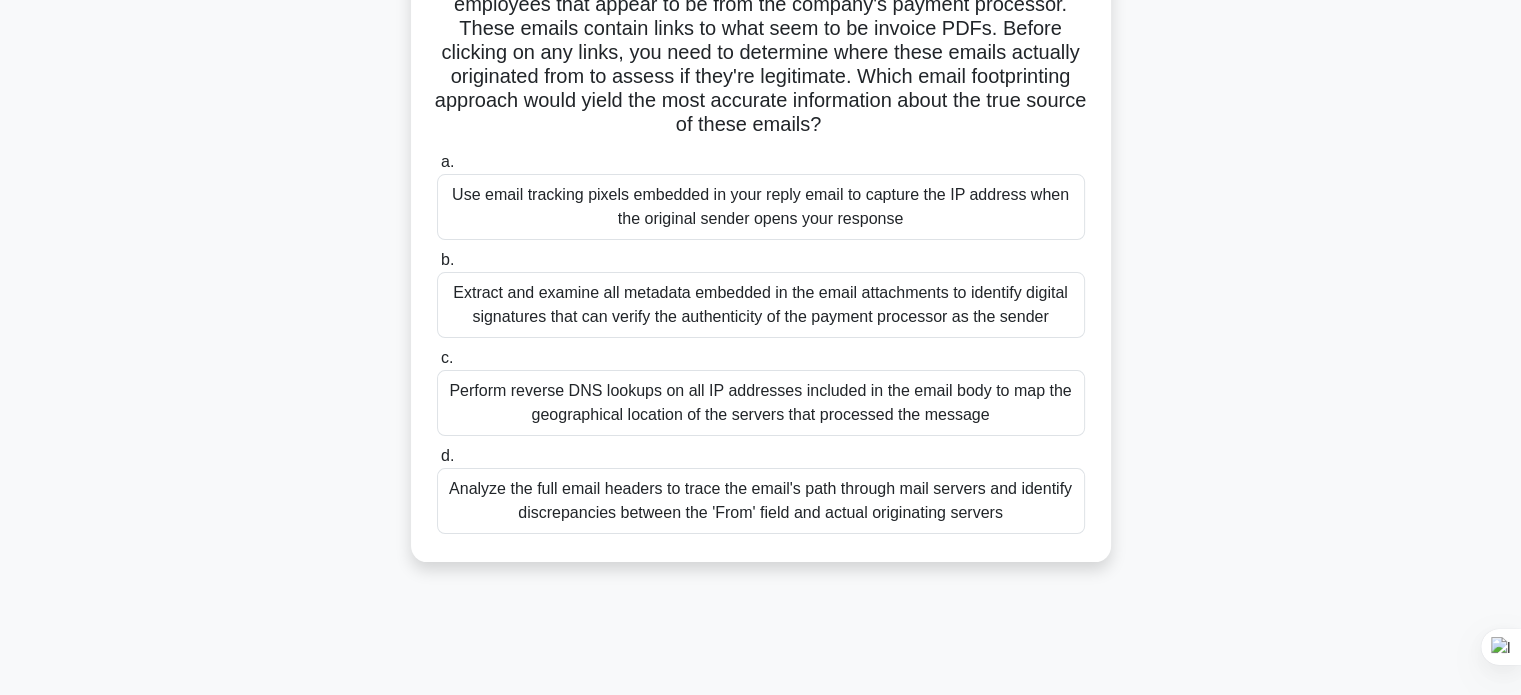 click on "As part of a security assessment for a large retail company, you've been tasked with investigating a series of suspicious emails received by employees that appear to be from the company's payment processor. These emails contain links to what seem to be invoice PDFs. Before clicking on any links, you need to determine where these emails actually originated from to assess if they're legitimate. Which email footprinting approach would yield the most accurate information about the true source of these emails?
.spinner_0XTQ{transform-origin:center;animation:spinner_y6GP .75s linear infinite}@keyframes spinner_y6GP{100%{transform:rotate(360deg)}}" at bounding box center (761, 41) 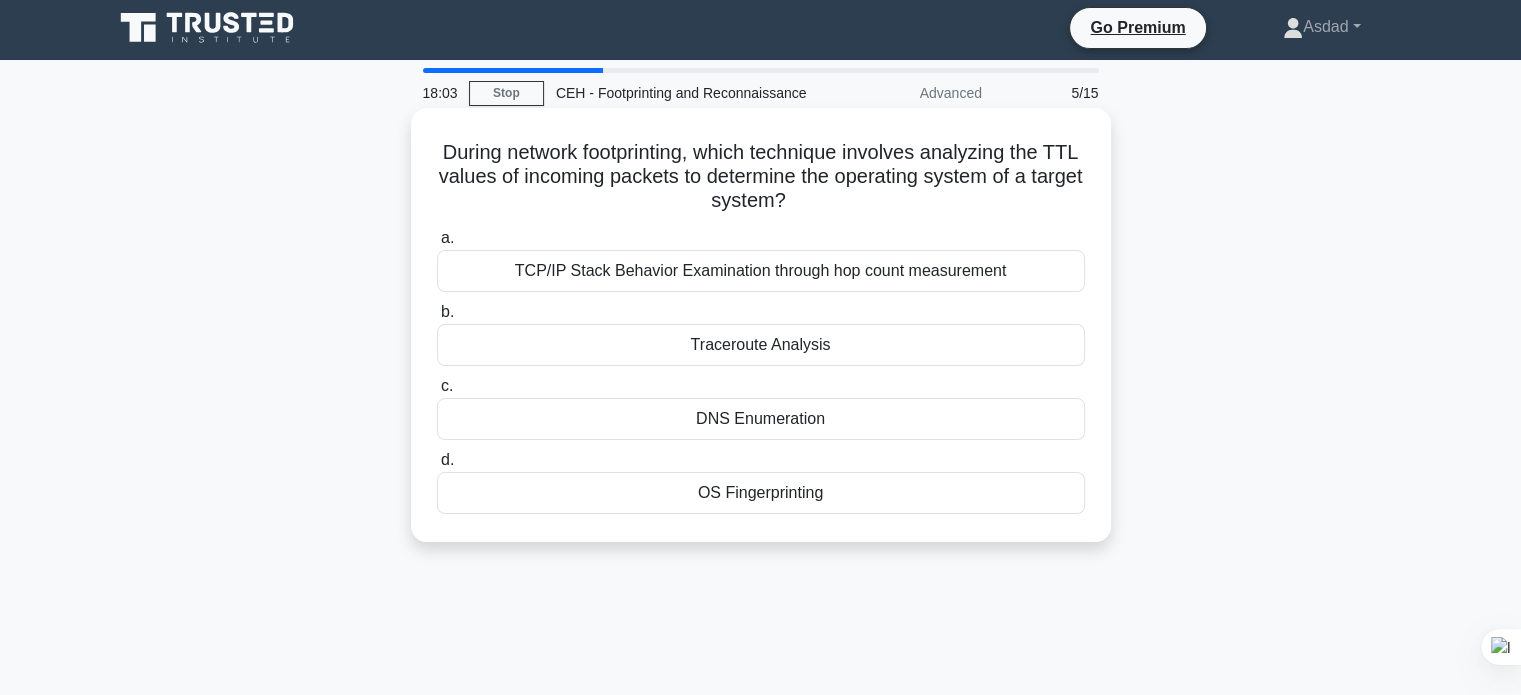 scroll, scrollTop: 0, scrollLeft: 0, axis: both 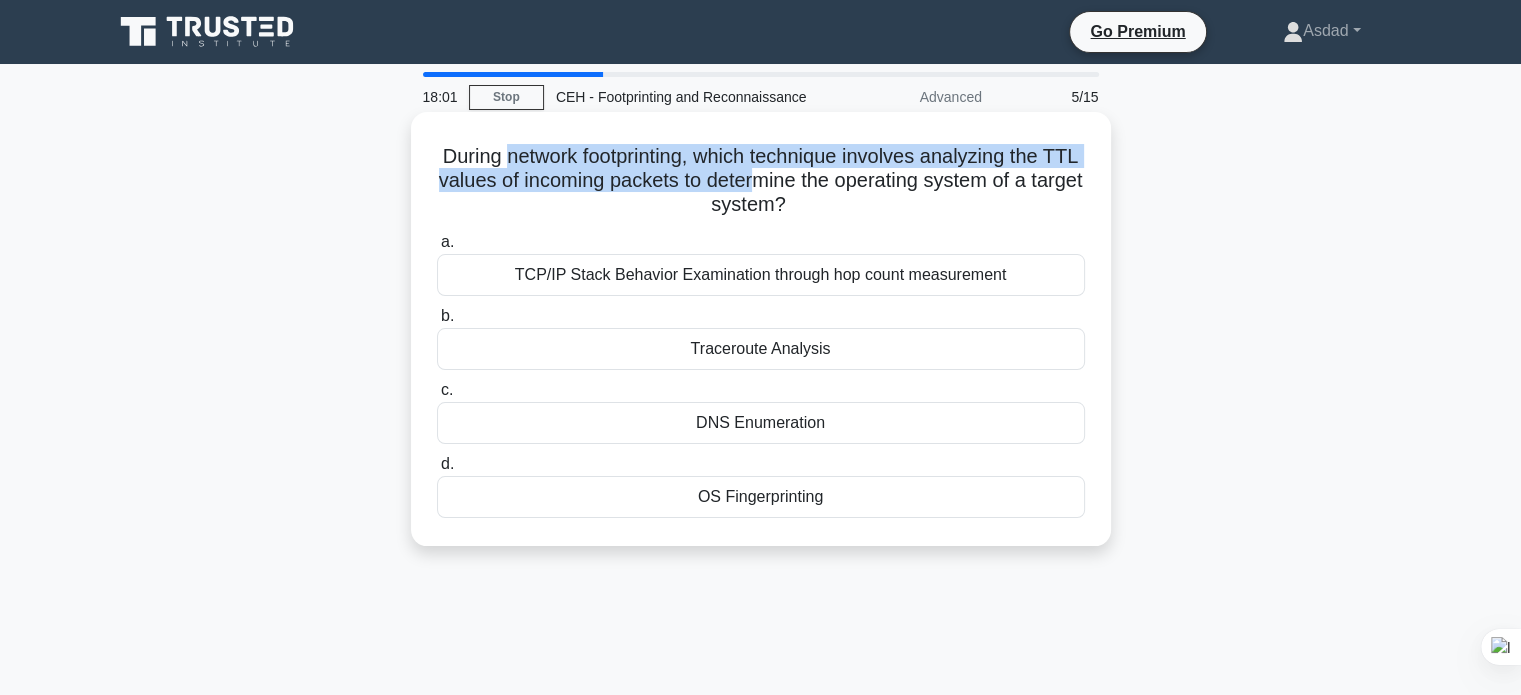 drag, startPoint x: 555, startPoint y: 158, endPoint x: 807, endPoint y: 171, distance: 252.3351 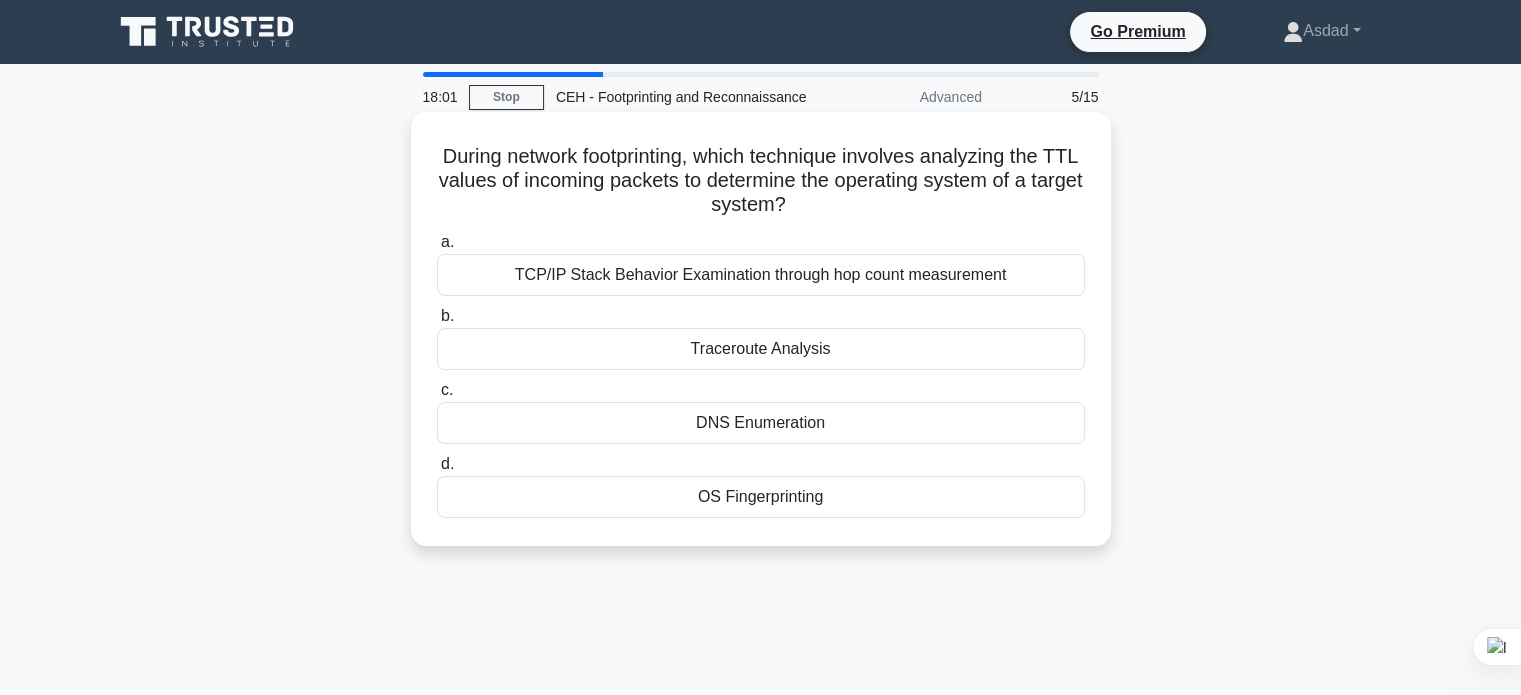 click on ".spinner_0XTQ{transform-origin:center;animation:spinner_y6GP .75s linear infinite}@keyframes spinner_y6GP{100%{transform:rotate(360deg)}}" 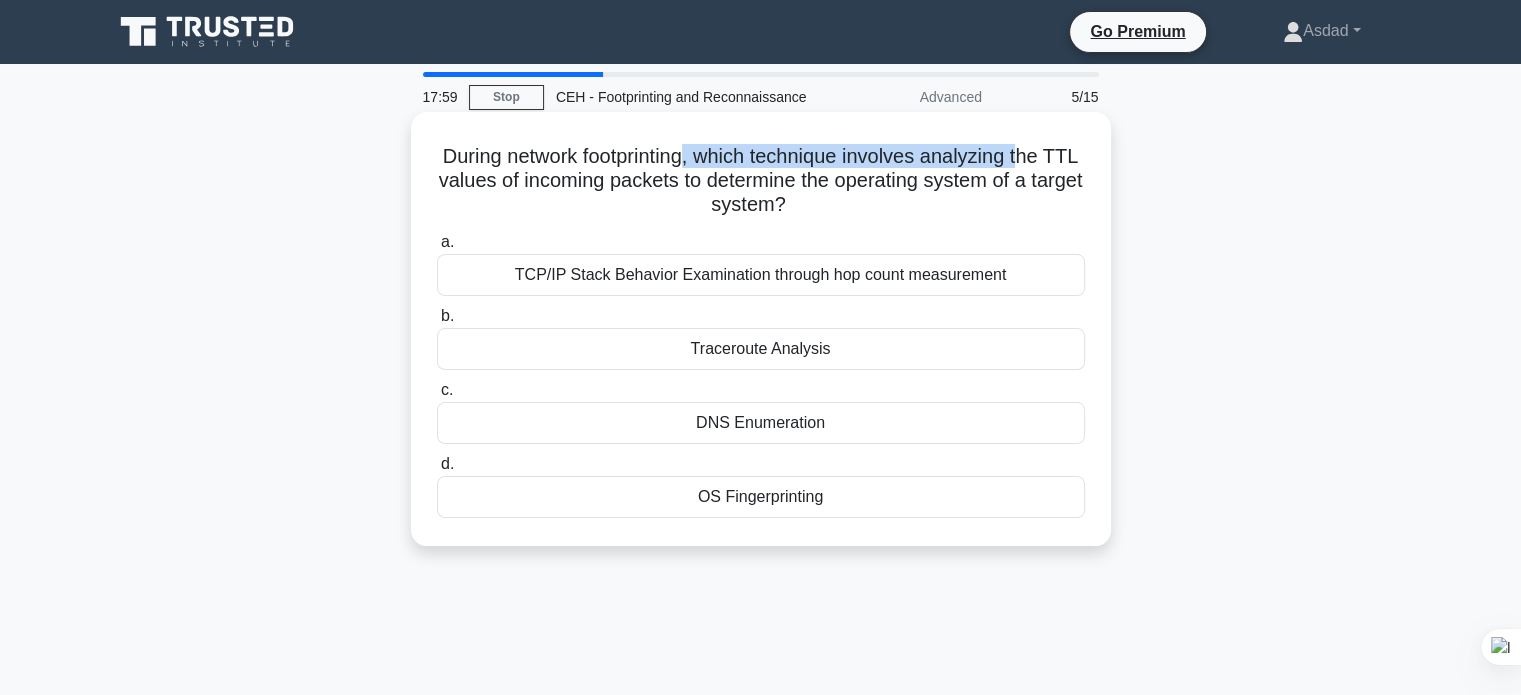 drag, startPoint x: 708, startPoint y: 151, endPoint x: 1053, endPoint y: 166, distance: 345.32593 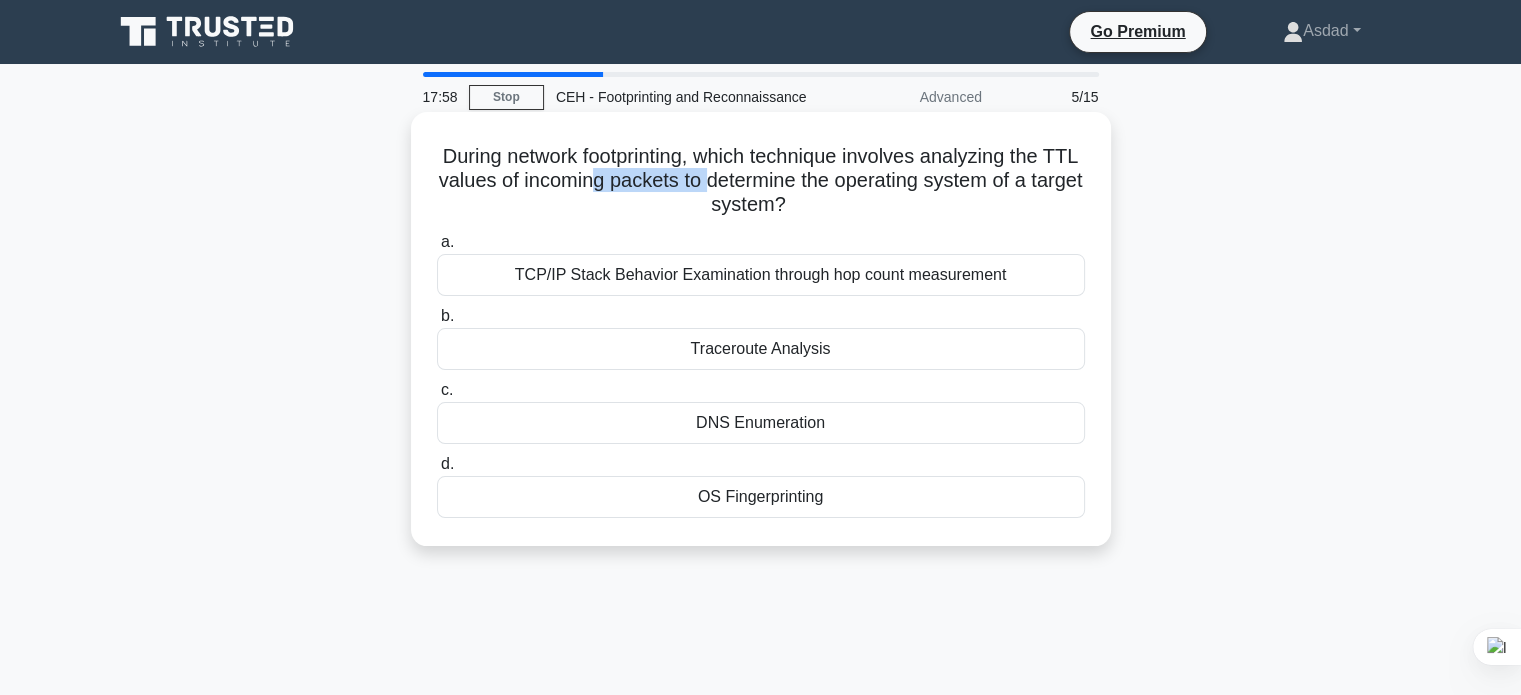 drag, startPoint x: 739, startPoint y: 183, endPoint x: 767, endPoint y: 179, distance: 28.284271 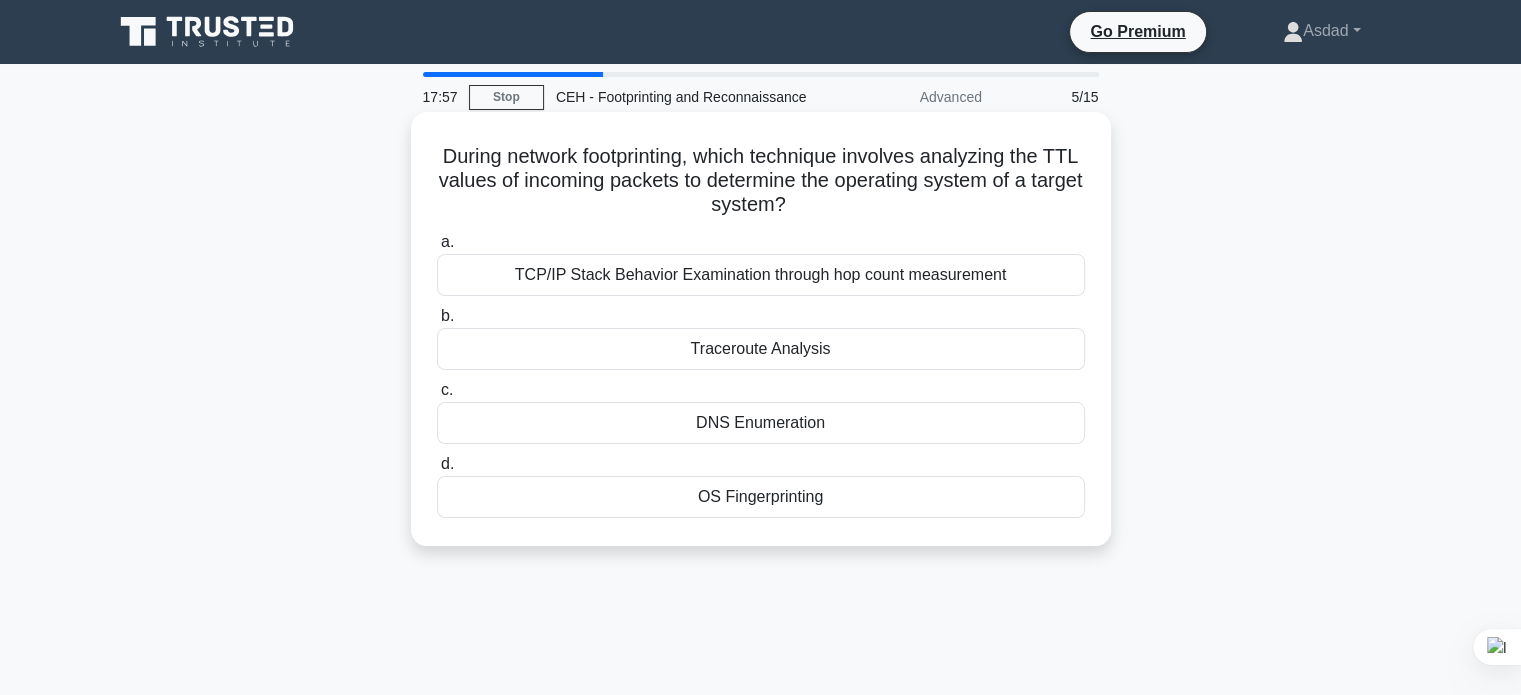click on "During network footprinting, which technique involves analyzing the TTL values of incoming packets to determine the operating system of a target system?
.spinner_0XTQ{transform-origin:center;animation:spinner_y6GP .75s linear infinite}@keyframes spinner_y6GP{100%{transform:rotate(360deg)}}" at bounding box center (761, 181) 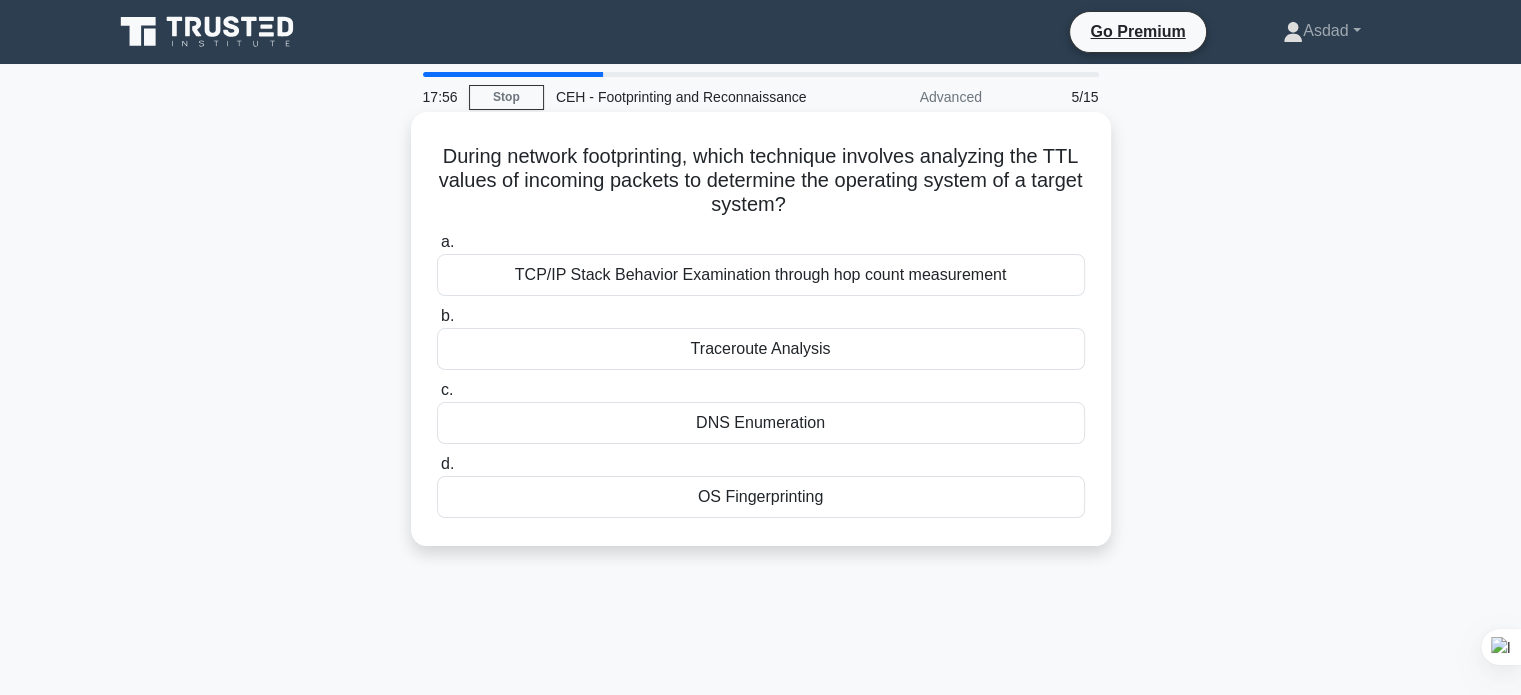 drag, startPoint x: 776, startPoint y: 180, endPoint x: 969, endPoint y: 211, distance: 195.47379 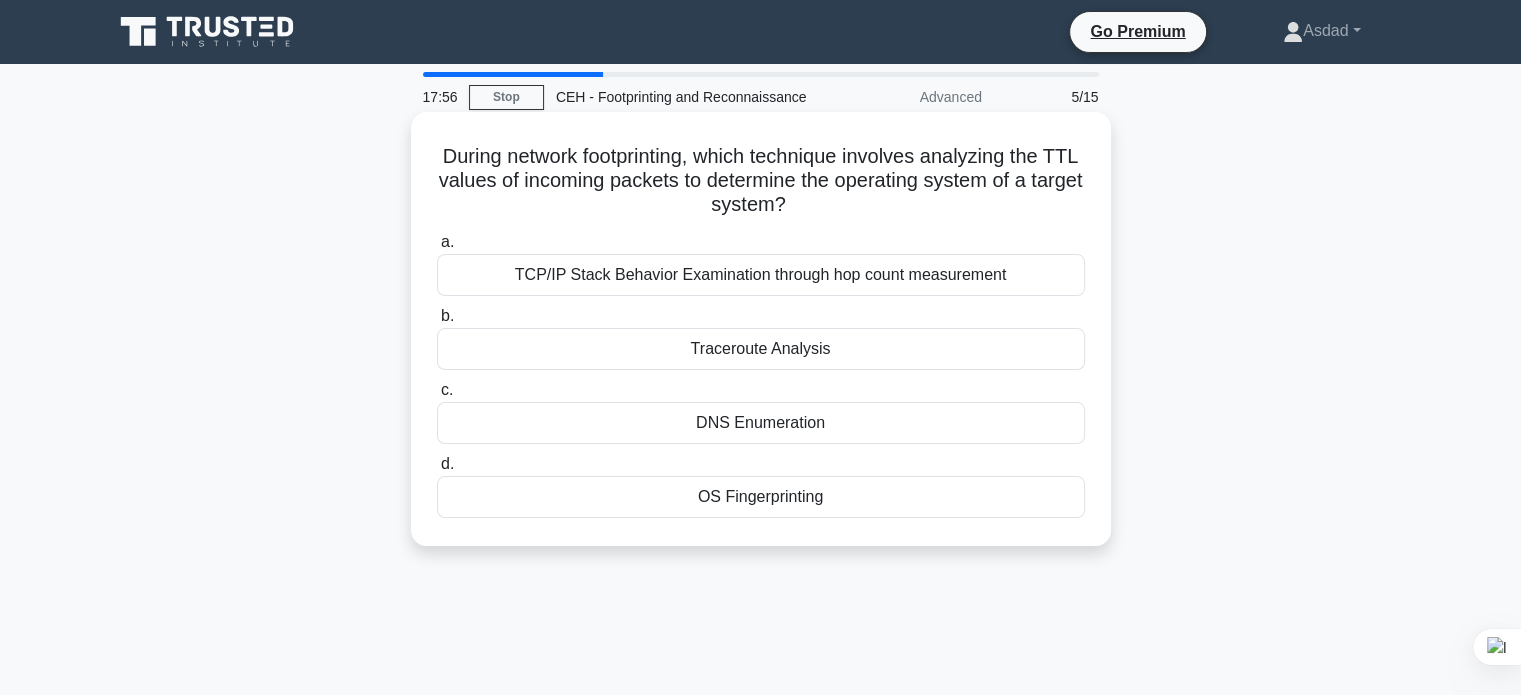 click on "During network footprinting, which technique involves analyzing the TTL values of incoming packets to determine the operating system of a target system?
.spinner_0XTQ{transform-origin:center;animation:spinner_y6GP .75s linear infinite}@keyframes spinner_y6GP{100%{transform:rotate(360deg)}}" at bounding box center (761, 181) 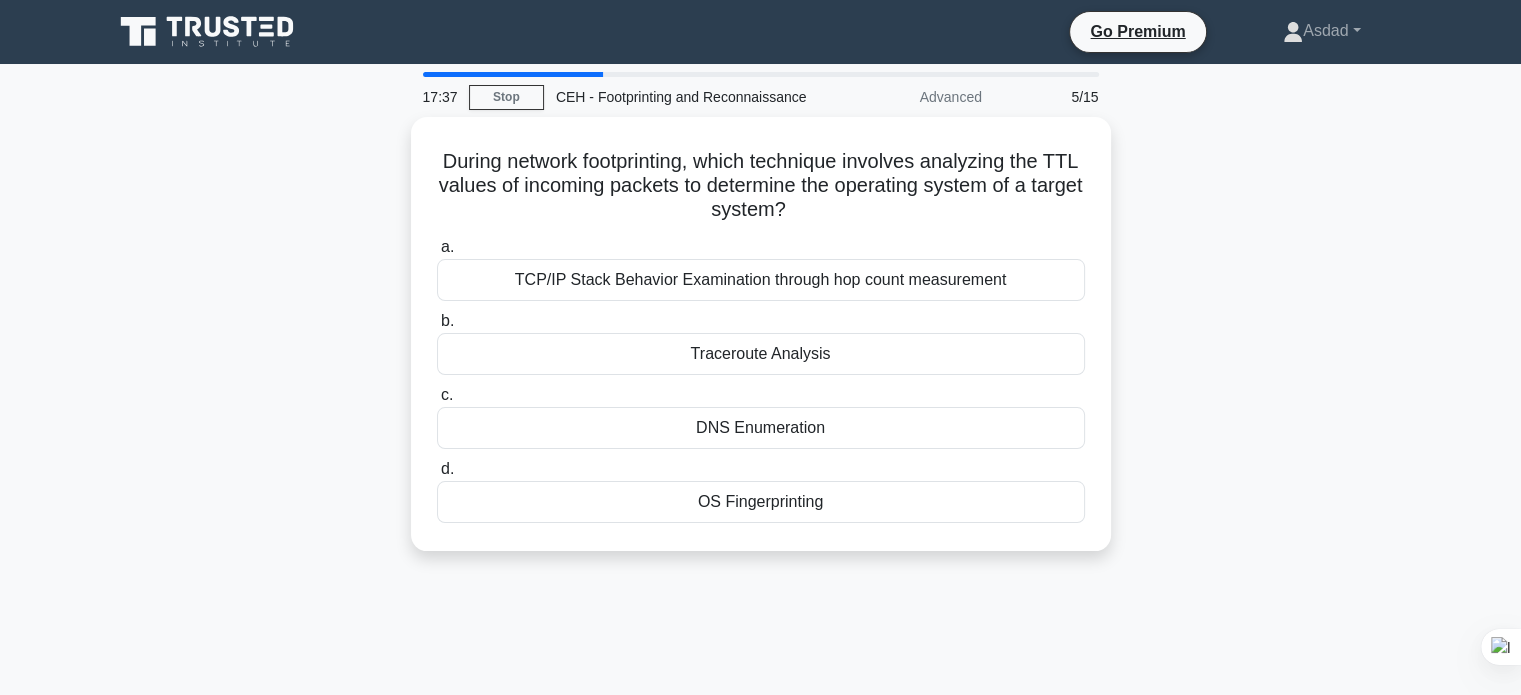 drag, startPoint x: 842, startPoint y: 211, endPoint x: 408, endPoint y: 147, distance: 438.6935 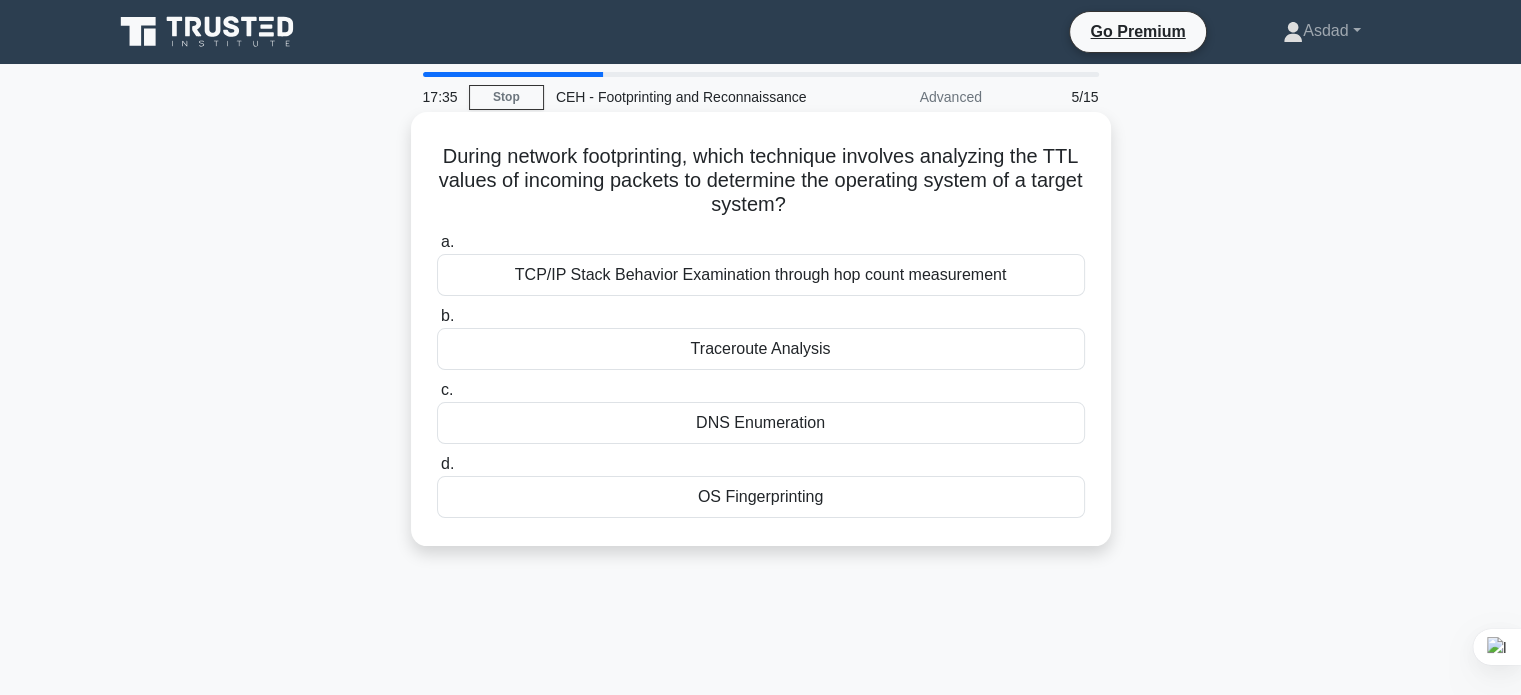 copy on "During network footprinting, which technique involves analyzing the TTL values of incoming packets to determine the operating system of a target system?" 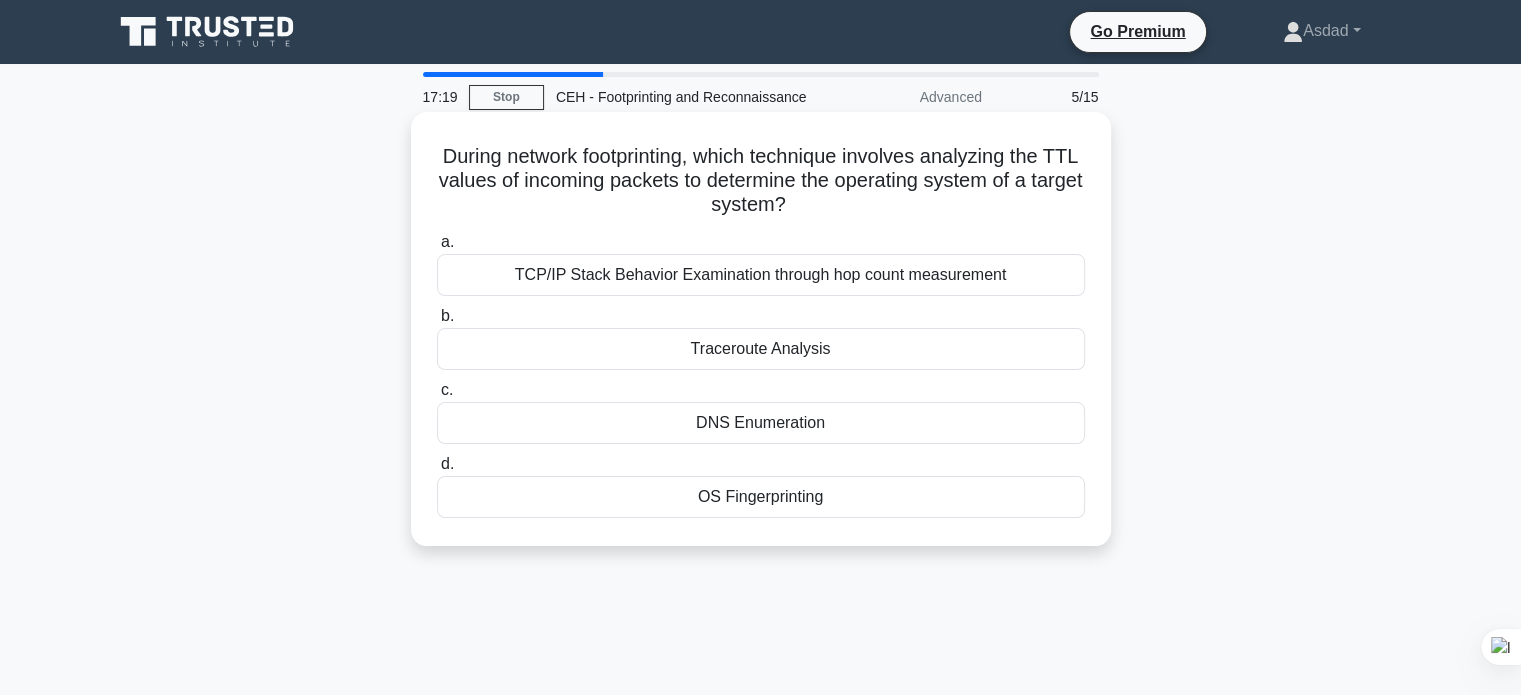 click on "During network footprinting, which technique involves analyzing the TTL values of incoming packets to determine the operating system of a target system?
.spinner_0XTQ{transform-origin:center;animation:spinner_y6GP .75s linear infinite}@keyframes spinner_y6GP{100%{transform:rotate(360deg)}}
a.
TCP/IP Stack Behavior Examination through hop count measurement
b. c. d." at bounding box center (761, 329) 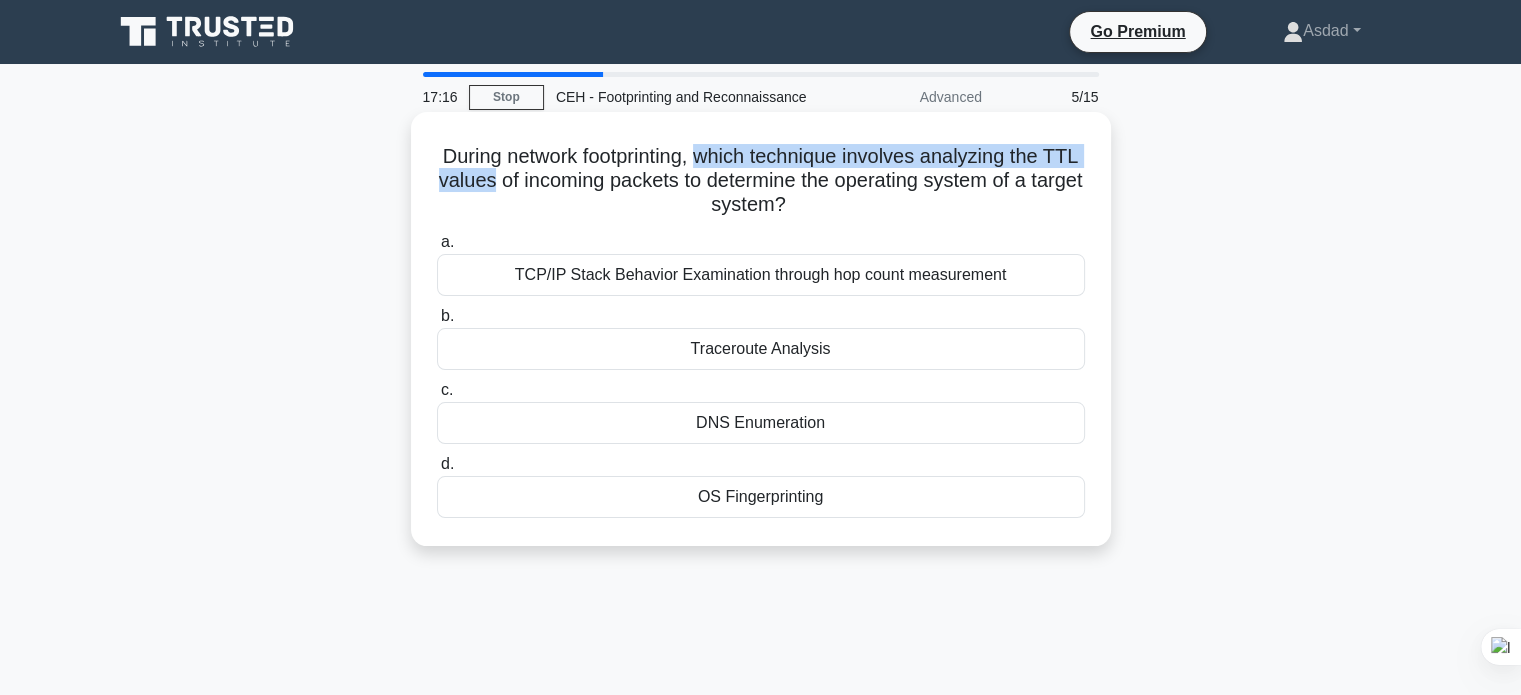 drag, startPoint x: 594, startPoint y: 175, endPoint x: 740, endPoint y: 162, distance: 146.57762 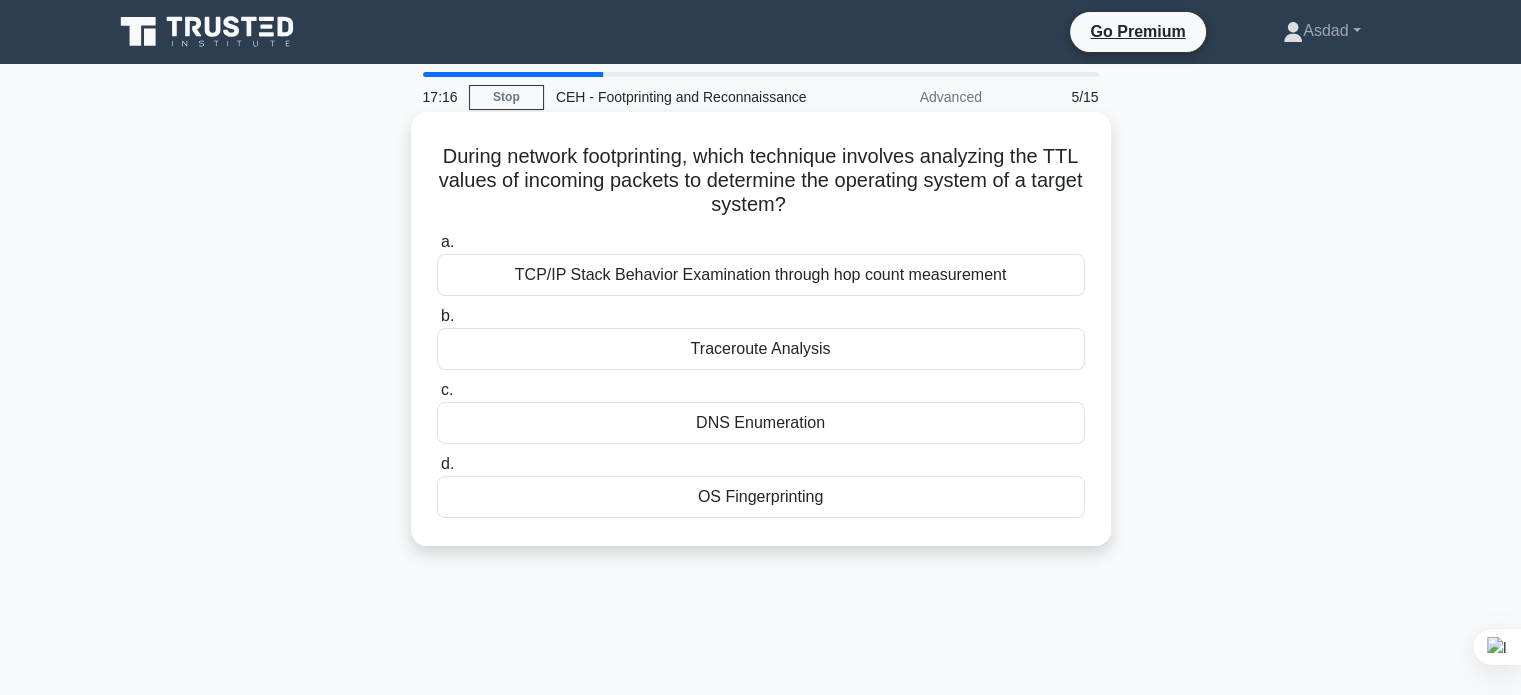 click on "During network footprinting, which technique involves analyzing the TTL values of incoming packets to determine the operating system of a target system?
.spinner_0XTQ{transform-origin:center;animation:spinner_y6GP .75s linear infinite}@keyframes spinner_y6GP{100%{transform:rotate(360deg)}}" at bounding box center [761, 181] 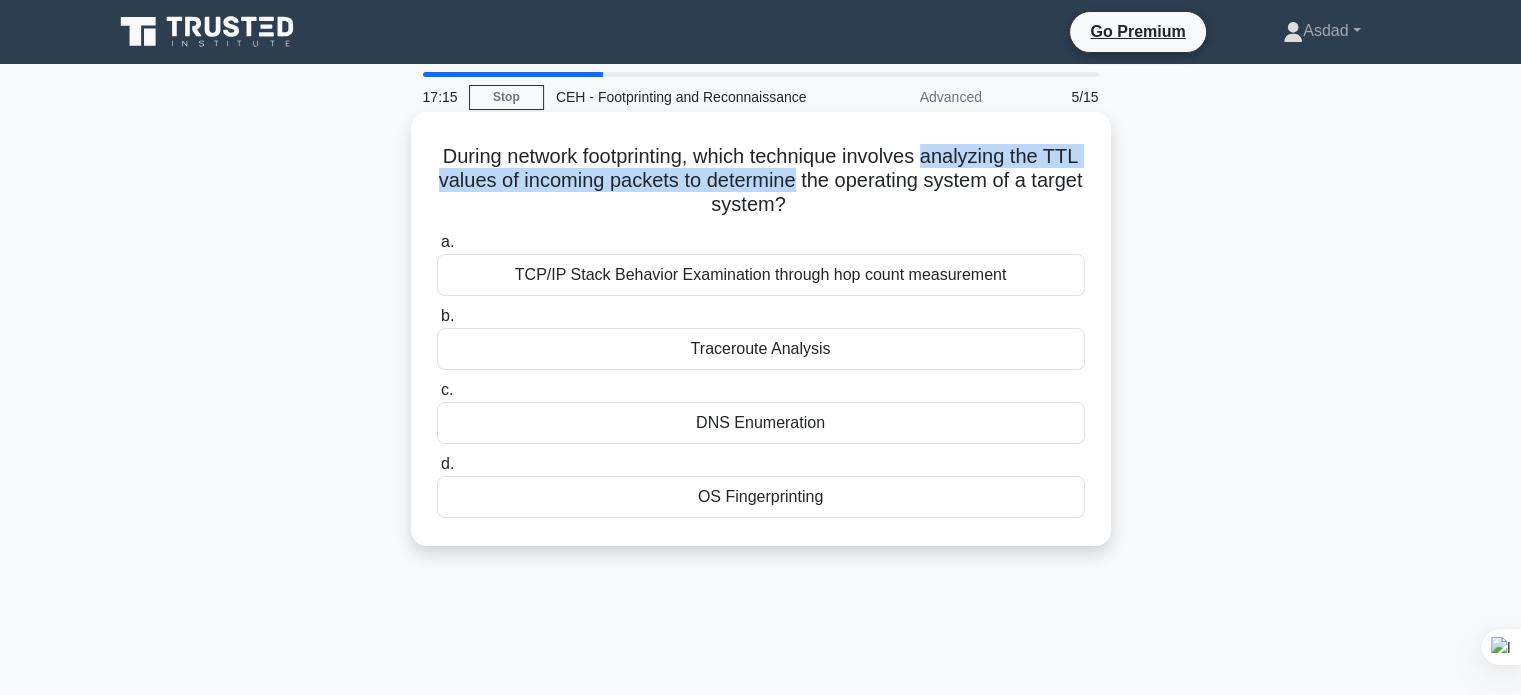 drag, startPoint x: 776, startPoint y: 173, endPoint x: 985, endPoint y: 165, distance: 209.15306 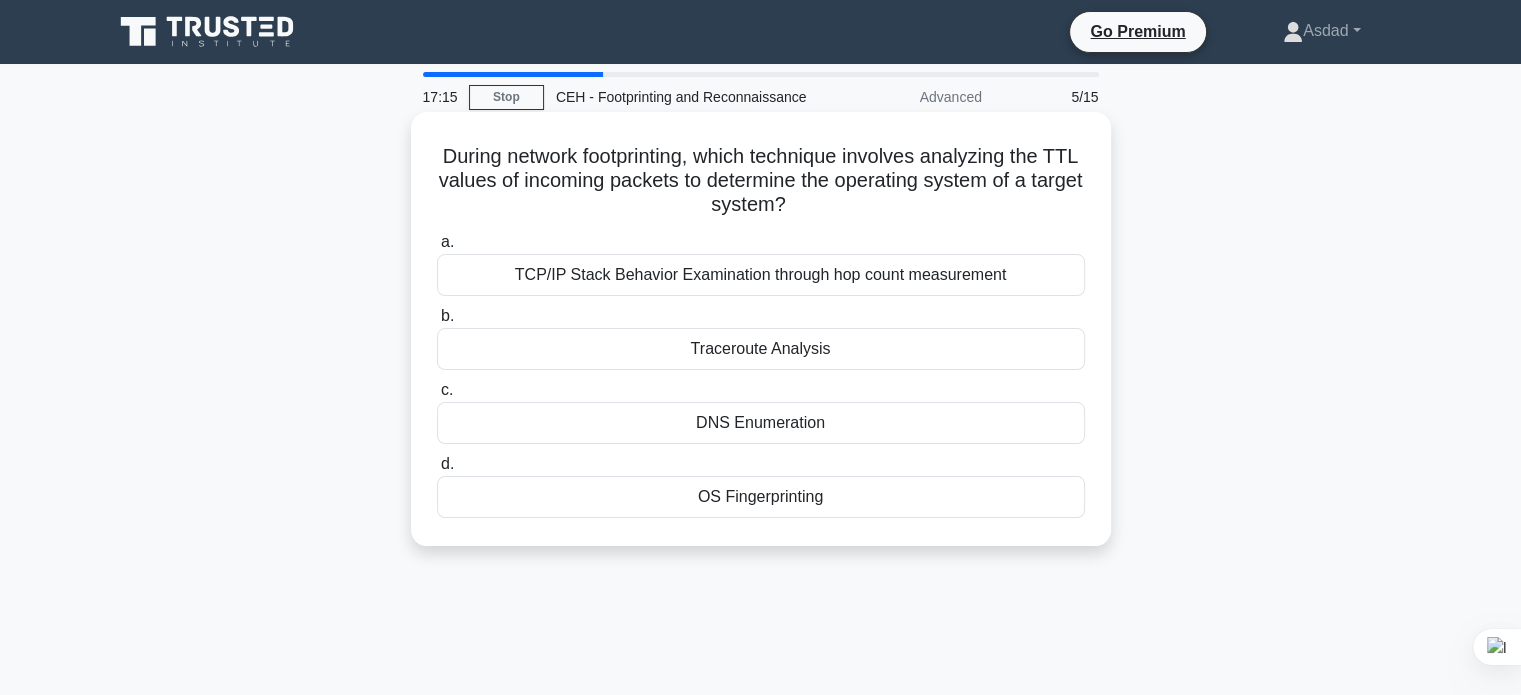 click on "During network footprinting, which technique involves analyzing the TTL values of incoming packets to determine the operating system of a target system?
.spinner_0XTQ{transform-origin:center;animation:spinner_y6GP .75s linear infinite}@keyframes spinner_y6GP{100%{transform:rotate(360deg)}}" at bounding box center (761, 181) 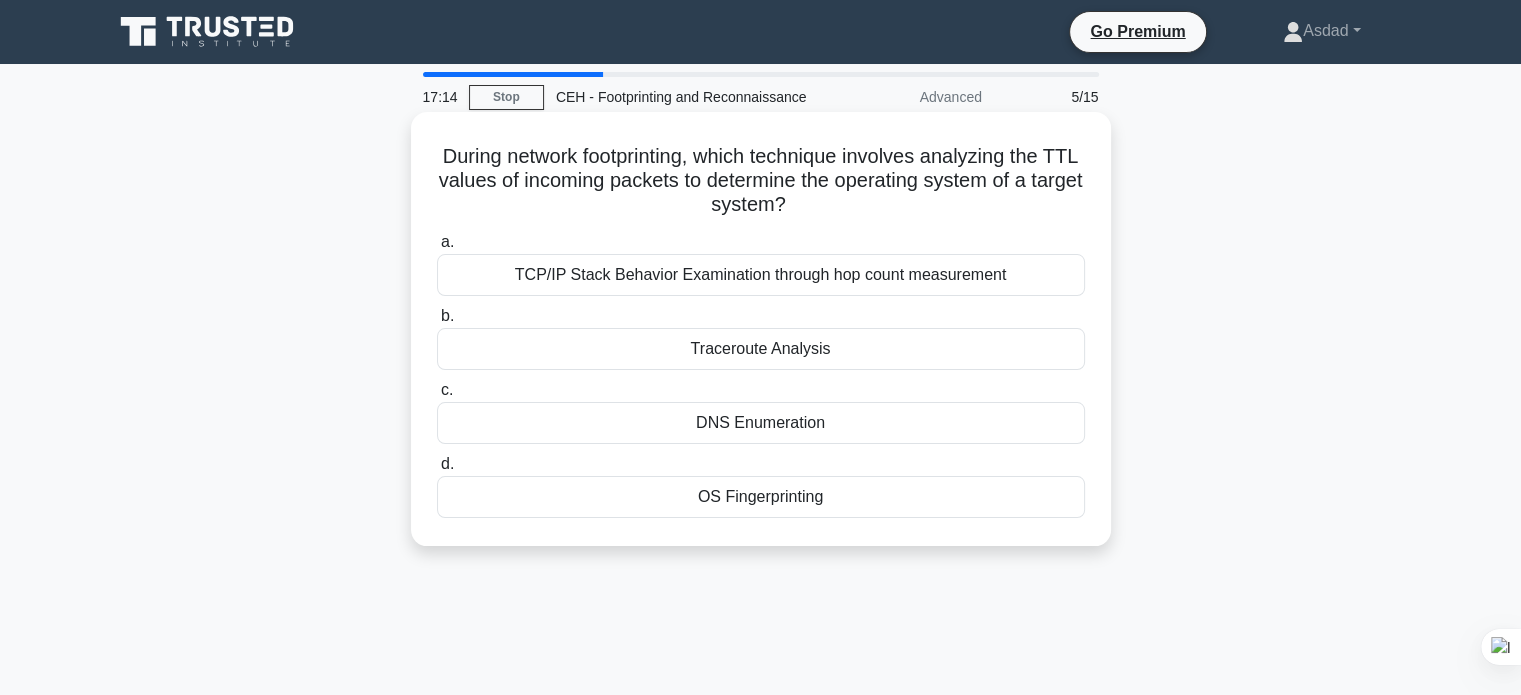 click on "OS Fingerprinting" at bounding box center [761, 497] 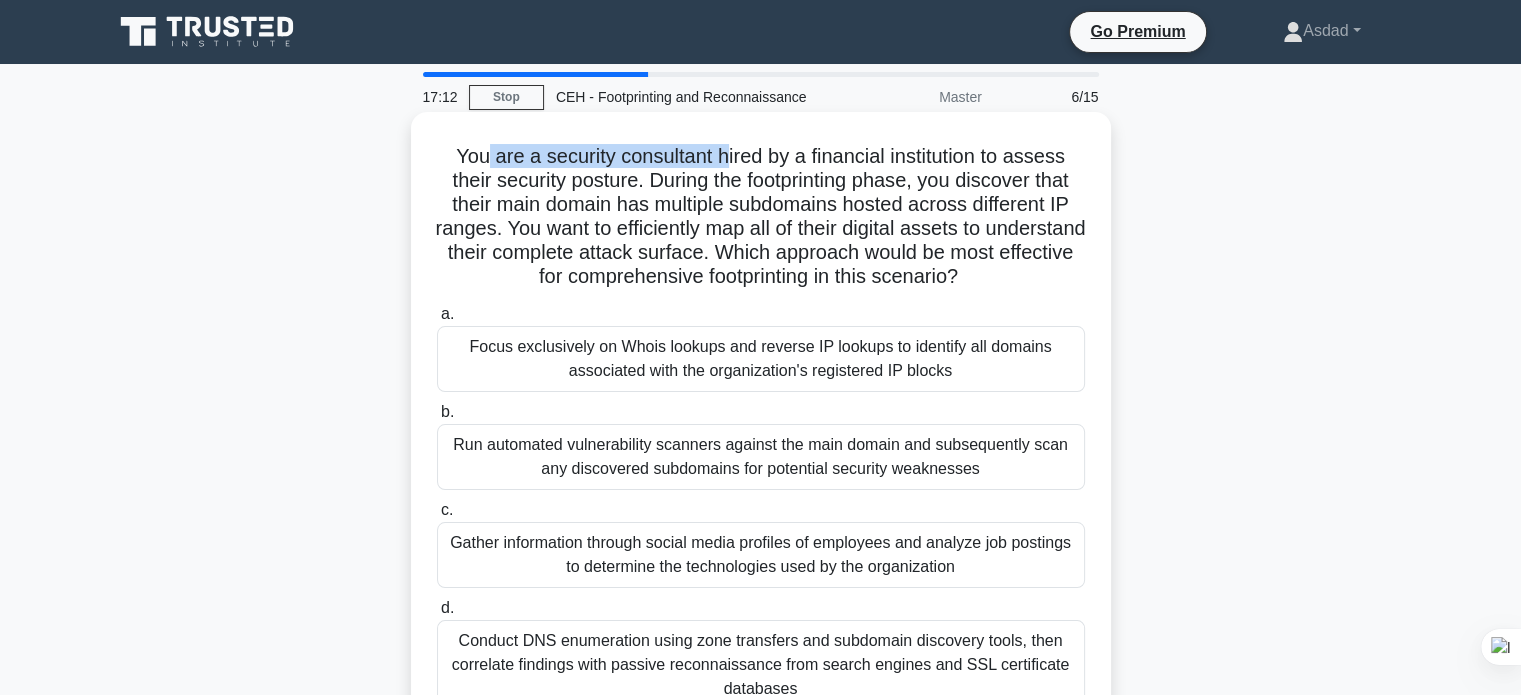 drag, startPoint x: 575, startPoint y: 154, endPoint x: 745, endPoint y: 179, distance: 171.8284 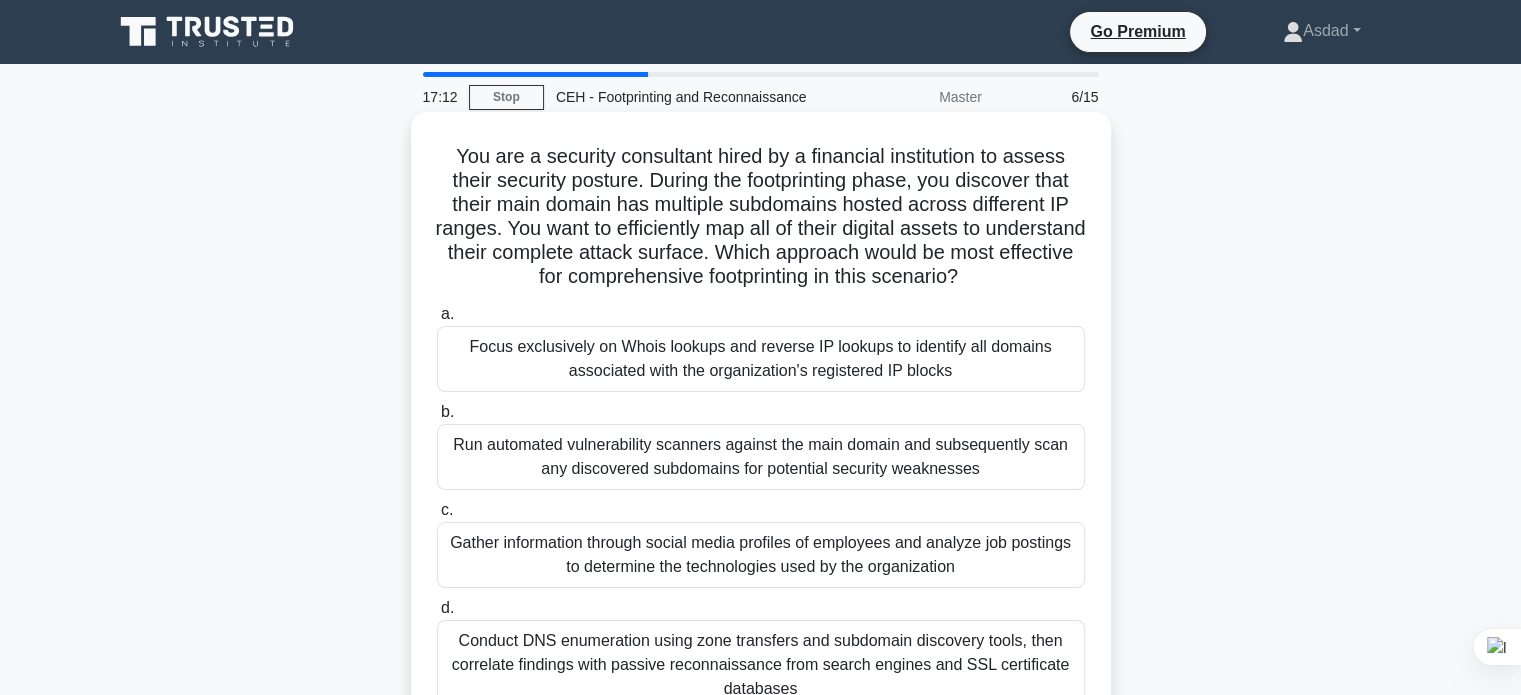 click on "You are a security consultant hired by a financial institution to assess their security posture. During the footprinting phase, you discover that their main domain has multiple subdomains hosted across different IP ranges. You want to efficiently map all of their digital assets to understand their complete attack surface. Which approach would be most effective for comprehensive footprinting in this scenario?
.spinner_0XTQ{transform-origin:center;animation:spinner_y6GP .75s linear infinite}@keyframes spinner_y6GP{100%{transform:rotate(360deg)}}" at bounding box center [761, 217] 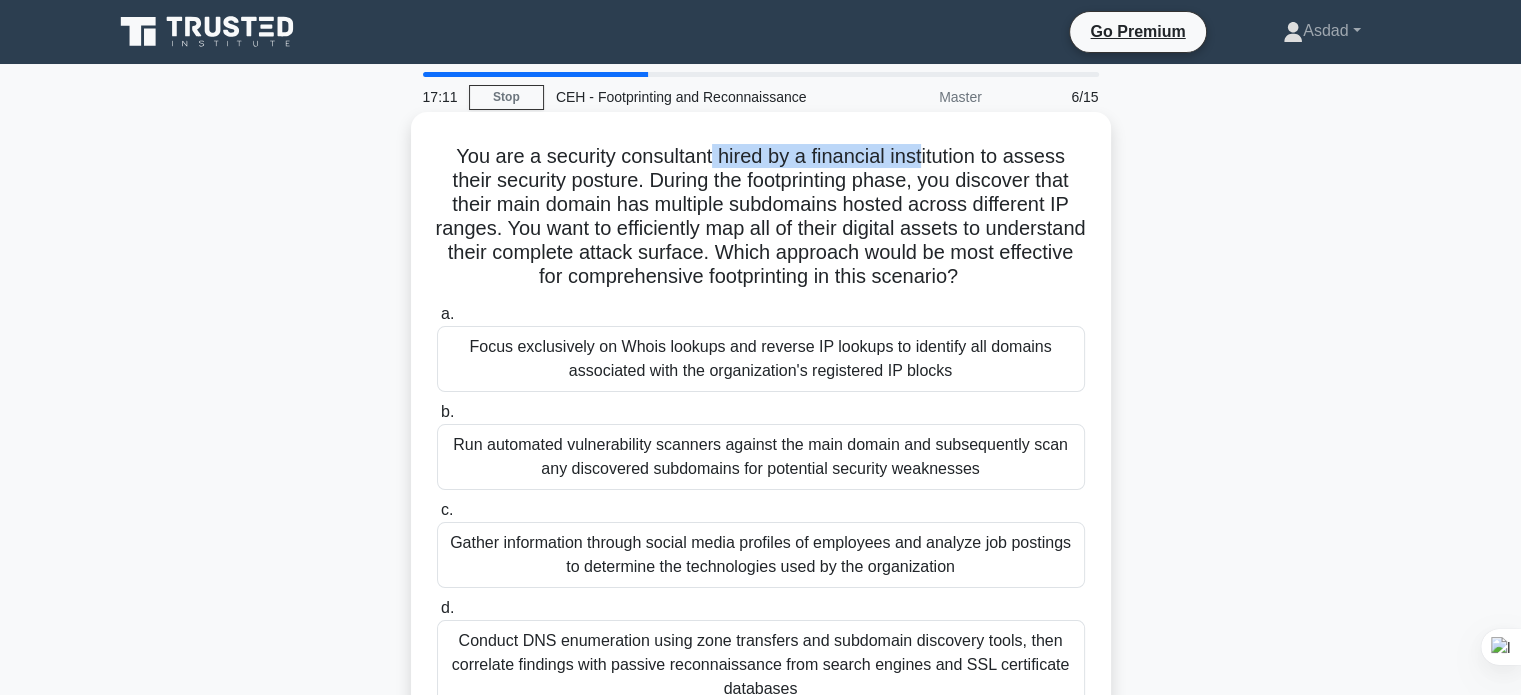 drag, startPoint x: 710, startPoint y: 156, endPoint x: 937, endPoint y: 155, distance: 227.0022 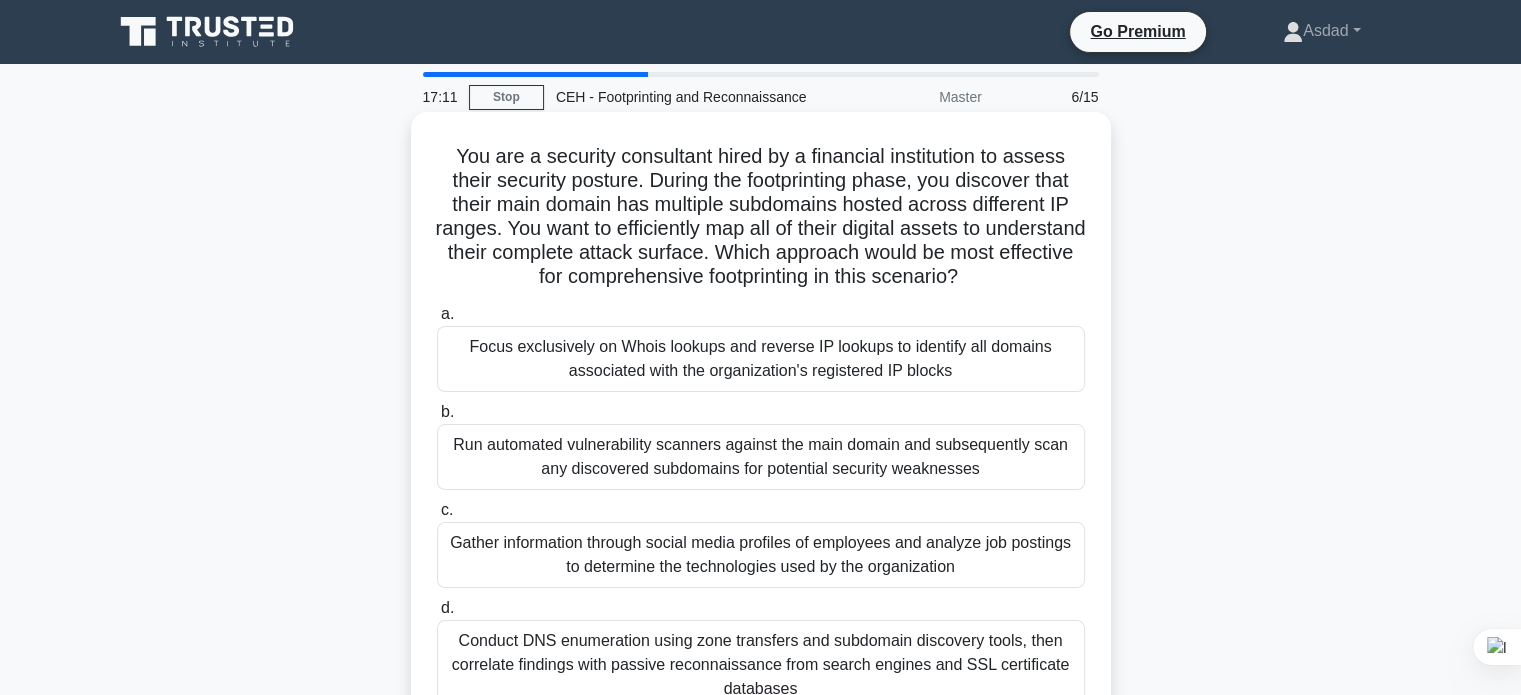 click on "You are a security consultant hired by a financial institution to assess their security posture. During the footprinting phase, you discover that their main domain has multiple subdomains hosted across different IP ranges. You want to efficiently map all of their digital assets to understand their complete attack surface. Which approach would be most effective for comprehensive footprinting in this scenario?
.spinner_0XTQ{transform-origin:center;animation:spinner_y6GP .75s linear infinite}@keyframes spinner_y6GP{100%{transform:rotate(360deg)}}" at bounding box center (761, 217) 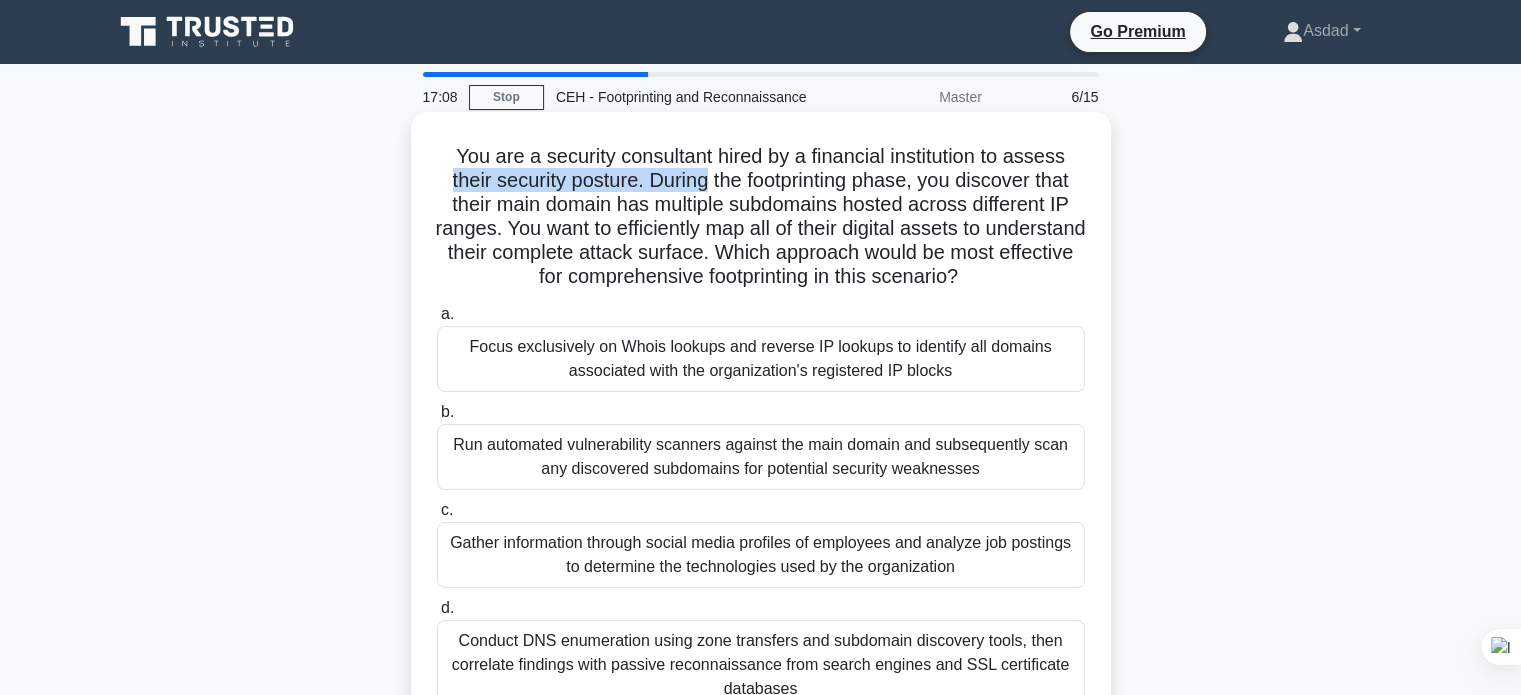 drag, startPoint x: 440, startPoint y: 179, endPoint x: 702, endPoint y: 185, distance: 262.0687 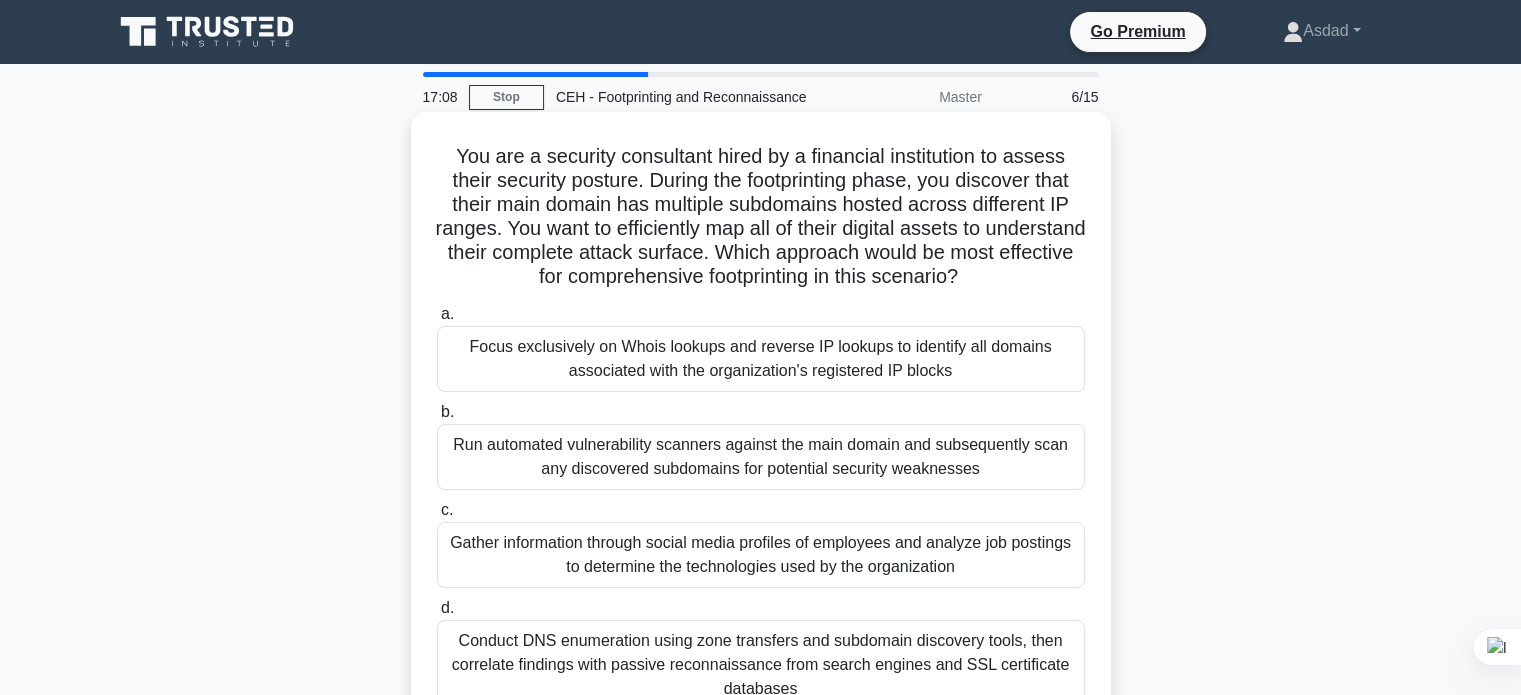 click on "You are a security consultant hired by a financial institution to assess their security posture. During the footprinting phase, you discover that their main domain has multiple subdomains hosted across different IP ranges. You want to efficiently map all of their digital assets to understand their complete attack surface. Which approach would be most effective for comprehensive footprinting in this scenario?
.spinner_0XTQ{transform-origin:center;animation:spinner_y6GP .75s linear infinite}@keyframes spinner_y6GP{100%{transform:rotate(360deg)}}" at bounding box center (761, 217) 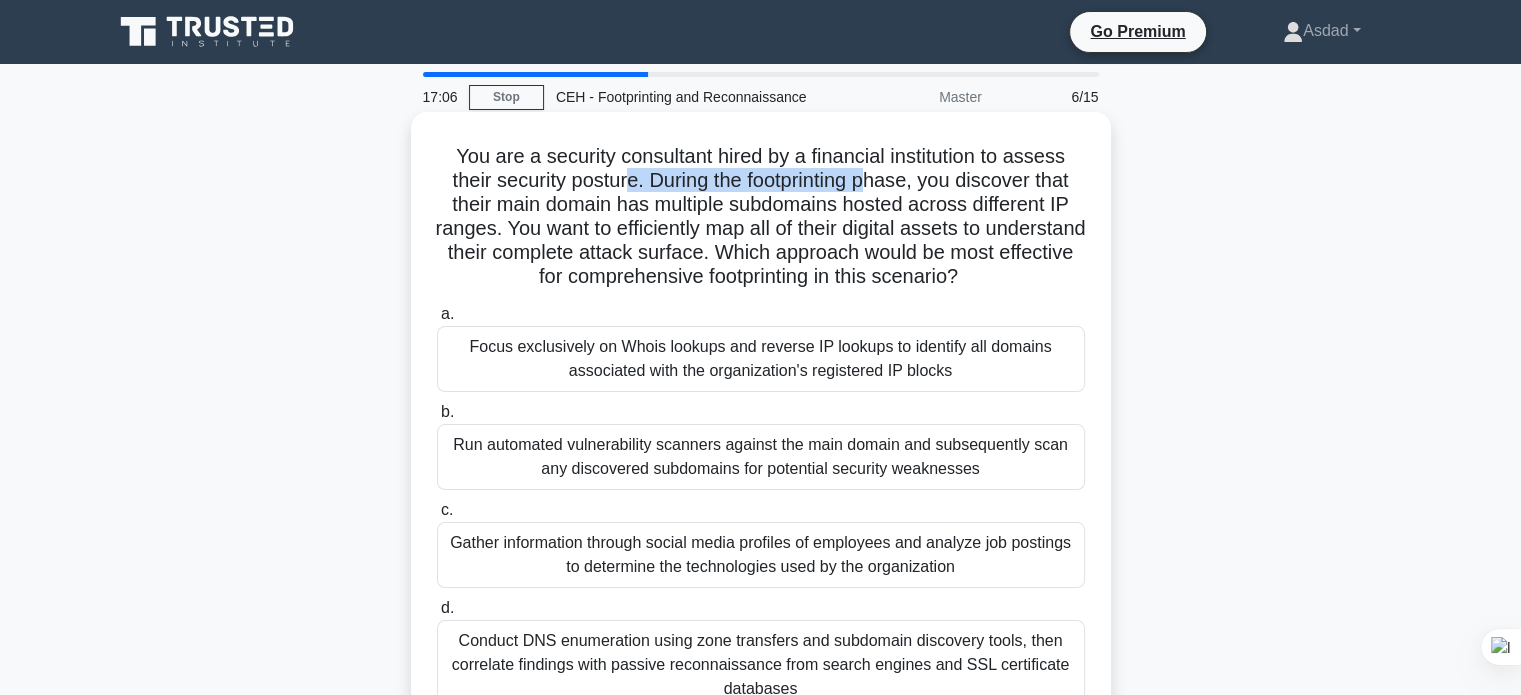 drag, startPoint x: 626, startPoint y: 191, endPoint x: 873, endPoint y: 187, distance: 247.03238 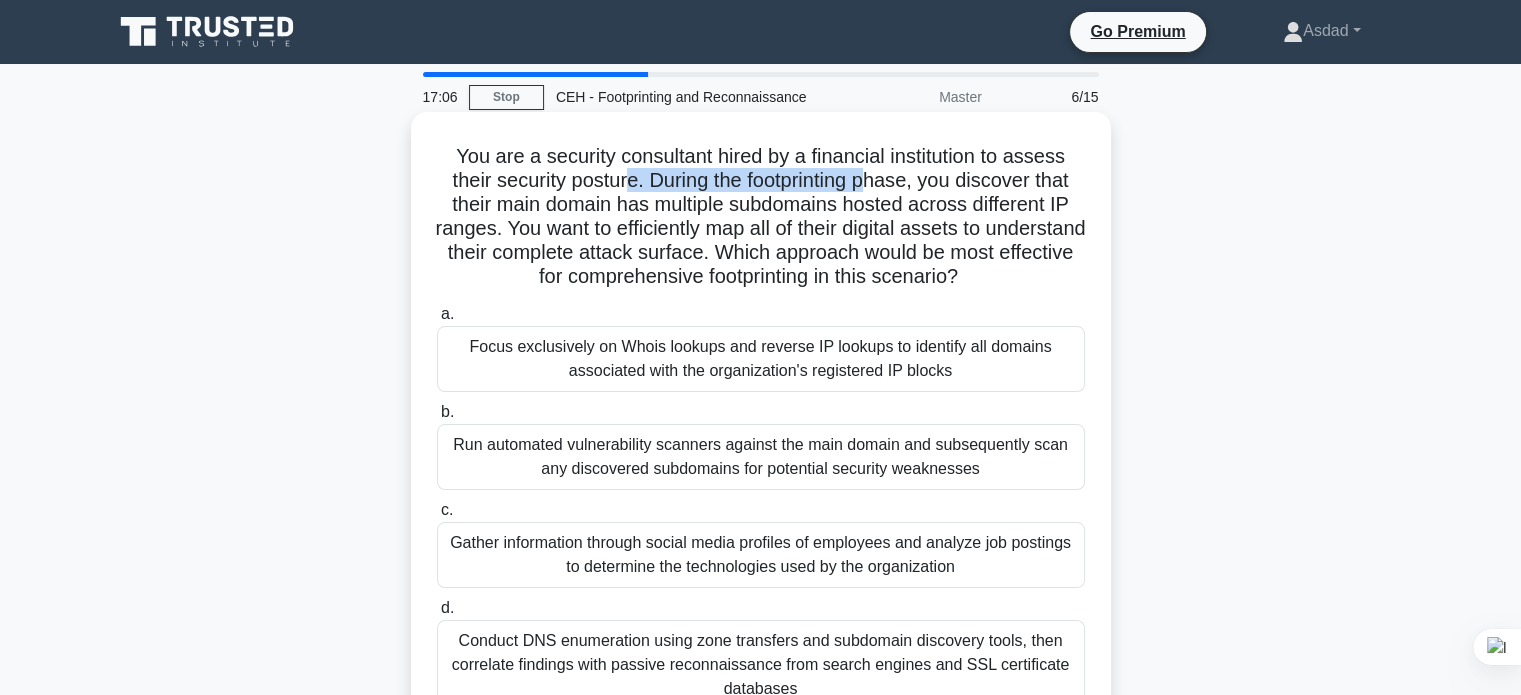 click on "You are a security consultant hired by a financial institution to assess their security posture. During the footprinting phase, you discover that their main domain has multiple subdomains hosted across different IP ranges. You want to efficiently map all of their digital assets to understand their complete attack surface. Which approach would be most effective for comprehensive footprinting in this scenario?
.spinner_0XTQ{transform-origin:center;animation:spinner_y6GP .75s linear infinite}@keyframes spinner_y6GP{100%{transform:rotate(360deg)}}" at bounding box center (761, 217) 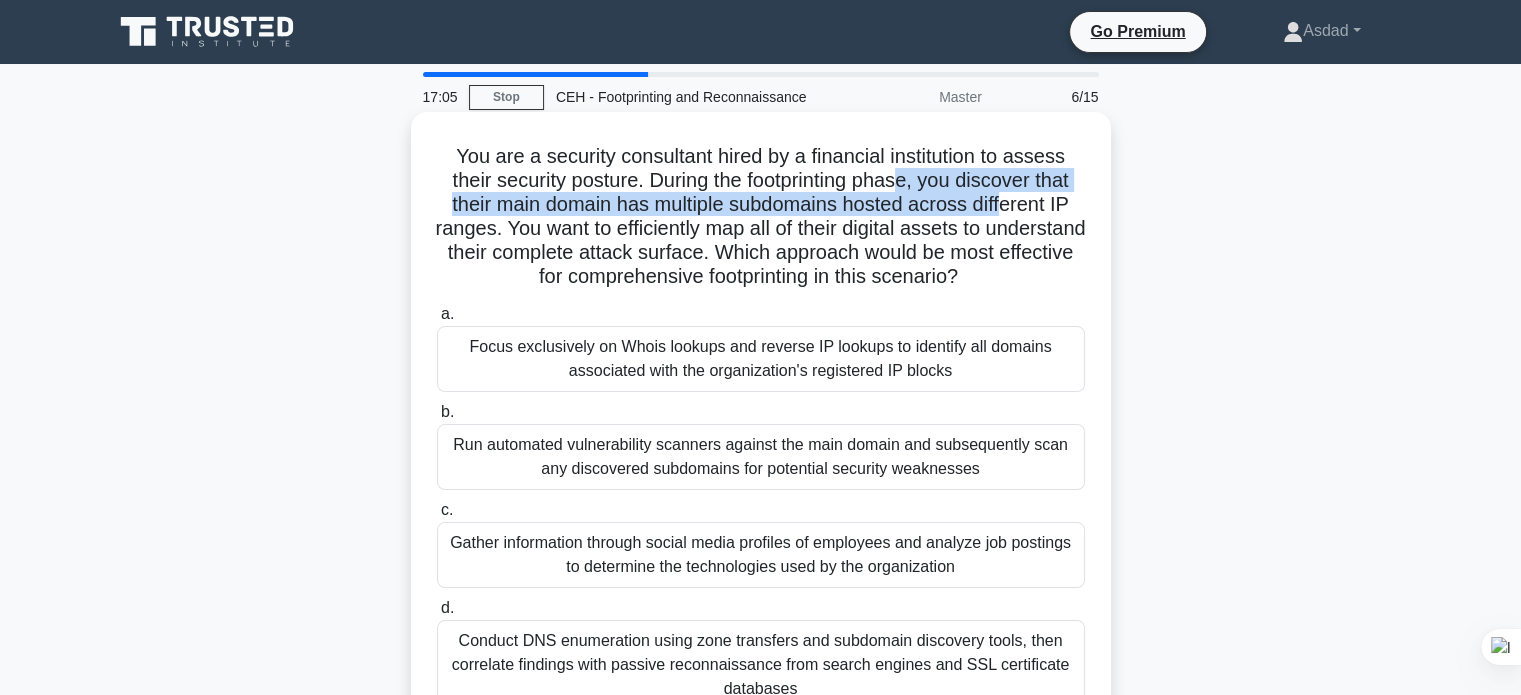 drag, startPoint x: 908, startPoint y: 182, endPoint x: 1006, endPoint y: 199, distance: 99.46356 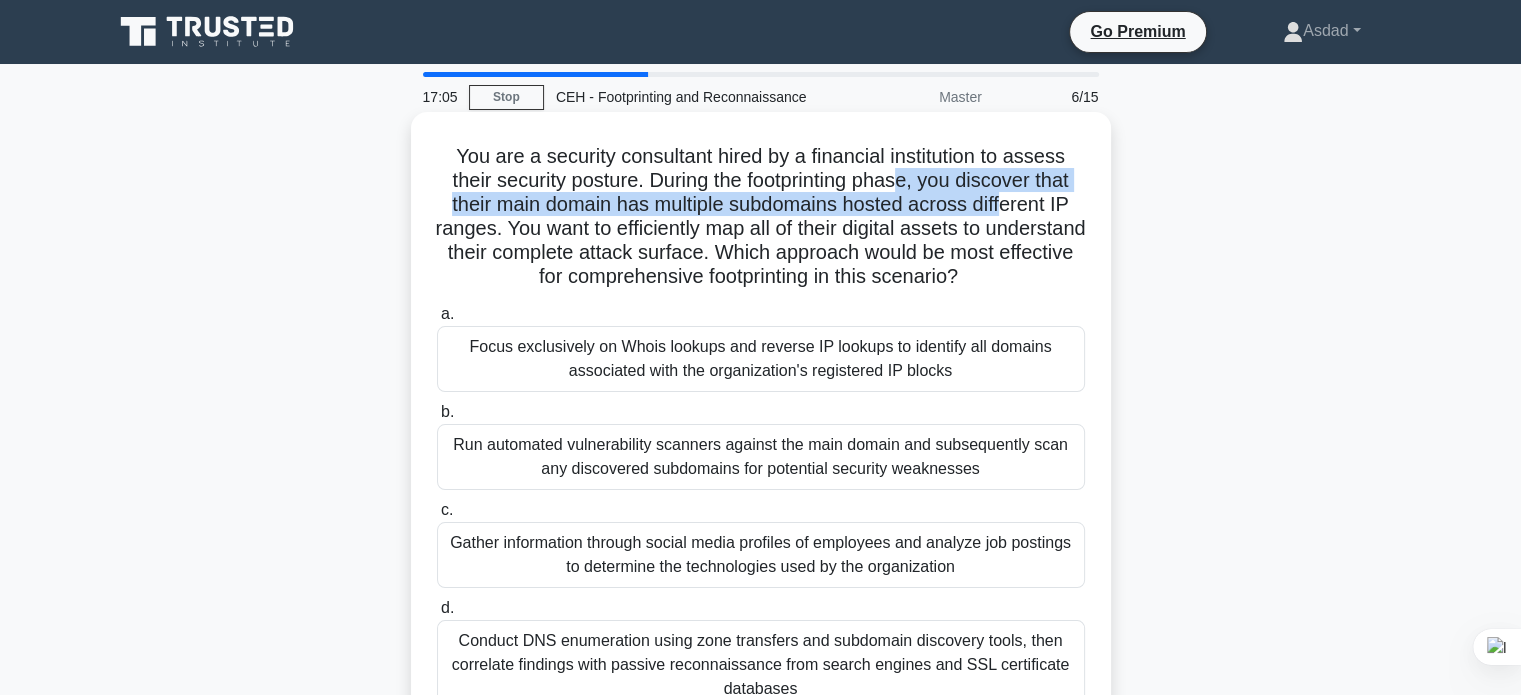 click on "You are a security consultant hired by a financial institution to assess their security posture. During the footprinting phase, you discover that their main domain has multiple subdomains hosted across different IP ranges. You want to efficiently map all of their digital assets to understand their complete attack surface. Which approach would be most effective for comprehensive footprinting in this scenario?
.spinner_0XTQ{transform-origin:center;animation:spinner_y6GP .75s linear infinite}@keyframes spinner_y6GP{100%{transform:rotate(360deg)}}" at bounding box center [761, 217] 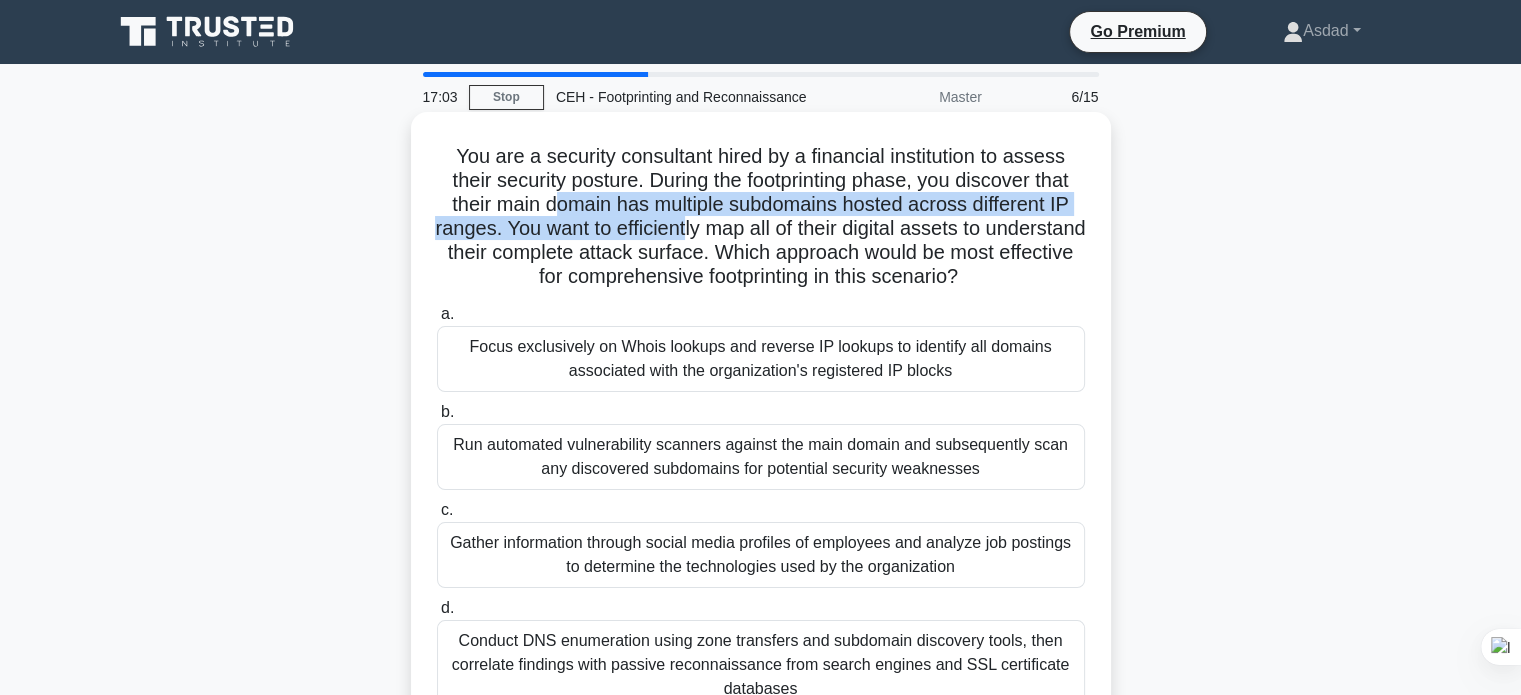 drag, startPoint x: 564, startPoint y: 214, endPoint x: 756, endPoint y: 240, distance: 193.75243 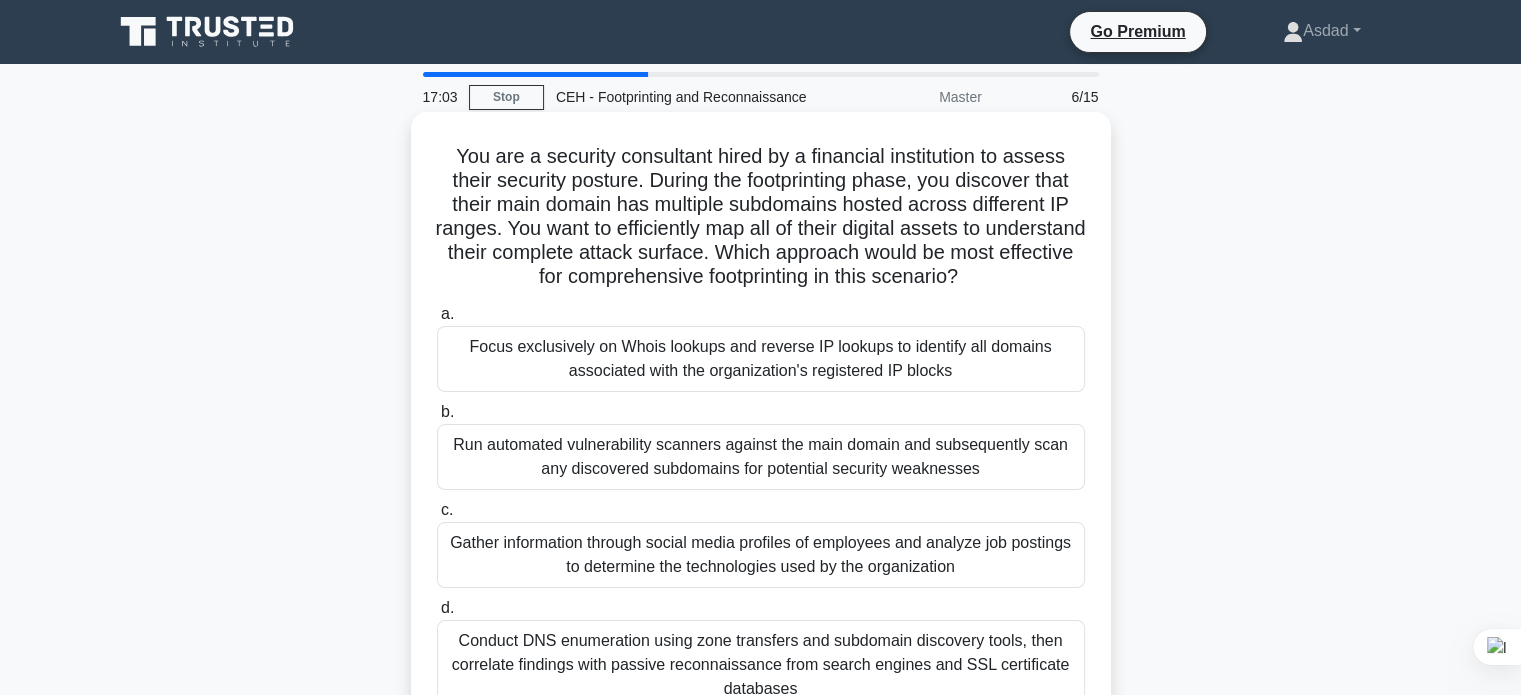 click on "You are a security consultant hired by a financial institution to assess their security posture. During the footprinting phase, you discover that their main domain has multiple subdomains hosted across different IP ranges. You want to efficiently map all of their digital assets to understand their complete attack surface. Which approach would be most effective for comprehensive footprinting in this scenario?
.spinner_0XTQ{transform-origin:center;animation:spinner_y6GP .75s linear infinite}@keyframes spinner_y6GP{100%{transform:rotate(360deg)}}" at bounding box center (761, 217) 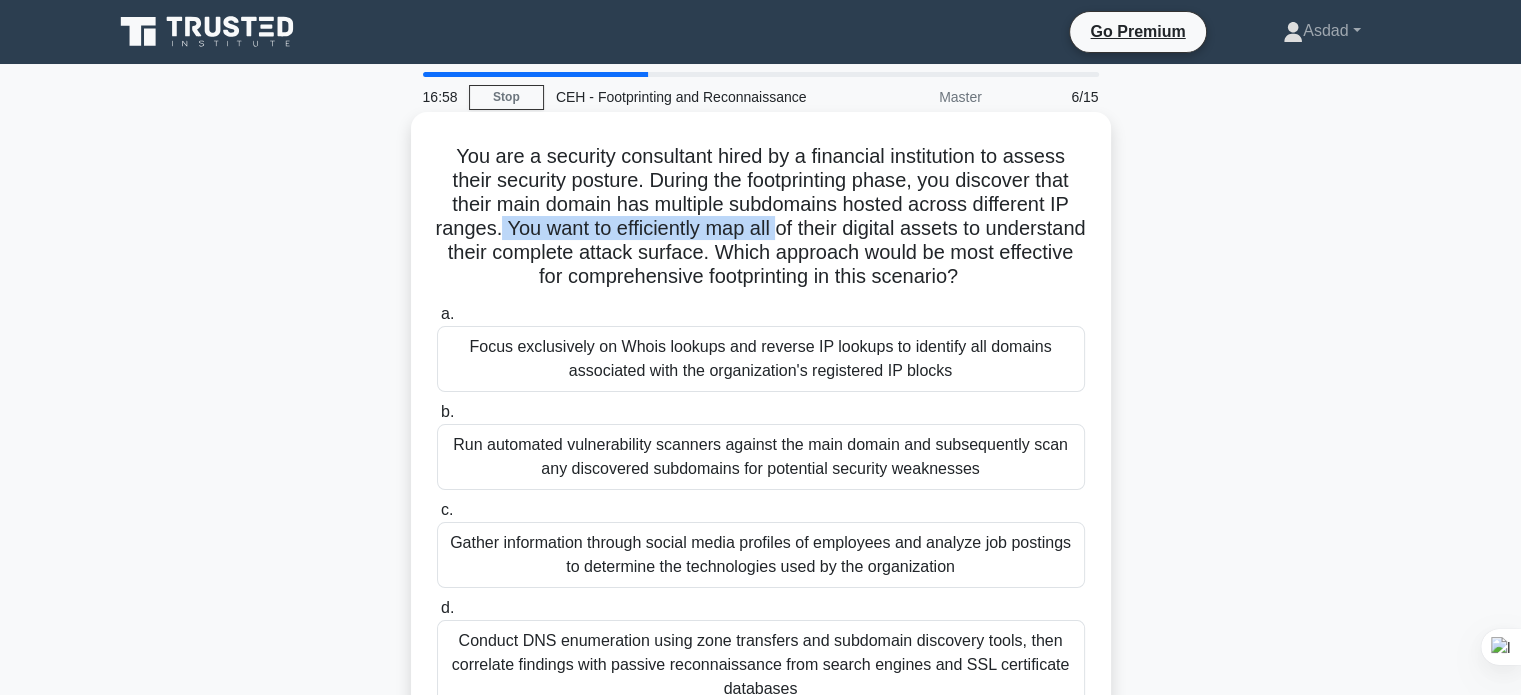 drag, startPoint x: 560, startPoint y: 233, endPoint x: 836, endPoint y: 239, distance: 276.06522 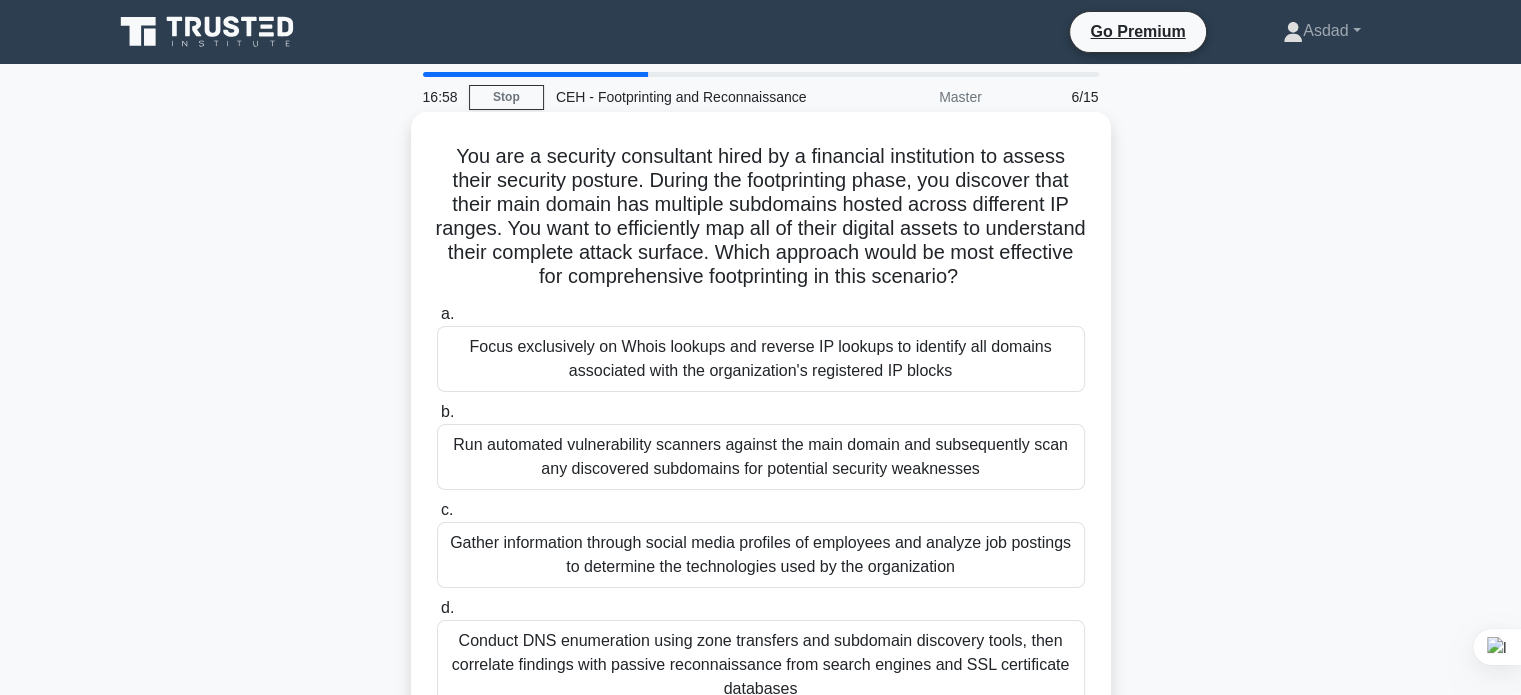 click on "You are a security consultant hired by a financial institution to assess their security posture. During the footprinting phase, you discover that their main domain has multiple subdomains hosted across different IP ranges. You want to efficiently map all of their digital assets to understand their complete attack surface. Which approach would be most effective for comprehensive footprinting in this scenario?
.spinner_0XTQ{transform-origin:center;animation:spinner_y6GP .75s linear infinite}@keyframes spinner_y6GP{100%{transform:rotate(360deg)}}" at bounding box center [761, 217] 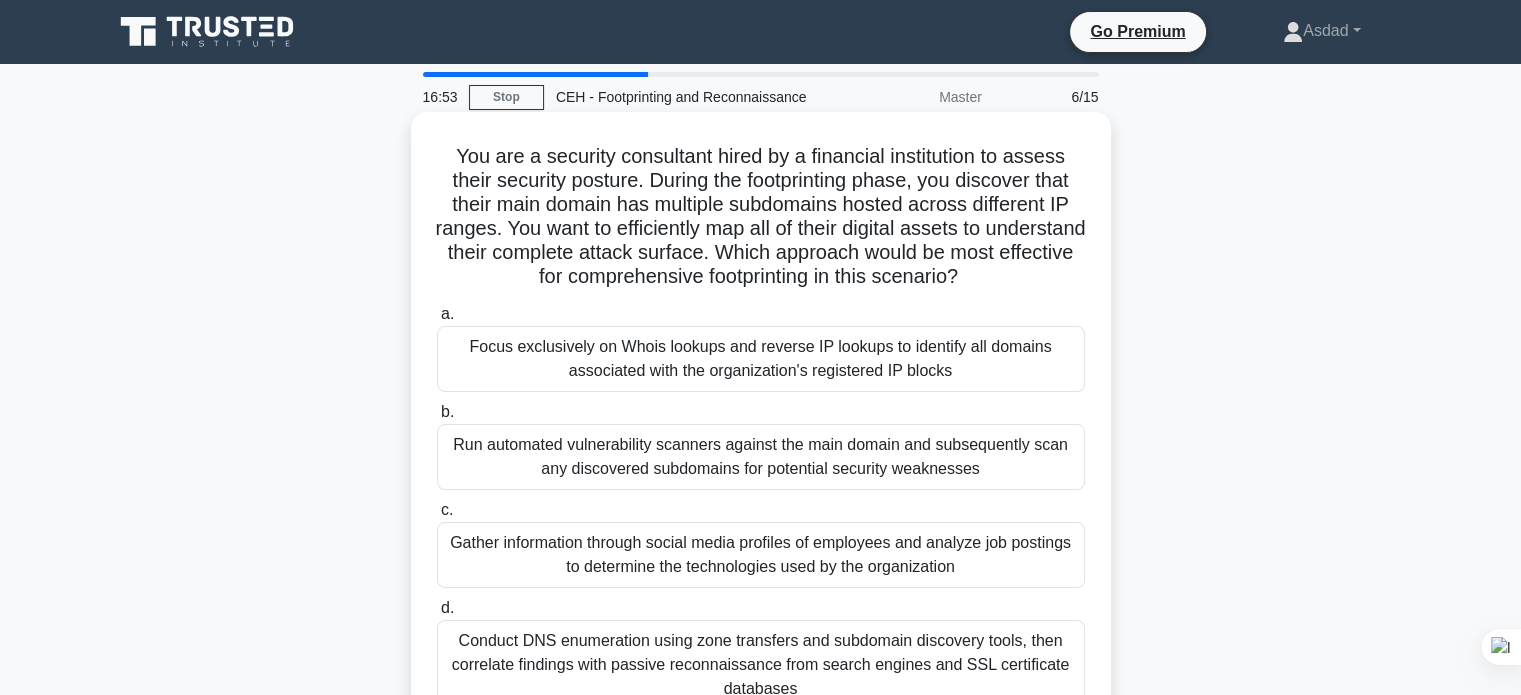 drag, startPoint x: 839, startPoint y: 252, endPoint x: 1050, endPoint y: 273, distance: 212.04245 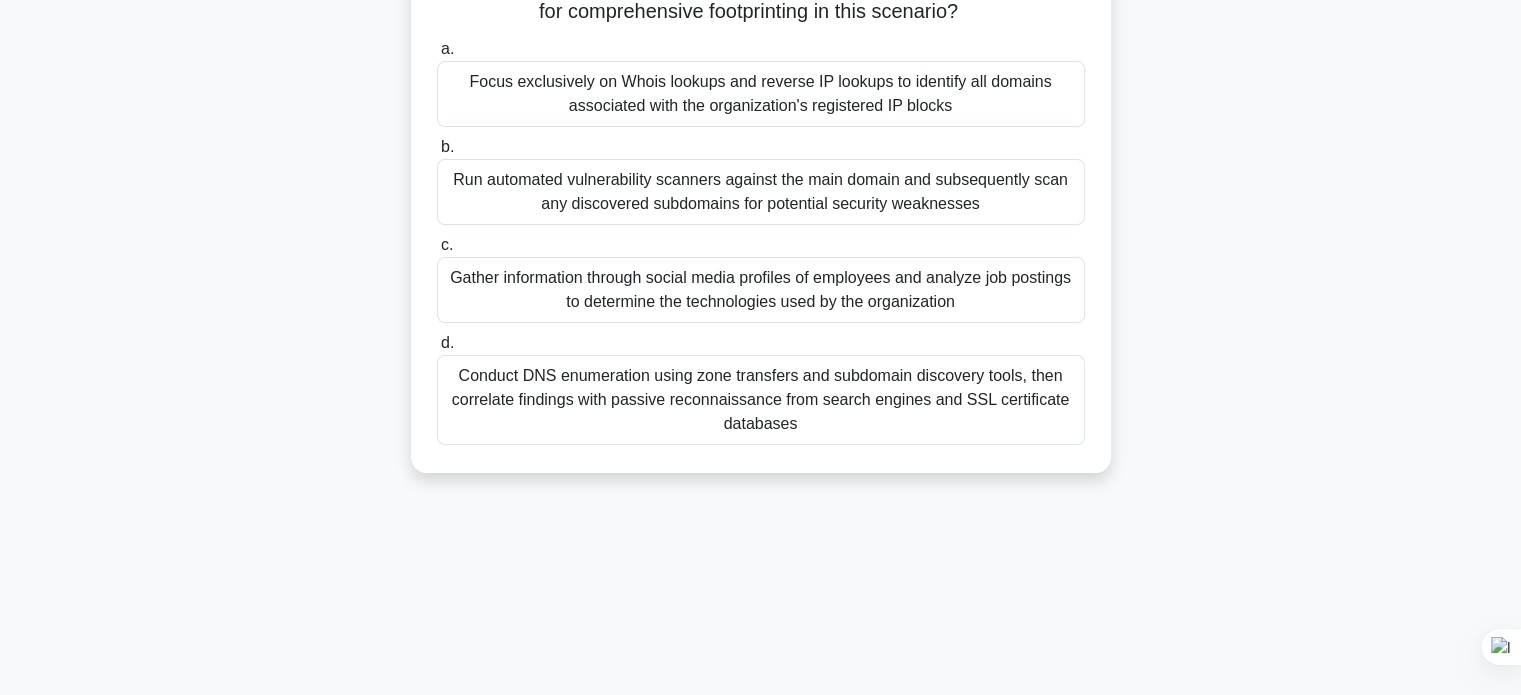 scroll, scrollTop: 300, scrollLeft: 0, axis: vertical 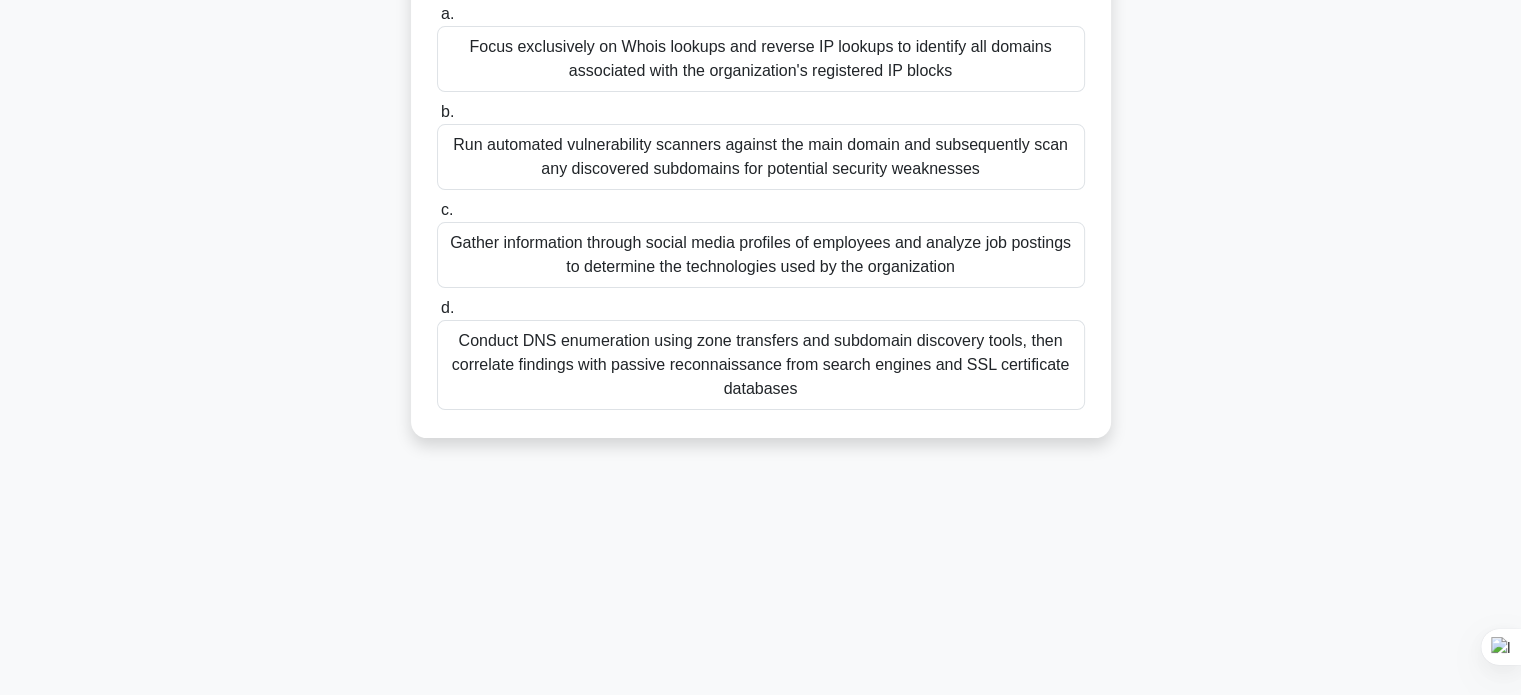 click on "Conduct DNS enumeration using zone transfers and subdomain discovery tools, then correlate findings with passive reconnaissance from search engines and SSL certificate databases" at bounding box center [761, 365] 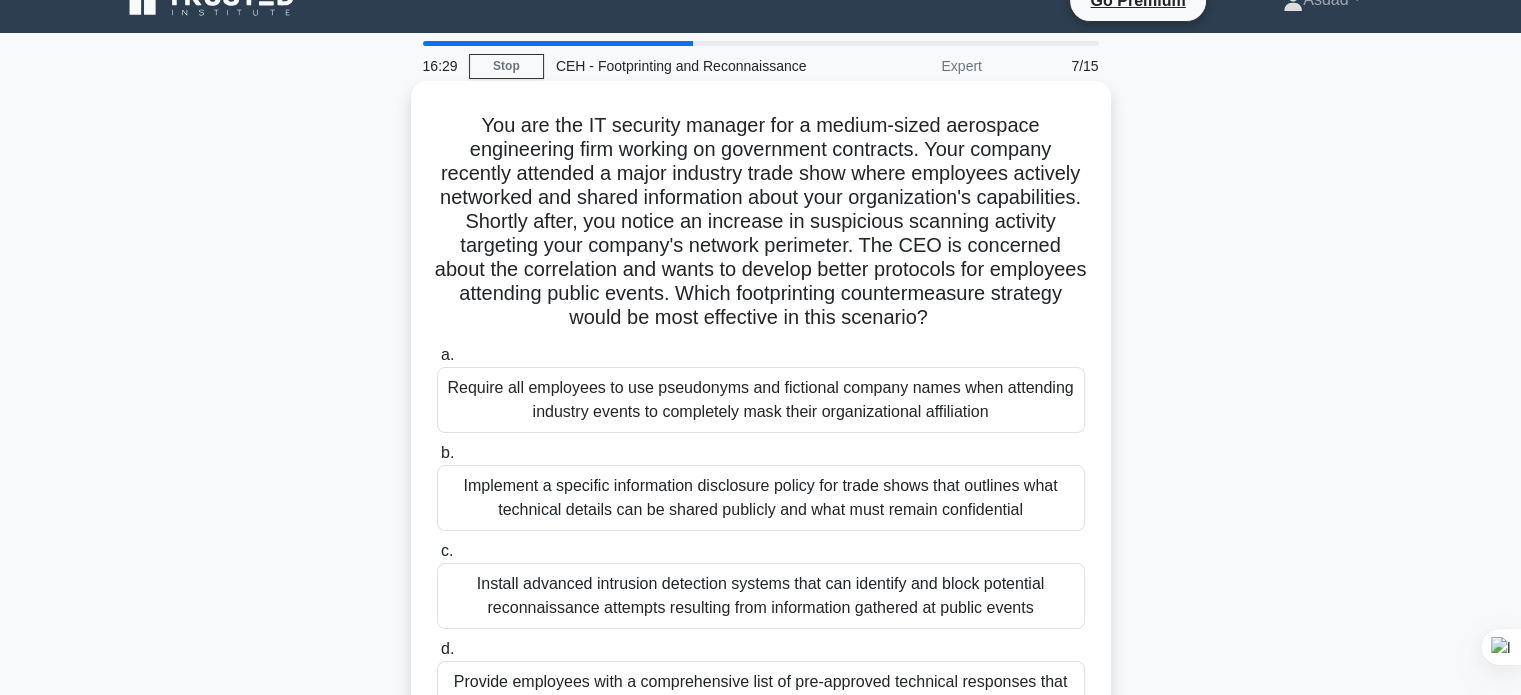 scroll, scrollTop: 0, scrollLeft: 0, axis: both 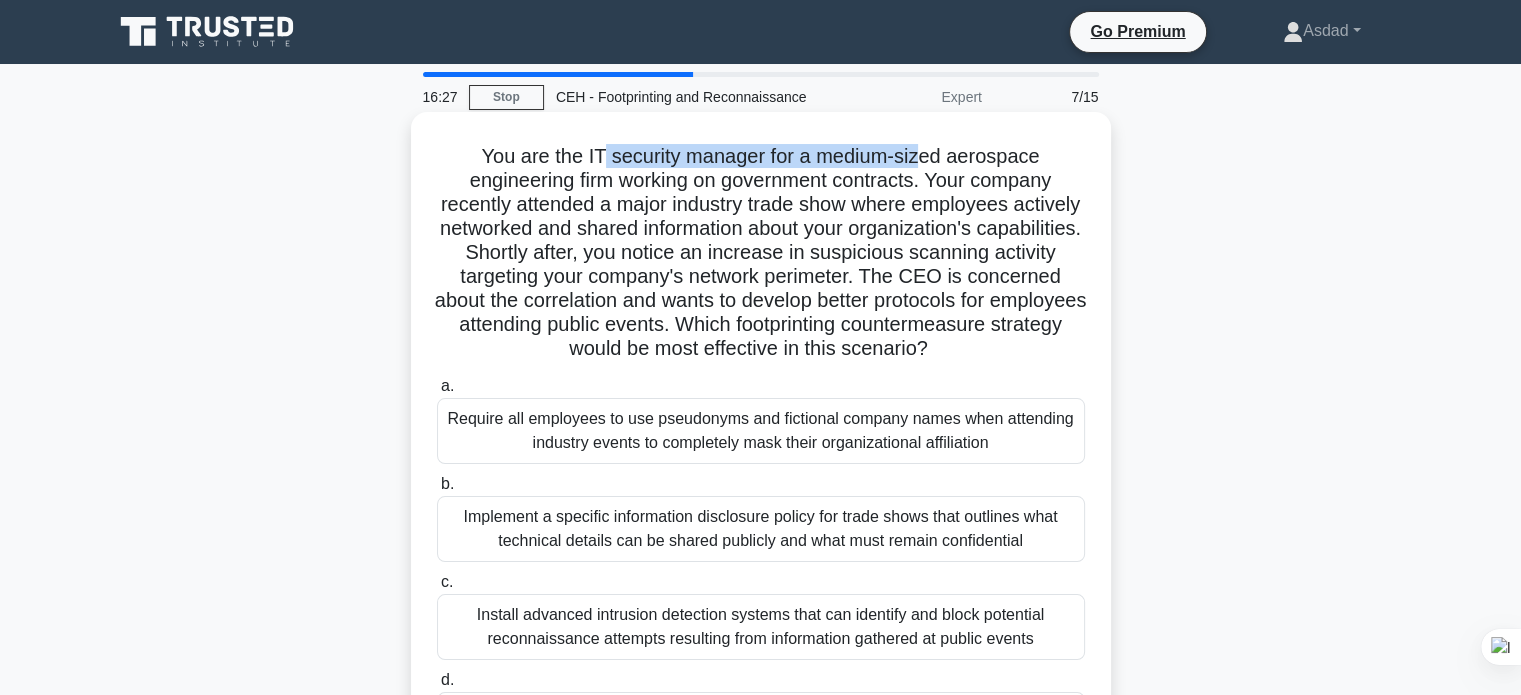 drag, startPoint x: 676, startPoint y: 153, endPoint x: 948, endPoint y: 152, distance: 272.00183 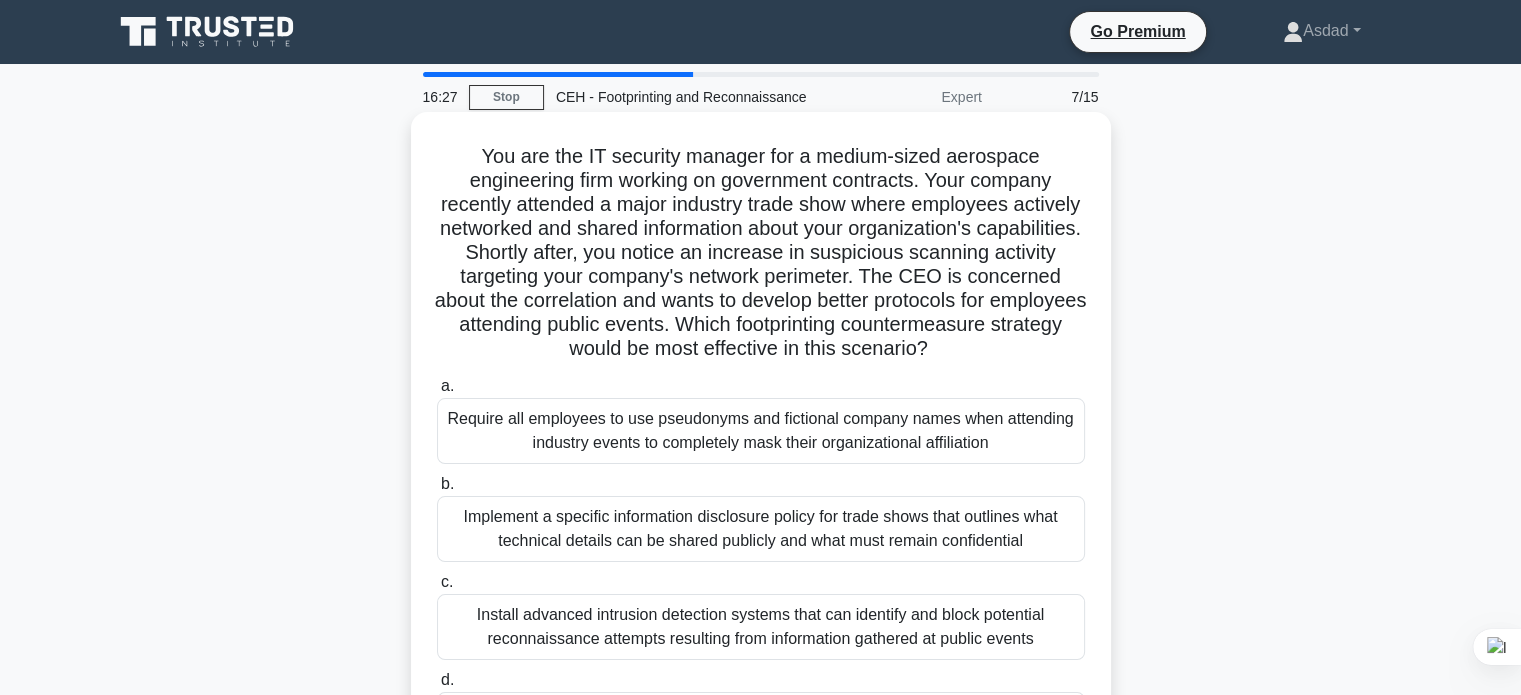 click on "You are the IT security manager for a medium-sized aerospace engineering firm working on government contracts. Your company recently attended a major industry trade show where employees actively networked and shared information about your organization's capabilities. Shortly after, you notice an increase in suspicious scanning activity targeting your company's network perimeter. The CEO is concerned about the correlation and wants to develop better protocols for employees attending public events. Which footprinting countermeasure strategy would be most effective in this scenario?
.spinner_0XTQ{transform-origin:center;animation:spinner_y6GP .75s linear infinite}@keyframes spinner_y6GP{100%{transform:rotate(360deg)}}" at bounding box center [761, 253] 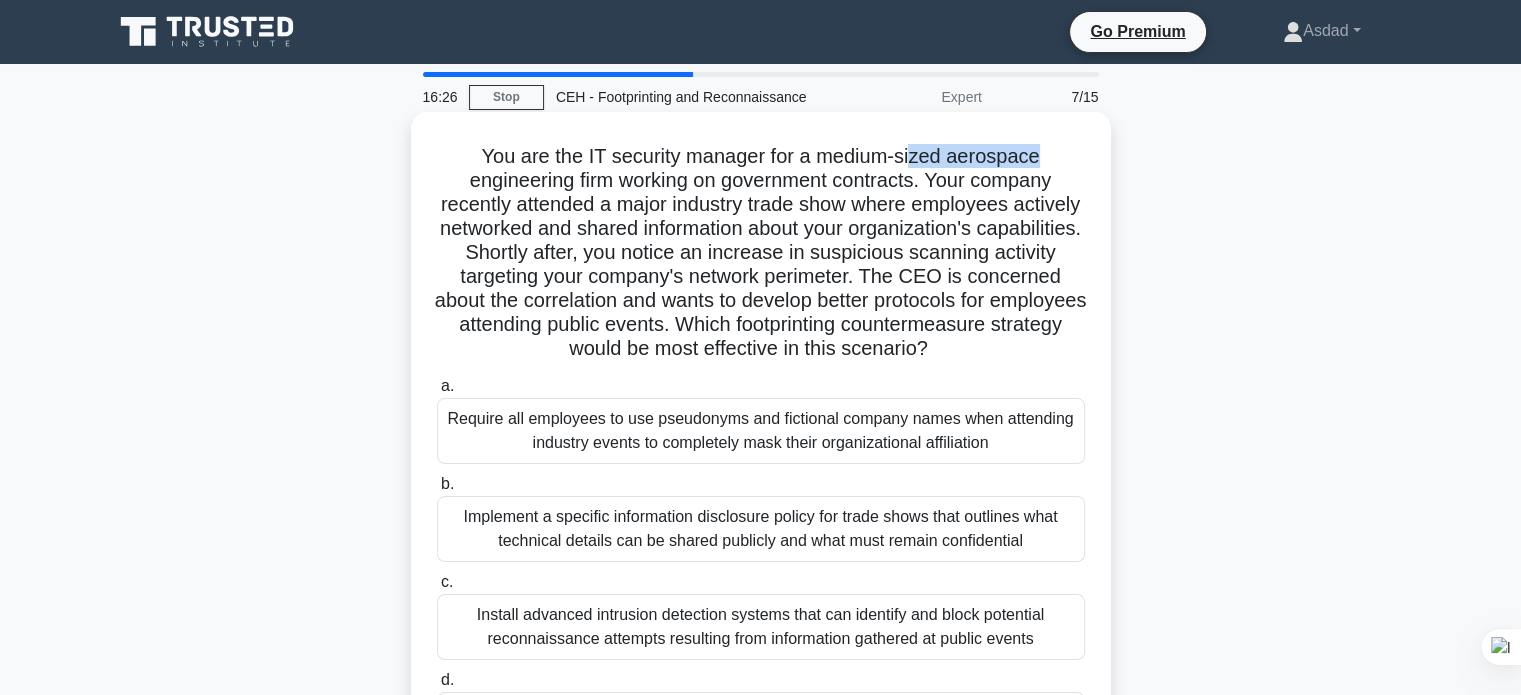 drag, startPoint x: 913, startPoint y: 150, endPoint x: 1056, endPoint y: 153, distance: 143.03146 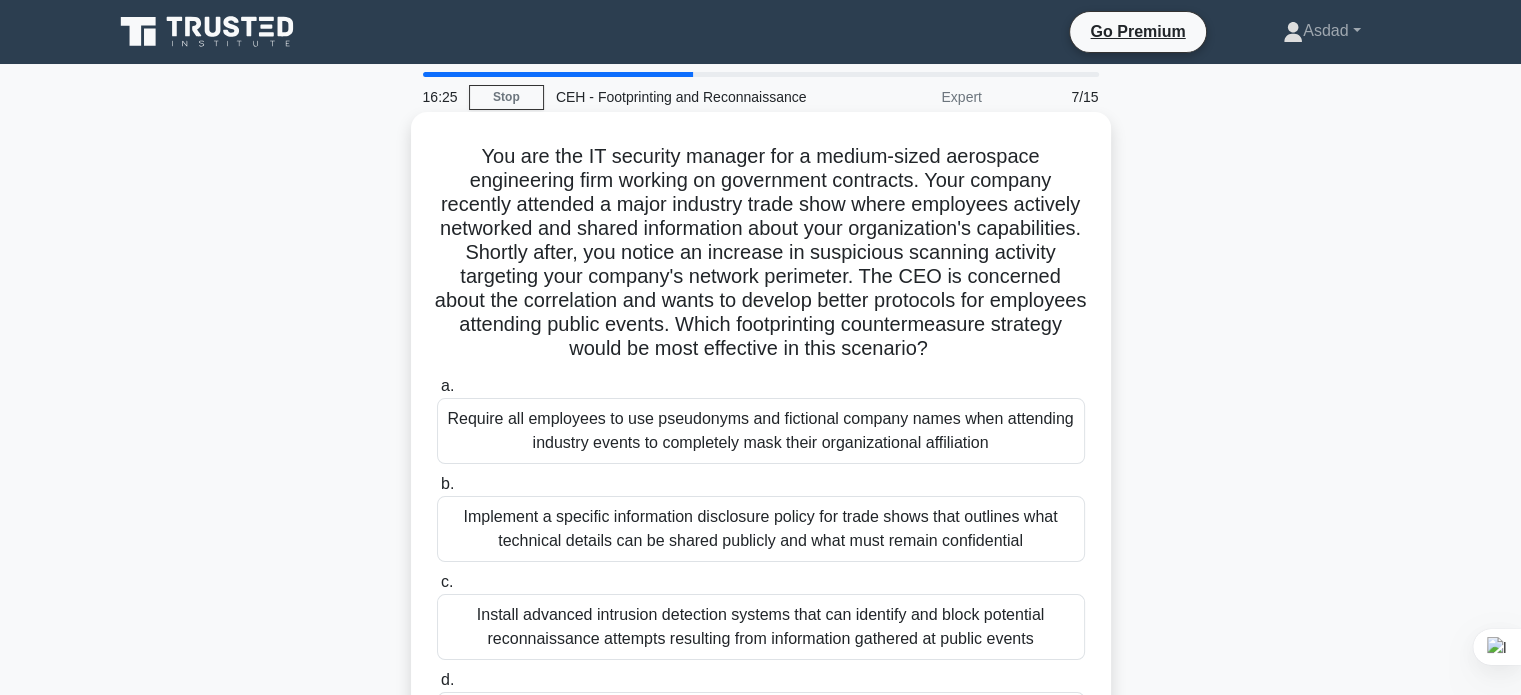 click on "You are the IT security manager for a medium-sized aerospace engineering firm working on government contracts. Your company recently attended a major industry trade show where employees actively networked and shared information about your organization's capabilities. Shortly after, you notice an increase in suspicious scanning activity targeting your company's network perimeter. The CEO is concerned about the correlation and wants to develop better protocols for employees attending public events. Which footprinting countermeasure strategy would be most effective in this scenario?
.spinner_0XTQ{transform-origin:center;animation:spinner_y6GP .75s linear infinite}@keyframes spinner_y6GP{100%{transform:rotate(360deg)}}" at bounding box center (761, 253) 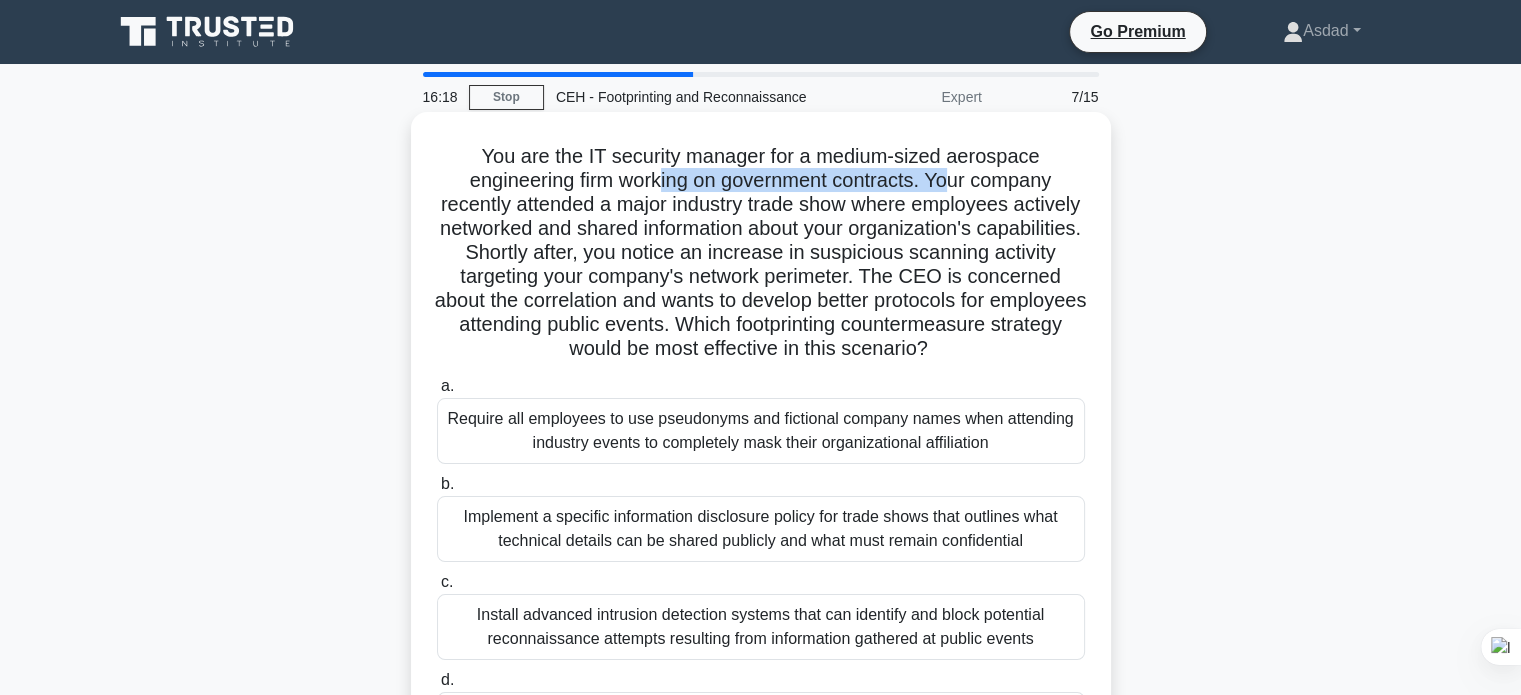 drag, startPoint x: 700, startPoint y: 179, endPoint x: 989, endPoint y: 208, distance: 290.4514 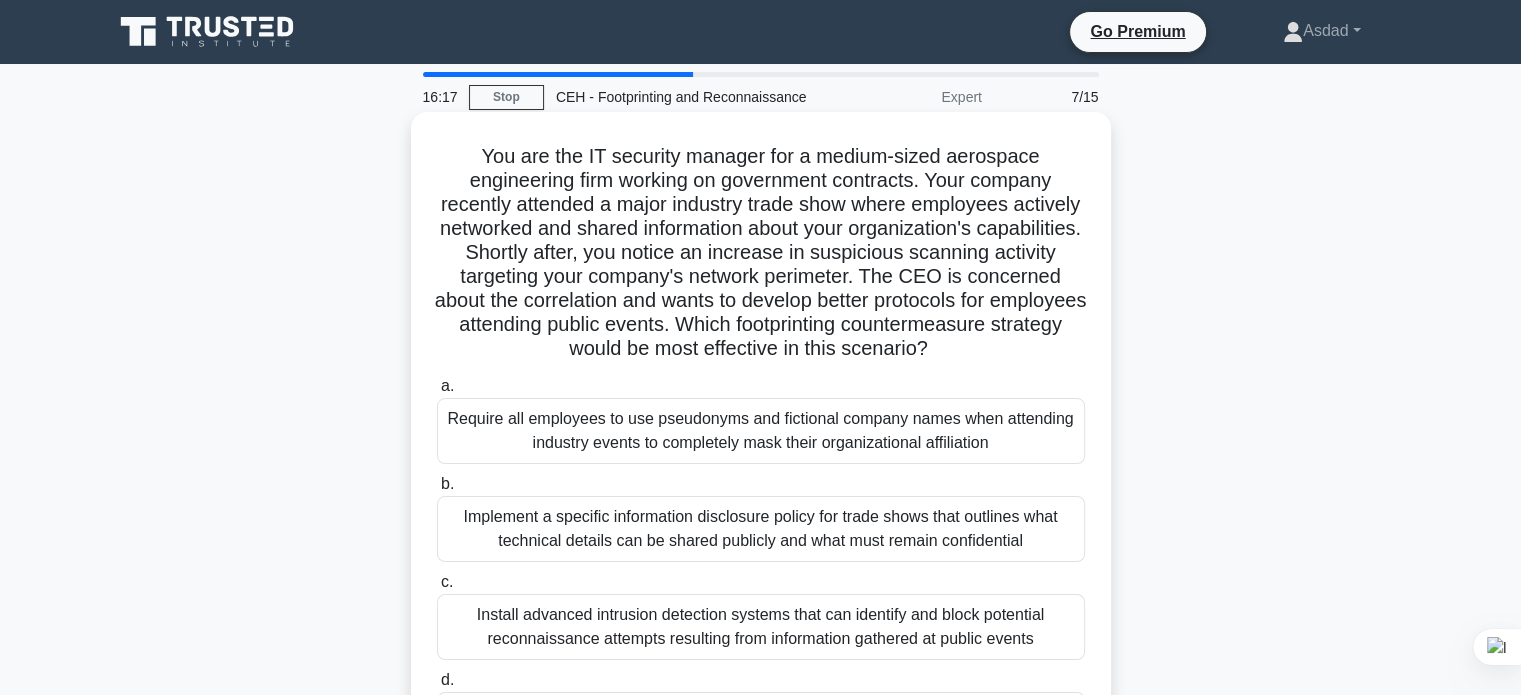 click on "You are the IT security manager for a medium-sized aerospace engineering firm working on government contracts. Your company recently attended a major industry trade show where employees actively networked and shared information about your organization's capabilities. Shortly after, you notice an increase in suspicious scanning activity targeting your company's network perimeter. The CEO is concerned about the correlation and wants to develop better protocols for employees attending public events. Which footprinting countermeasure strategy would be most effective in this scenario?
.spinner_0XTQ{transform-origin:center;animation:spinner_y6GP .75s linear infinite}@keyframes spinner_y6GP{100%{transform:rotate(360deg)}}" at bounding box center [761, 253] 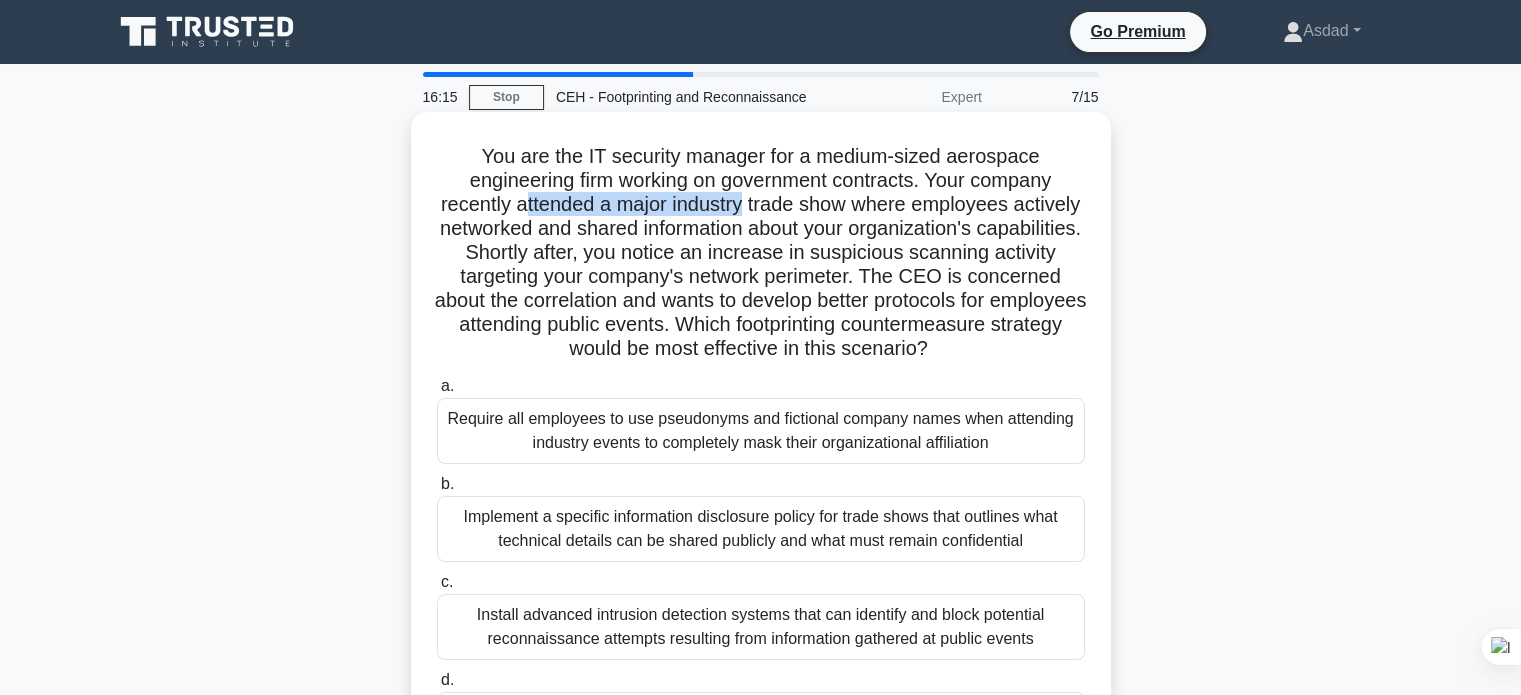 drag, startPoint x: 572, startPoint y: 204, endPoint x: 818, endPoint y: 223, distance: 246.73265 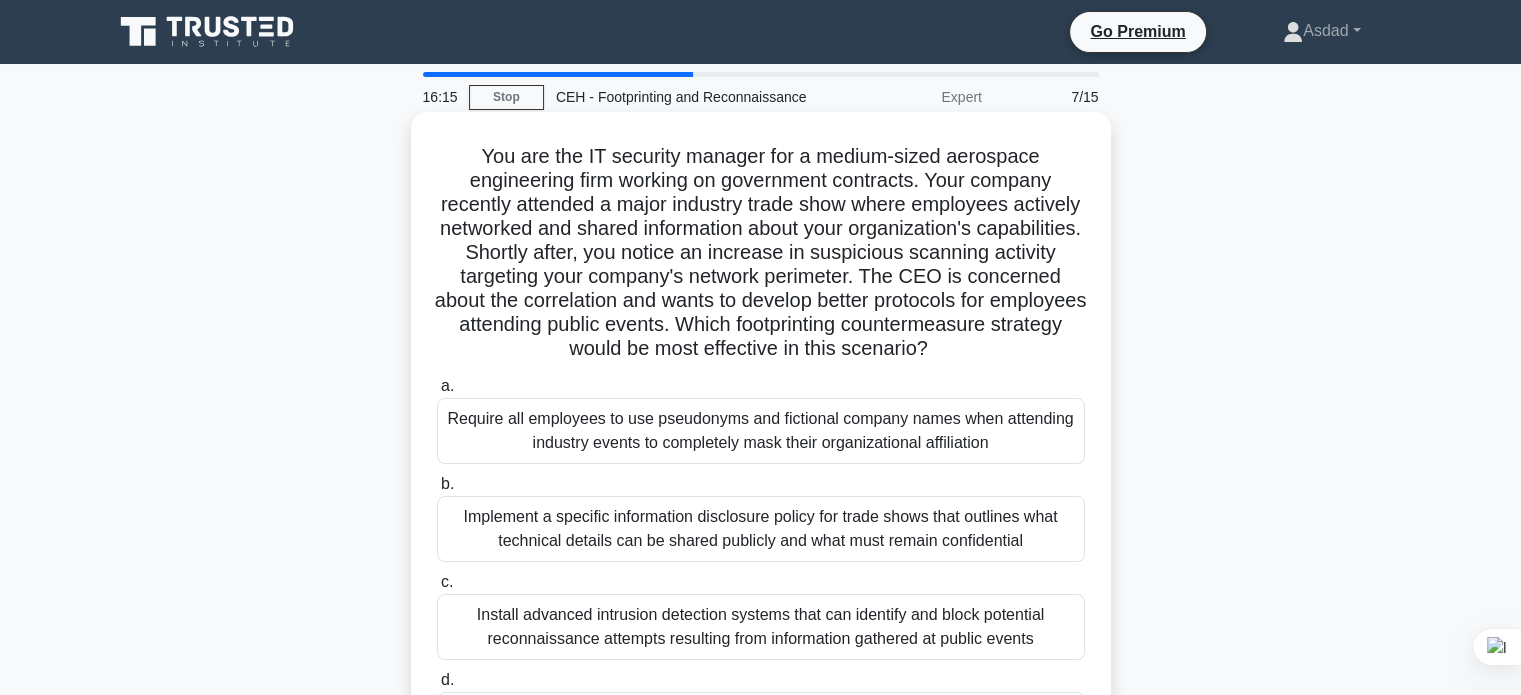 click on "You are the IT security manager for a medium-sized aerospace engineering firm working on government contracts. Your company recently attended a major industry trade show where employees actively networked and shared information about your organization's capabilities. Shortly after, you notice an increase in suspicious scanning activity targeting your company's network perimeter. The CEO is concerned about the correlation and wants to develop better protocols for employees attending public events. Which footprinting countermeasure strategy would be most effective in this scenario?
.spinner_0XTQ{transform-origin:center;animation:spinner_y6GP .75s linear infinite}@keyframes spinner_y6GP{100%{transform:rotate(360deg)}}" at bounding box center [761, 253] 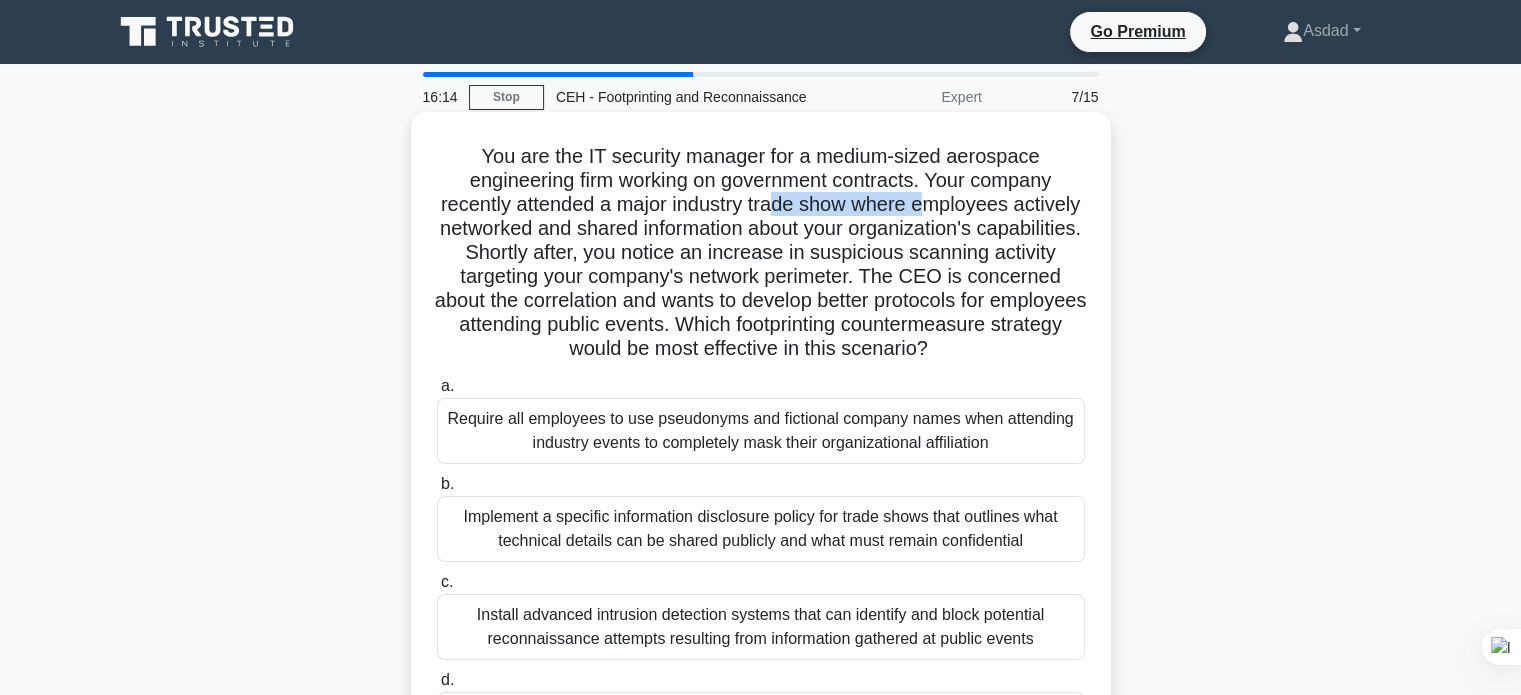 drag, startPoint x: 808, startPoint y: 201, endPoint x: 972, endPoint y: 202, distance: 164.00305 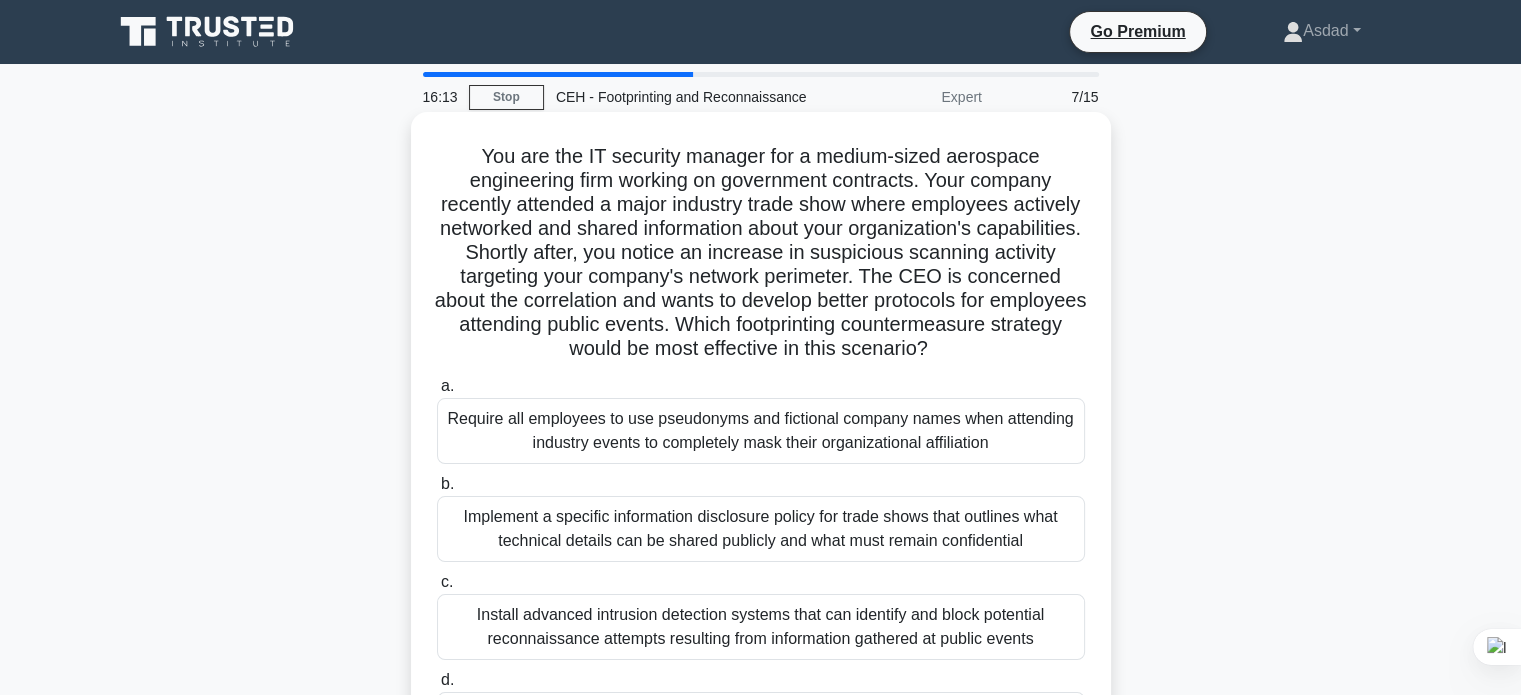 click on "You are the IT security manager for a medium-sized aerospace engineering firm working on government contracts. Your company recently attended a major industry trade show where employees actively networked and shared information about your organization's capabilities. Shortly after, you notice an increase in suspicious scanning activity targeting your company's network perimeter. The CEO is concerned about the correlation and wants to develop better protocols for employees attending public events. Which footprinting countermeasure strategy would be most effective in this scenario?
.spinner_0XTQ{transform-origin:center;animation:spinner_y6GP .75s linear infinite}@keyframes spinner_y6GP{100%{transform:rotate(360deg)}}" at bounding box center [761, 253] 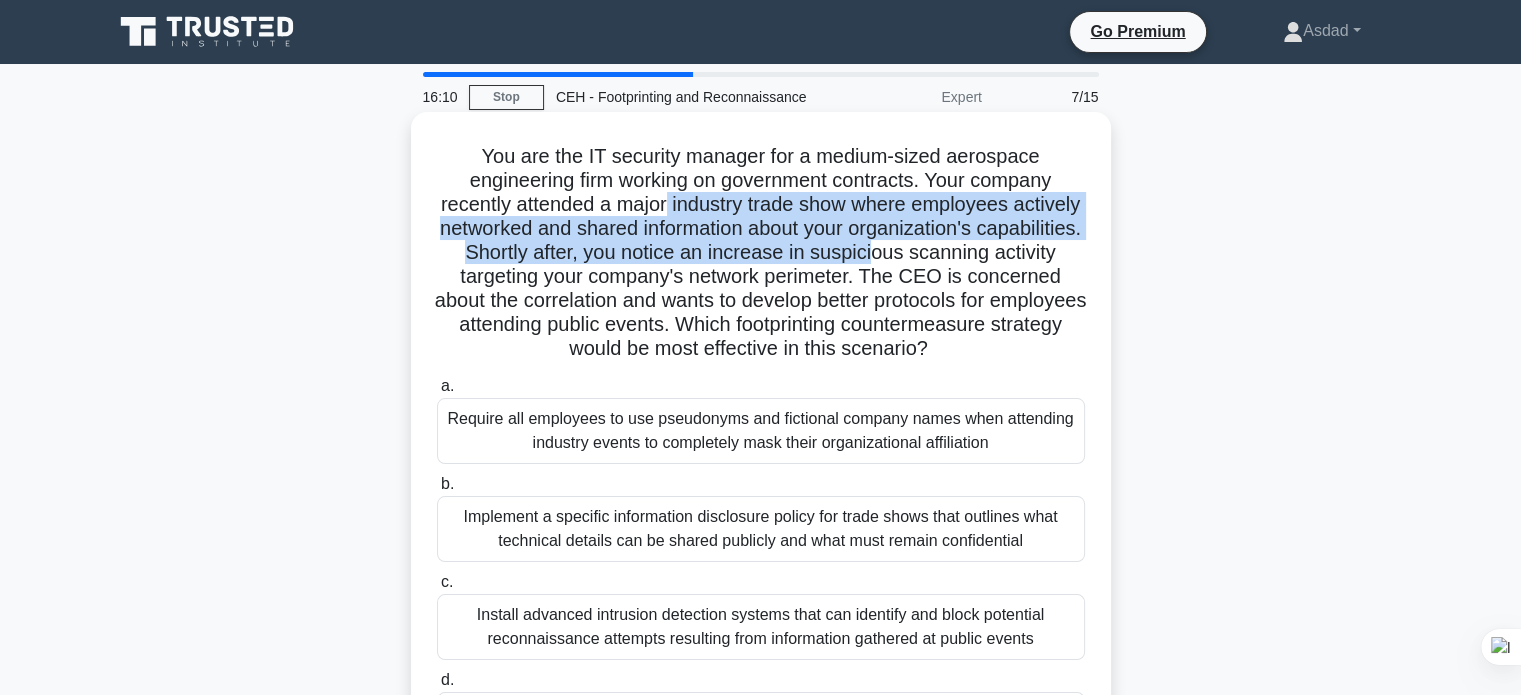 drag, startPoint x: 736, startPoint y: 217, endPoint x: 968, endPoint y: 260, distance: 235.95126 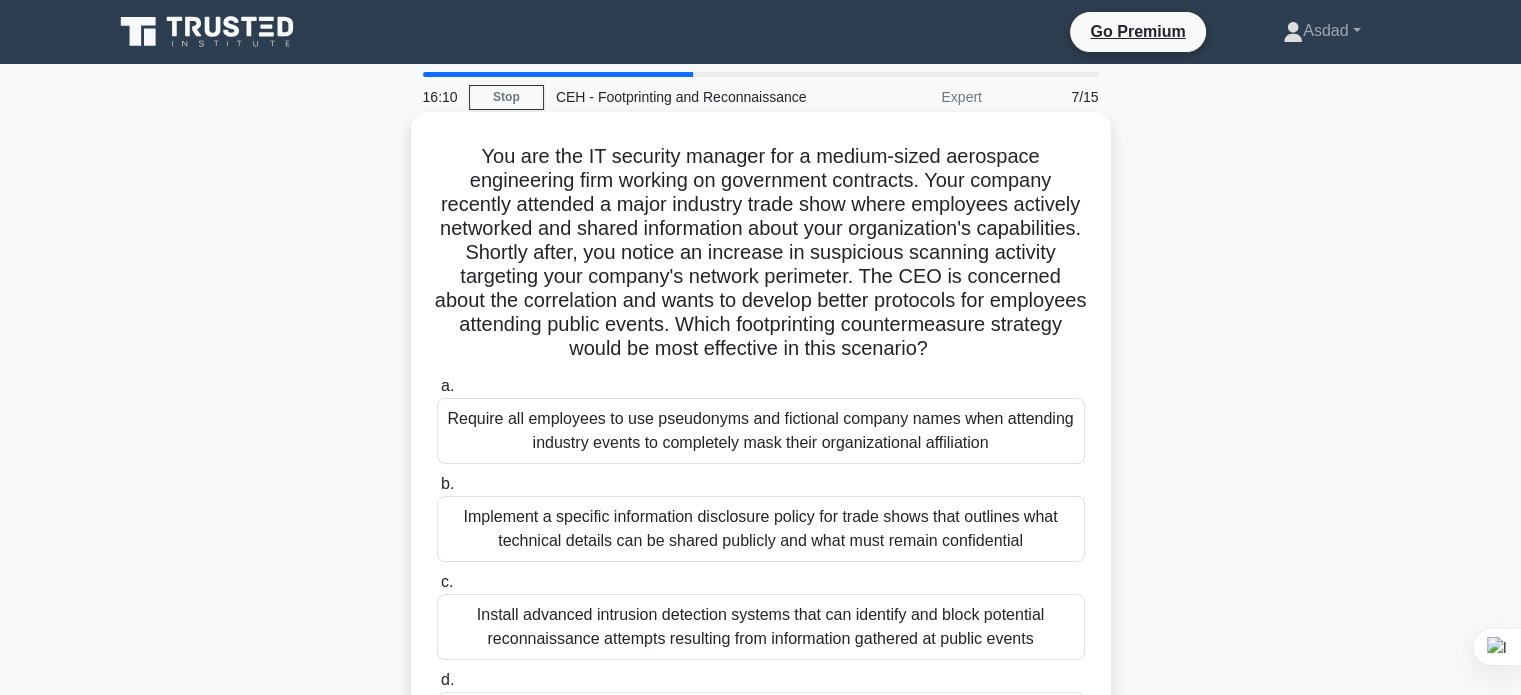 click on "You are the IT security manager for a medium-sized aerospace engineering firm working on government contracts. Your company recently attended a major industry trade show where employees actively networked and shared information about your organization's capabilities. Shortly after, you notice an increase in suspicious scanning activity targeting your company's network perimeter. The CEO is concerned about the correlation and wants to develop better protocols for employees attending public events. Which footprinting countermeasure strategy would be most effective in this scenario?
.spinner_0XTQ{transform-origin:center;animation:spinner_y6GP .75s linear infinite}@keyframes spinner_y6GP{100%{transform:rotate(360deg)}}" at bounding box center (761, 253) 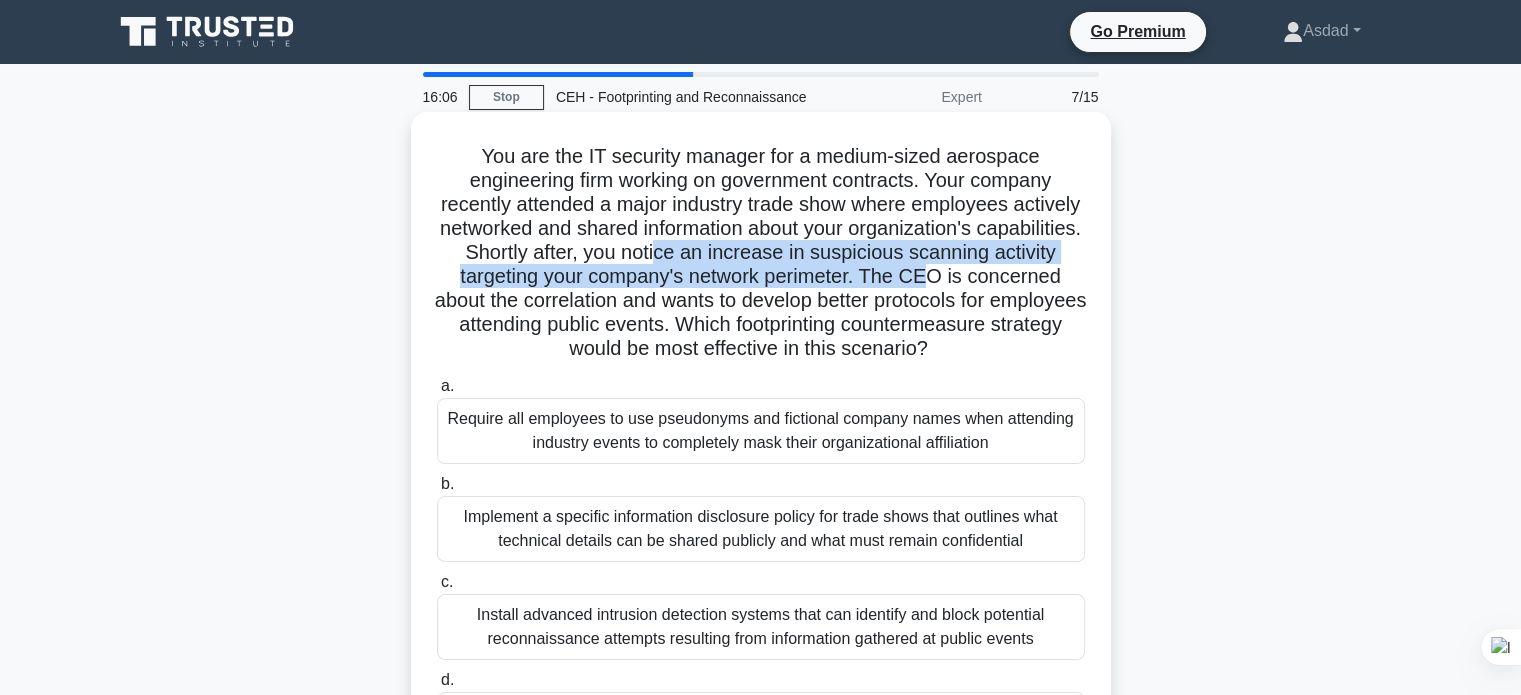 drag, startPoint x: 793, startPoint y: 260, endPoint x: 1020, endPoint y: 267, distance: 227.10791 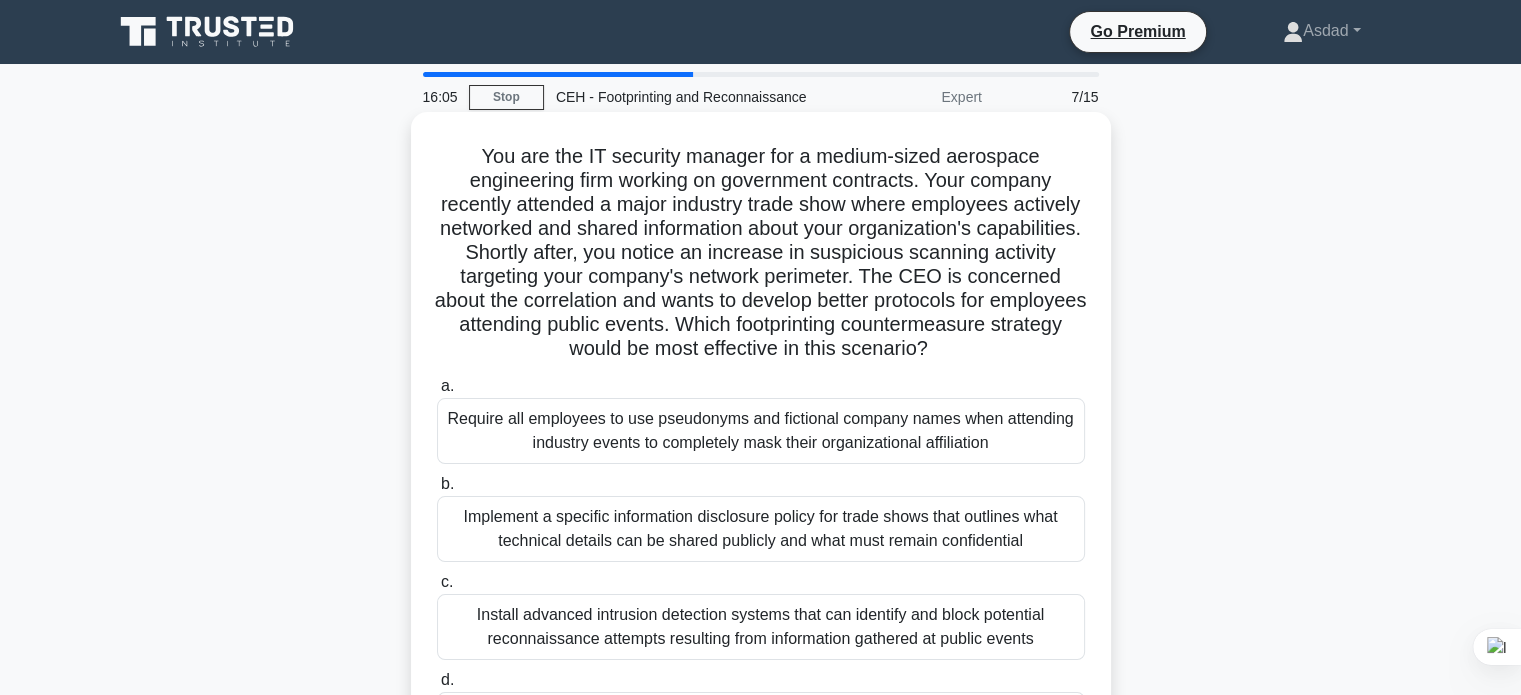 click on "You are the IT security manager for a medium-sized aerospace engineering firm working on government contracts. Your company recently attended a major industry trade show where employees actively networked and shared information about your organization's capabilities. Shortly after, you notice an increase in suspicious scanning activity targeting your company's network perimeter. The CEO is concerned about the correlation and wants to develop better protocols for employees attending public events. Which footprinting countermeasure strategy would be most effective in this scenario?
.spinner_0XTQ{transform-origin:center;animation:spinner_y6GP .75s linear infinite}@keyframes spinner_y6GP{100%{transform:rotate(360deg)}}" at bounding box center [761, 253] 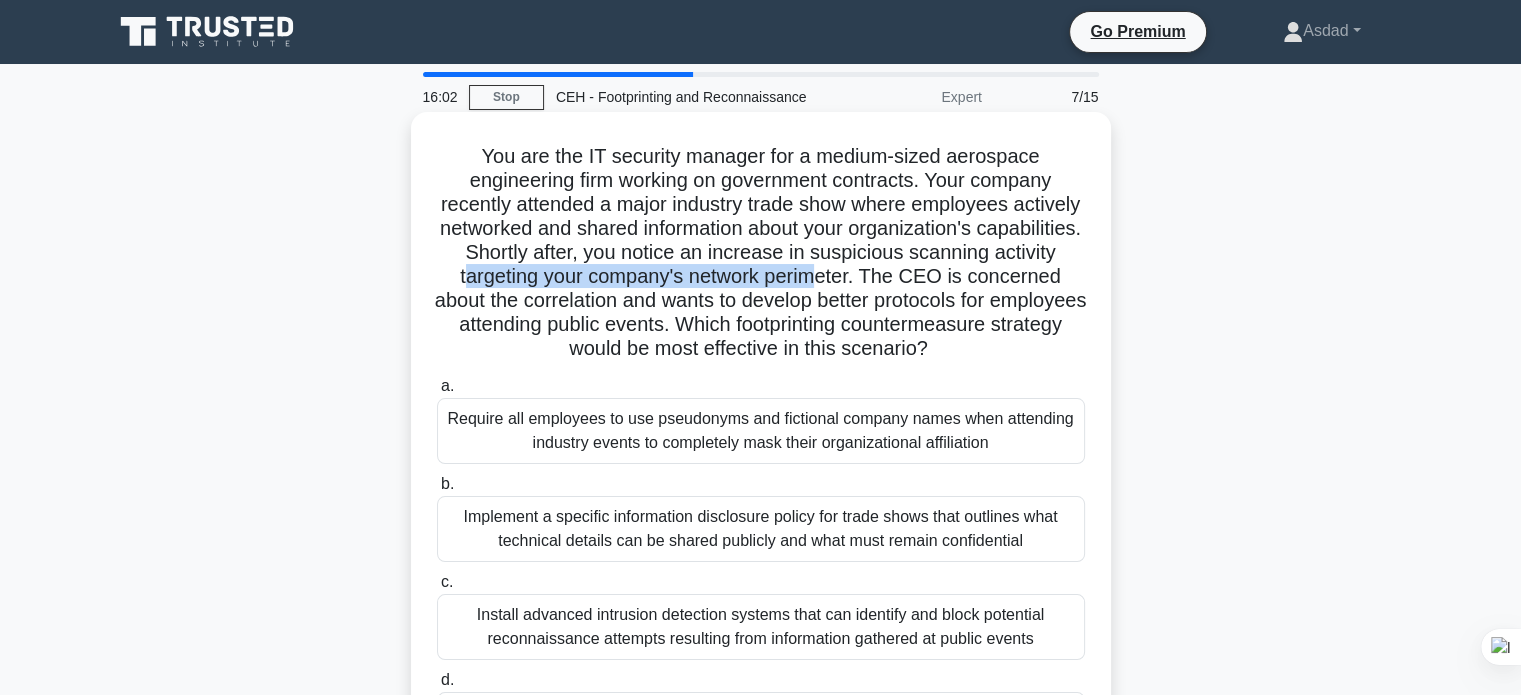 drag, startPoint x: 546, startPoint y: 283, endPoint x: 917, endPoint y: 271, distance: 371.19403 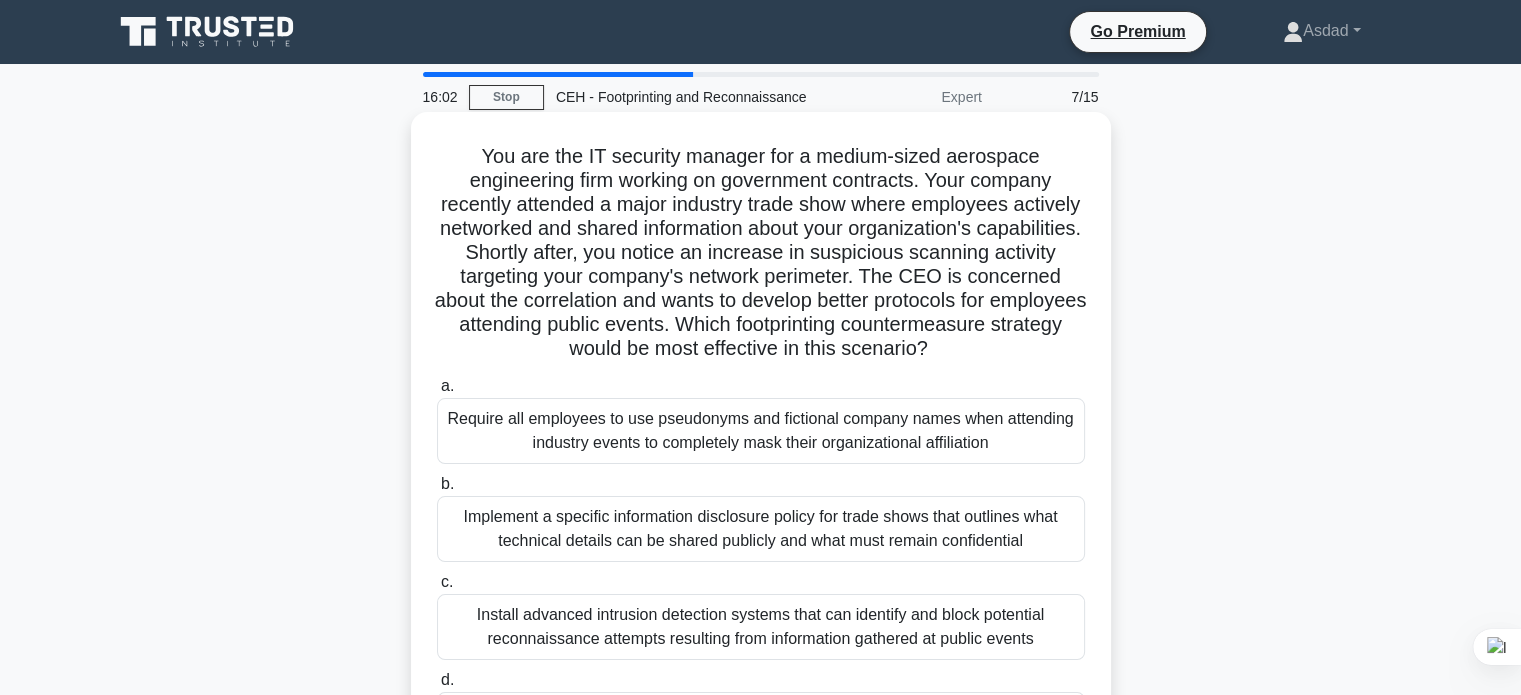 click on "You are the IT security manager for a medium-sized aerospace engineering firm working on government contracts. Your company recently attended a major industry trade show where employees actively networked and shared information about your organization's capabilities. Shortly after, you notice an increase in suspicious scanning activity targeting your company's network perimeter. The CEO is concerned about the correlation and wants to develop better protocols for employees attending public events. Which footprinting countermeasure strategy would be most effective in this scenario?
.spinner_0XTQ{transform-origin:center;animation:spinner_y6GP .75s linear infinite}@keyframes spinner_y6GP{100%{transform:rotate(360deg)}}" at bounding box center (761, 253) 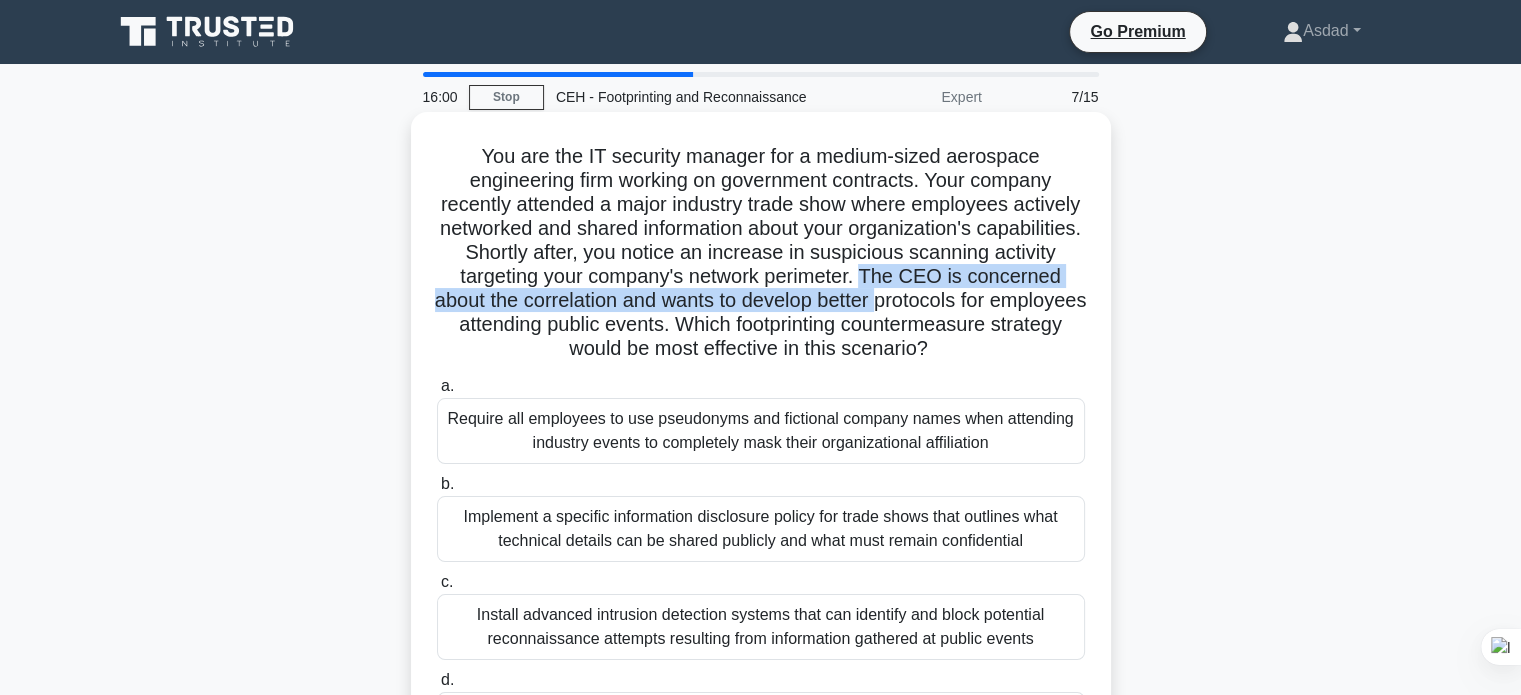 drag, startPoint x: 955, startPoint y: 268, endPoint x: 995, endPoint y: 290, distance: 45.65085 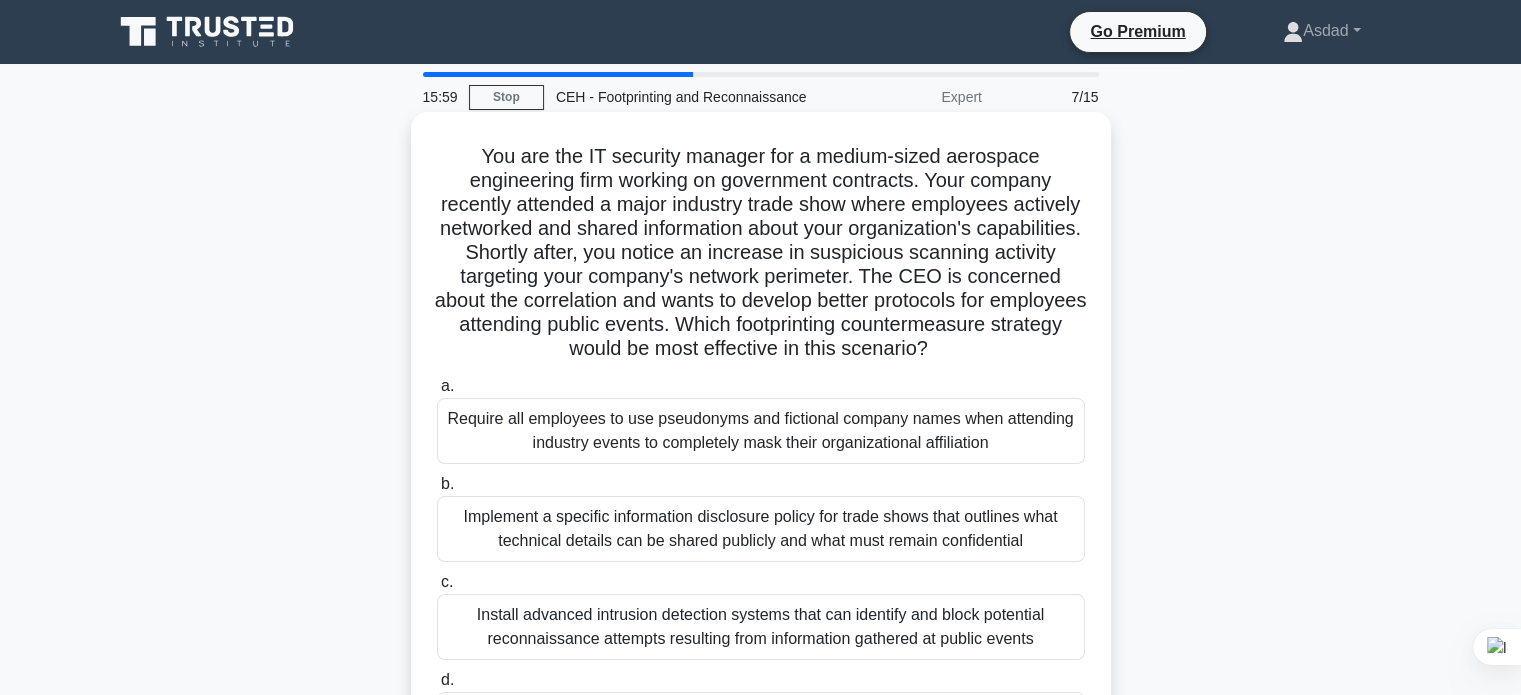 click on "You are the IT security manager for a medium-sized aerospace engineering firm working on government contracts. Your company recently attended a major industry trade show where employees actively networked and shared information about your organization's capabilities. Shortly after, you notice an increase in suspicious scanning activity targeting your company's network perimeter. The CEO is concerned about the correlation and wants to develop better protocols for employees attending public events. Which footprinting countermeasure strategy would be most effective in this scenario?
.spinner_0XTQ{transform-origin:center;animation:spinner_y6GP .75s linear infinite}@keyframes spinner_y6GP{100%{transform:rotate(360deg)}}" at bounding box center (761, 253) 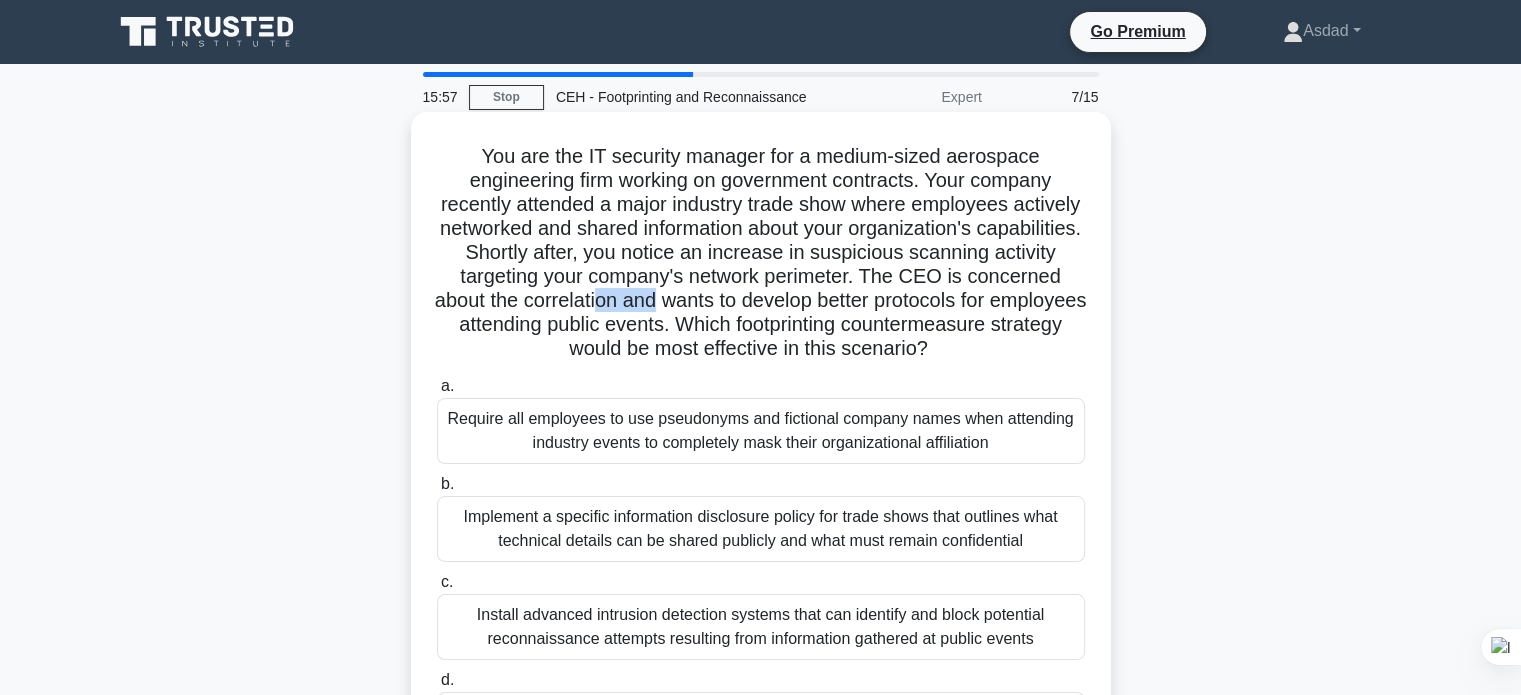 drag, startPoint x: 748, startPoint y: 295, endPoint x: 779, endPoint y: 295, distance: 31 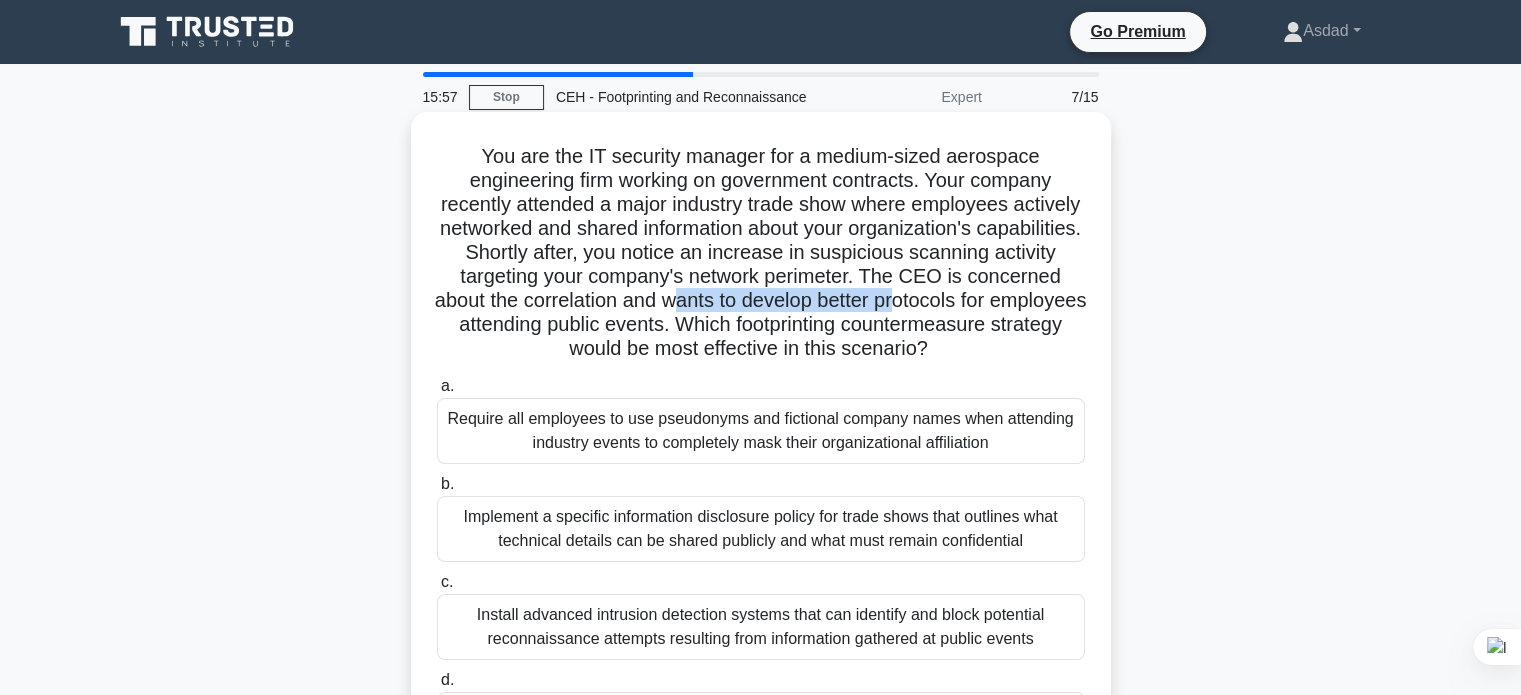 drag, startPoint x: 797, startPoint y: 295, endPoint x: 1013, endPoint y: 295, distance: 216 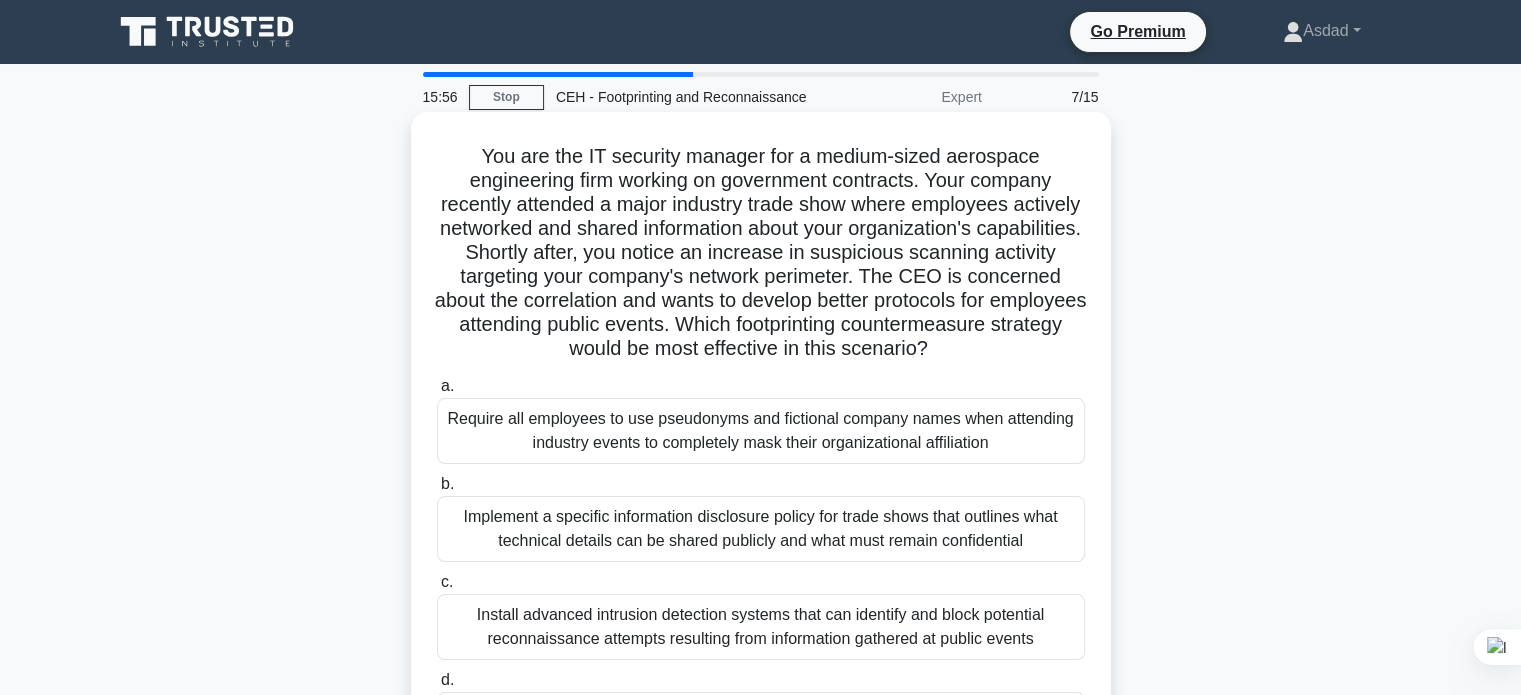 click on "You are the IT security manager for a medium-sized aerospace engineering firm working on government contracts. Your company recently attended a major industry trade show where employees actively networked and shared information about your organization's capabilities. Shortly after, you notice an increase in suspicious scanning activity targeting your company's network perimeter. The CEO is concerned about the correlation and wants to develop better protocols for employees attending public events. Which footprinting countermeasure strategy would be most effective in this scenario?
.spinner_0XTQ{transform-origin:center;animation:spinner_y6GP .75s linear infinite}@keyframes spinner_y6GP{100%{transform:rotate(360deg)}}" at bounding box center [761, 253] 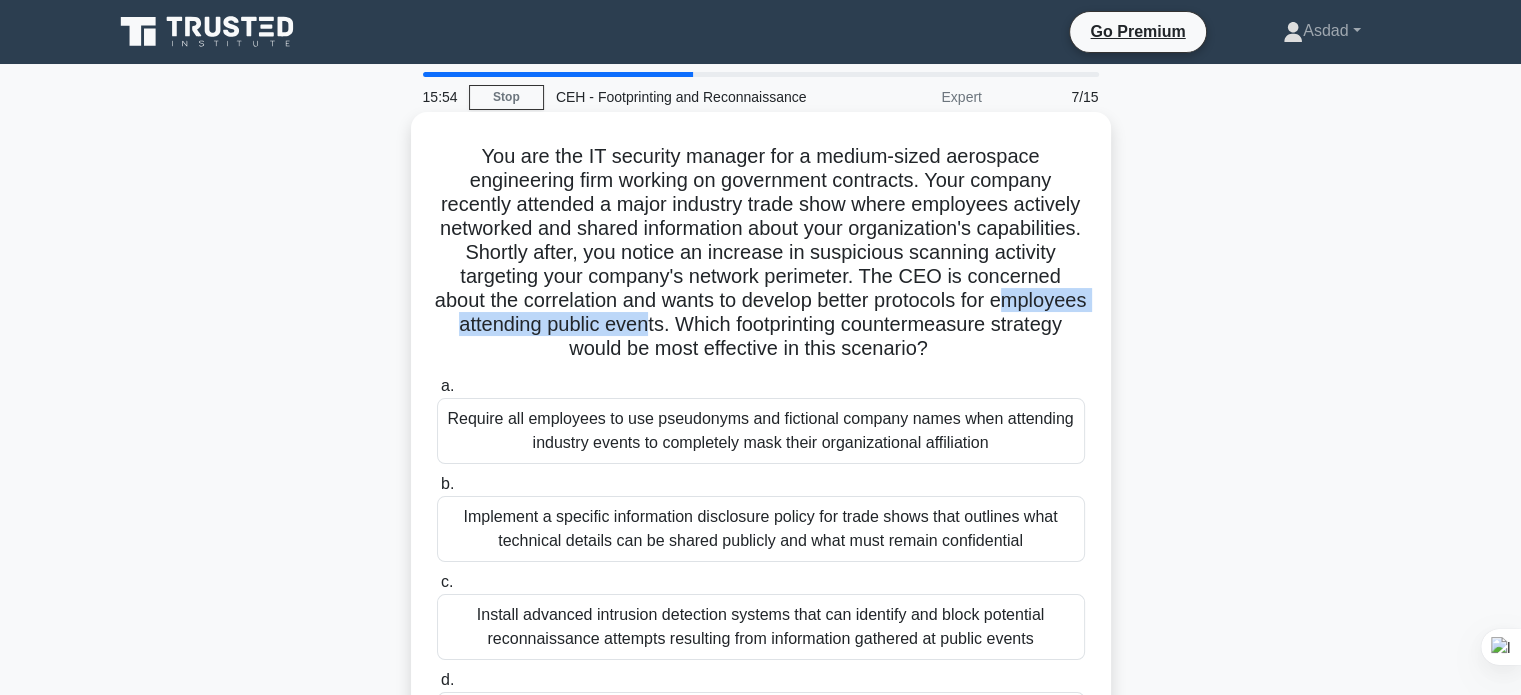 drag, startPoint x: 540, startPoint y: 323, endPoint x: 847, endPoint y: 319, distance: 307.02606 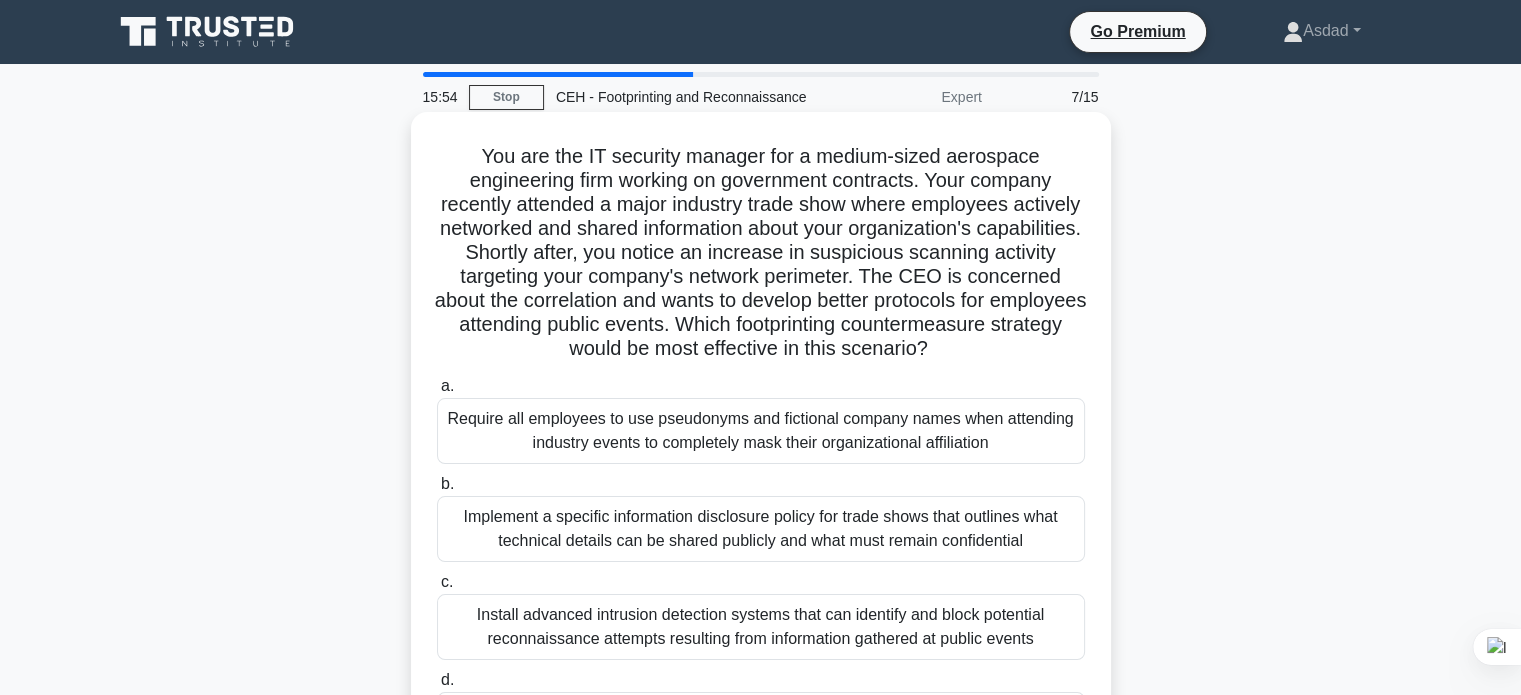 click on "You are the IT security manager for a medium-sized aerospace engineering firm working on government contracts. Your company recently attended a major industry trade show where employees actively networked and shared information about your organization's capabilities. Shortly after, you notice an increase in suspicious scanning activity targeting your company's network perimeter. The CEO is concerned about the correlation and wants to develop better protocols for employees attending public events. Which footprinting countermeasure strategy would be most effective in this scenario?
.spinner_0XTQ{transform-origin:center;animation:spinner_y6GP .75s linear infinite}@keyframes spinner_y6GP{100%{transform:rotate(360deg)}}" at bounding box center [761, 253] 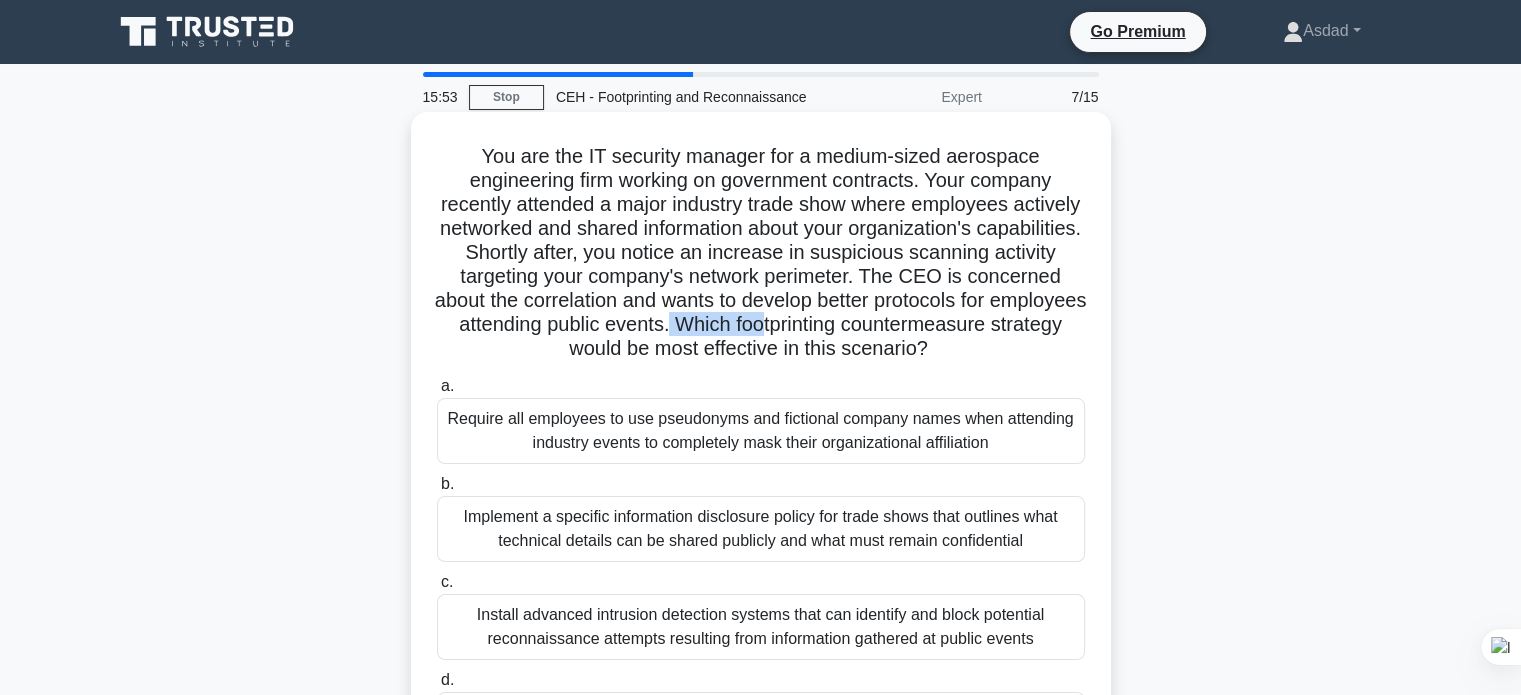 drag, startPoint x: 848, startPoint y: 319, endPoint x: 942, endPoint y: 338, distance: 95.90099 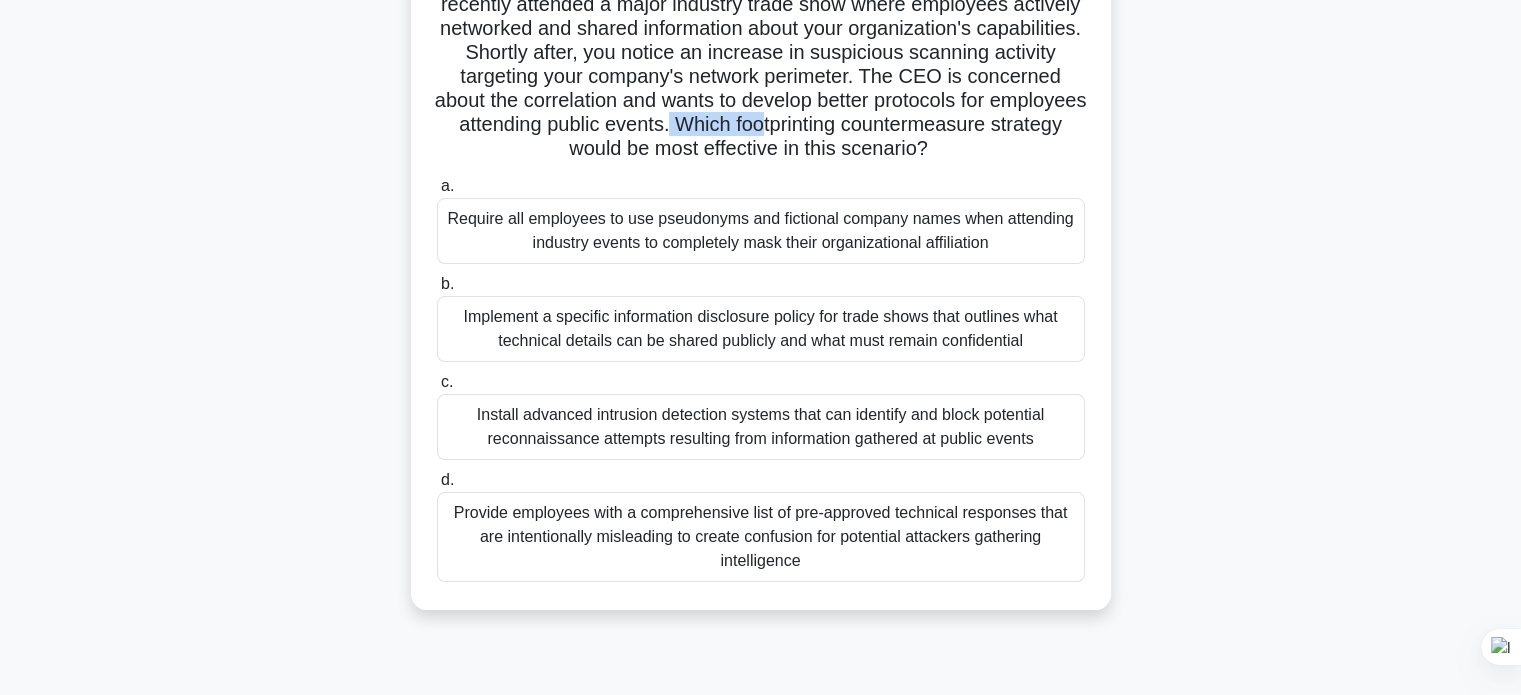 scroll, scrollTop: 300, scrollLeft: 0, axis: vertical 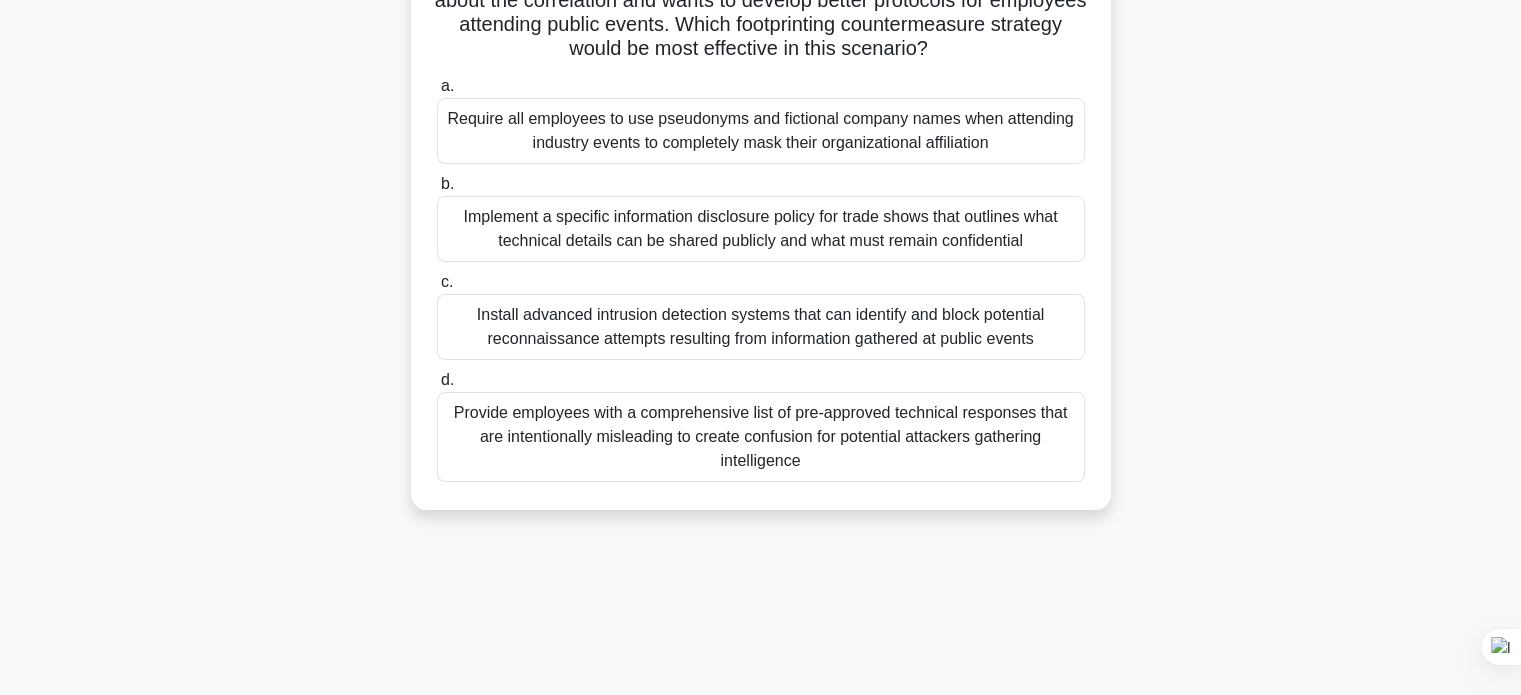 click on "Install advanced intrusion detection systems that can identify and block potential reconnaissance attempts resulting from information gathered at public events" at bounding box center [761, 327] 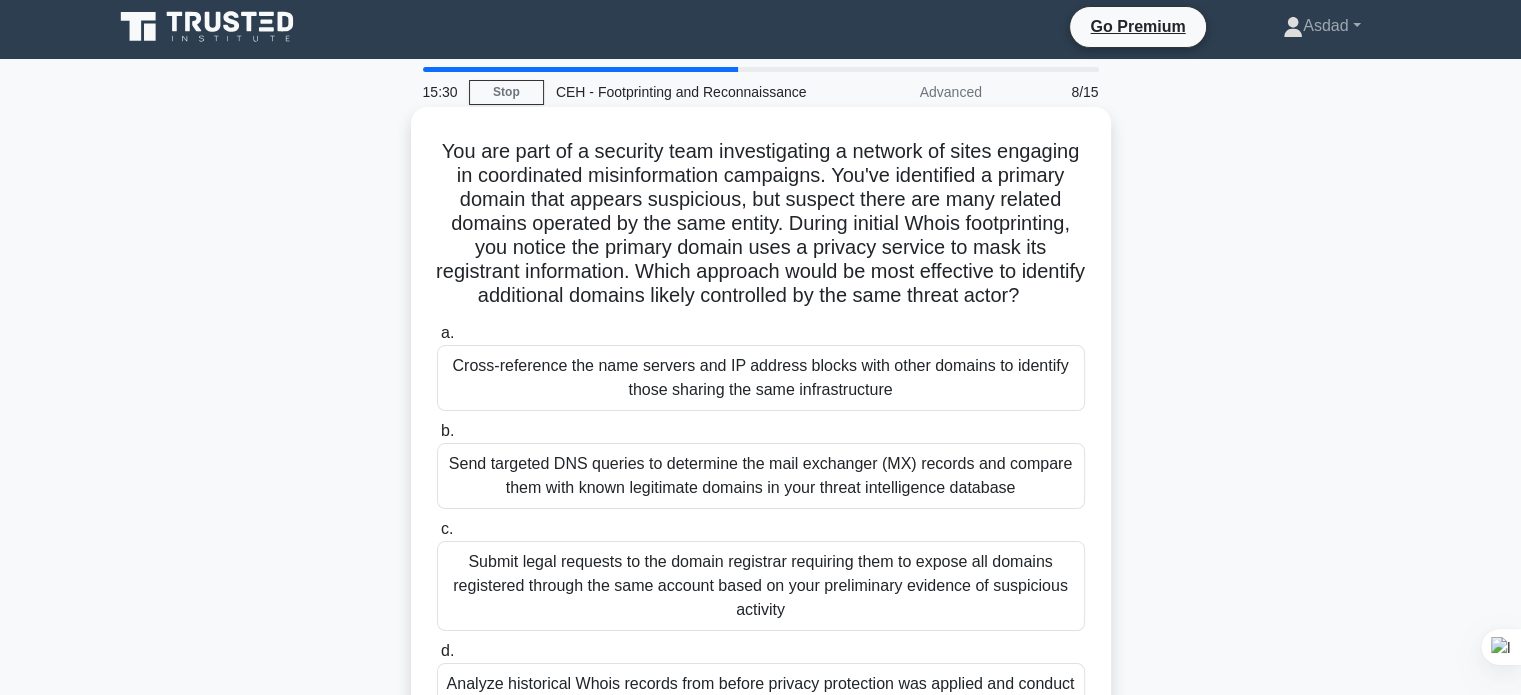 scroll, scrollTop: 0, scrollLeft: 0, axis: both 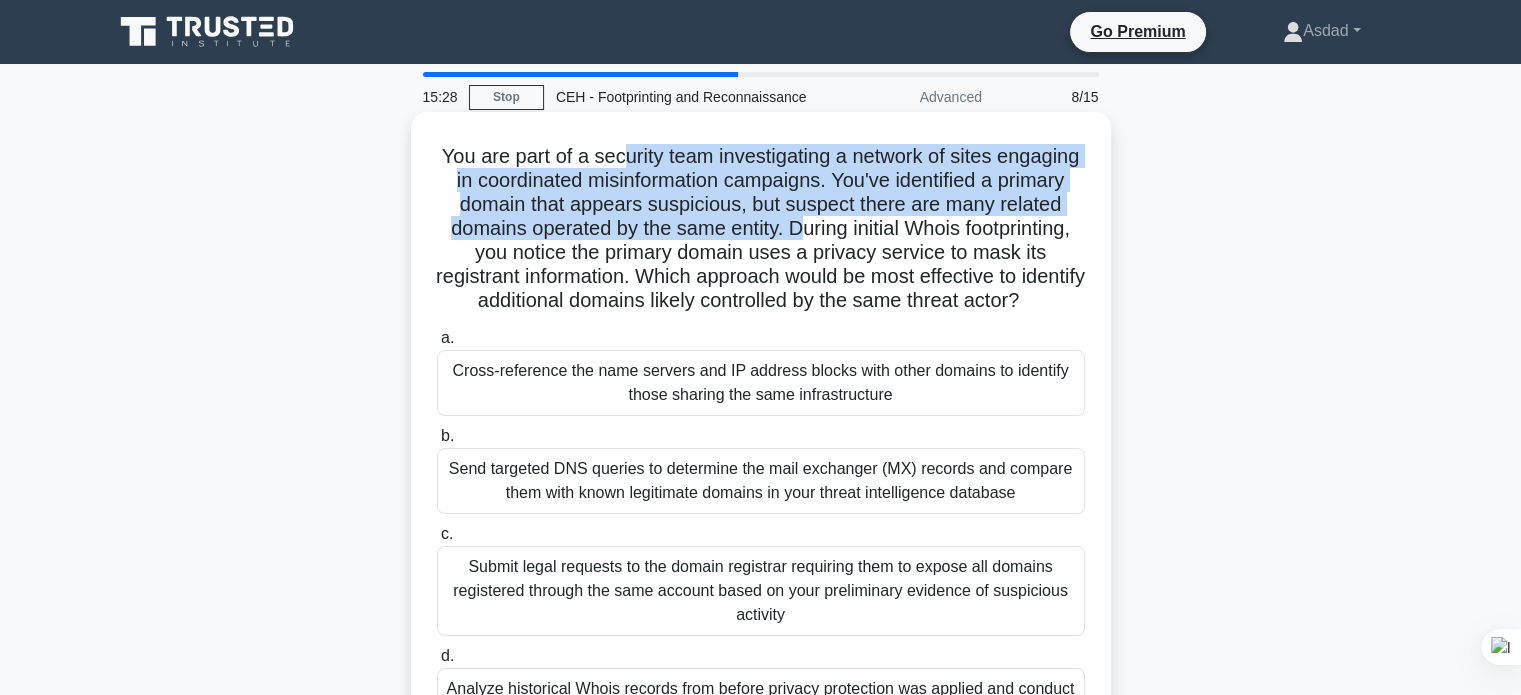 drag, startPoint x: 657, startPoint y: 163, endPoint x: 893, endPoint y: 239, distance: 247.93547 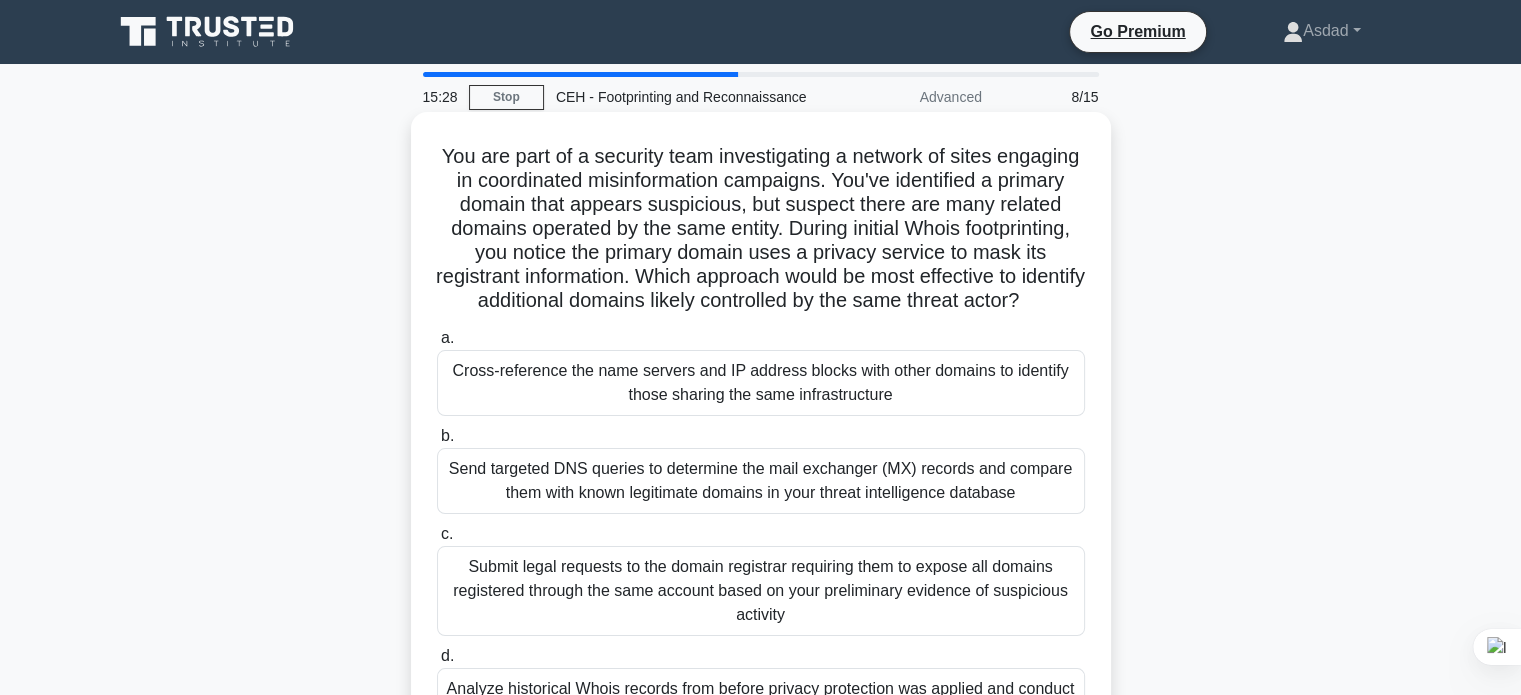 click on "You are part of a security team investigating a network of sites engaging in coordinated misinformation campaigns. You've identified a primary domain that appears suspicious, but suspect there are many related domains operated by the same entity. During initial Whois footprinting, you notice the primary domain uses a privacy service to mask its registrant information. Which approach would be most effective to identify additional domains likely controlled by the same threat actor?
.spinner_0XTQ{transform-origin:center;animation:spinner_y6GP .75s linear infinite}@keyframes spinner_y6GP{100%{transform:rotate(360deg)}}" at bounding box center (761, 229) 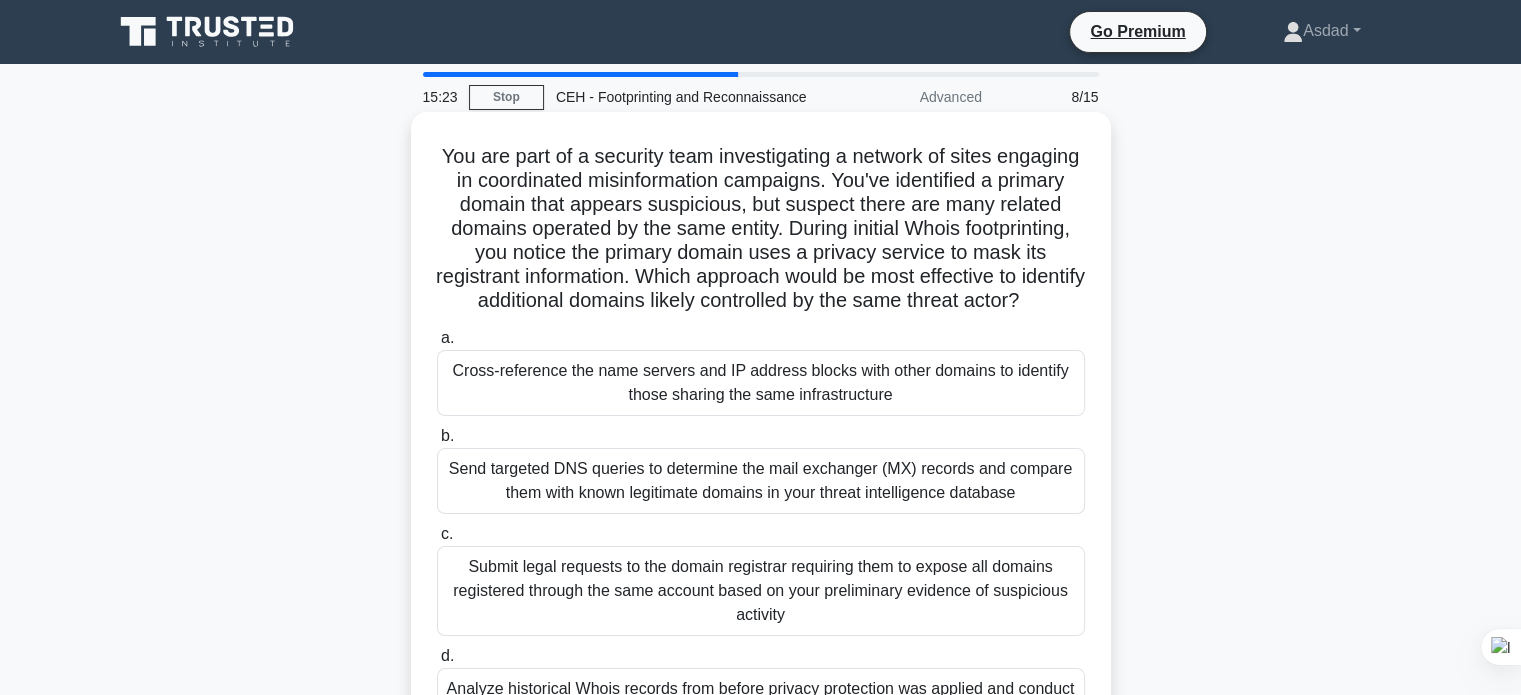 drag, startPoint x: 854, startPoint y: 328, endPoint x: 423, endPoint y: 154, distance: 464.7978 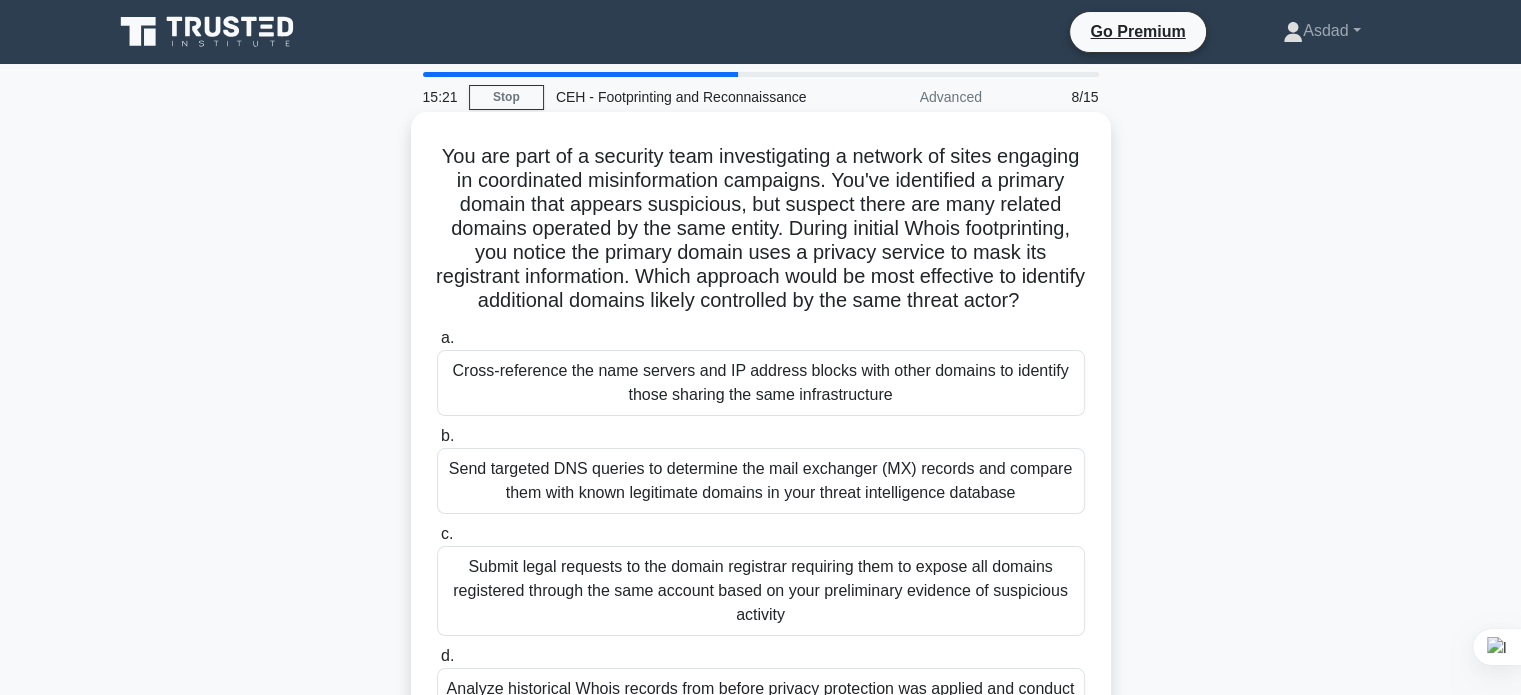 click on "You are part of a security team investigating a network of sites engaging in coordinated misinformation campaigns. You've identified a primary domain that appears suspicious, but suspect there are many related domains operated by the same entity. During initial Whois footprinting, you notice the primary domain uses a privacy service to mask its registrant information. Which approach would be most effective to identify additional domains likely controlled by the same threat actor?
.spinner_0XTQ{transform-origin:center;animation:spinner_y6GP .75s linear infinite}@keyframes spinner_y6GP{100%{transform:rotate(360deg)}}" at bounding box center [761, 229] 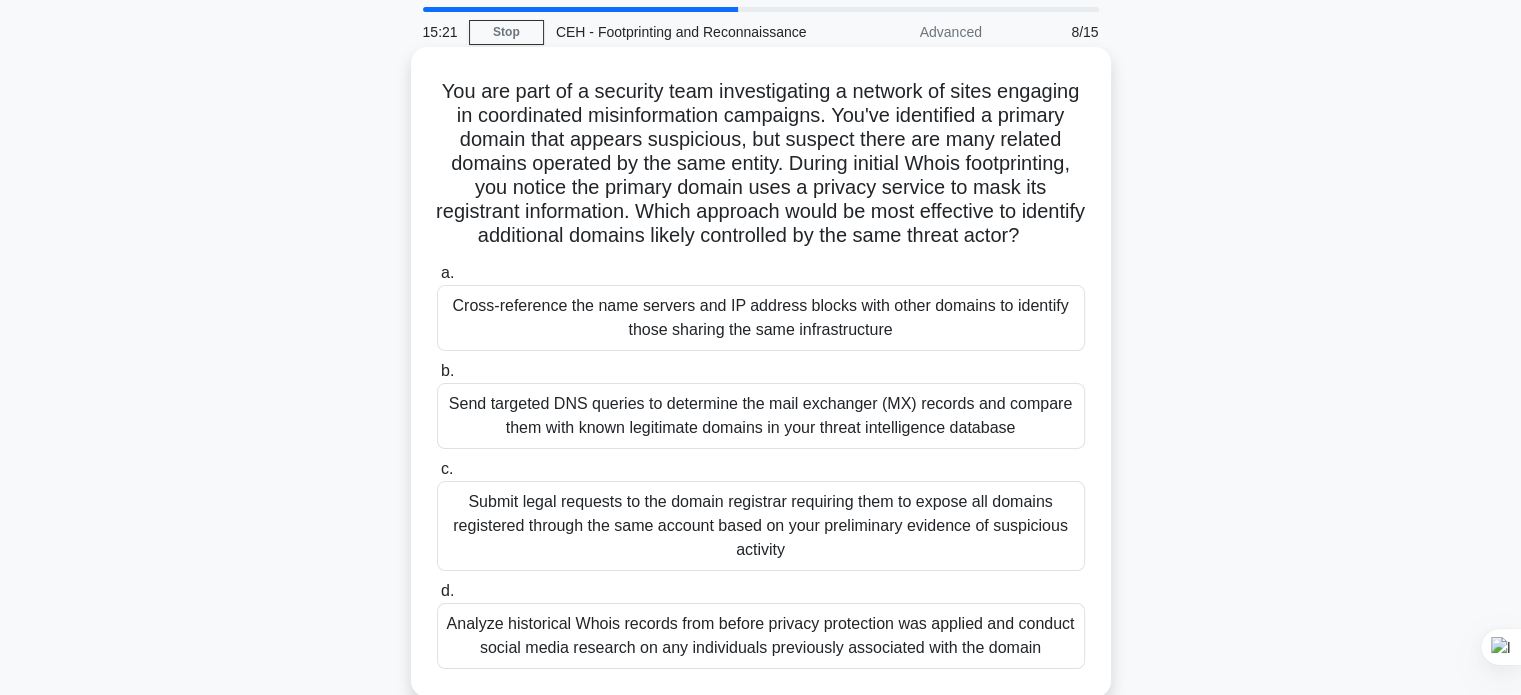 scroll, scrollTop: 100, scrollLeft: 0, axis: vertical 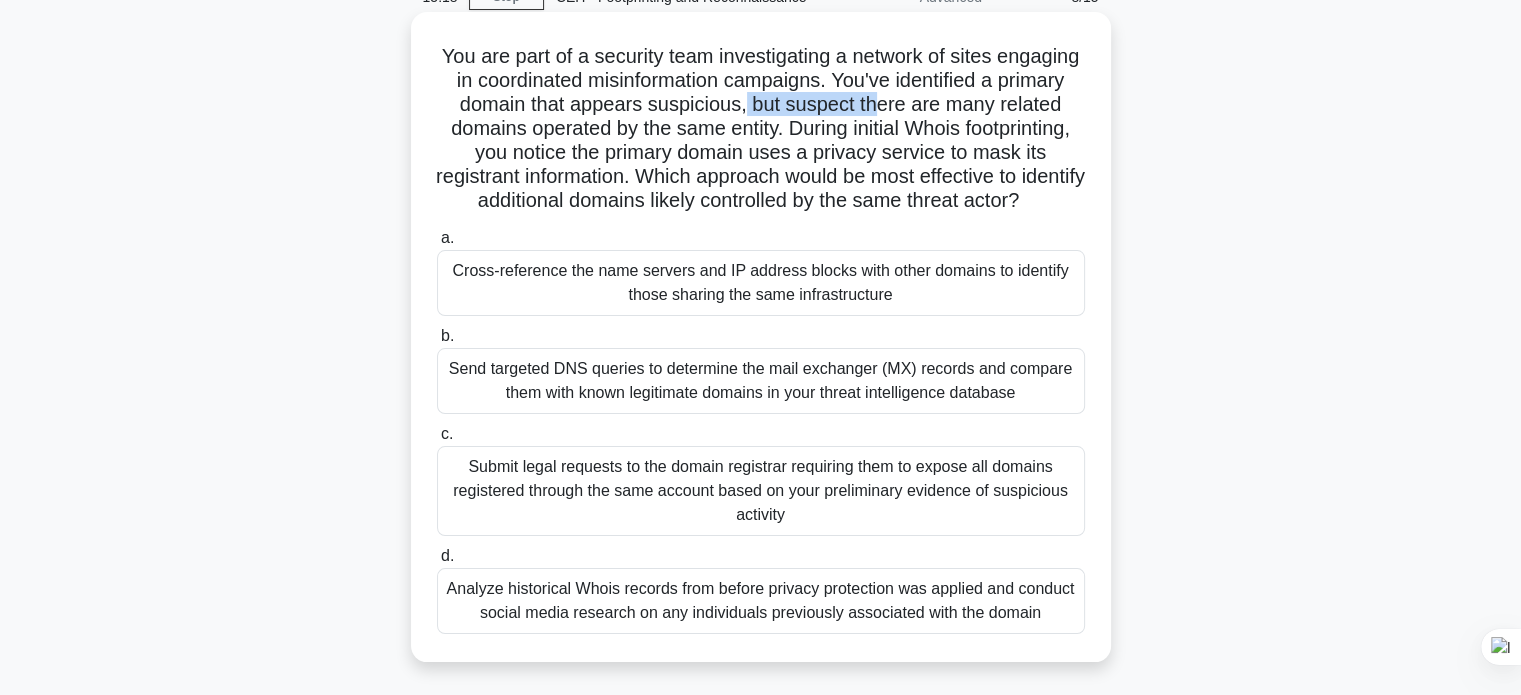 drag, startPoint x: 820, startPoint y: 112, endPoint x: 954, endPoint y: 111, distance: 134.00374 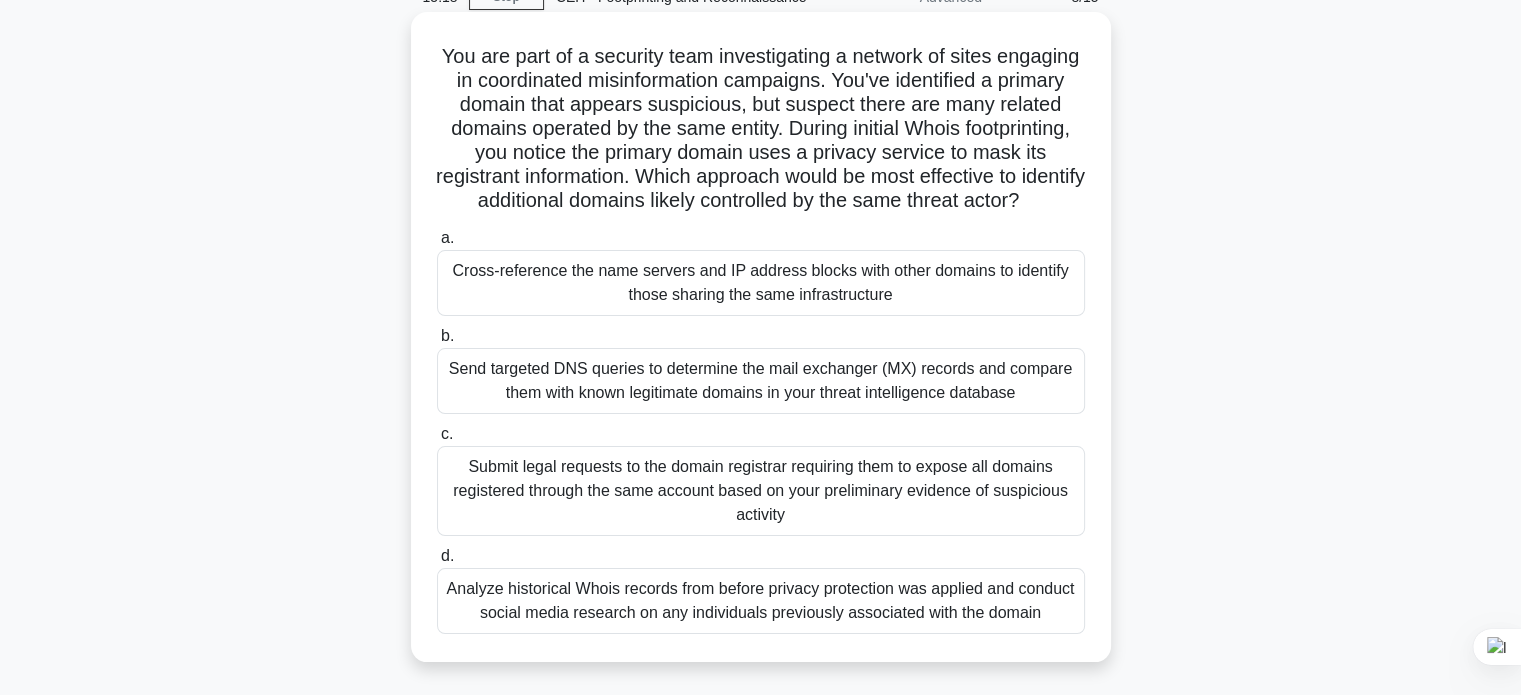 click on "You are part of a security team investigating a network of sites engaging in coordinated misinformation campaigns. You've identified a primary domain that appears suspicious, but suspect there are many related domains operated by the same entity. During initial Whois footprinting, you notice the primary domain uses a privacy service to mask its registrant information. Which approach would be most effective to identify additional domains likely controlled by the same threat actor?
.spinner_0XTQ{transform-origin:center;animation:spinner_y6GP .75s linear infinite}@keyframes spinner_y6GP{100%{transform:rotate(360deg)}}" at bounding box center [761, 129] 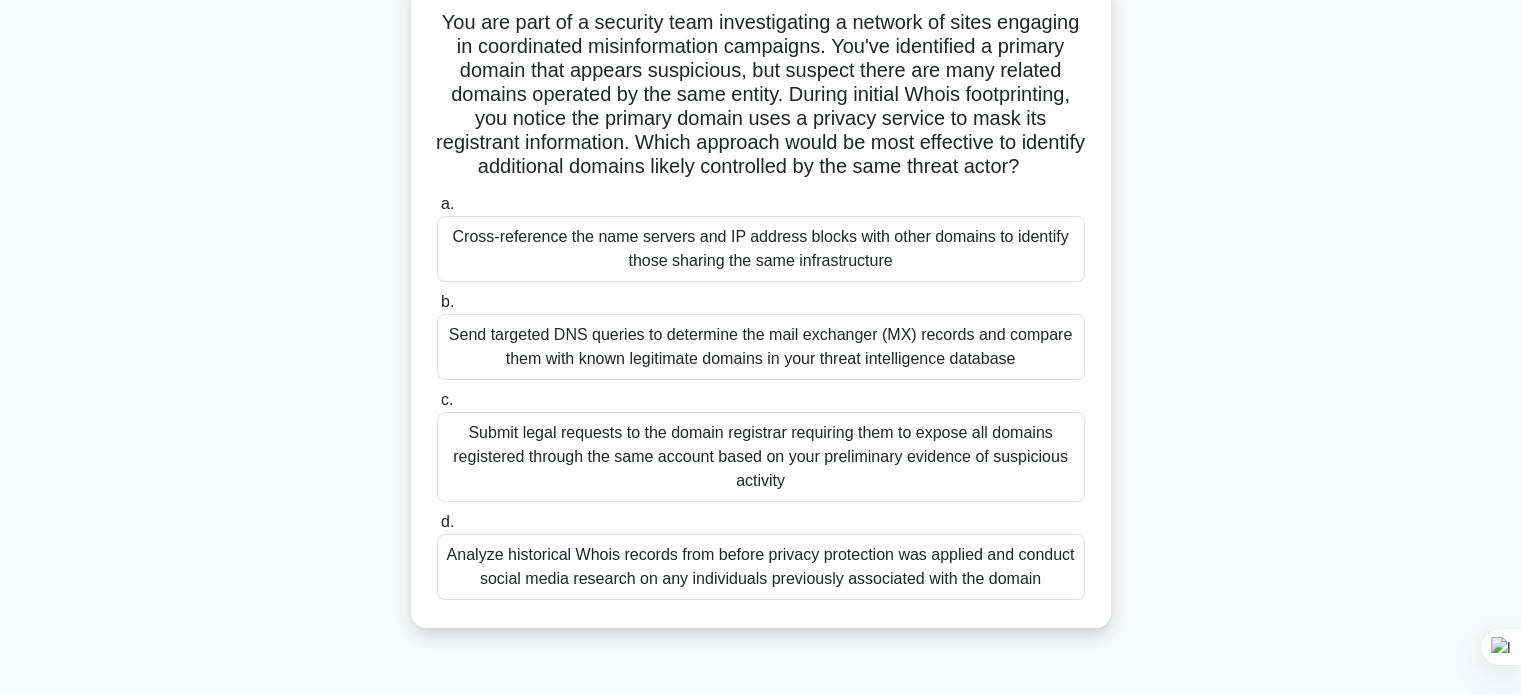 scroll, scrollTop: 100, scrollLeft: 0, axis: vertical 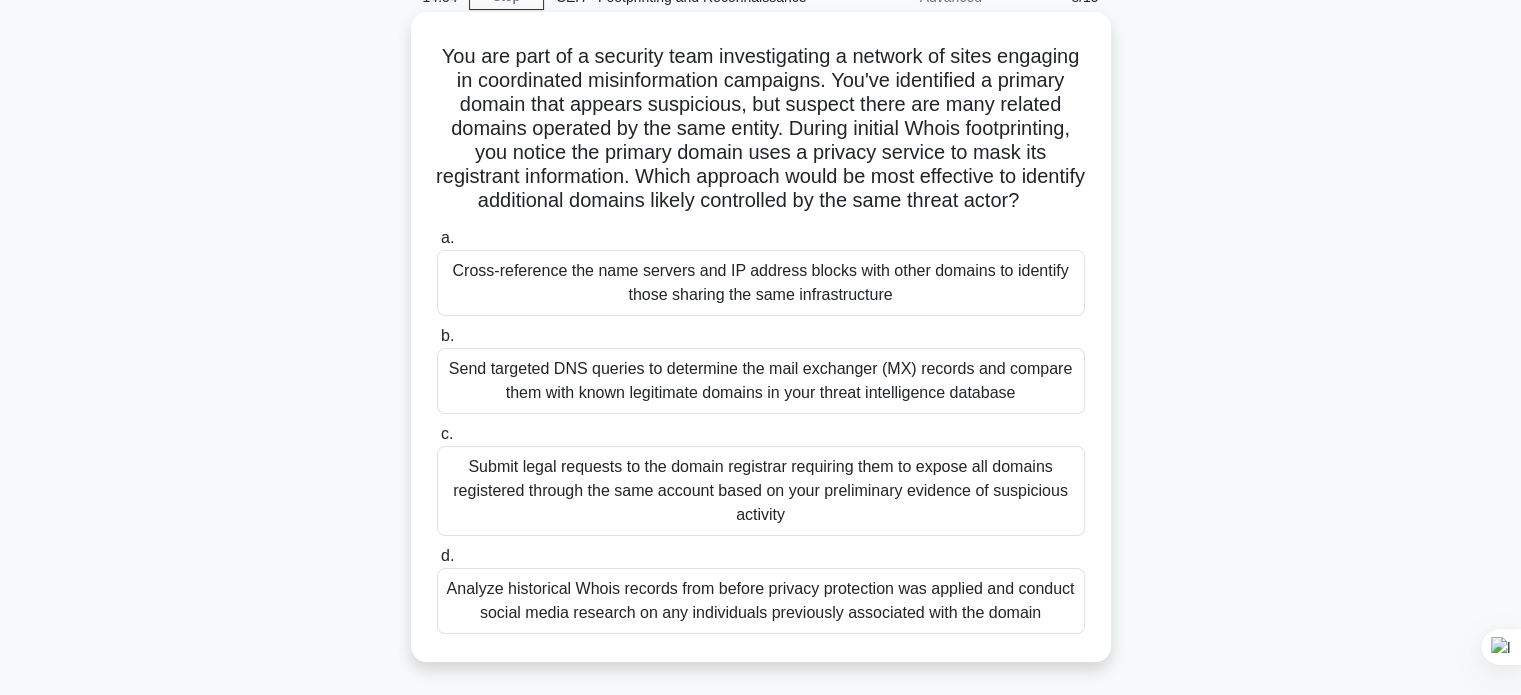 drag, startPoint x: 470, startPoint y: 50, endPoint x: 868, endPoint y: 232, distance: 437.63913 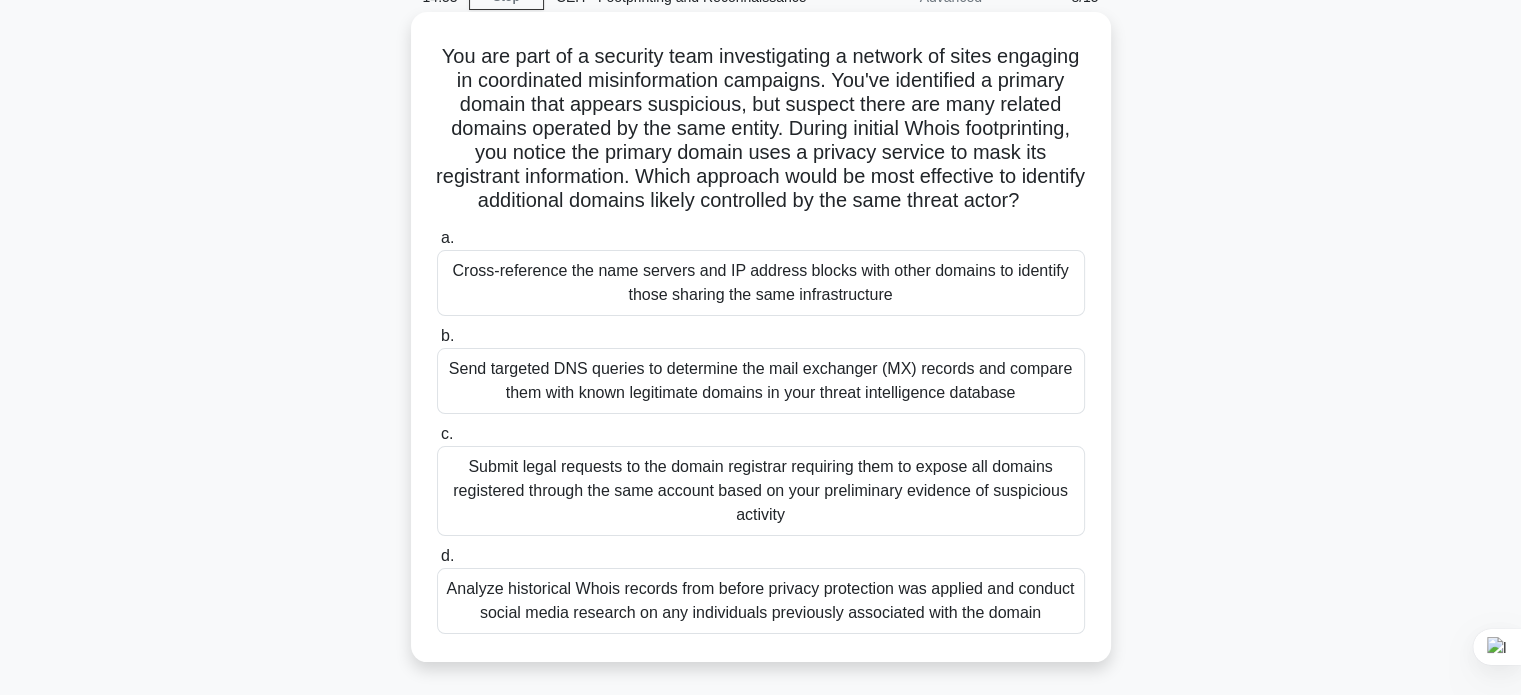 copy on "You are part of a security team investigating a network of sites engaging in coordinated misinformation campaigns. You've identified a primary domain that appears suspicious, but suspect there are many related domains operated by the same entity. During initial Whois footprinting, you notice the primary domain uses a privacy service to mask its registrant information. Which approach would be most effective to identify additional domains likely controlled by the same threat actor?" 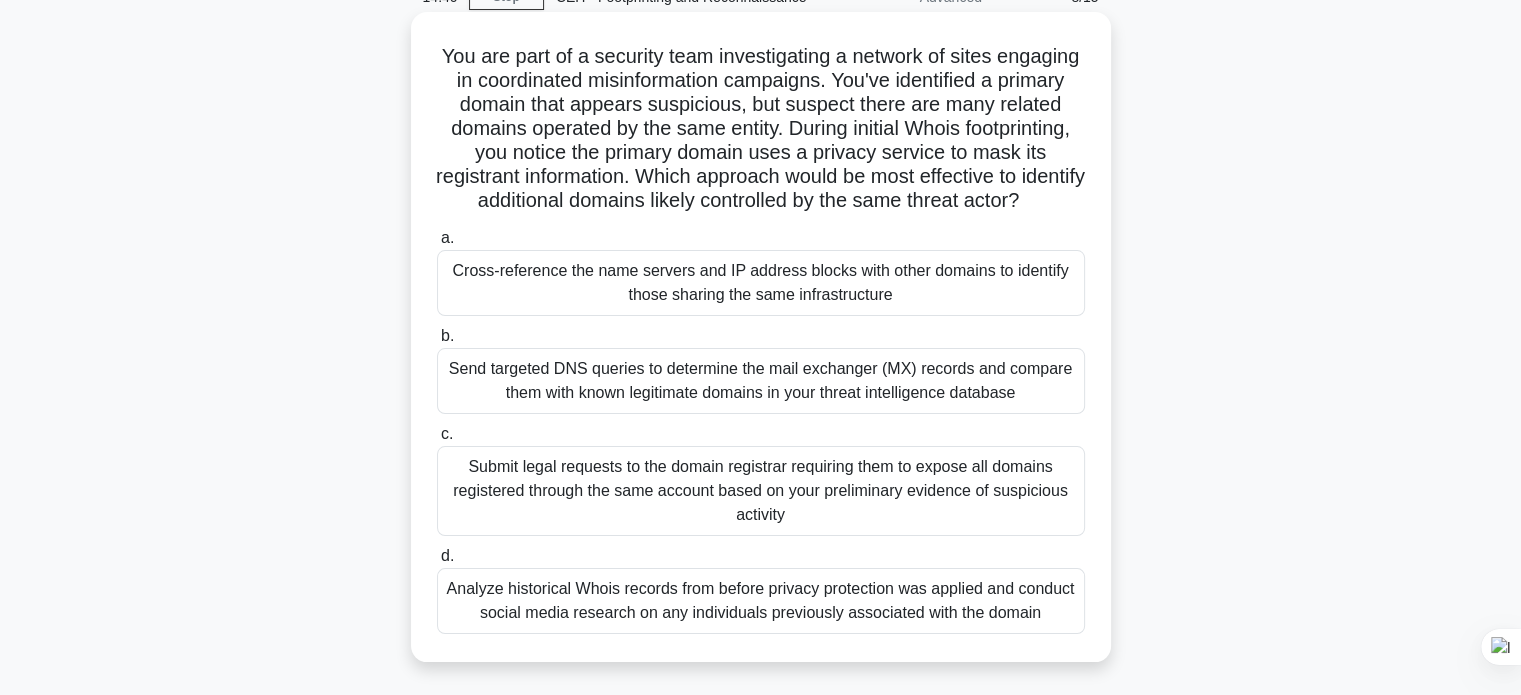 click on "You are part of a security team investigating a network of sites engaging in coordinated misinformation campaigns. You've identified a primary domain that appears suspicious, but suspect there are many related domains operated by the same entity. During initial Whois footprinting, you notice the primary domain uses a privacy service to mask its registrant information. Which approach would be most effective to identify additional domains likely controlled by the same threat actor?
.spinner_0XTQ{transform-origin:center;animation:spinner_y6GP .75s linear infinite}@keyframes spinner_y6GP{100%{transform:rotate(360deg)}}" at bounding box center [761, 129] 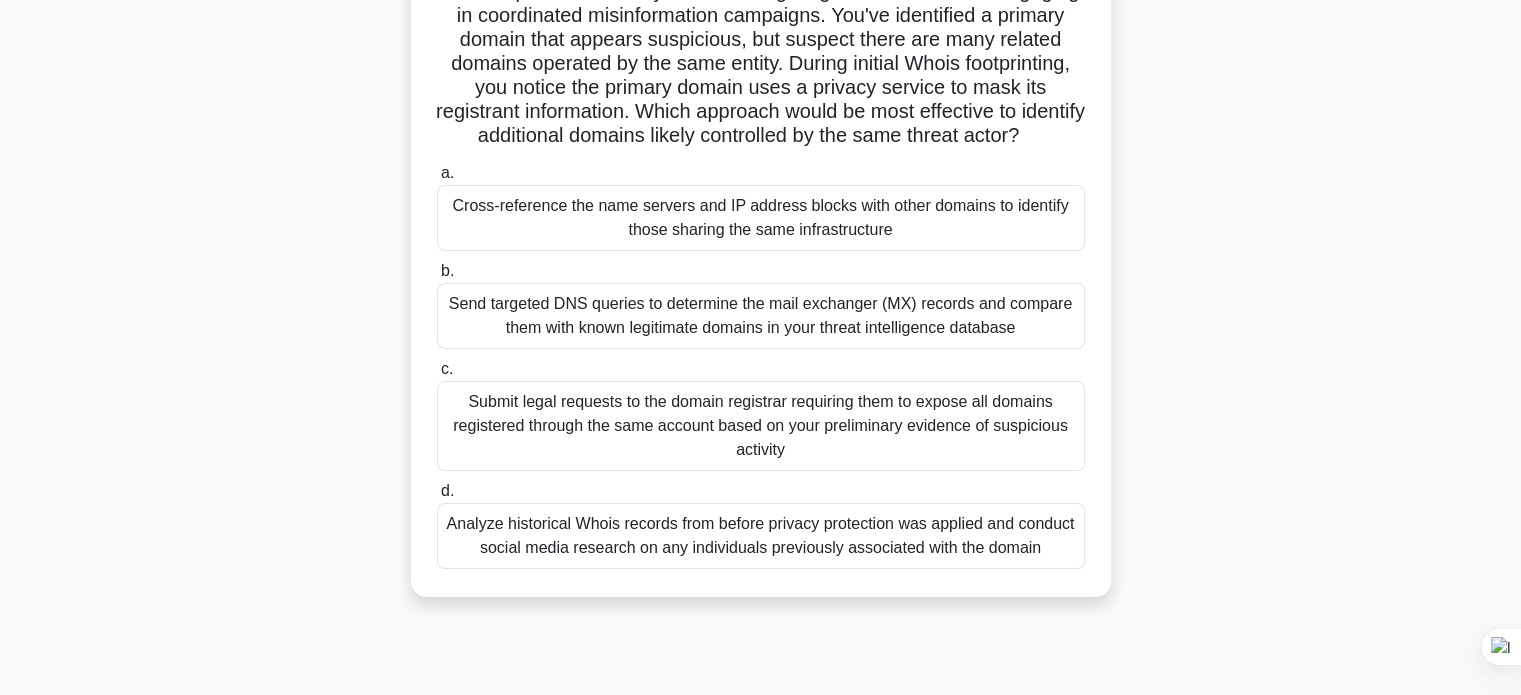 scroll, scrollTop: 200, scrollLeft: 0, axis: vertical 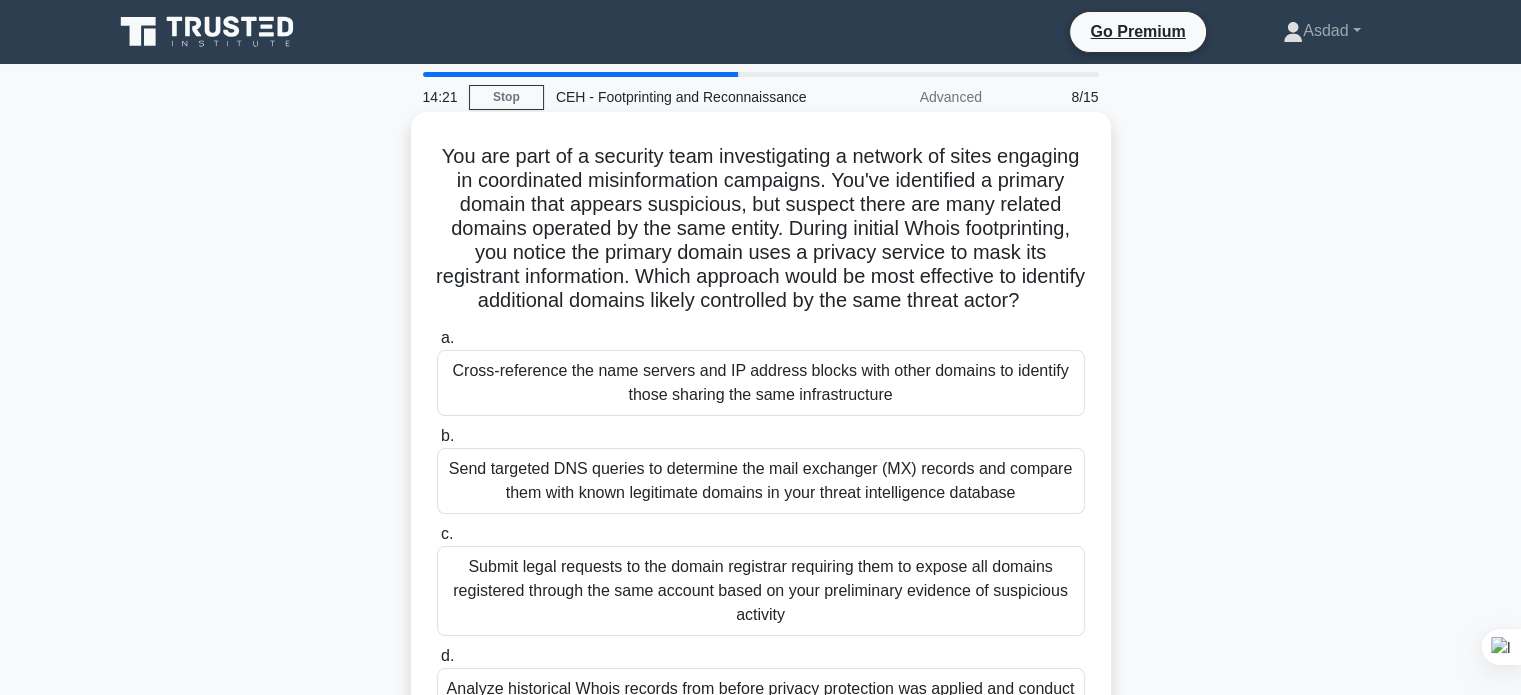drag, startPoint x: 1095, startPoint y: 568, endPoint x: 449, endPoint y: 167, distance: 760.34 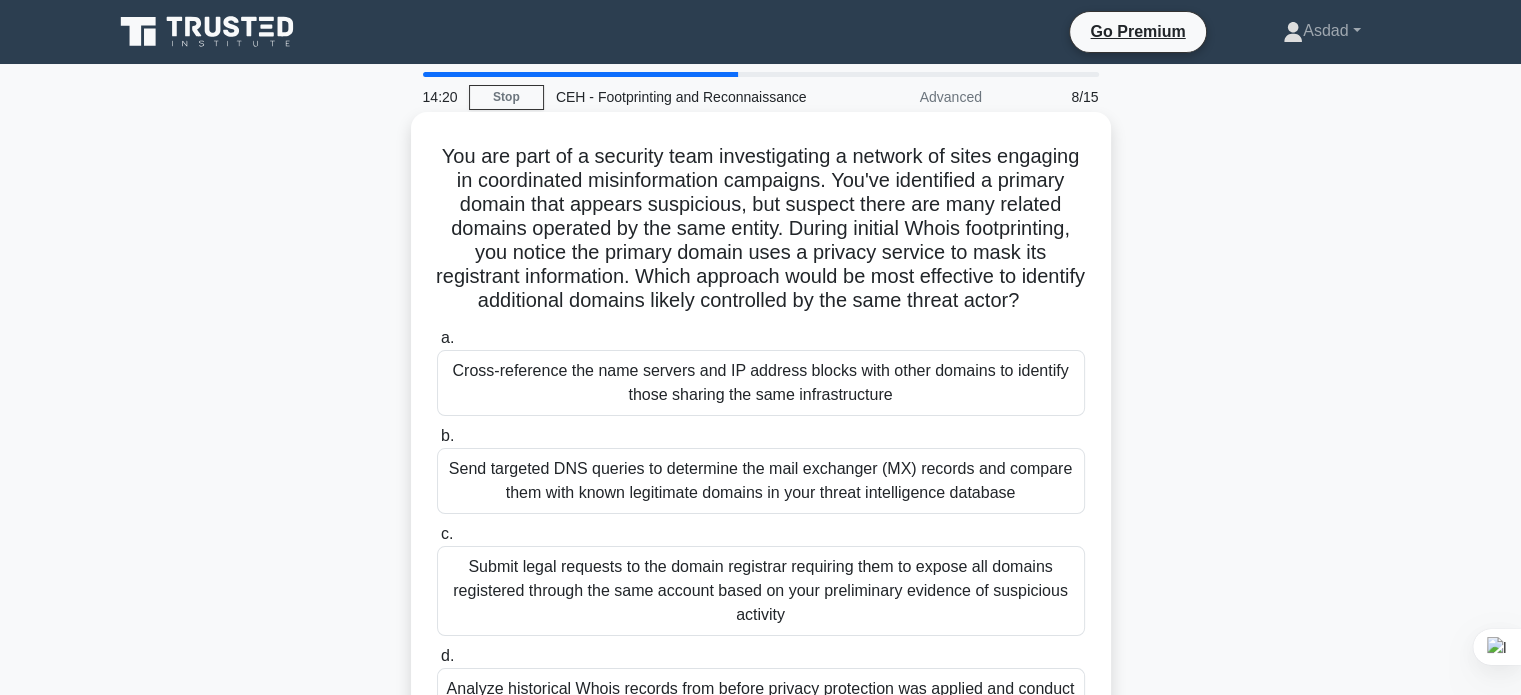 copy on "You are part of a security team investigating a network of sites engaging in coordinated misinformation campaigns. You've identified a primary domain that appears suspicious, but suspect there are many related domains operated by the same entity. During initial Whois footprinting, you notice the primary domain uses a privacy service to mask its registrant information. Which approach would be most effective to identify additional domains likely controlled by the same threat actor?
.spinner_0XTQ{transform-origin:center;animation:spinner_y6GP .75s linear infinite}@keyframes spinner_y6GP{100%{transform:rotate(360deg)}}
a.
Cross-reference the name servers and IP address blocks with other domains to identify those sharing the same infrastructure
b.
Send targeted DNS queries to determine the mail exchanger (MX) records and compare them with known leg..." 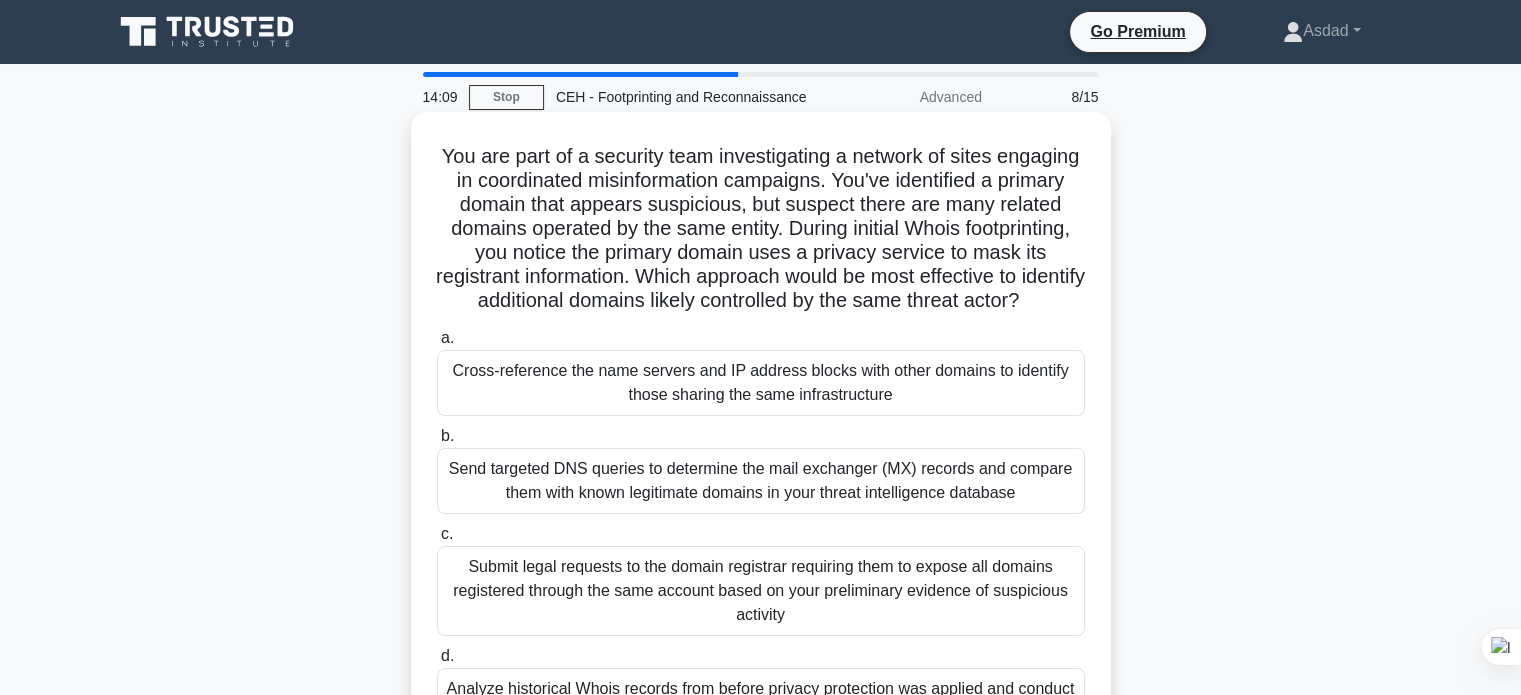 click on "Cross-reference the name servers and IP address blocks with other domains to identify those sharing the same infrastructure" at bounding box center [761, 383] 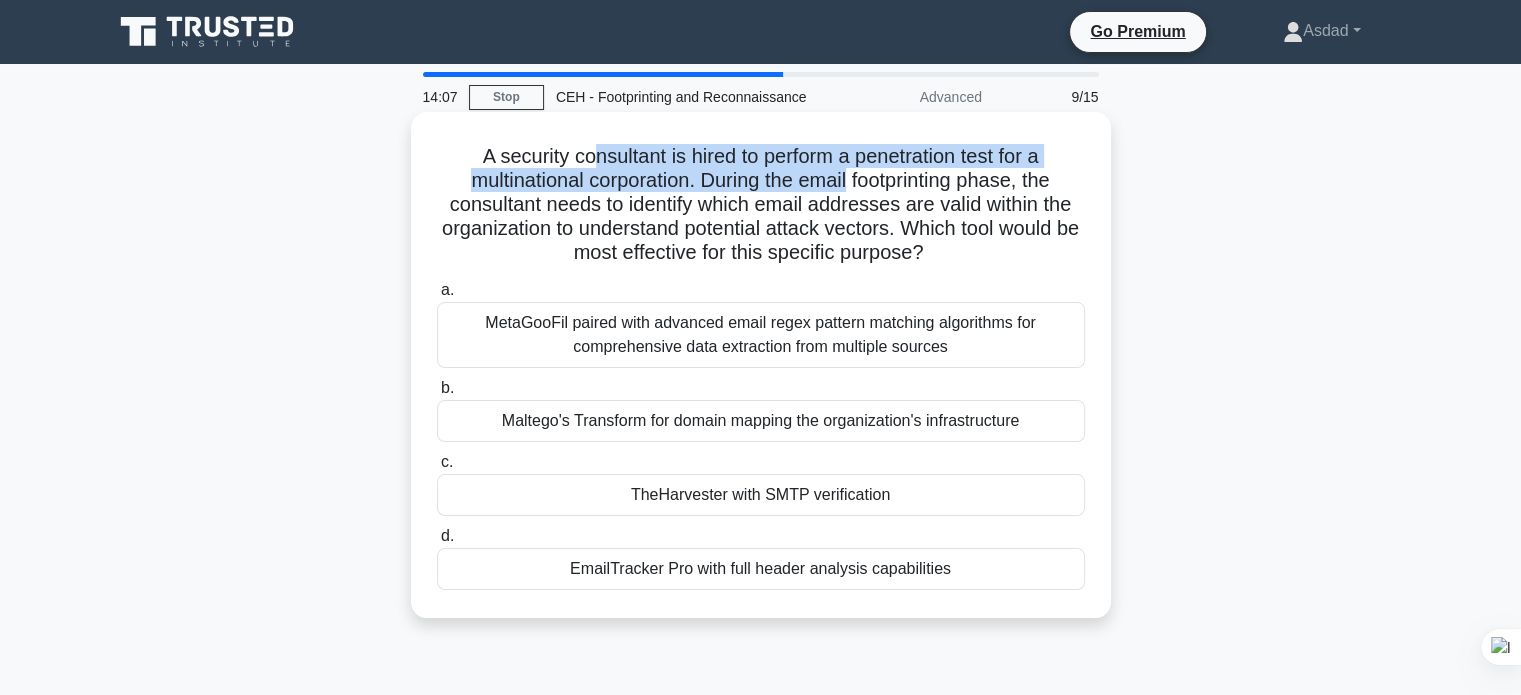 drag, startPoint x: 583, startPoint y: 151, endPoint x: 852, endPoint y: 177, distance: 270.25357 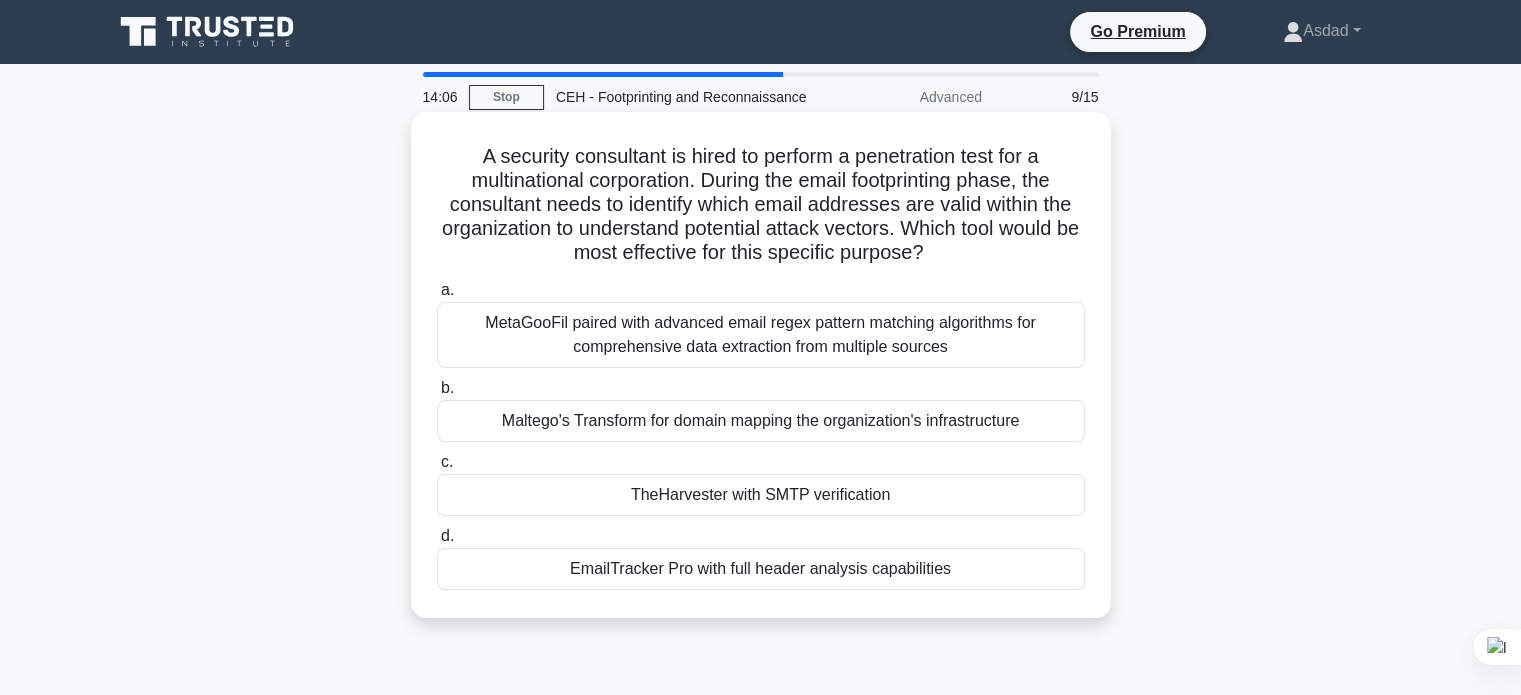 click on "A security consultant is hired to perform a penetration test for a multinational corporation. During the email footprinting phase, the consultant needs to identify which email addresses are valid within the organization to understand potential attack vectors. Which tool would be most effective for this specific purpose?
.spinner_0XTQ{transform-origin:center;animation:spinner_y6GP .75s linear infinite}@keyframes spinner_y6GP{100%{transform:rotate(360deg)}}" at bounding box center [761, 205] 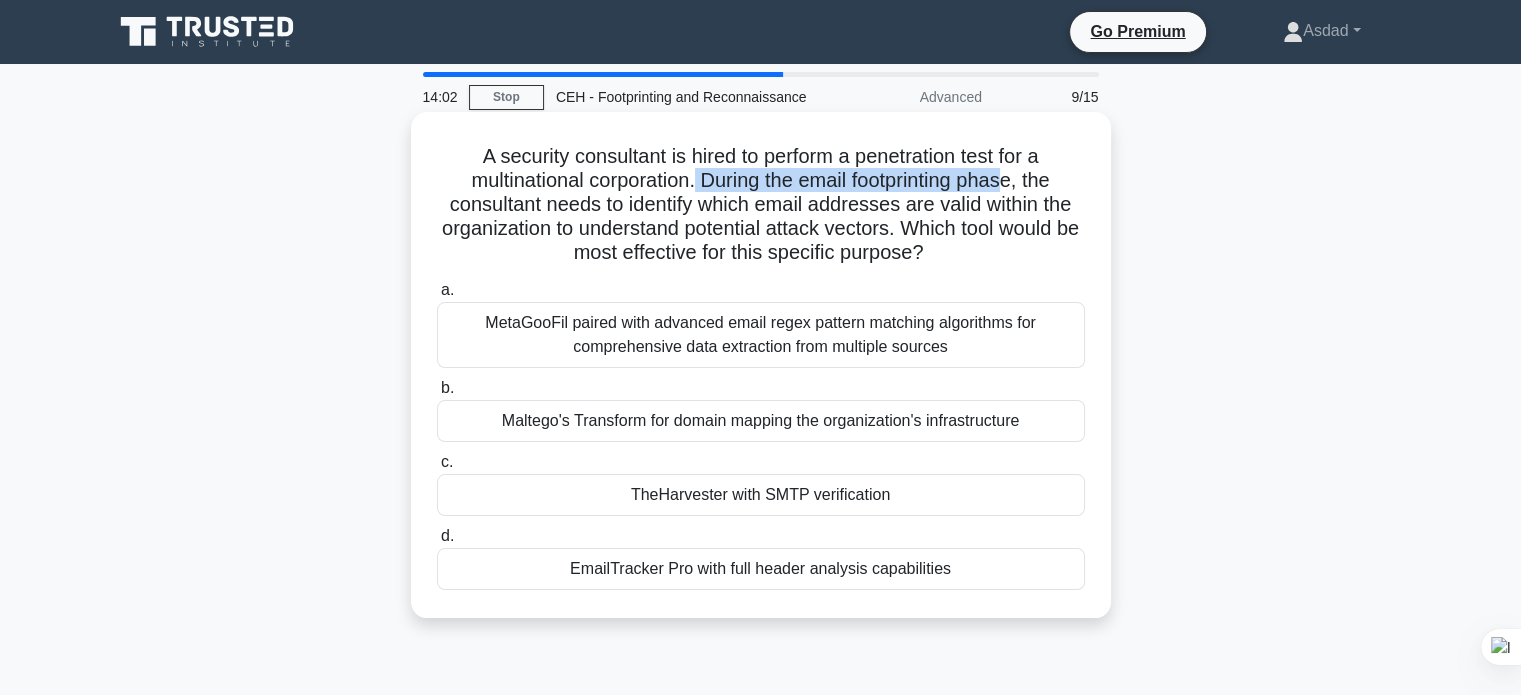 drag, startPoint x: 693, startPoint y: 182, endPoint x: 1013, endPoint y: 183, distance: 320.00156 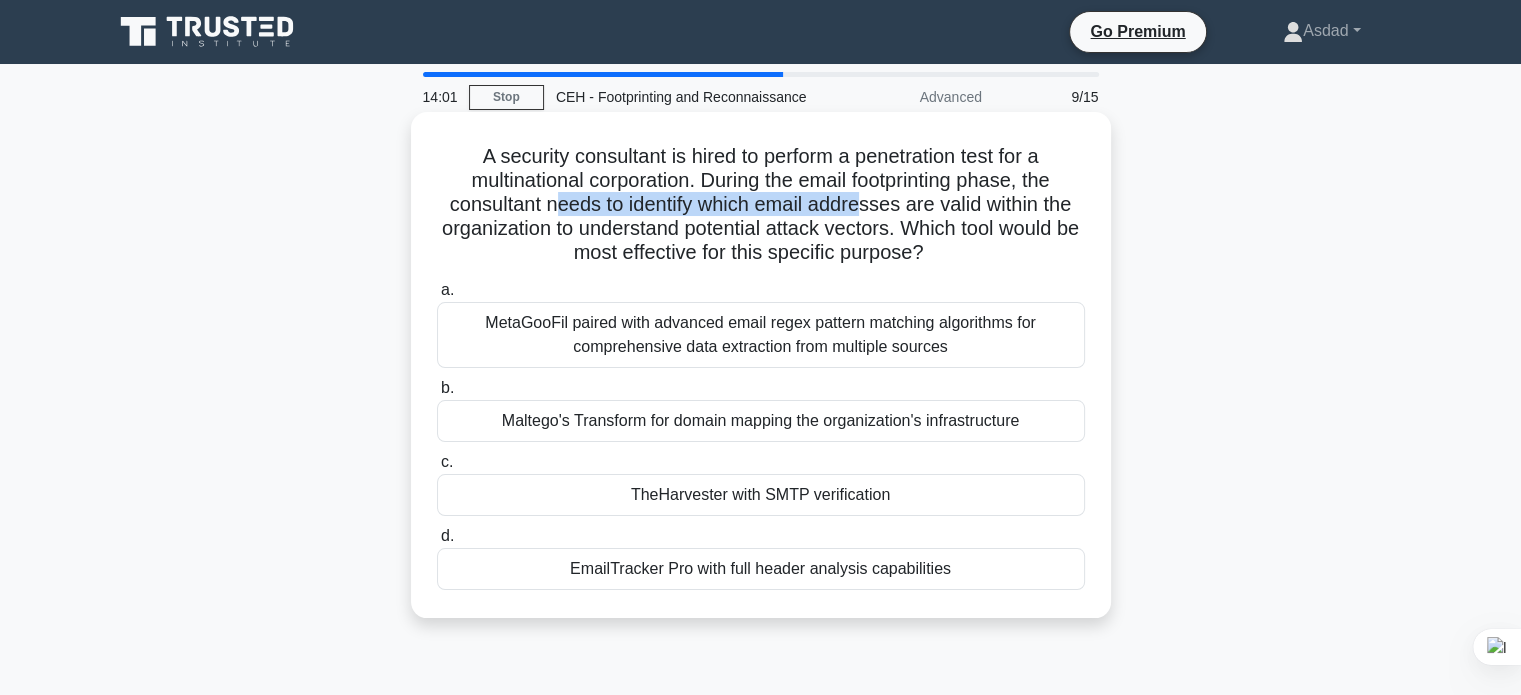 drag, startPoint x: 553, startPoint y: 203, endPoint x: 866, endPoint y: 203, distance: 313 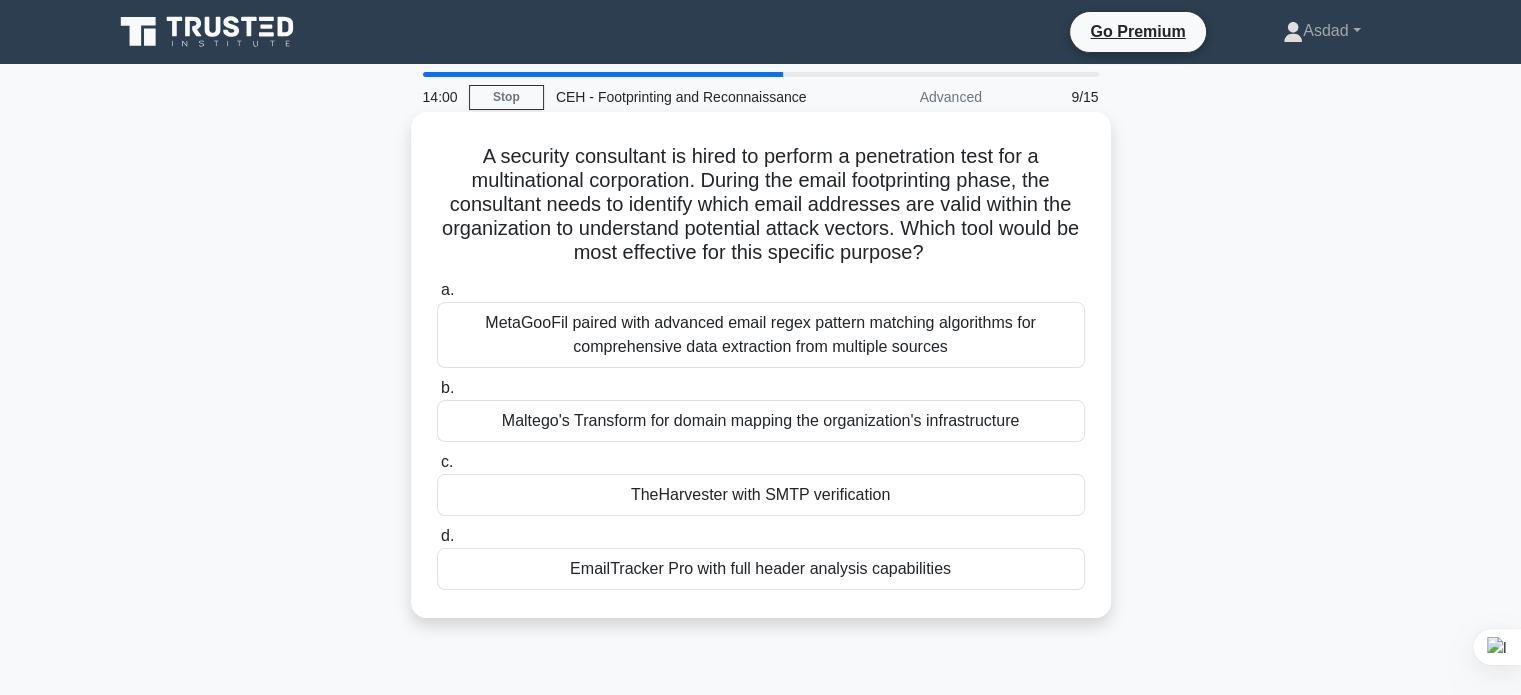 click on "A security consultant is hired to perform a penetration test for a multinational corporation. During the email footprinting phase, the consultant needs to identify which email addresses are valid within the organization to understand potential attack vectors. Which tool would be most effective for this specific purpose?
.spinner_0XTQ{transform-origin:center;animation:spinner_y6GP .75s linear infinite}@keyframes spinner_y6GP{100%{transform:rotate(360deg)}}" at bounding box center [761, 205] 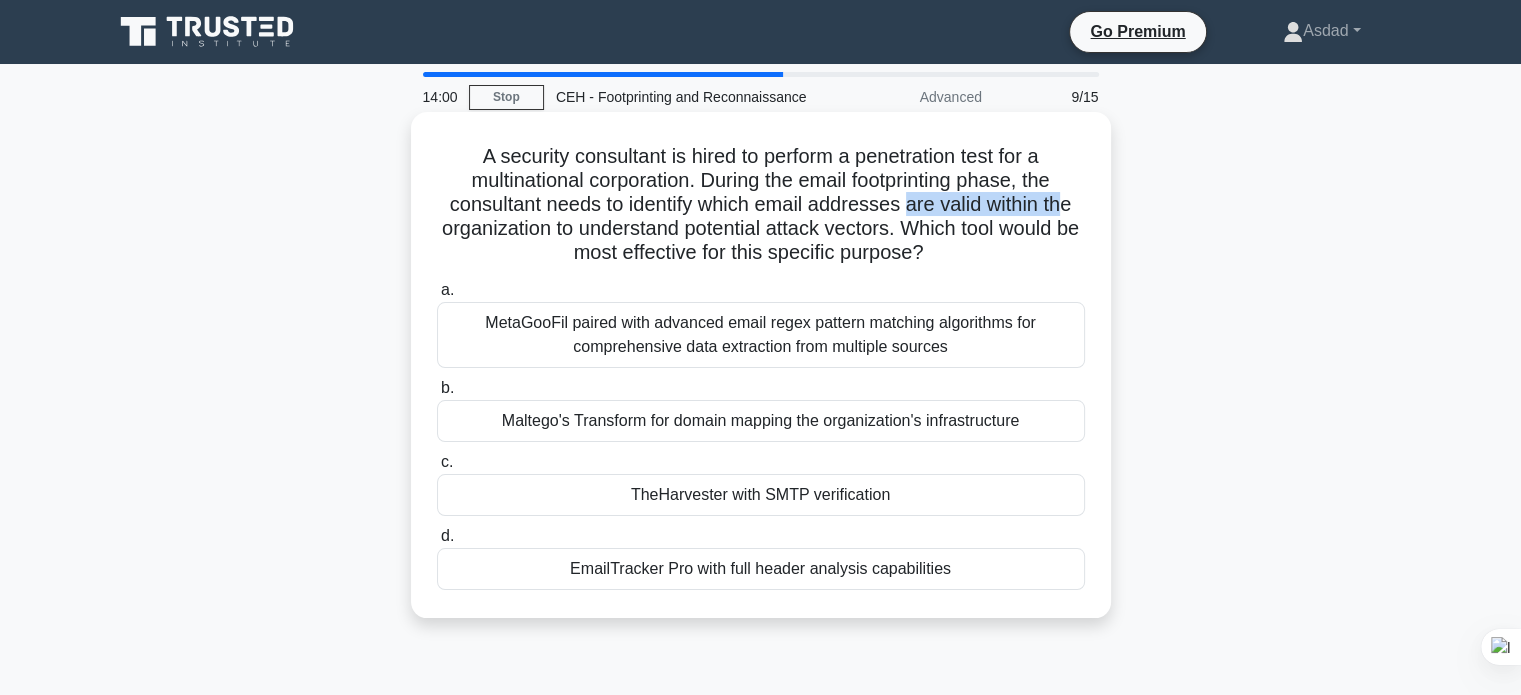 drag, startPoint x: 908, startPoint y: 204, endPoint x: 1065, endPoint y: 203, distance: 157.00319 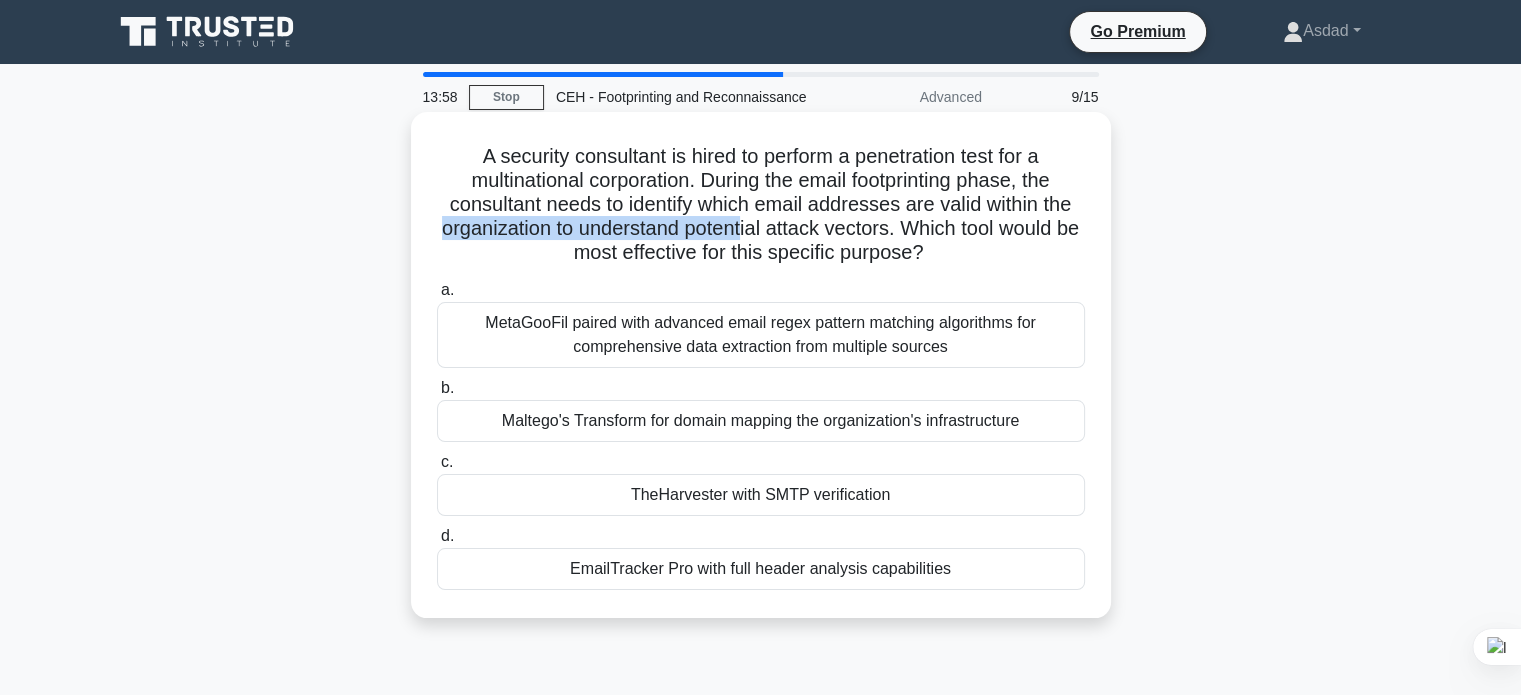 drag, startPoint x: 442, startPoint y: 239, endPoint x: 782, endPoint y: 239, distance: 340 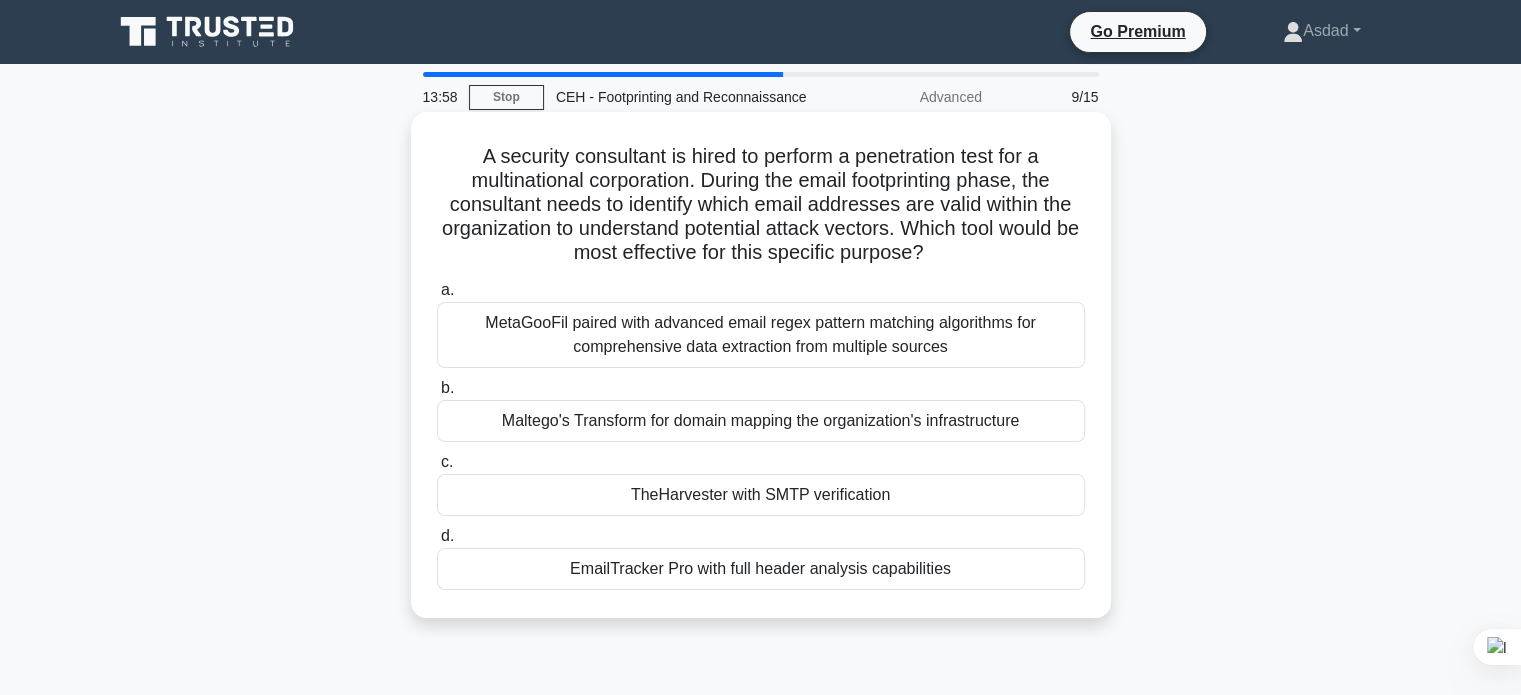 click on "A security consultant is hired to perform a penetration test for a multinational corporation. During the email footprinting phase, the consultant needs to identify which email addresses are valid within the organization to understand potential attack vectors. Which tool would be most effective for this specific purpose?
.spinner_0XTQ{transform-origin:center;animation:spinner_y6GP .75s linear infinite}@keyframes spinner_y6GP{100%{transform:rotate(360deg)}}" at bounding box center [761, 205] 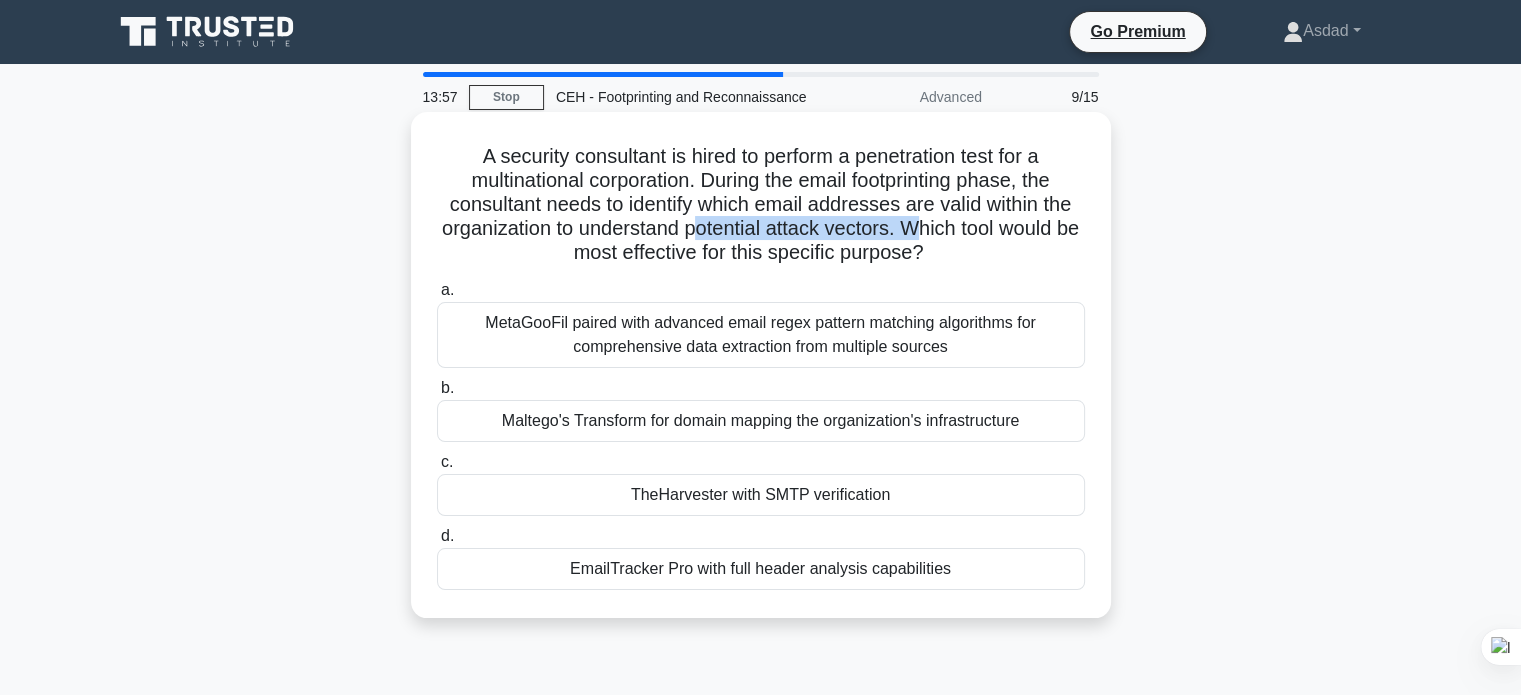 drag, startPoint x: 715, startPoint y: 235, endPoint x: 940, endPoint y: 235, distance: 225 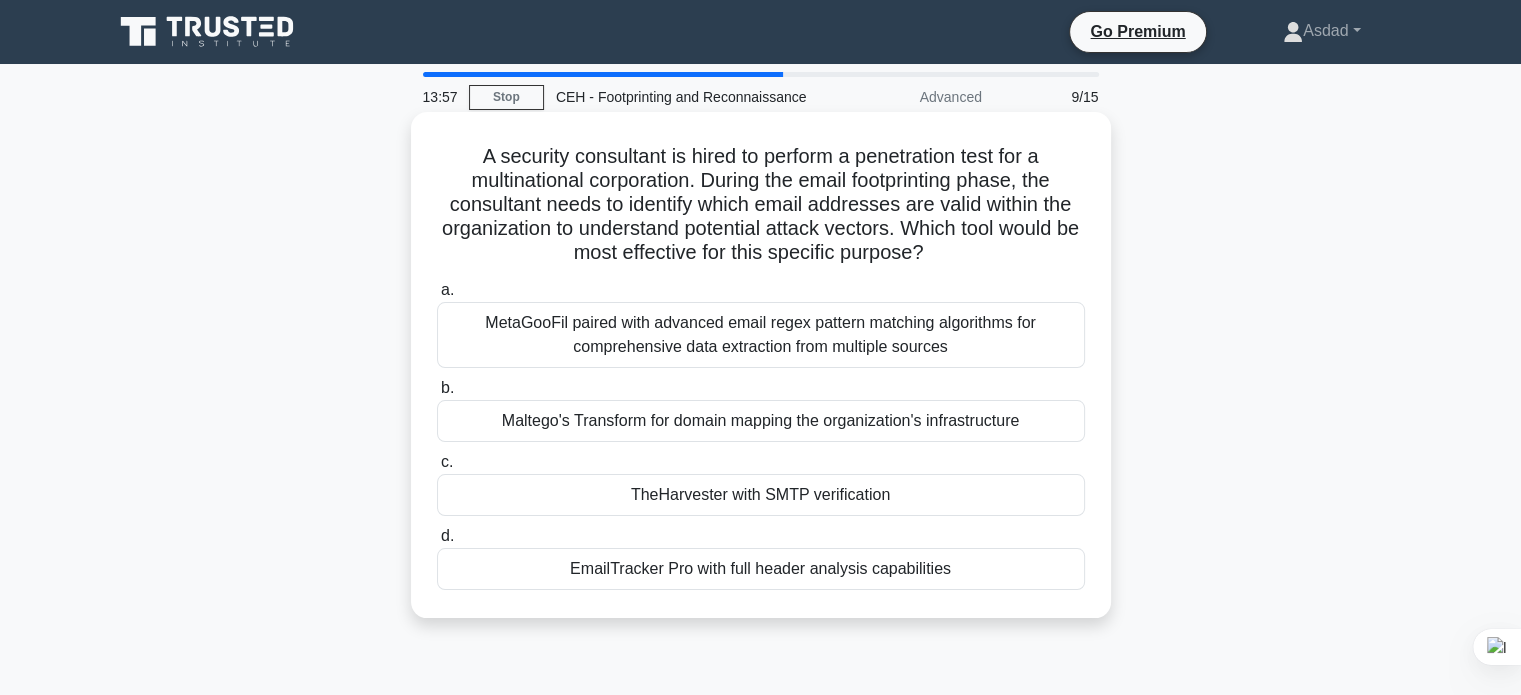 click on "A security consultant is hired to perform a penetration test for a multinational corporation. During the email footprinting phase, the consultant needs to identify which email addresses are valid within the organization to understand potential attack vectors. Which tool would be most effective for this specific purpose?
.spinner_0XTQ{transform-origin:center;animation:spinner_y6GP .75s linear infinite}@keyframes spinner_y6GP{100%{transform:rotate(360deg)}}" at bounding box center [761, 205] 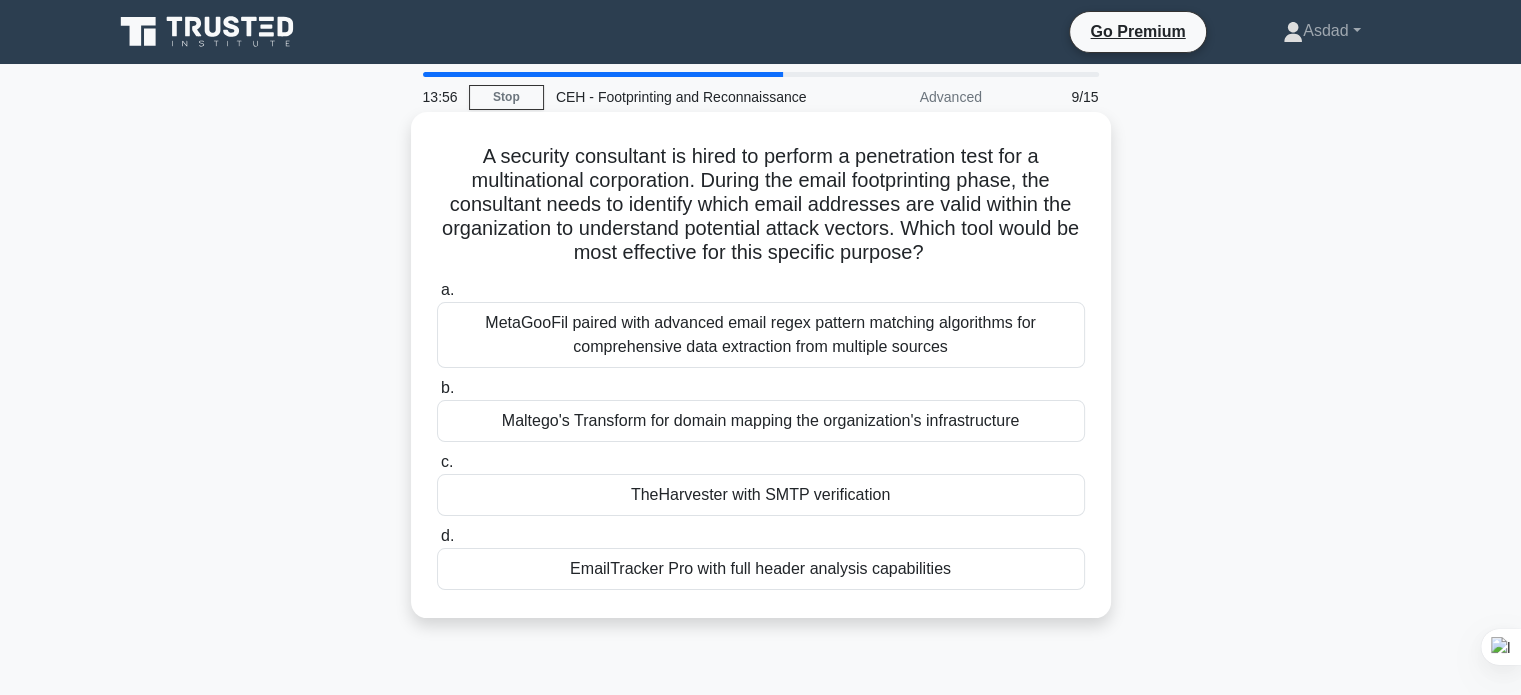drag, startPoint x: 918, startPoint y: 235, endPoint x: 982, endPoint y: 252, distance: 66.21933 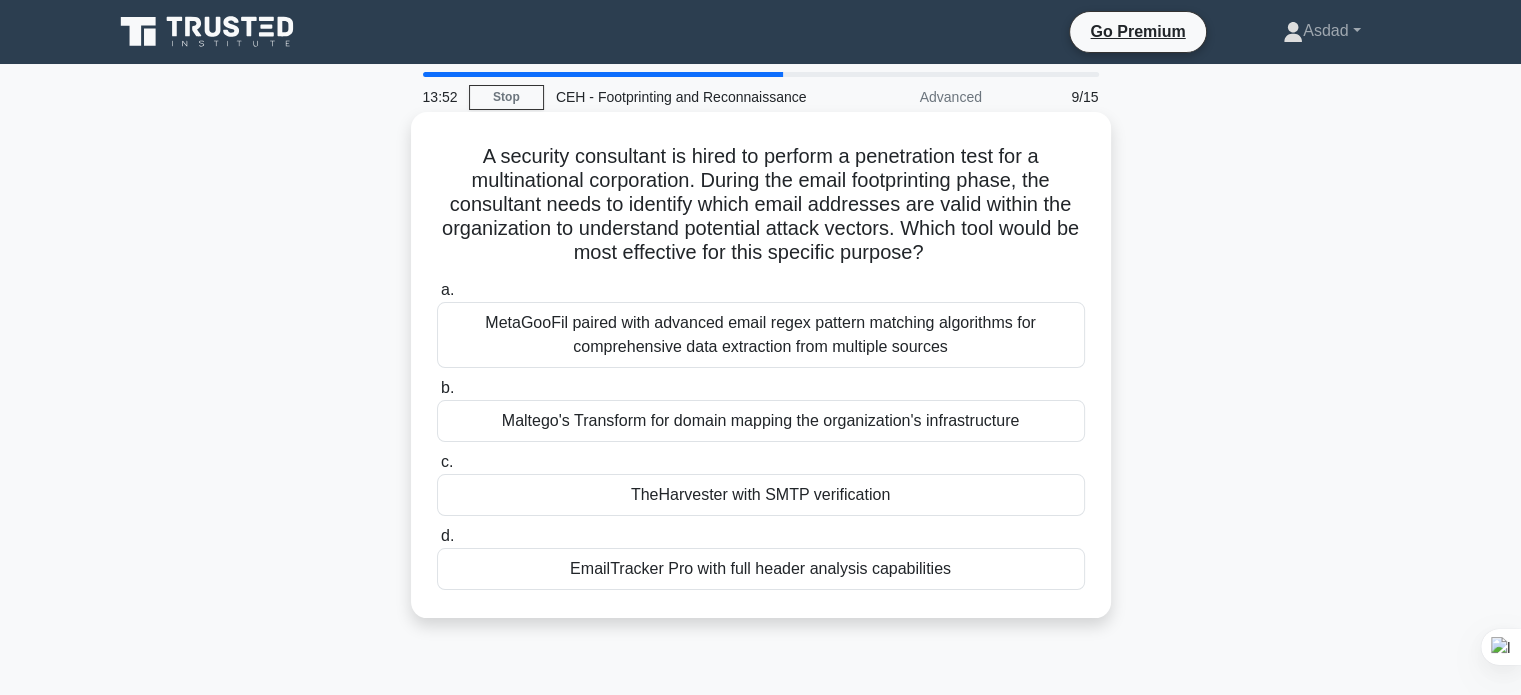 click on "A security consultant is hired to perform a penetration test for a multinational corporation. During the email footprinting phase, the consultant needs to identify which email addresses are valid within the organization to understand potential attack vectors. Which tool would be most effective for this specific purpose?
.spinner_0XTQ{transform-origin:center;animation:spinner_y6GP .75s linear infinite}@keyframes spinner_y6GP{100%{transform:rotate(360deg)}}" at bounding box center [761, 205] 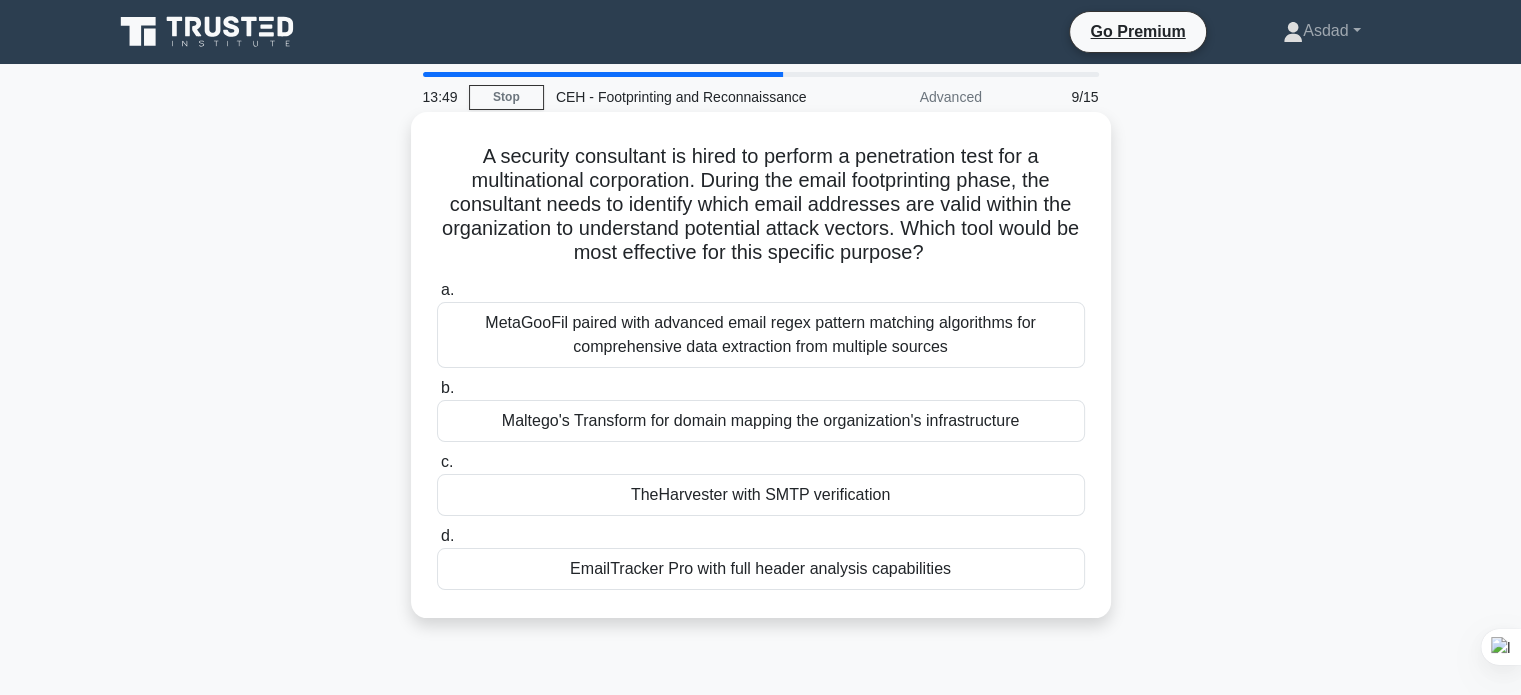 drag, startPoint x: 956, startPoint y: 570, endPoint x: 450, endPoint y: 159, distance: 651.88727 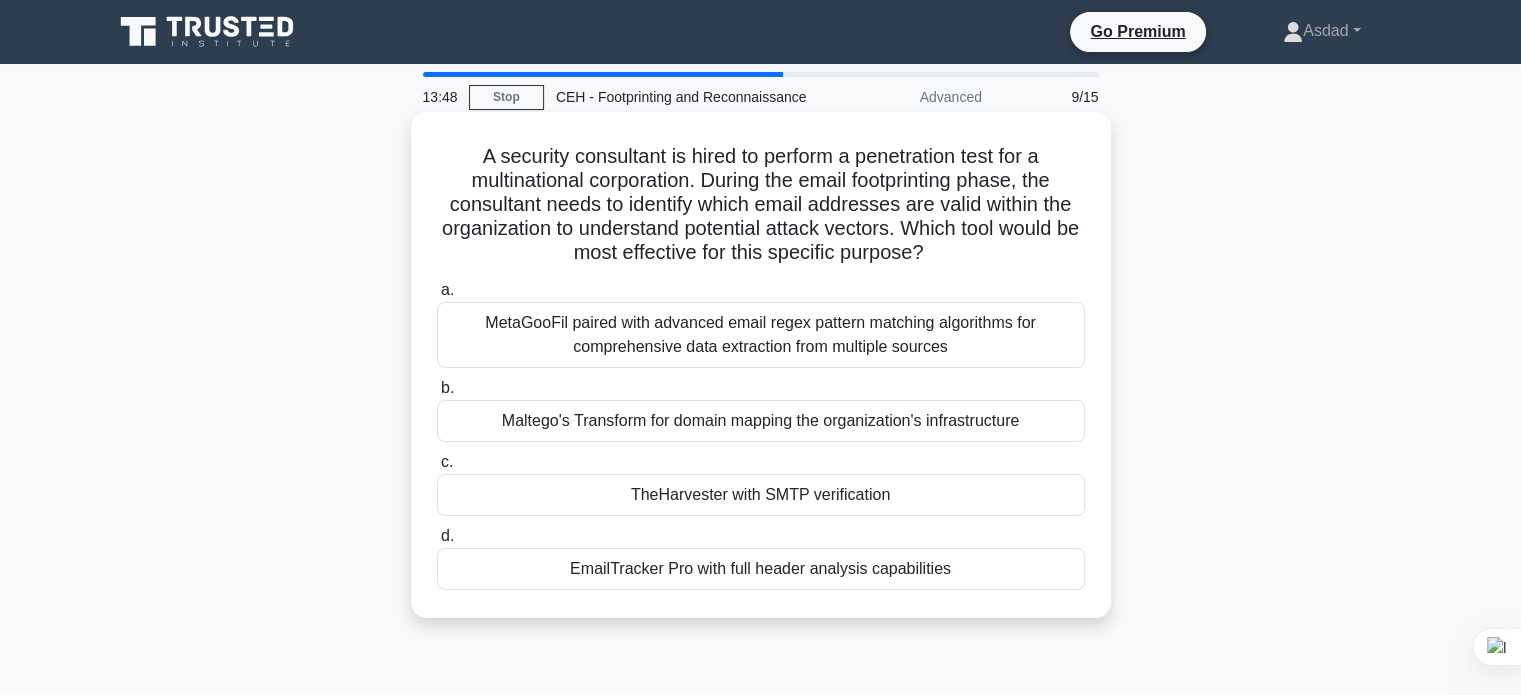 copy on "A security consultant is hired to perform a penetration test for a multinational corporation. During the email footprinting phase, the consultant needs to identify which email addresses are valid within the organization to understand potential attack vectors. Which tool would be most effective for this specific purpose?
.spinner_0XTQ{transform-origin:center;animation:spinner_y6GP .75s linear infinite}@keyframes spinner_y6GP{100%{transform:rotate(360deg)}}
a.
MetaGooFil paired with advanced email regex pattern matching algorithms for comprehensive data extraction from multiple sources
b.
Maltego's Transform for domain mapping the organization's infrastructure
c.
TheHarvester with SMTP verification
d.
EmailT..." 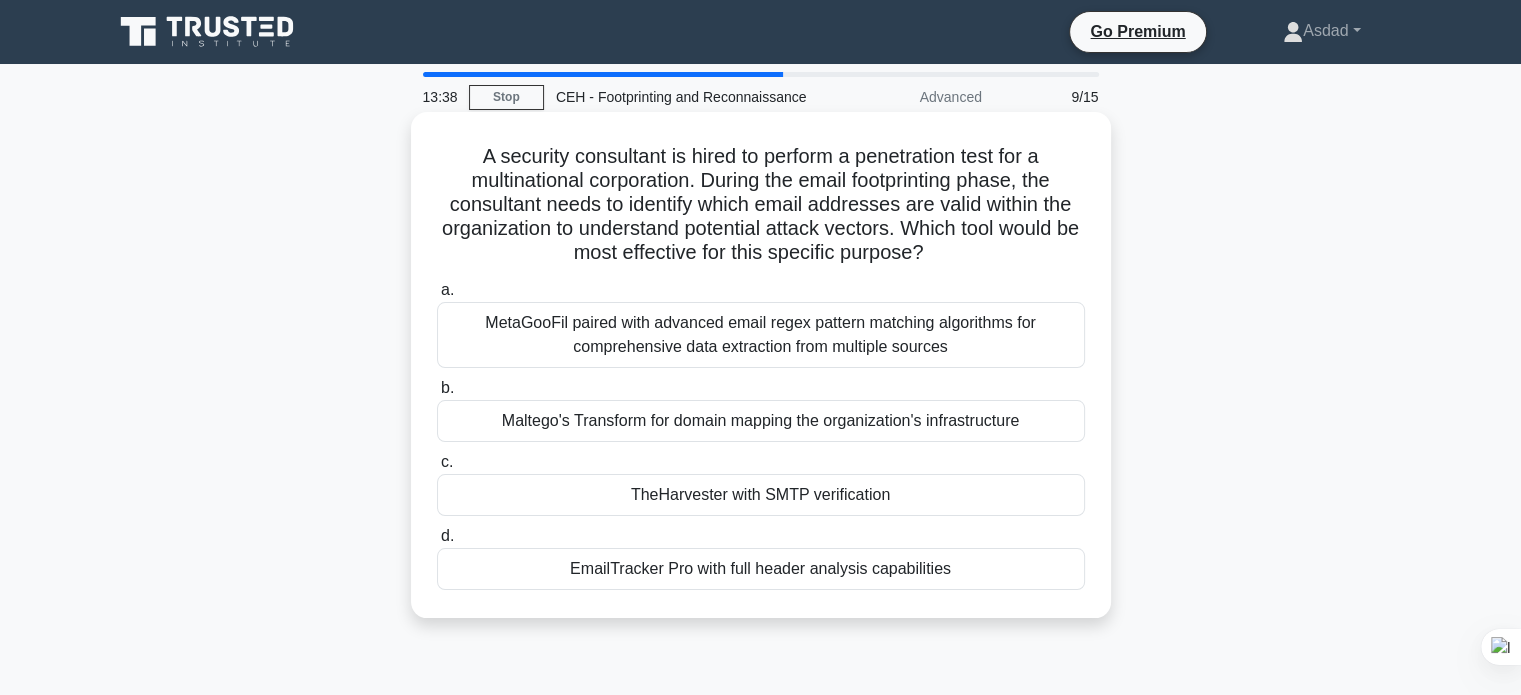 click on "TheHarvester with SMTP verification" at bounding box center [761, 495] 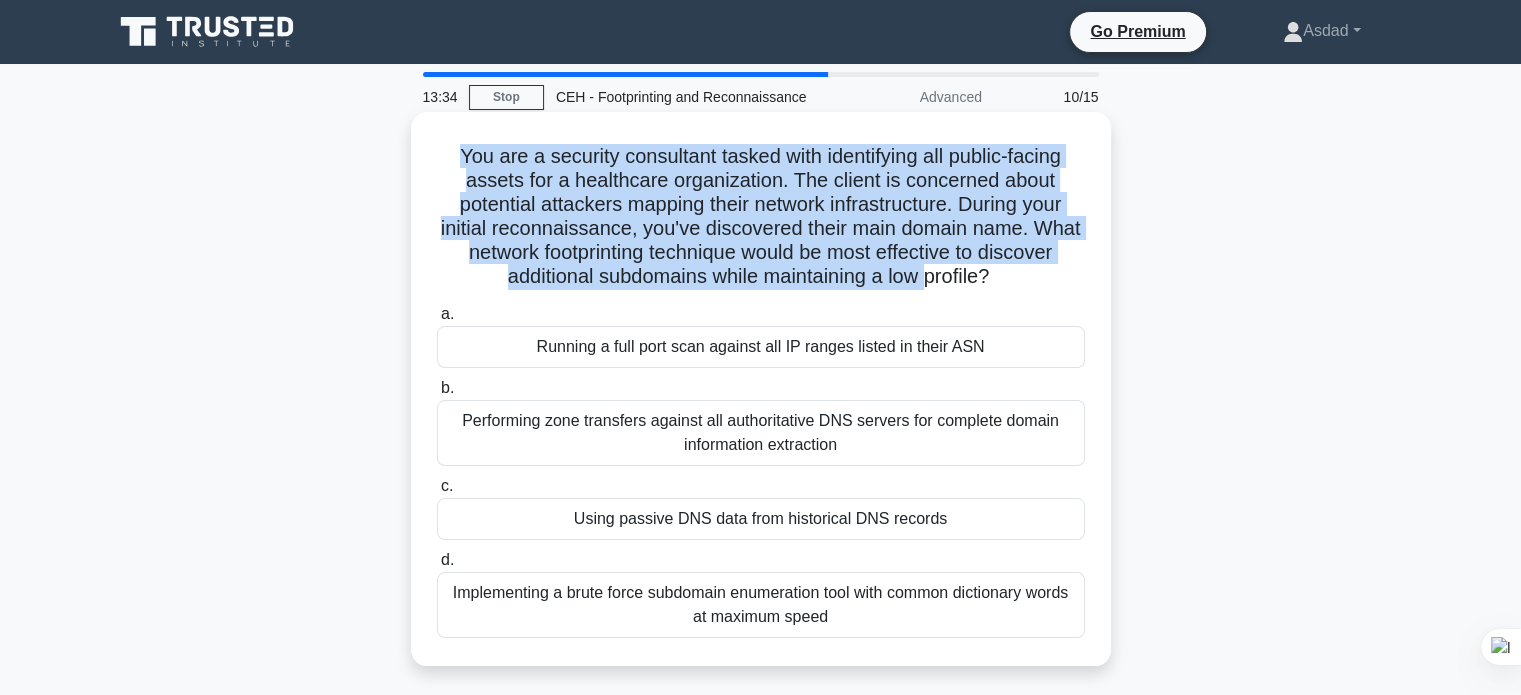 drag, startPoint x: 440, startPoint y: 140, endPoint x: 968, endPoint y: 276, distance: 545.2339 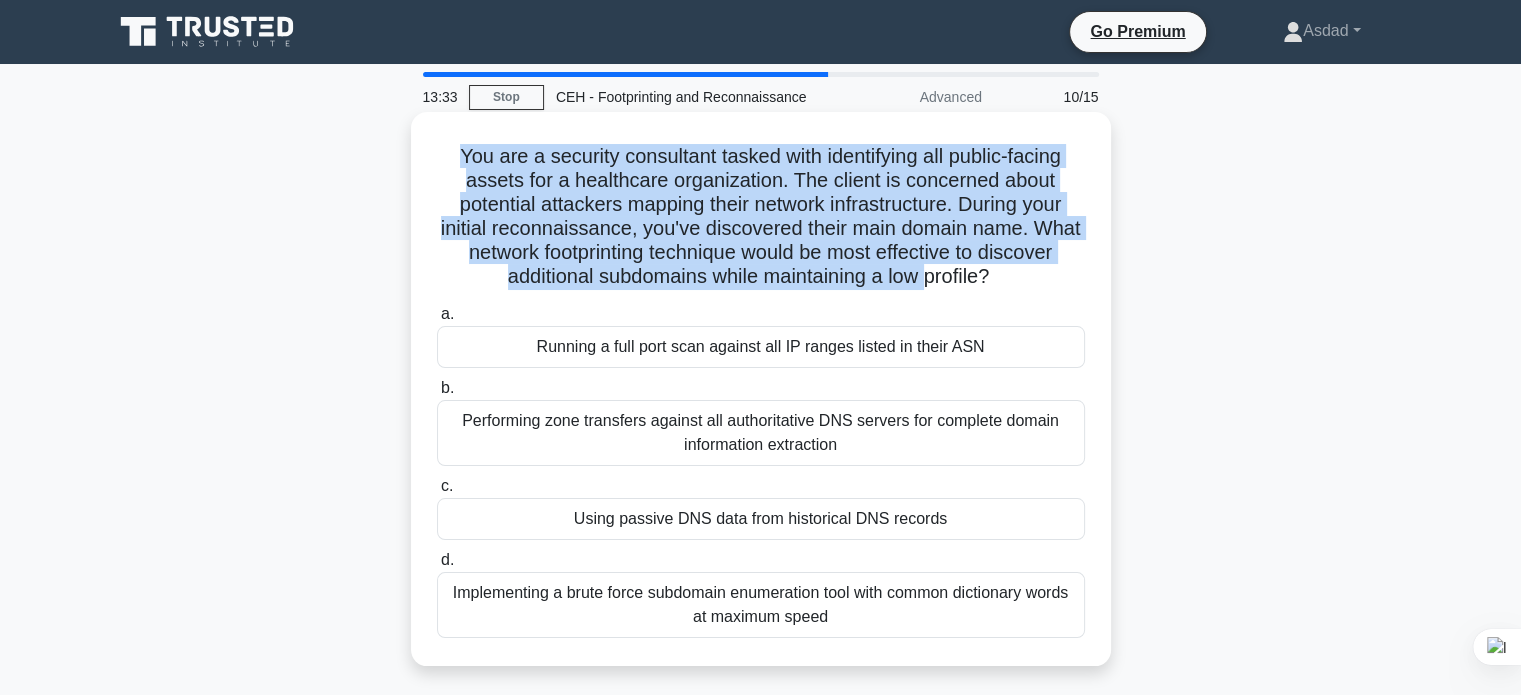 click on "You are a security consultant tasked with identifying all public-facing assets for a healthcare organization. The client is concerned about potential attackers mapping their network infrastructure. During your initial reconnaissance, you've discovered their main domain name. What network footprinting technique would be most effective to discover additional subdomains while maintaining a low profile?
.spinner_0XTQ{transform-origin:center;animation:spinner_y6GP .75s linear infinite}@keyframes spinner_y6GP{100%{transform:rotate(360deg)}}" at bounding box center (761, 217) 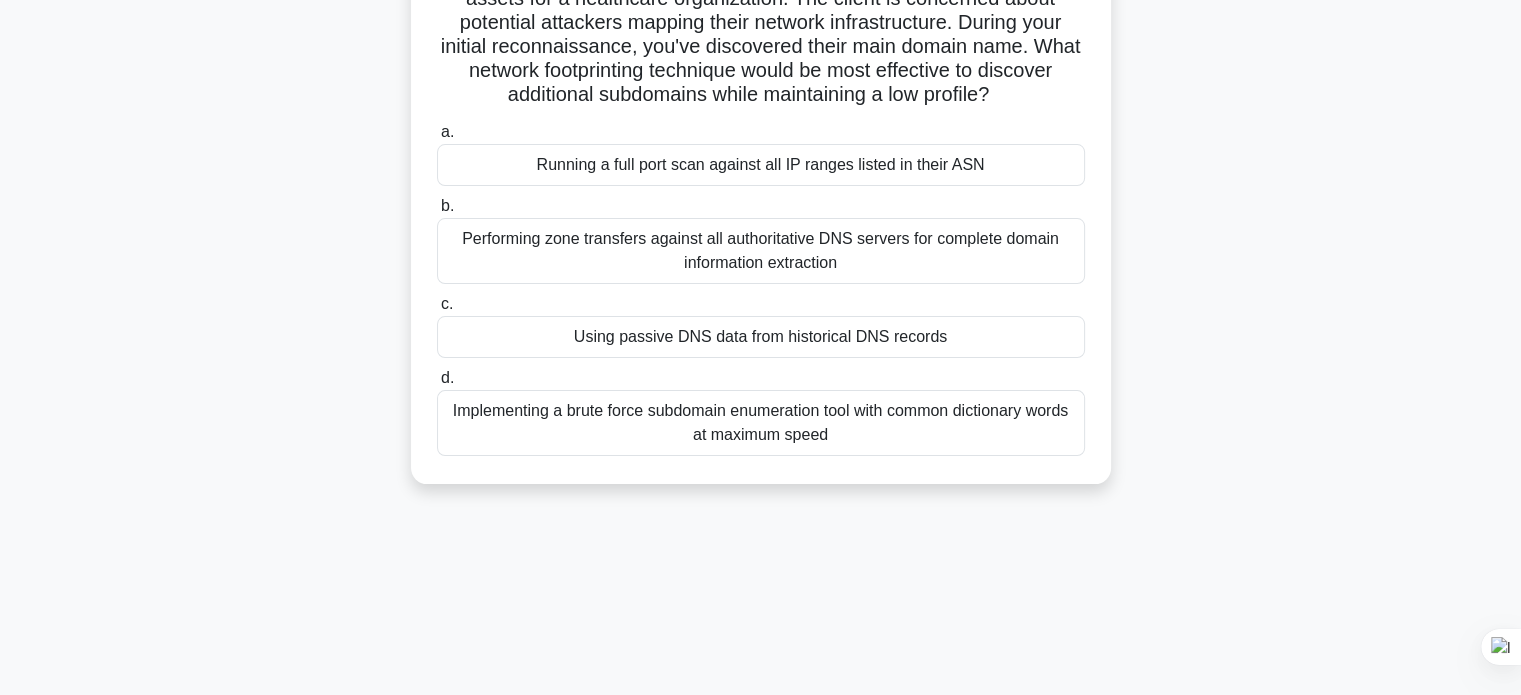 scroll, scrollTop: 200, scrollLeft: 0, axis: vertical 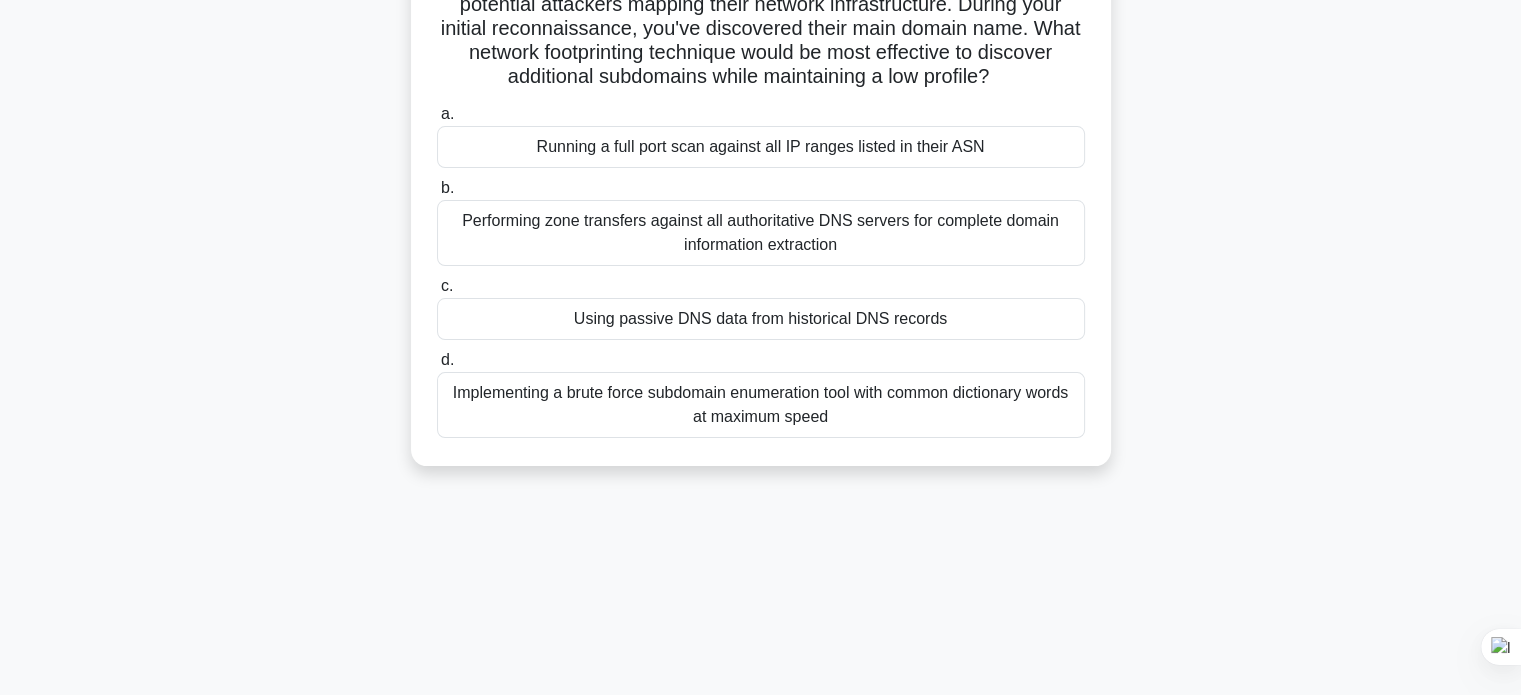 click on "Implementing a brute force subdomain enumeration tool with common dictionary words at maximum speed" at bounding box center [761, 405] 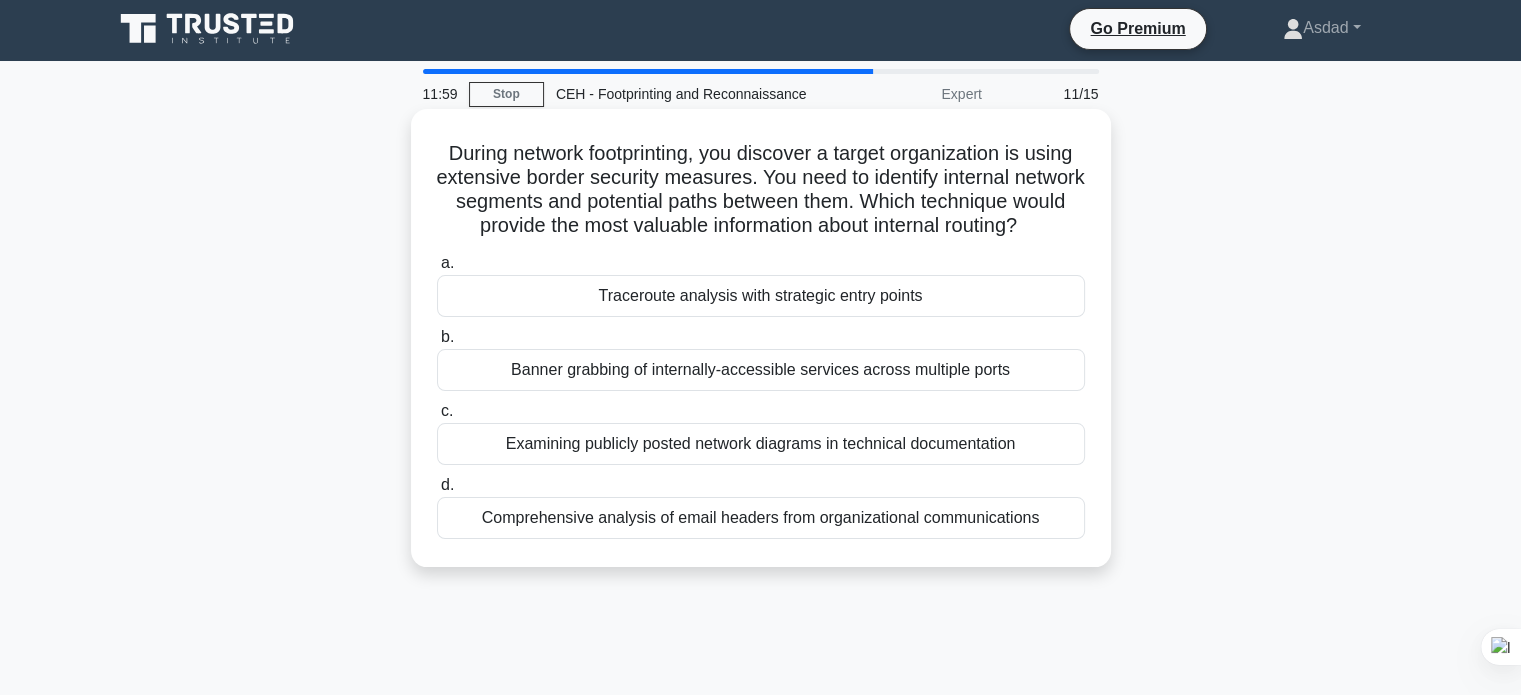 scroll, scrollTop: 0, scrollLeft: 0, axis: both 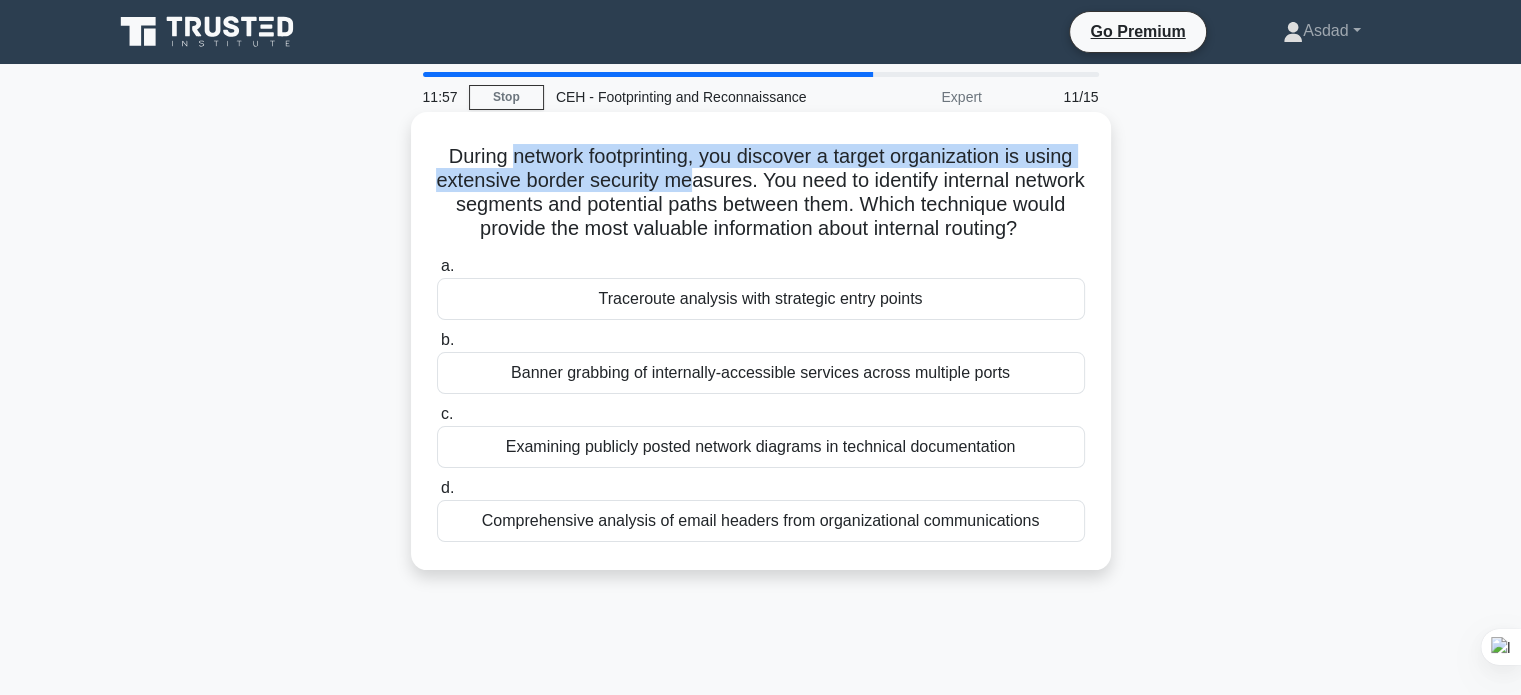 drag, startPoint x: 526, startPoint y: 151, endPoint x: 752, endPoint y: 173, distance: 227.06827 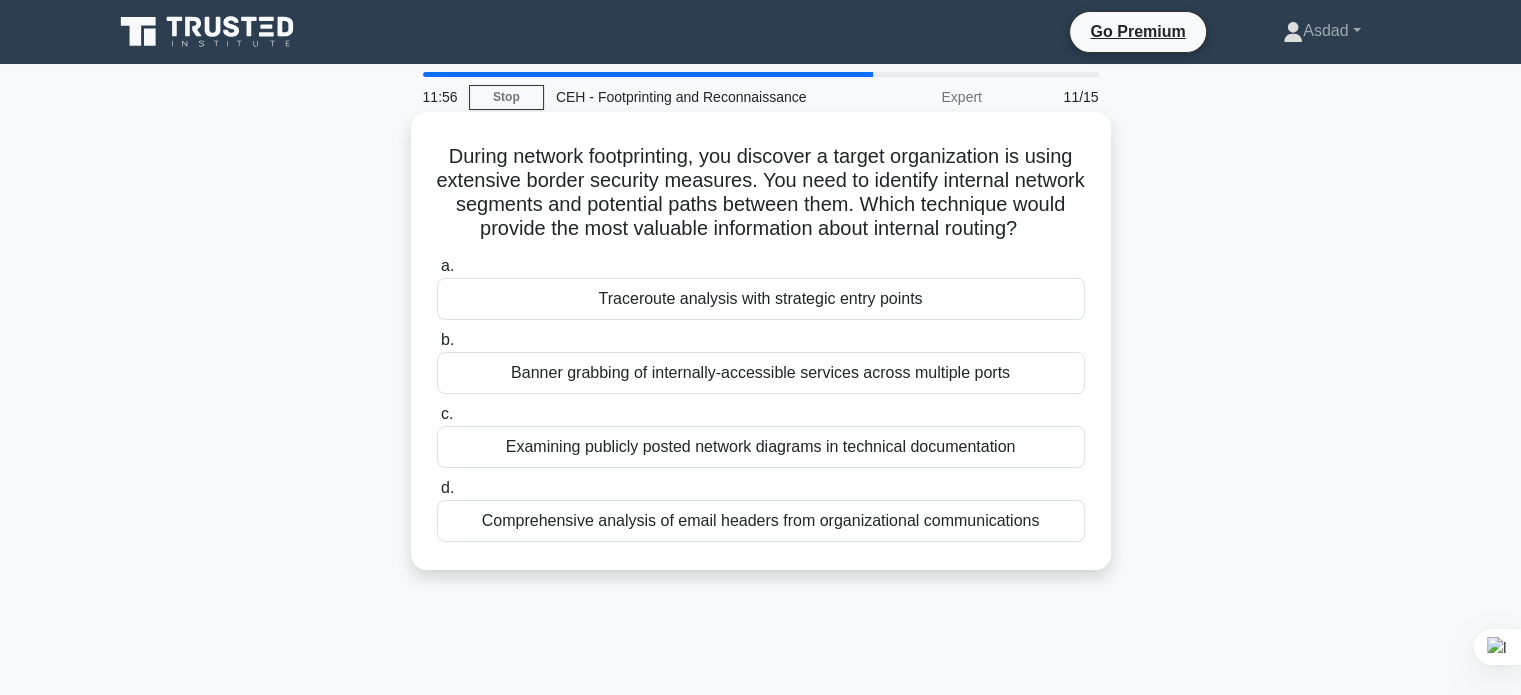 click on "During network footprinting, you discover a target organization is using extensive border security measures. You need to identify internal network segments and potential paths between them. Which technique would provide the most valuable information about internal routing?
.spinner_0XTQ{transform-origin:center;animation:spinner_y6GP .75s linear infinite}@keyframes spinner_y6GP{100%{transform:rotate(360deg)}}" at bounding box center [761, 193] 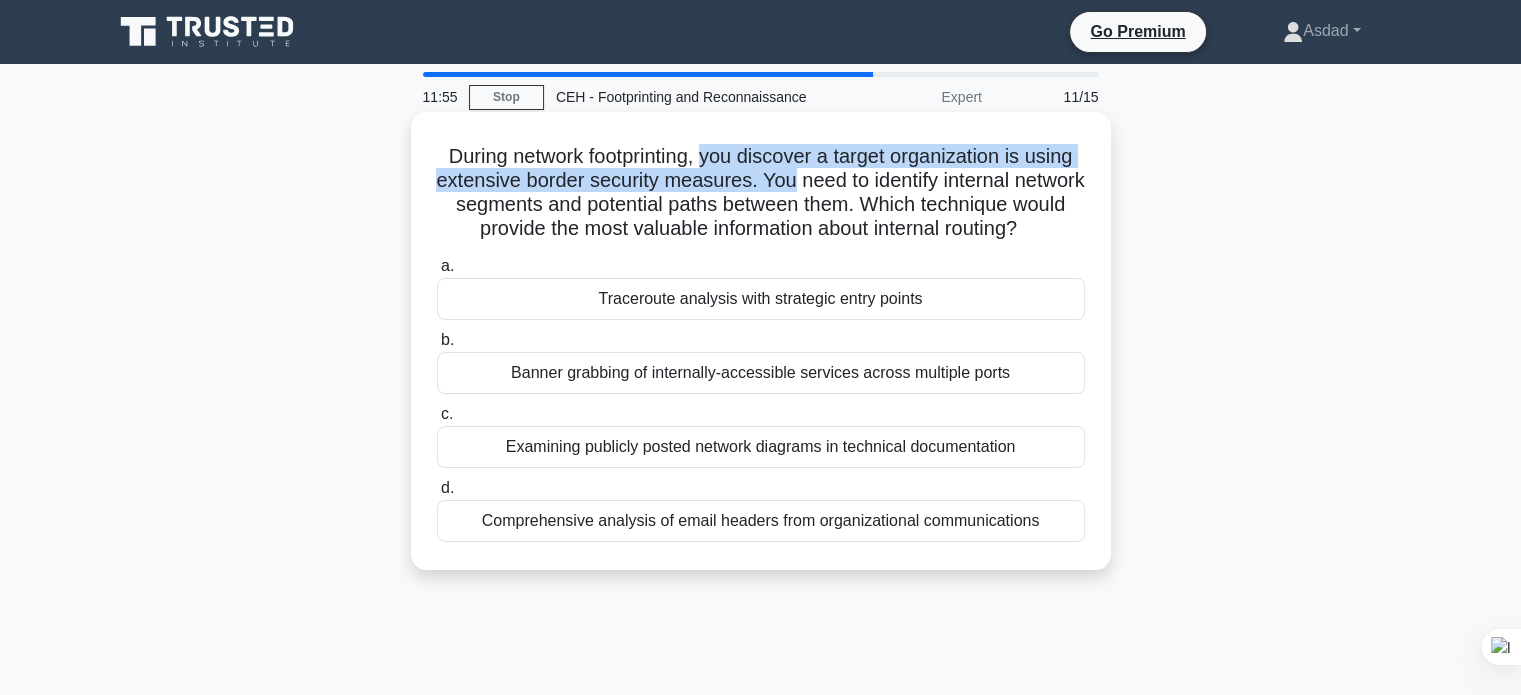 drag, startPoint x: 732, startPoint y: 159, endPoint x: 858, endPoint y: 172, distance: 126.66886 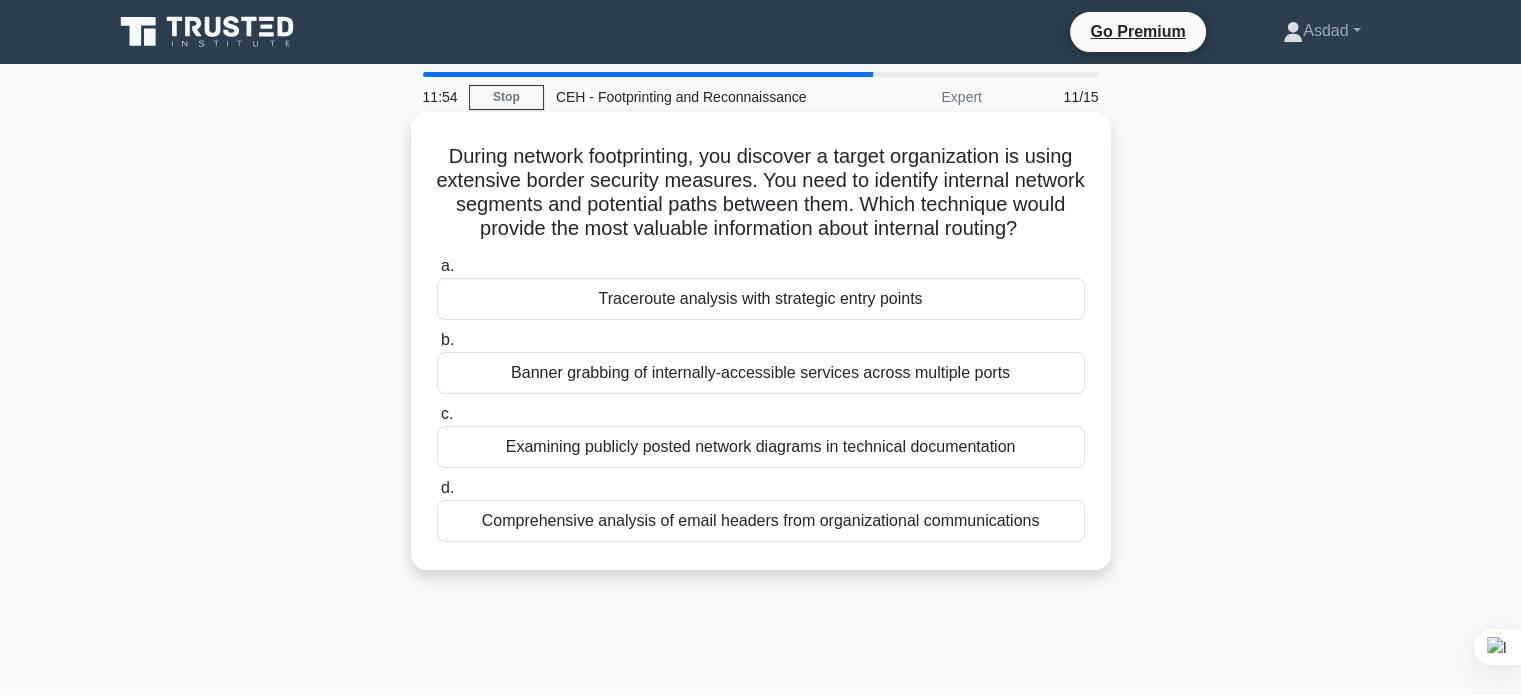 click on "During network footprinting, you discover a target organization is using extensive border security measures. You need to identify internal network segments and potential paths between them. Which technique would provide the most valuable information about internal routing?
.spinner_0XTQ{transform-origin:center;animation:spinner_y6GP .75s linear infinite}@keyframes spinner_y6GP{100%{transform:rotate(360deg)}}" at bounding box center (761, 193) 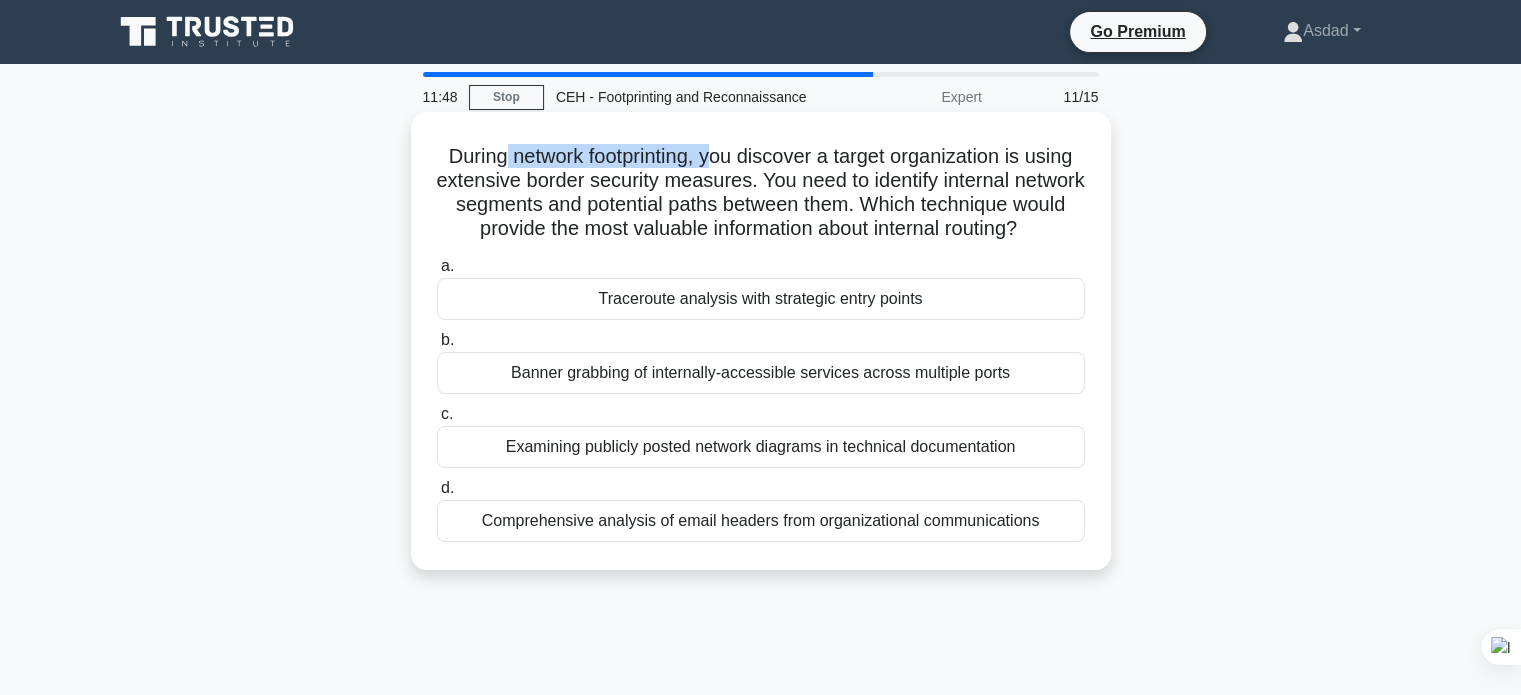 drag, startPoint x: 525, startPoint y: 163, endPoint x: 736, endPoint y: 163, distance: 211 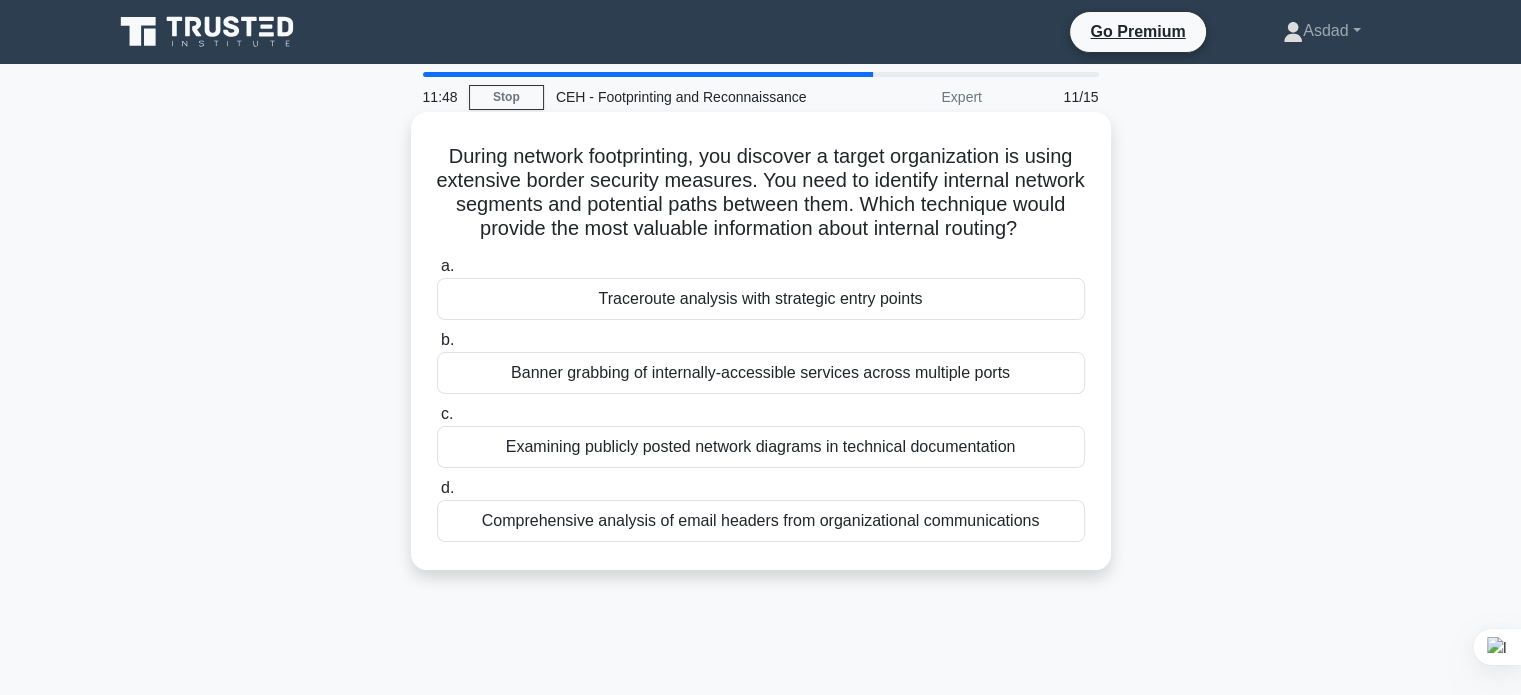 click on "During network footprinting, you discover a target organization is using extensive border security measures. You need to identify internal network segments and potential paths between them. Which technique would provide the most valuable information about internal routing?
.spinner_0XTQ{transform-origin:center;animation:spinner_y6GP .75s linear infinite}@keyframes spinner_y6GP{100%{transform:rotate(360deg)}}" at bounding box center [761, 193] 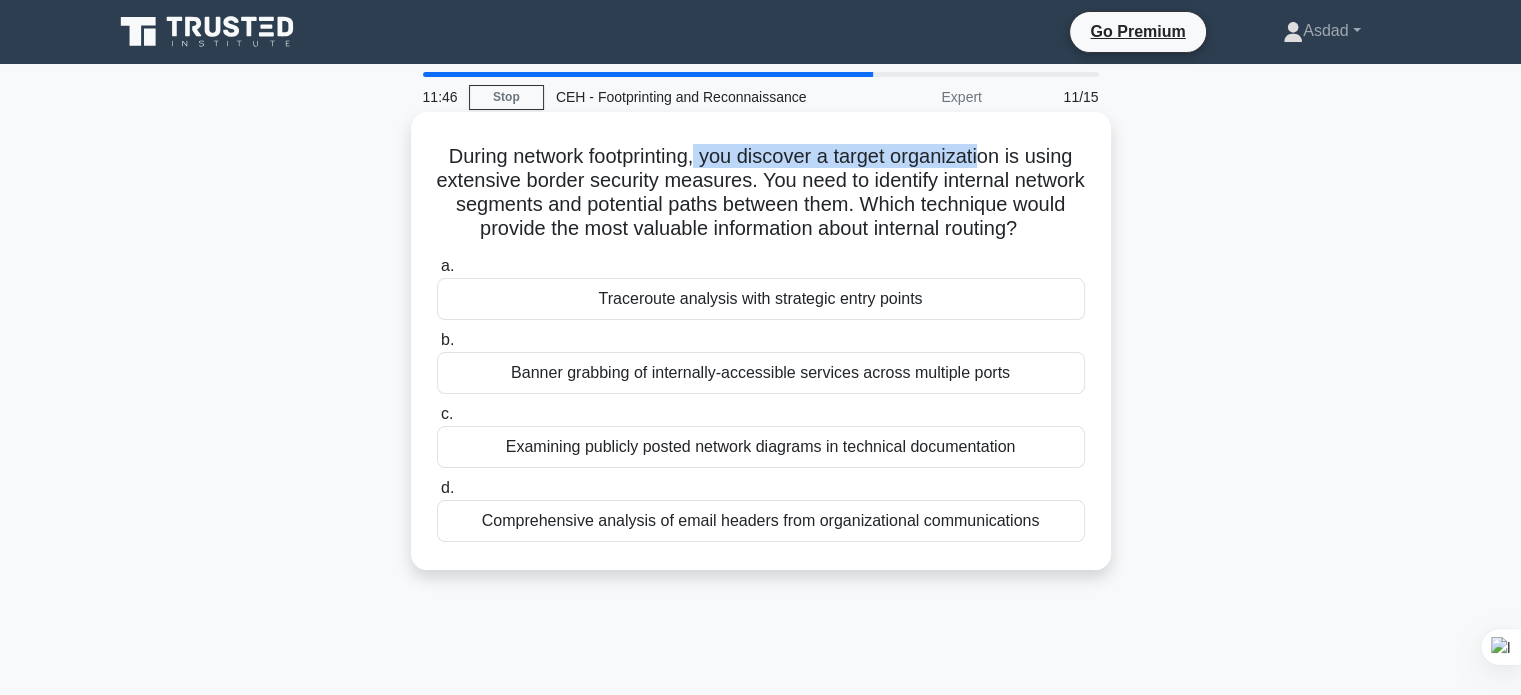 drag, startPoint x: 724, startPoint y: 153, endPoint x: 1016, endPoint y: 145, distance: 292.10956 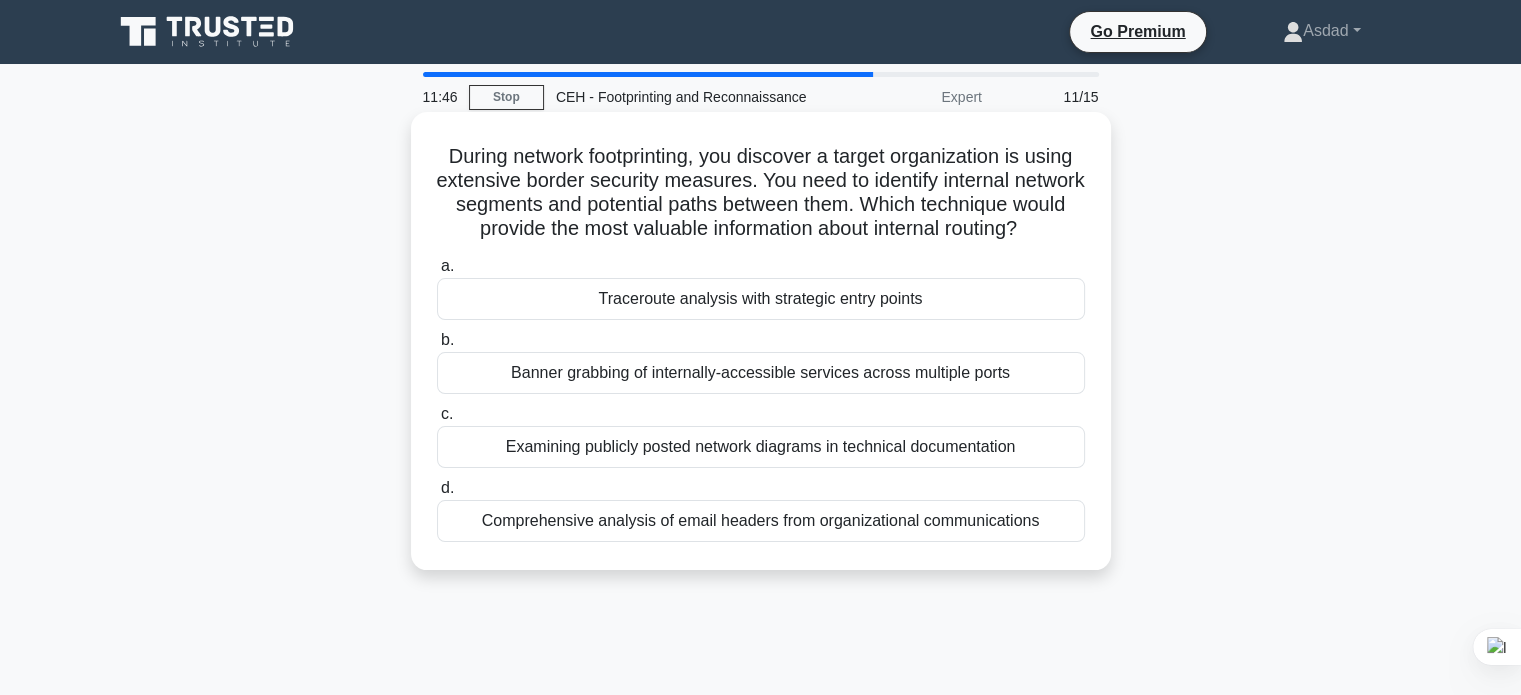 click on "During network footprinting, you discover a target organization is using extensive border security measures. You need to identify internal network segments and potential paths between them. Which technique would provide the most valuable information about internal routing?
.spinner_0XTQ{transform-origin:center;animation:spinner_y6GP .75s linear infinite}@keyframes spinner_y6GP{100%{transform:rotate(360deg)}}" at bounding box center (761, 193) 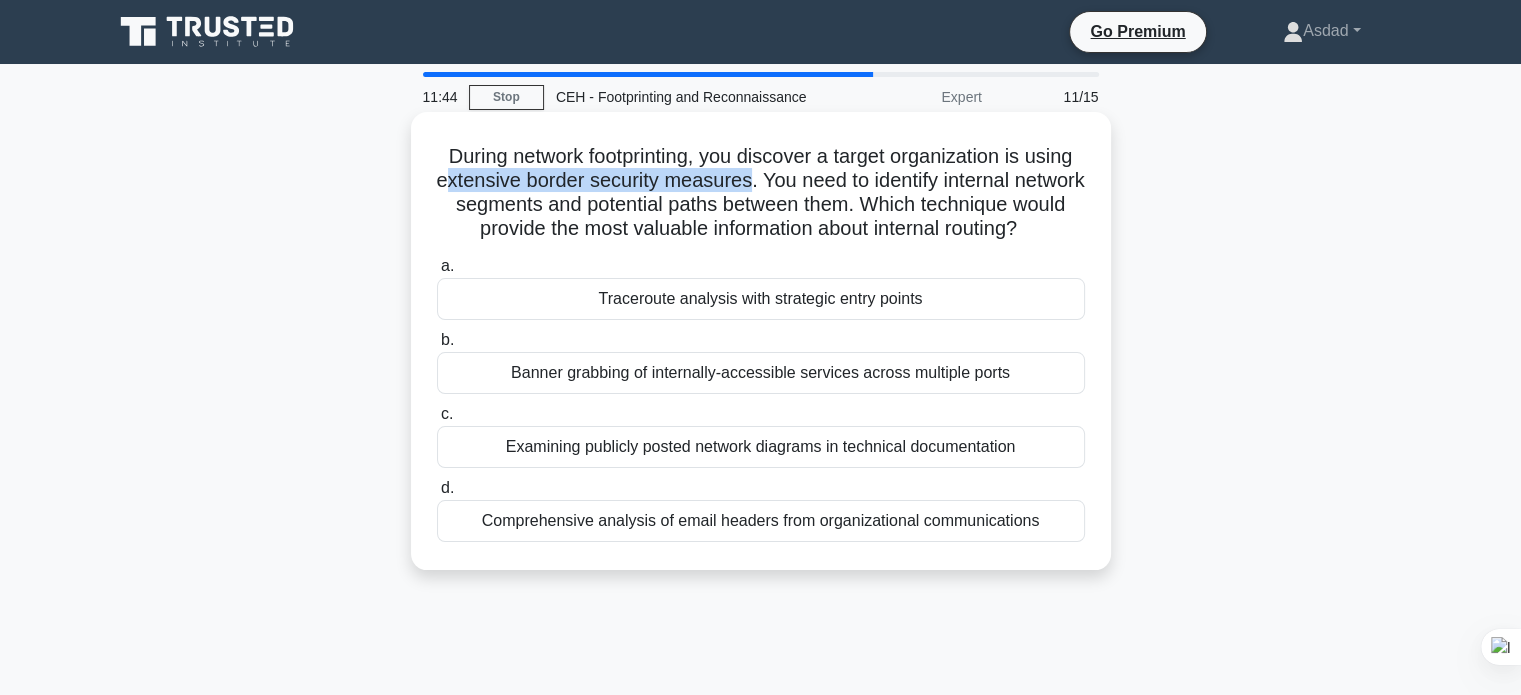 drag, startPoint x: 500, startPoint y: 188, endPoint x: 813, endPoint y: 183, distance: 313.03995 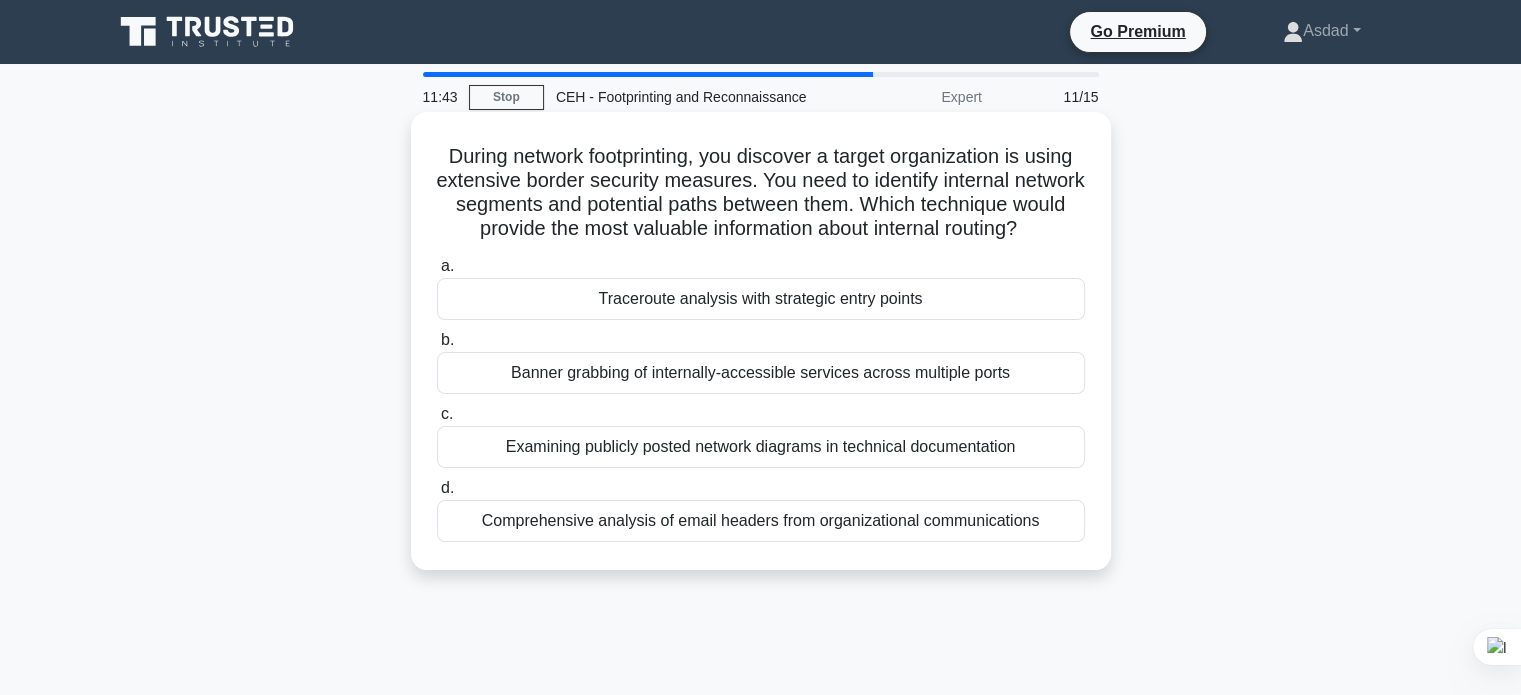 click on "During network footprinting, you discover a target organization is using extensive border security measures. You need to identify internal network segments and potential paths between them. Which technique would provide the most valuable information about internal routing?
.spinner_0XTQ{transform-origin:center;animation:spinner_y6GP .75s linear infinite}@keyframes spinner_y6GP{100%{transform:rotate(360deg)}}" at bounding box center (761, 193) 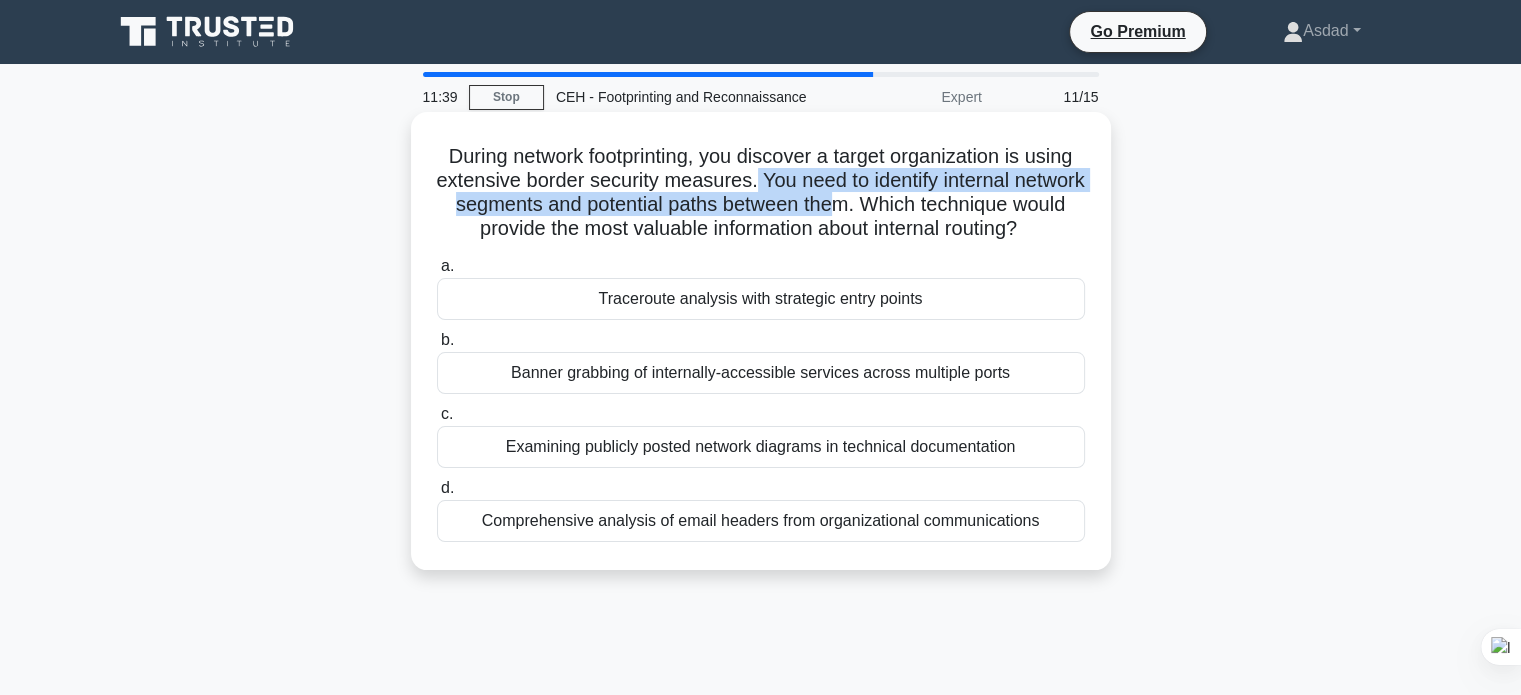 drag, startPoint x: 815, startPoint y: 183, endPoint x: 908, endPoint y: 211, distance: 97.123634 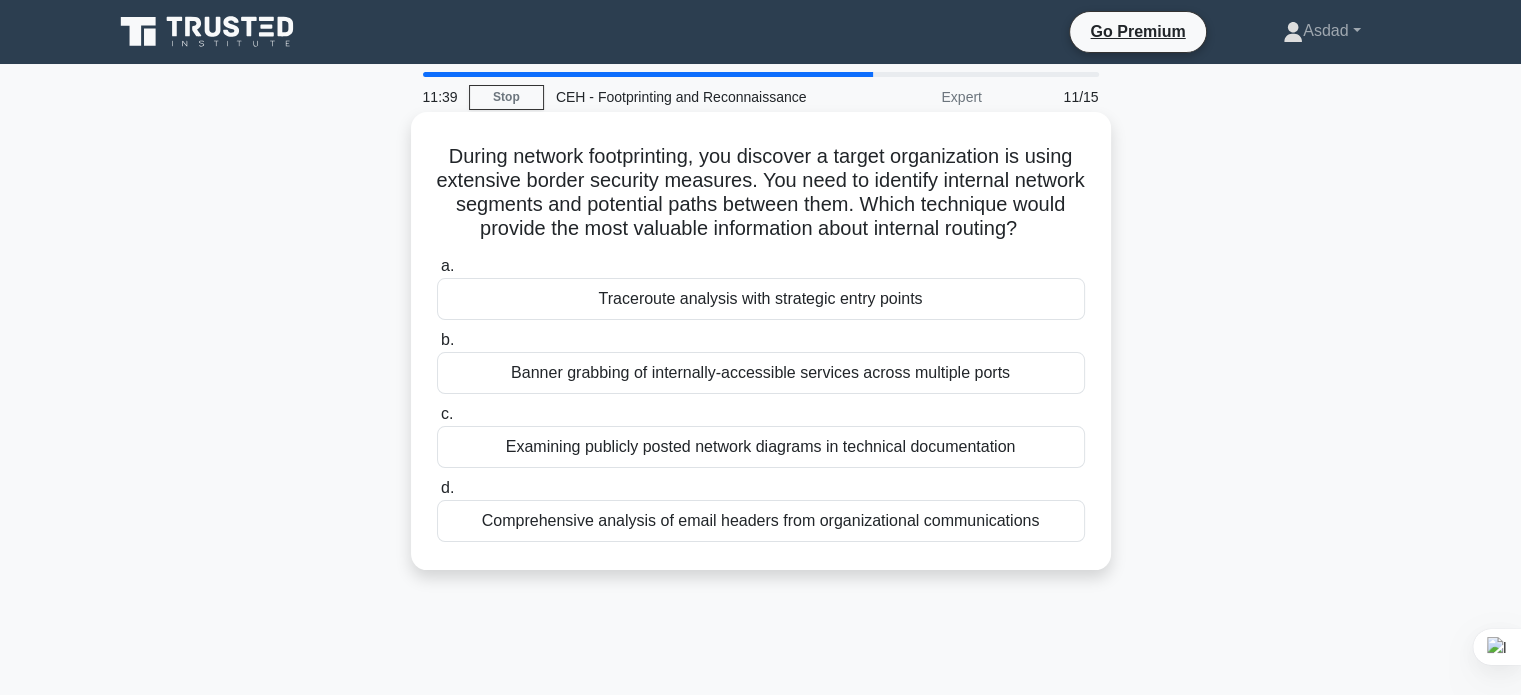 click on "During network footprinting, you discover a target organization is using extensive border security measures. You need to identify internal network segments and potential paths between them. Which technique would provide the most valuable information about internal routing?
.spinner_0XTQ{transform-origin:center;animation:spinner_y6GP .75s linear infinite}@keyframes spinner_y6GP{100%{transform:rotate(360deg)}}" at bounding box center (761, 193) 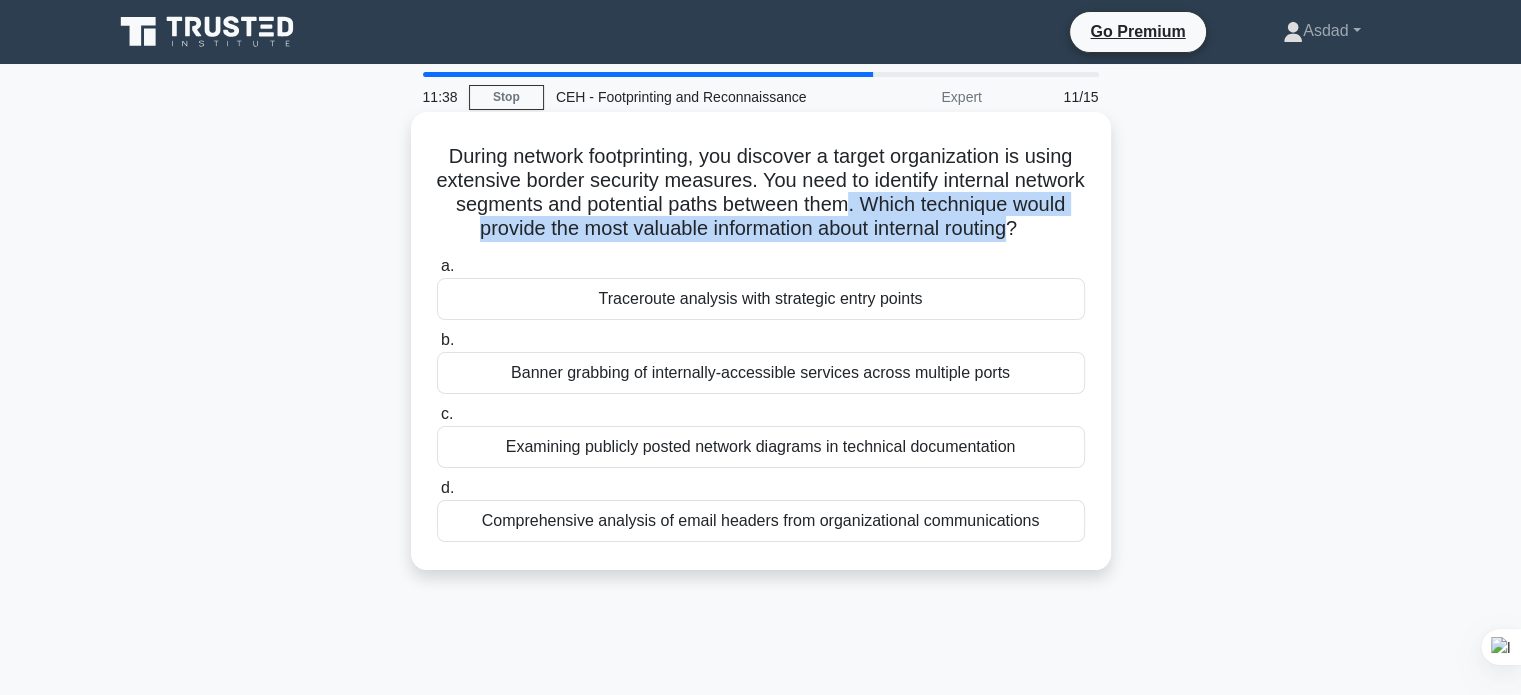 drag, startPoint x: 921, startPoint y: 201, endPoint x: 1065, endPoint y: 235, distance: 147.95946 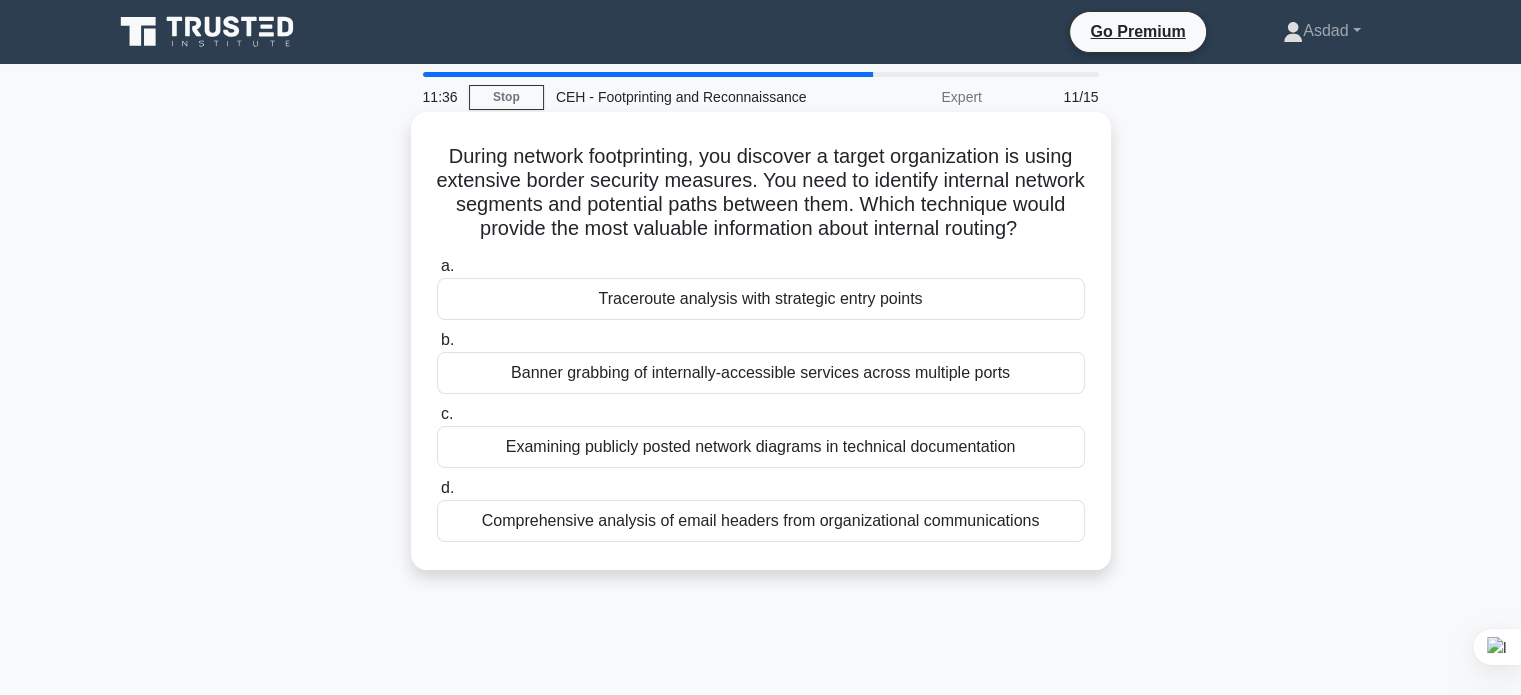 click on "During network footprinting, you discover a target organization is using extensive border security measures. You need to identify internal network segments and potential paths between them. Which technique would provide the most valuable information about internal routing?
.spinner_0XTQ{transform-origin:center;animation:spinner_y6GP .75s linear infinite}@keyframes spinner_y6GP{100%{transform:rotate(360deg)}}" at bounding box center [761, 193] 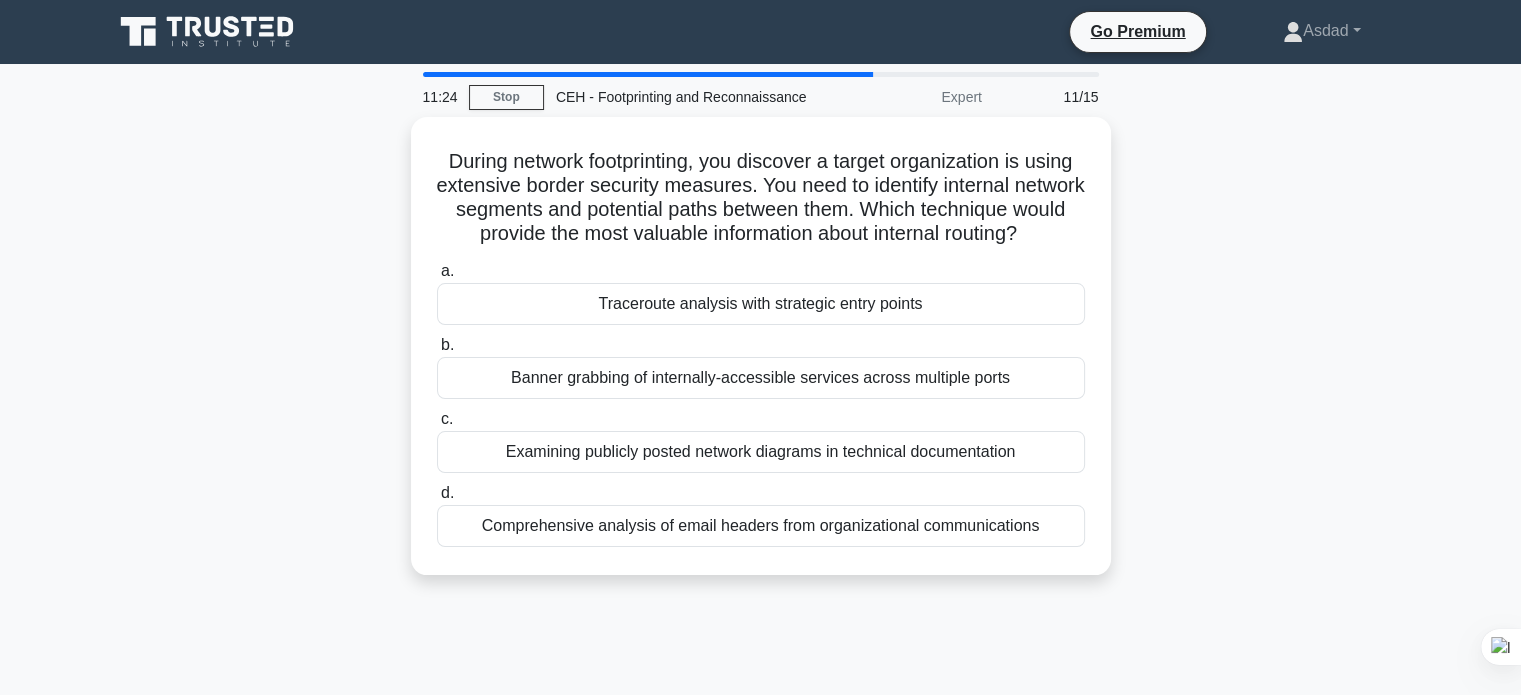 drag, startPoint x: 1130, startPoint y: 560, endPoint x: 368, endPoint y: 164, distance: 858.7549 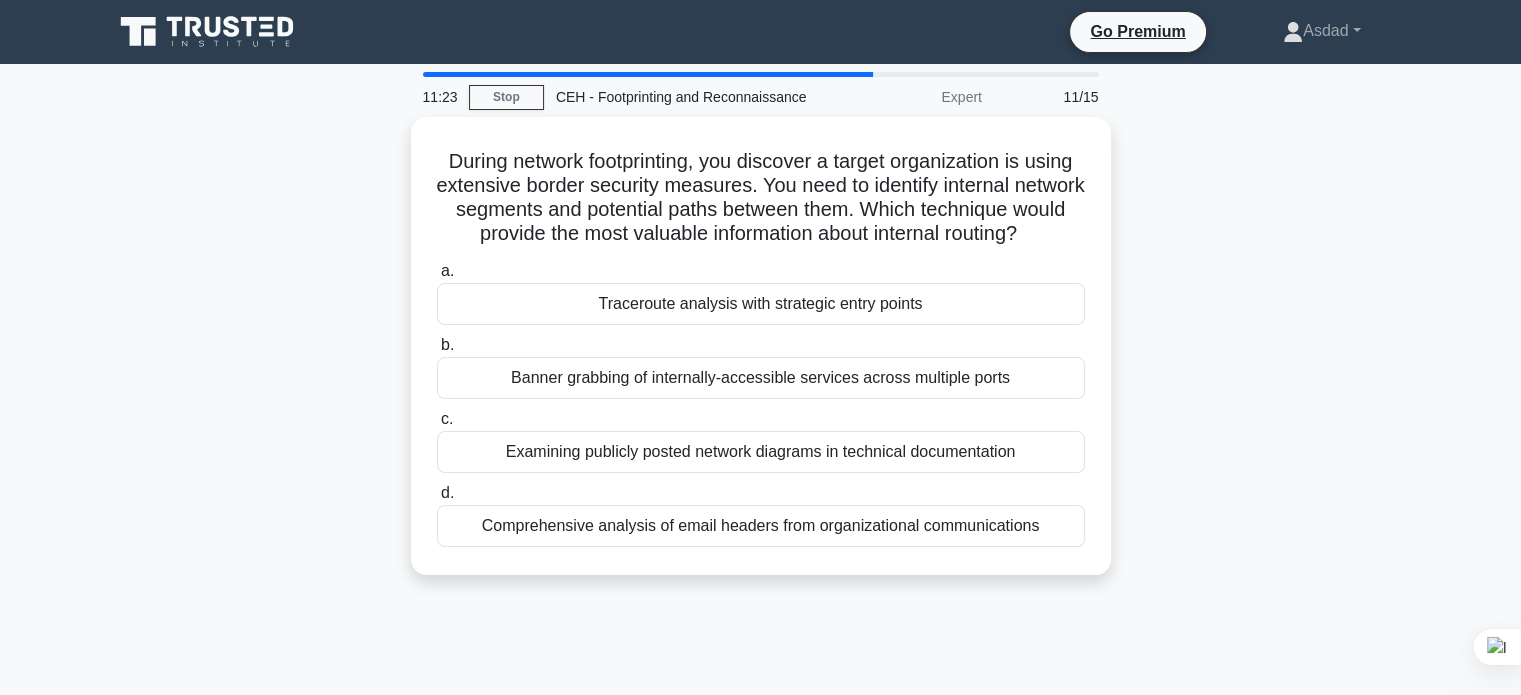 copy on "During network footprinting, you discover a target organization is using extensive border security measures. You need to identify internal network segments and potential paths between them. Which technique would provide the most valuable information about internal routing?
.spinner_0XTQ{transform-origin:center;animation:spinner_y6GP .75s linear infinite}@keyframes spinner_y6GP{100%{transform:rotate(360deg)}}
a.
Traceroute analysis with strategic entry points
b.
Banner grabbing of internally-accessible services across multiple ports
c.
Examining publicly posted network diagrams in technical documentation
d.
Comprehensive analysis of email headers from organizational communications" 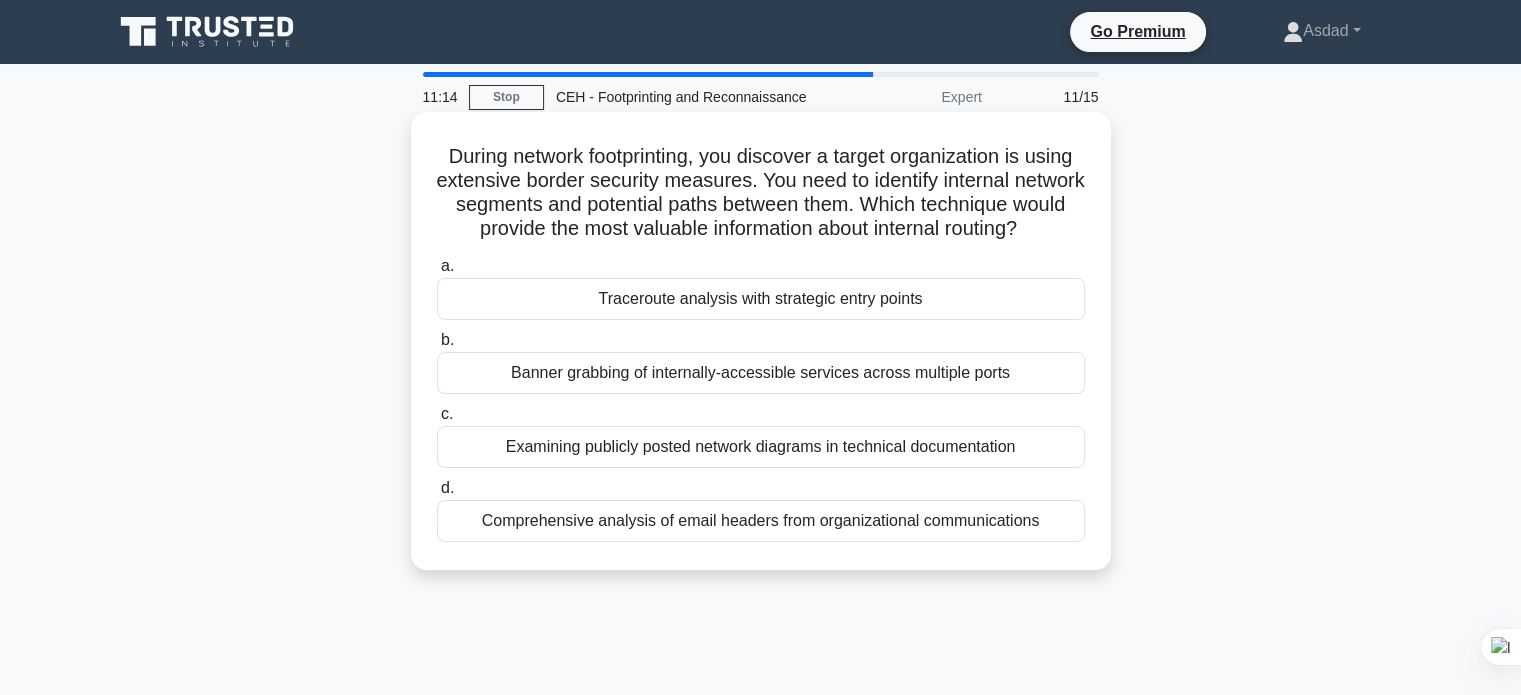 click on "Traceroute analysis with strategic entry points" at bounding box center [761, 299] 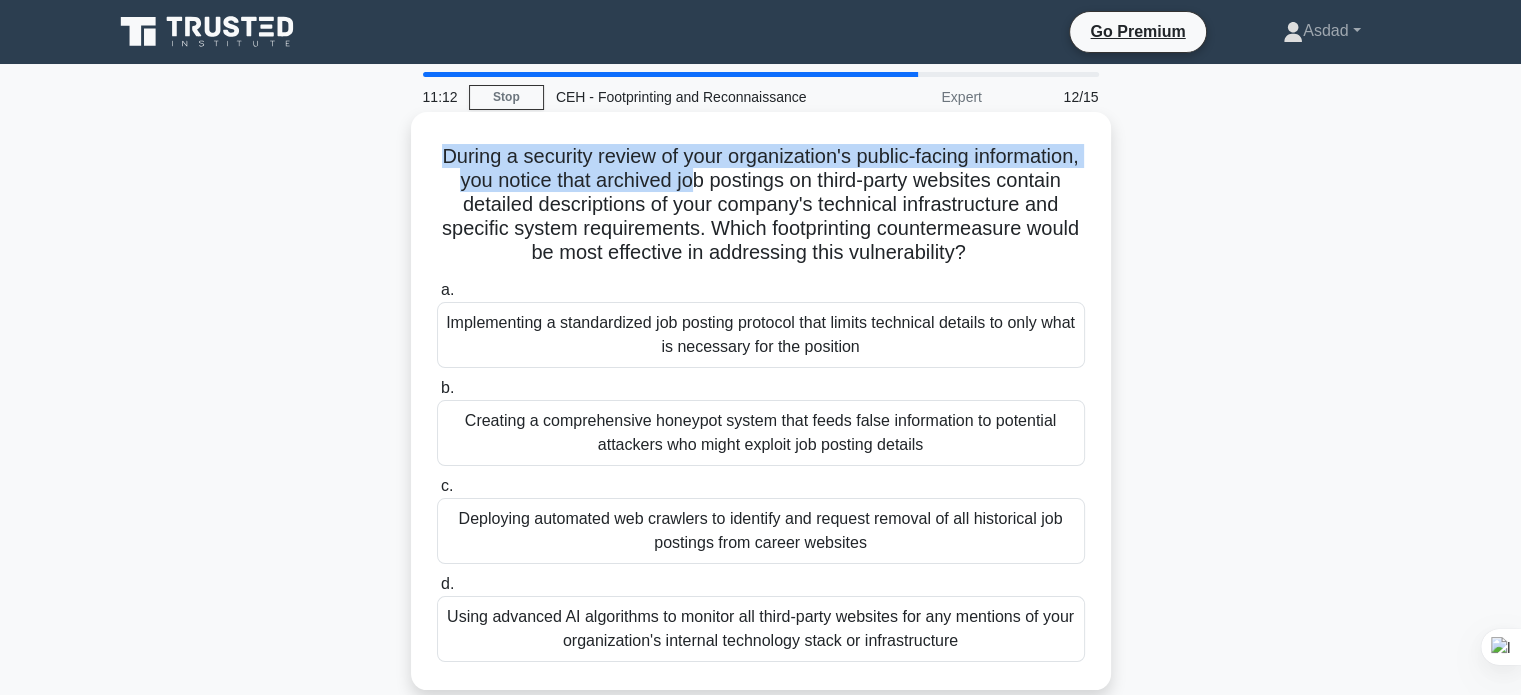 drag, startPoint x: 482, startPoint y: 148, endPoint x: 829, endPoint y: 185, distance: 348.96704 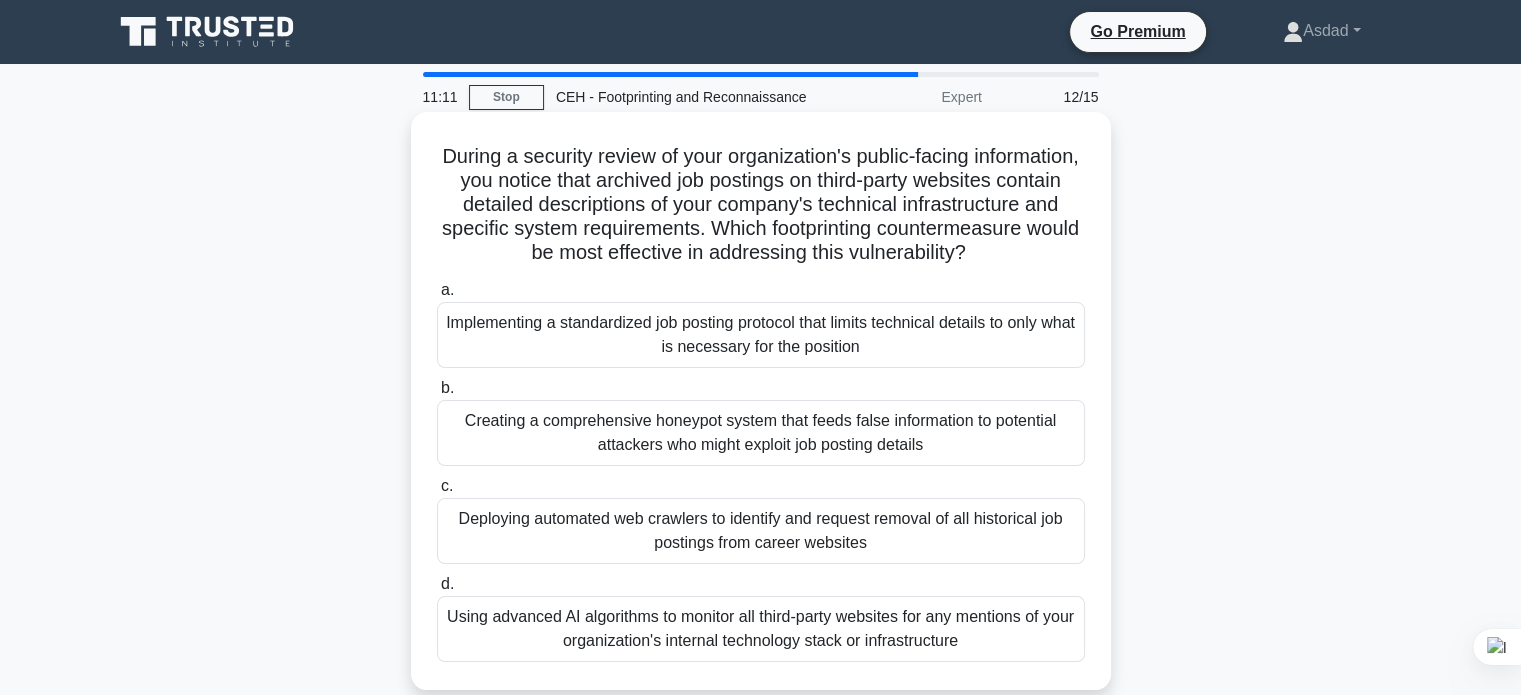 click on "During a security review of your organization's public-facing information, you notice that archived job postings on third-party websites contain detailed descriptions of your company's technical infrastructure and specific system requirements. Which footprinting countermeasure would be most effective in addressing this vulnerability?
.spinner_0XTQ{transform-origin:center;animation:spinner_y6GP .75s linear infinite}@keyframes spinner_y6GP{100%{transform:rotate(360deg)}}" at bounding box center [761, 205] 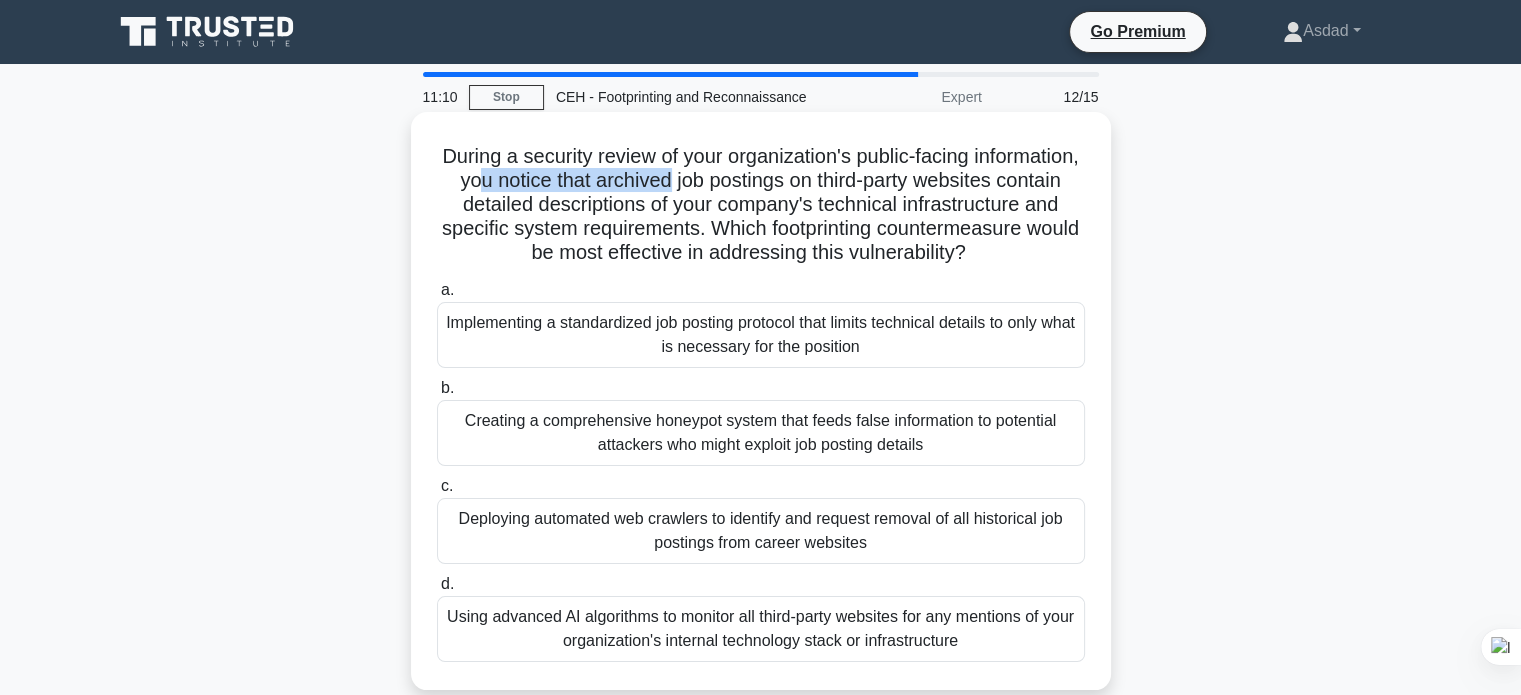 drag, startPoint x: 604, startPoint y: 181, endPoint x: 804, endPoint y: 183, distance: 200.01 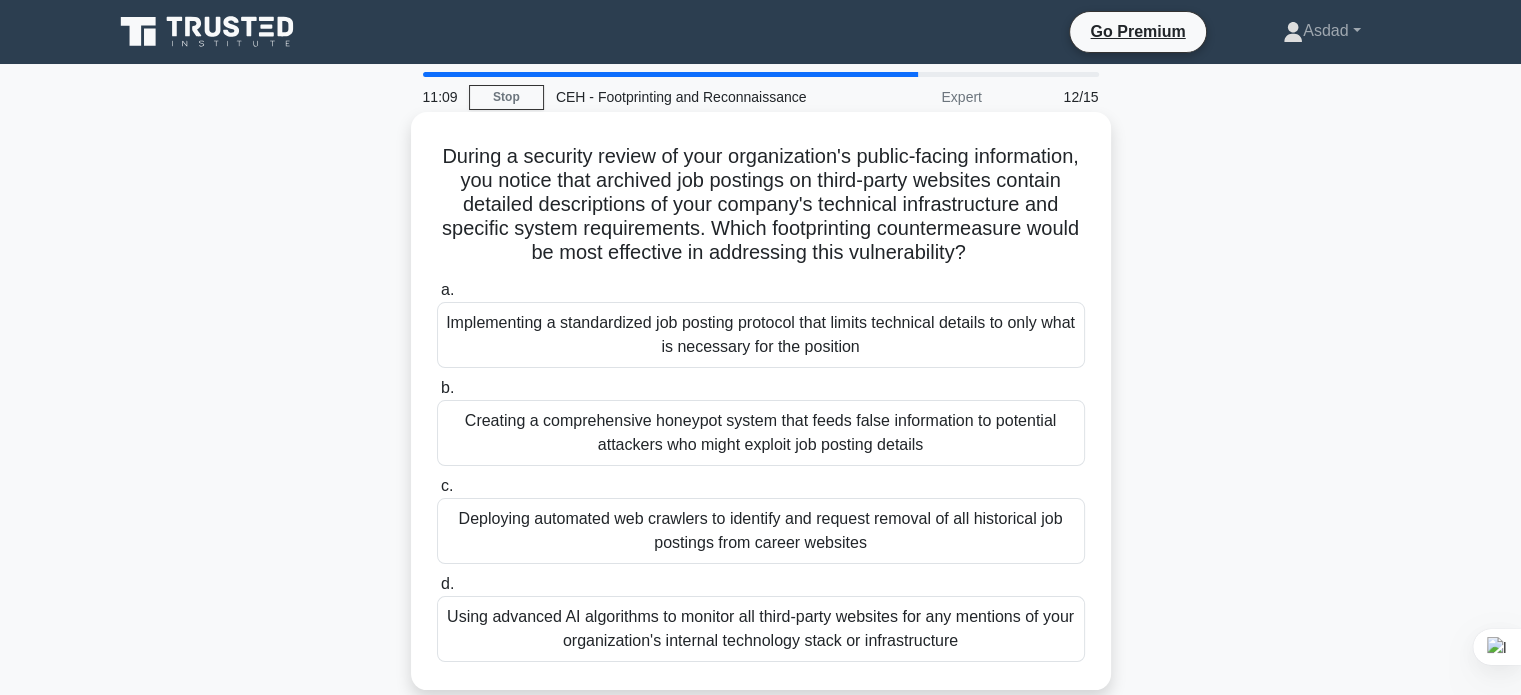 click on "During a security review of your organization's public-facing information, you notice that archived job postings on third-party websites contain detailed descriptions of your company's technical infrastructure and specific system requirements. Which footprinting countermeasure would be most effective in addressing this vulnerability?
.spinner_0XTQ{transform-origin:center;animation:spinner_y6GP .75s linear infinite}@keyframes spinner_y6GP{100%{transform:rotate(360deg)}}" at bounding box center [761, 205] 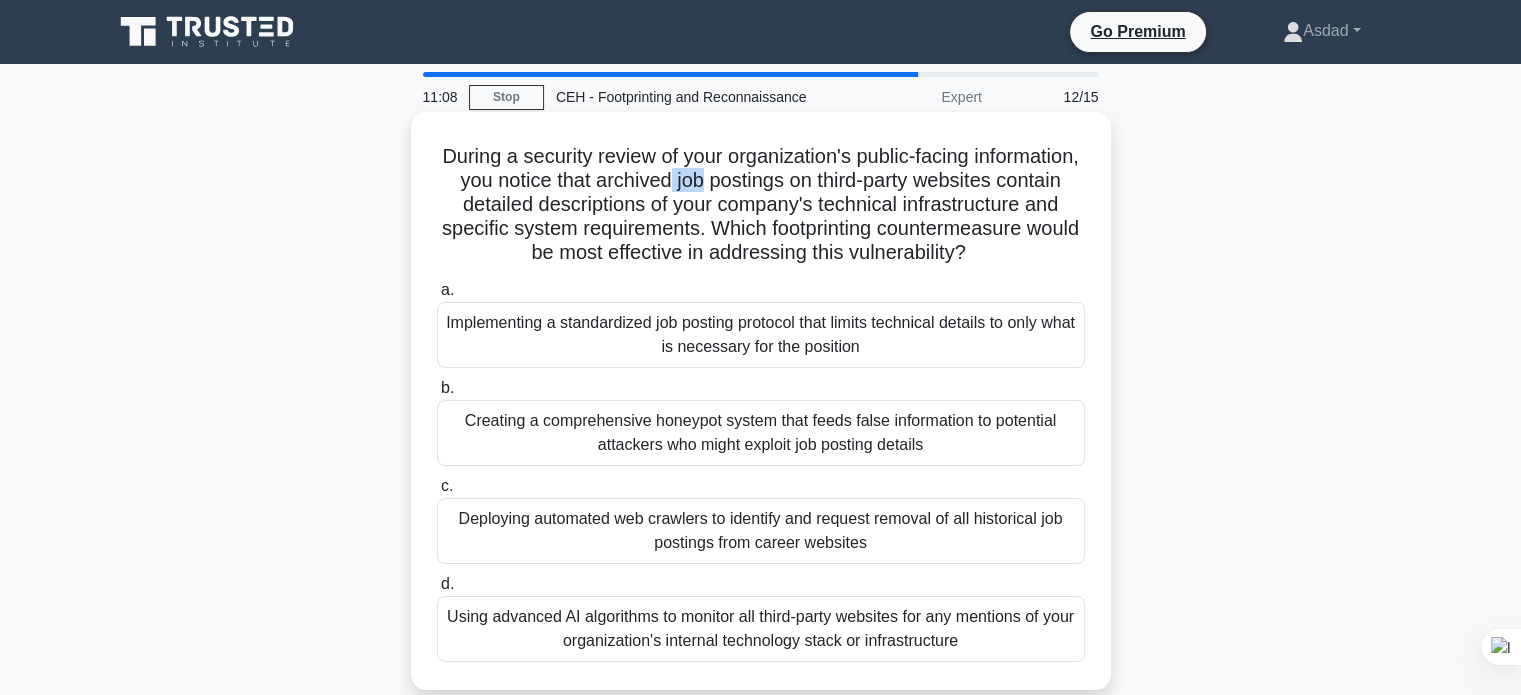 drag, startPoint x: 801, startPoint y: 178, endPoint x: 837, endPoint y: 183, distance: 36.345562 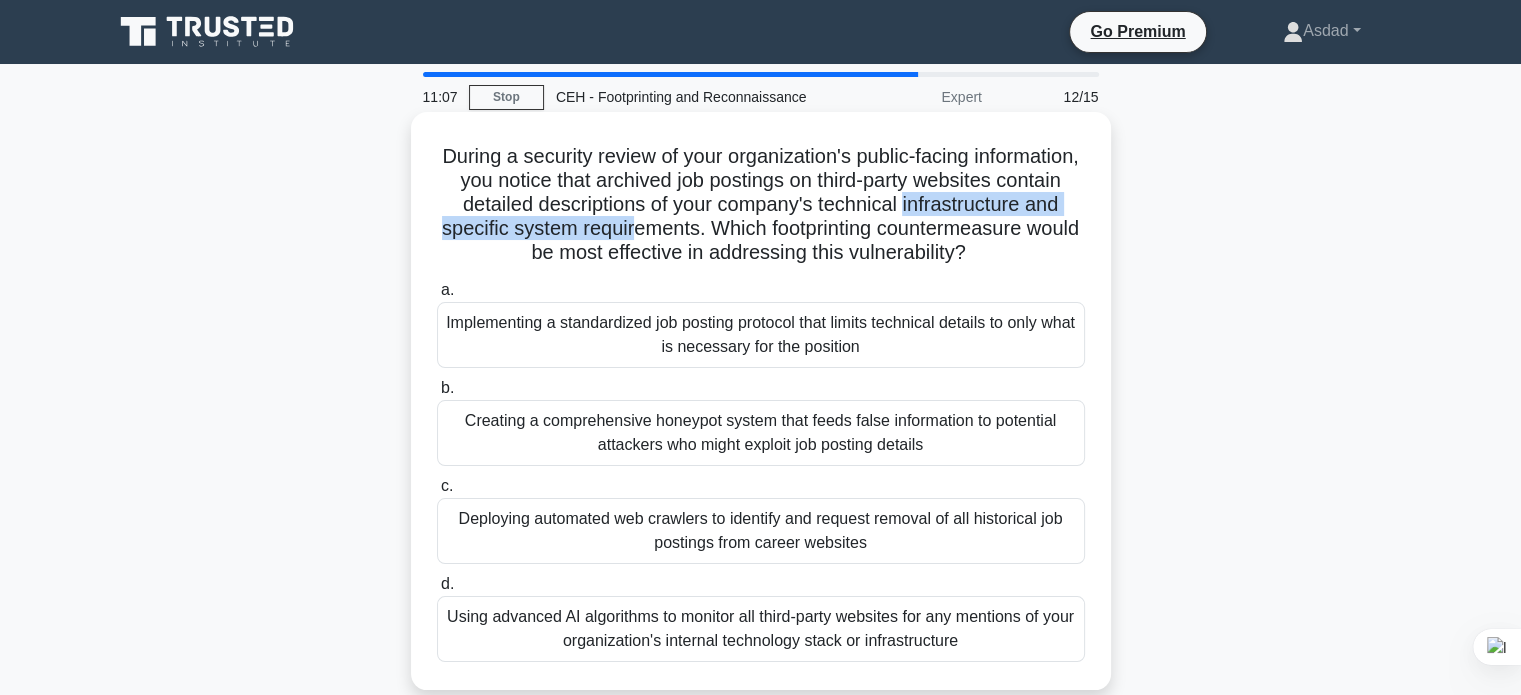 drag, startPoint x: 468, startPoint y: 226, endPoint x: 824, endPoint y: 227, distance: 356.0014 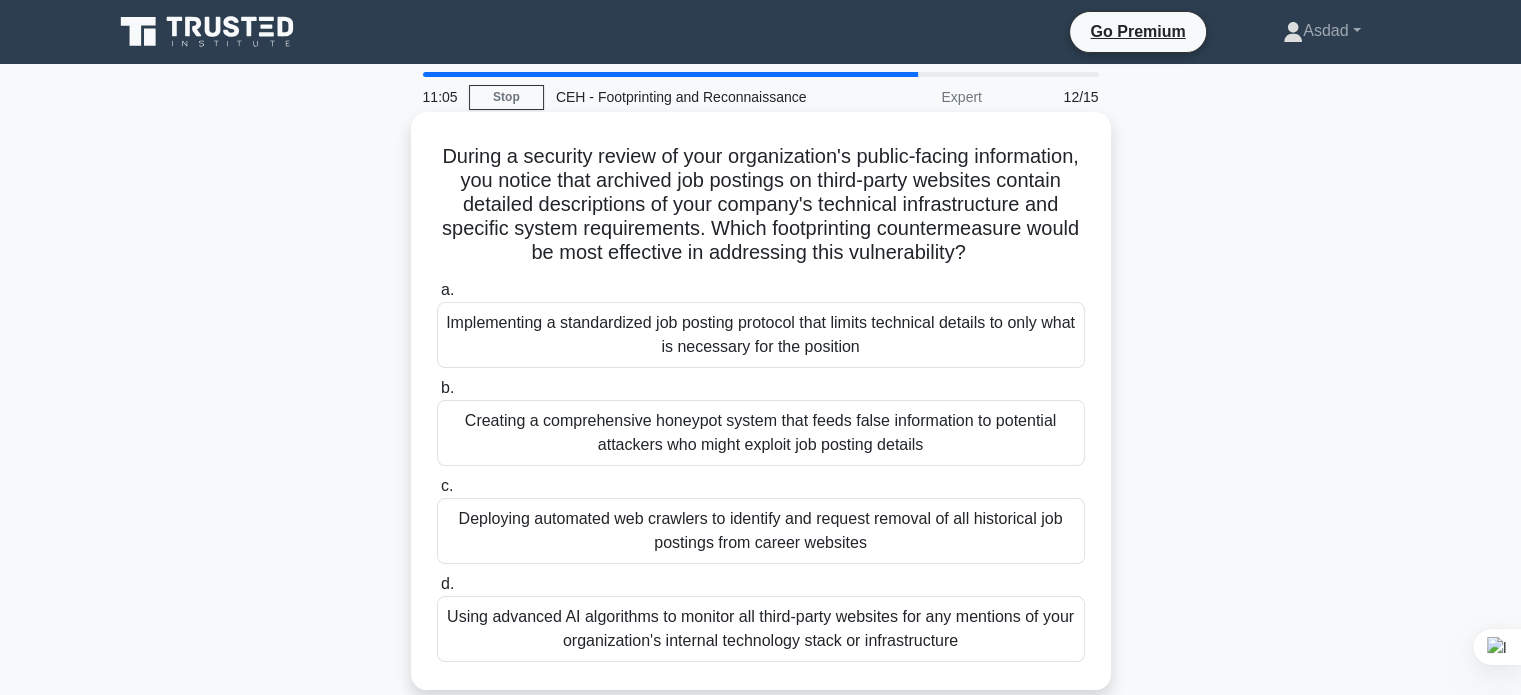 click on "During a security review of your organization's public-facing information, you notice that archived job postings on third-party websites contain detailed descriptions of your company's technical infrastructure and specific system requirements. Which footprinting countermeasure would be most effective in addressing this vulnerability?
.spinner_0XTQ{transform-origin:center;animation:spinner_y6GP .75s linear infinite}@keyframes spinner_y6GP{100%{transform:rotate(360deg)}}" at bounding box center [761, 205] 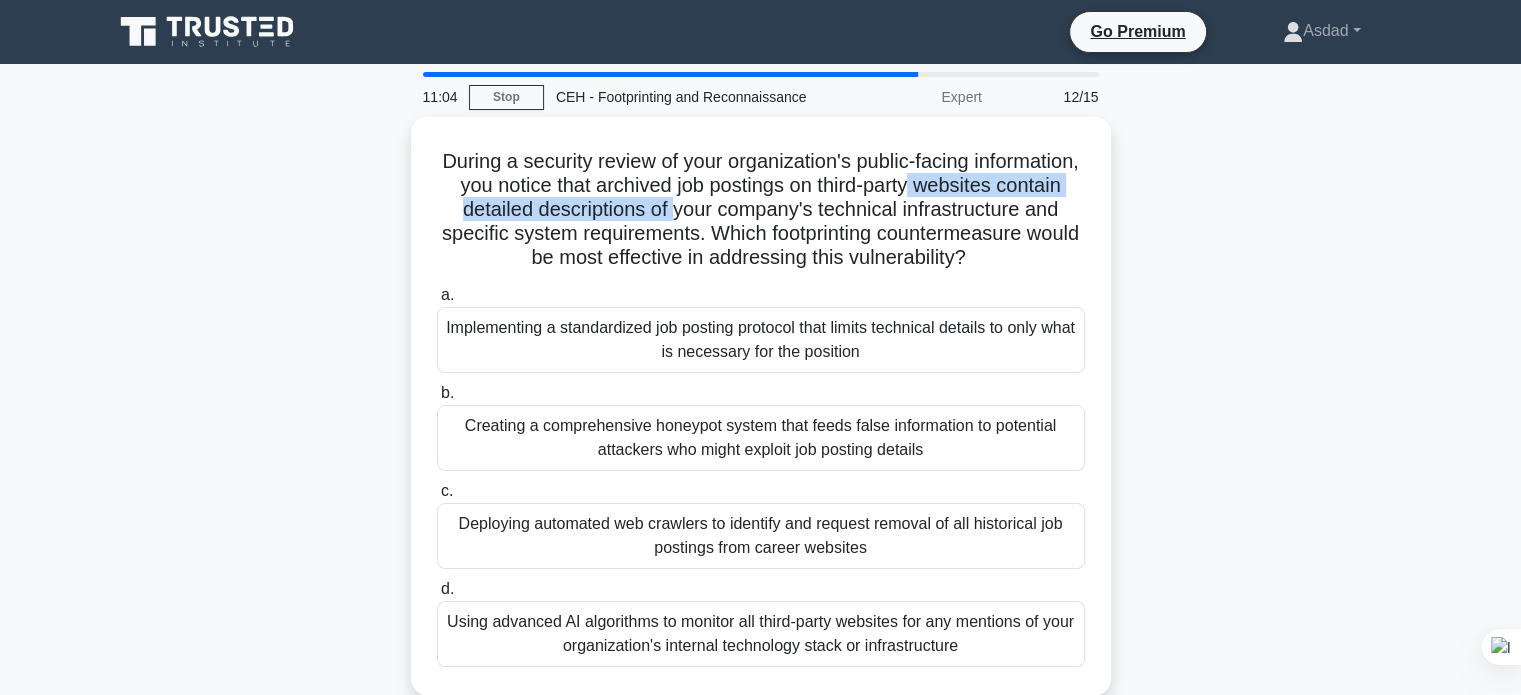 drag, startPoint x: 834, startPoint y: 195, endPoint x: 1140, endPoint y: 195, distance: 306 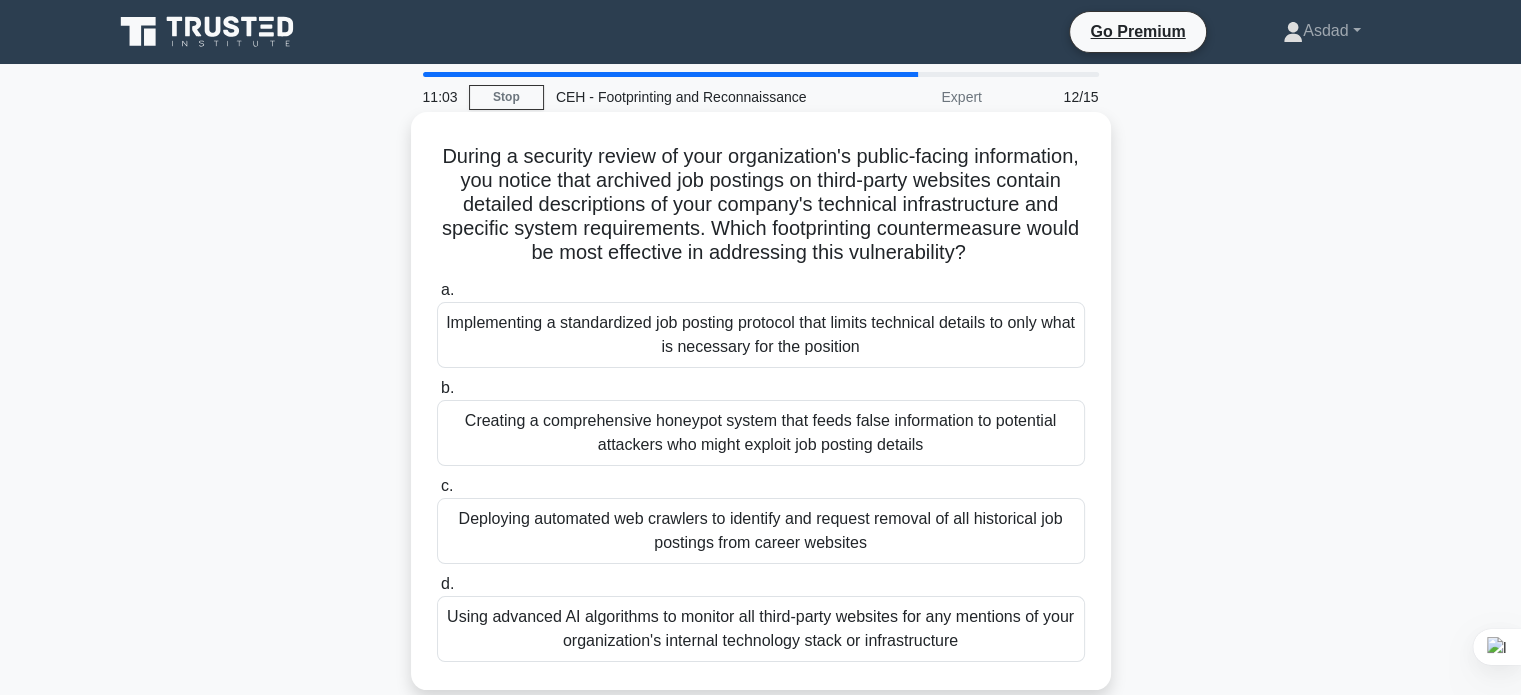 click on "During a security review of your organization's public-facing information, you notice that archived job postings on third-party websites contain detailed descriptions of your company's technical infrastructure and specific system requirements. Which footprinting countermeasure would be most effective in addressing this vulnerability?
.spinner_0XTQ{transform-origin:center;animation:spinner_y6GP .75s linear infinite}@keyframes spinner_y6GP{100%{transform:rotate(360deg)}}" at bounding box center [761, 205] 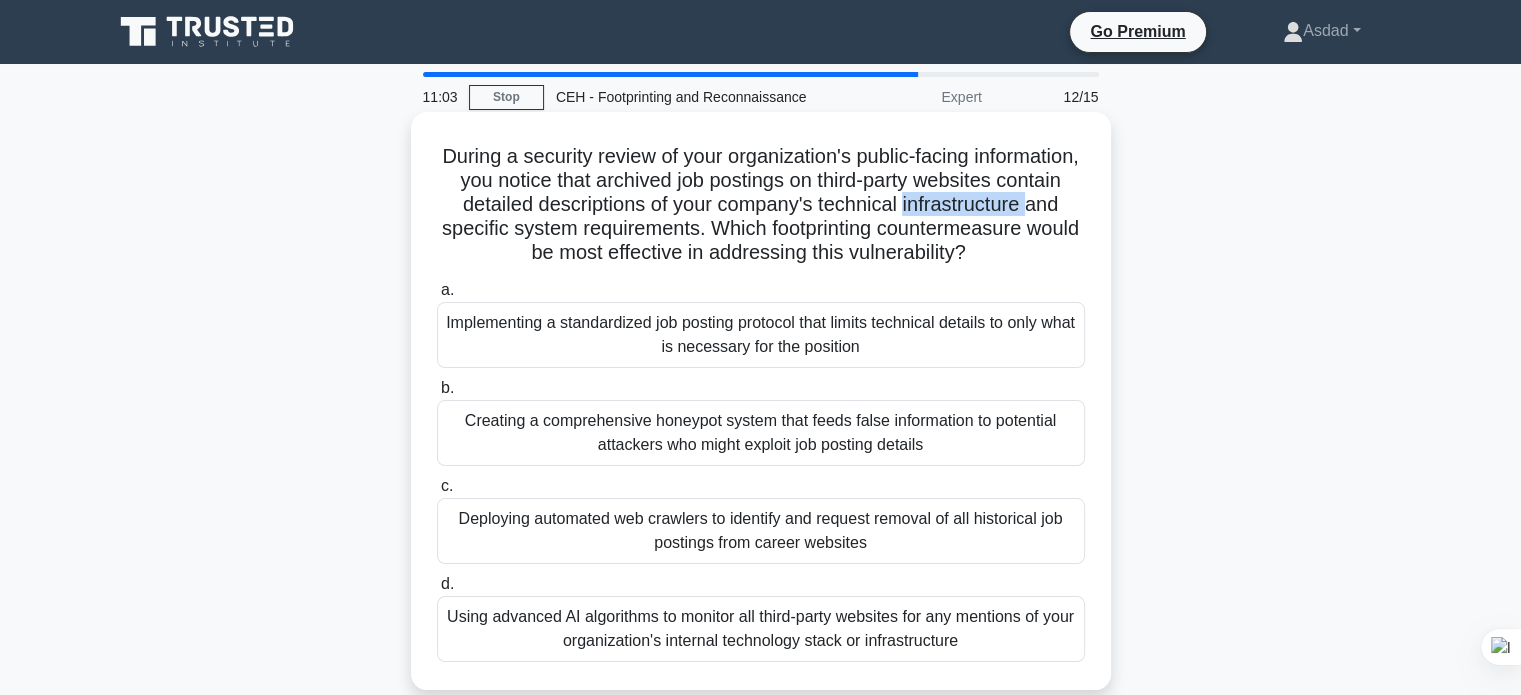 drag, startPoint x: 523, startPoint y: 238, endPoint x: 569, endPoint y: 239, distance: 46.010868 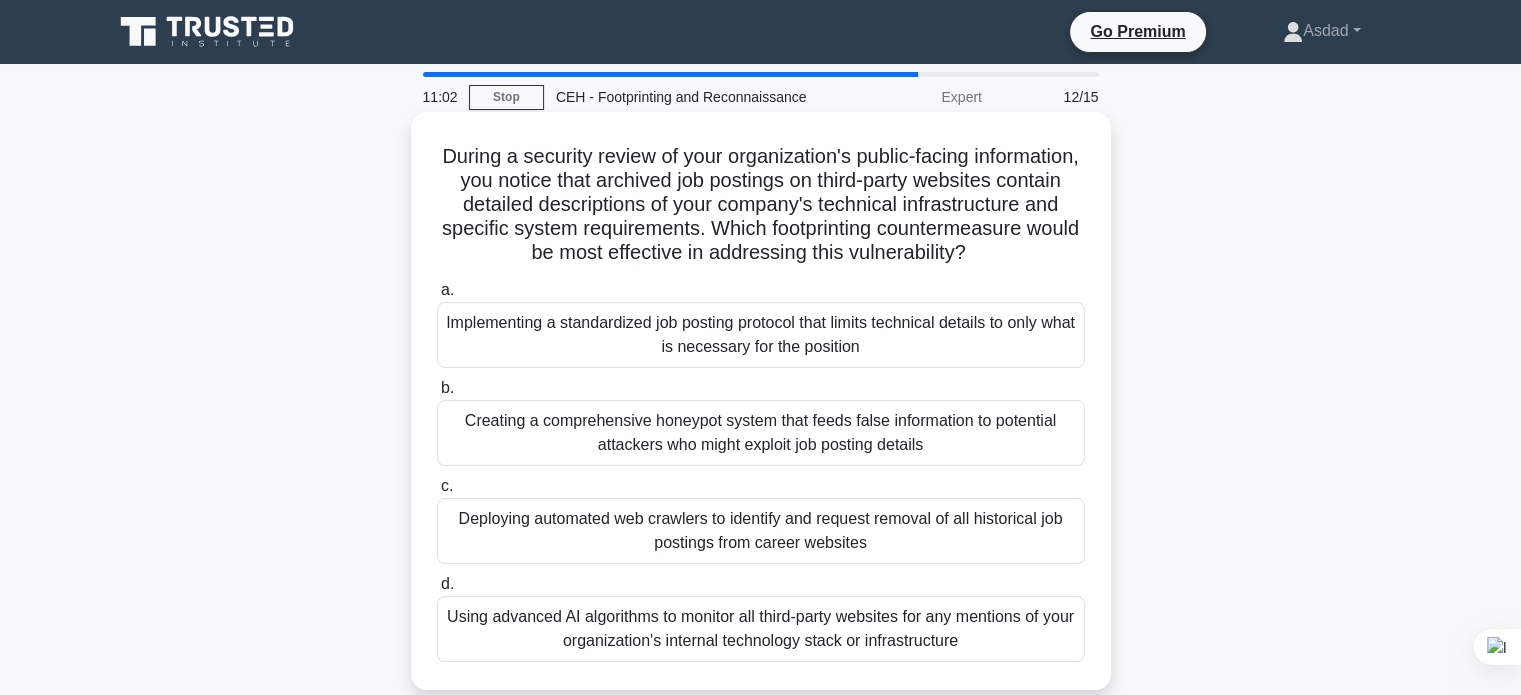 click on "During a security review of your organization's public-facing information, you notice that archived job postings on third-party websites contain detailed descriptions of your company's technical infrastructure and specific system requirements. Which footprinting countermeasure would be most effective in addressing this vulnerability?
.spinner_0XTQ{transform-origin:center;animation:spinner_y6GP .75s linear infinite}@keyframes spinner_y6GP{100%{transform:rotate(360deg)}}" at bounding box center (761, 205) 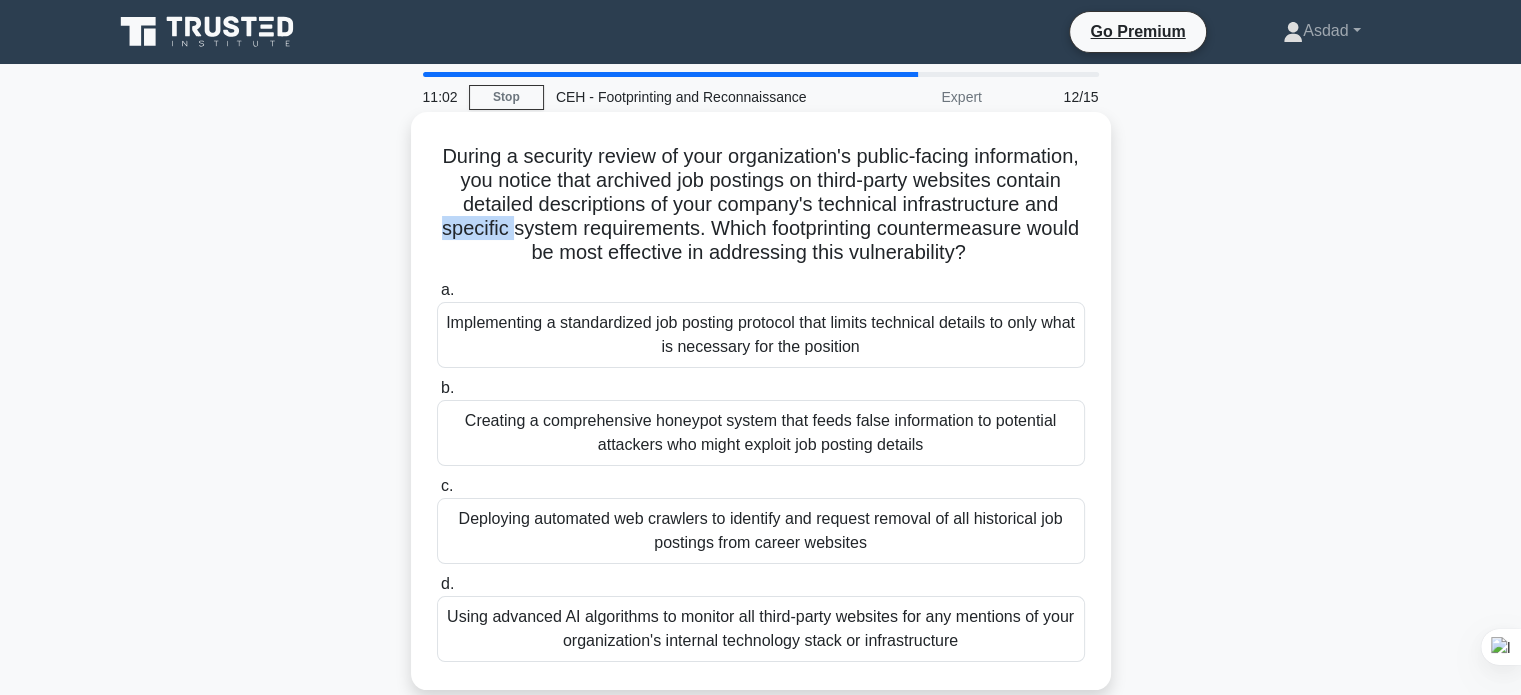 click on "During a security review of your organization's public-facing information, you notice that archived job postings on third-party websites contain detailed descriptions of your company's technical infrastructure and specific system requirements. Which footprinting countermeasure would be most effective in addressing this vulnerability?
.spinner_0XTQ{transform-origin:center;animation:spinner_y6GP .75s linear infinite}@keyframes spinner_y6GP{100%{transform:rotate(360deg)}}" at bounding box center (761, 205) 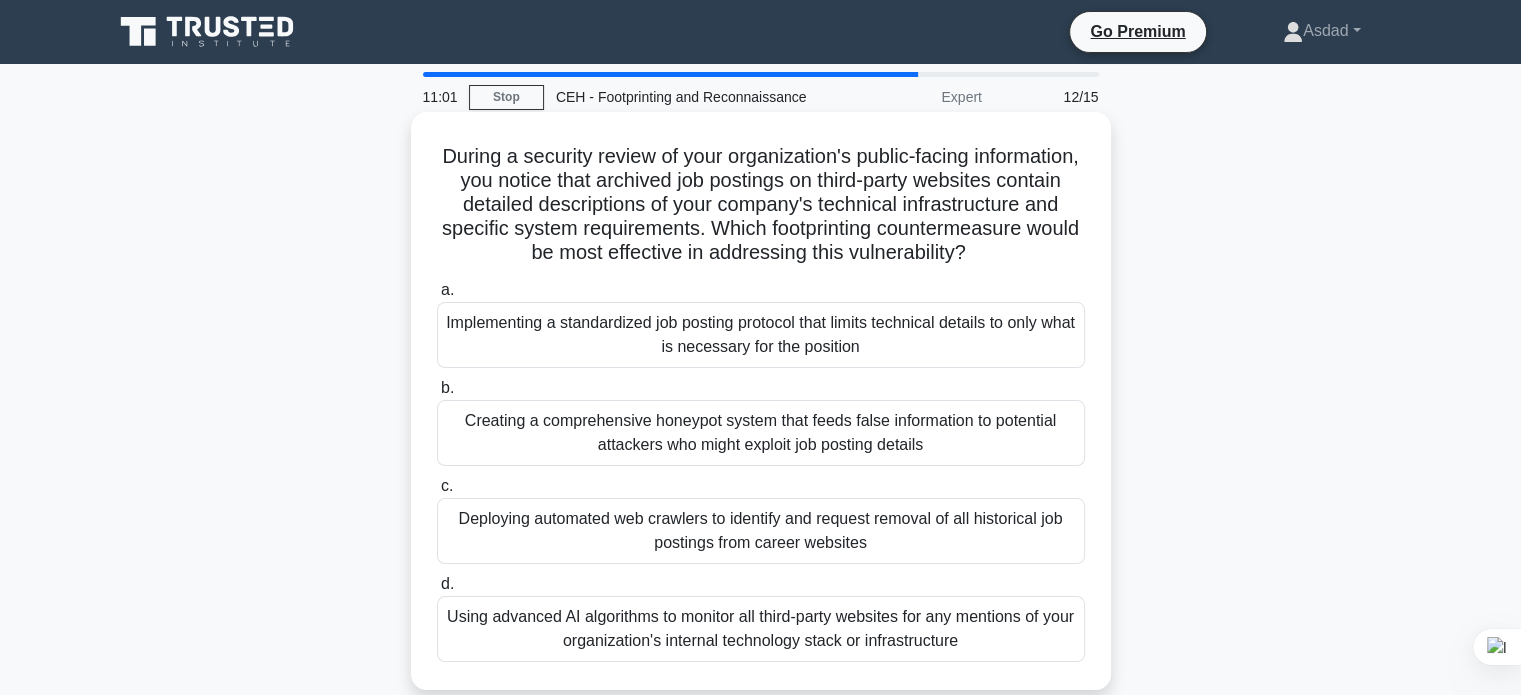 click on "During a security review of your organization's public-facing information, you notice that archived job postings on third-party websites contain detailed descriptions of your company's technical infrastructure and specific system requirements. Which footprinting countermeasure would be most effective in addressing this vulnerability?
.spinner_0XTQ{transform-origin:center;animation:spinner_y6GP .75s linear infinite}@keyframes spinner_y6GP{100%{transform:rotate(360deg)}}" at bounding box center (761, 205) 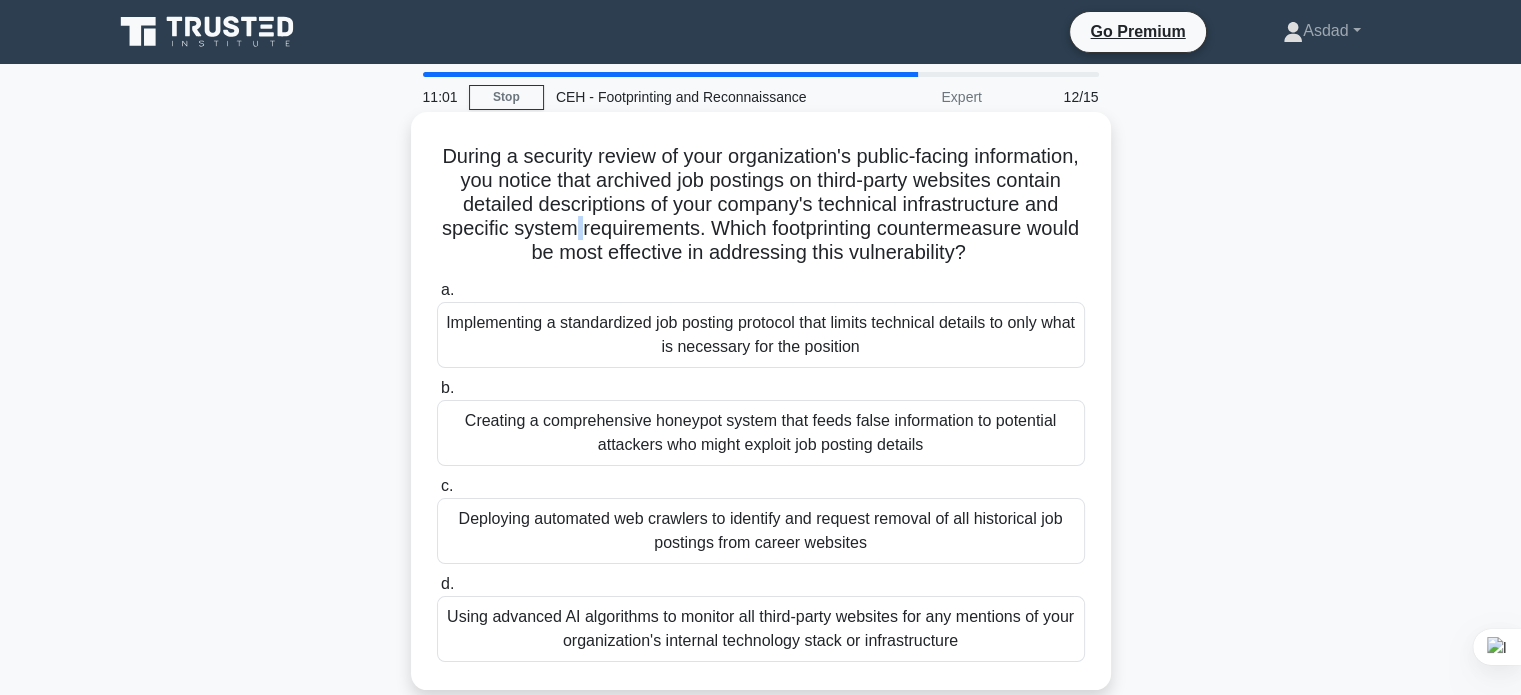 click on "During a security review of your organization's public-facing information, you notice that archived job postings on third-party websites contain detailed descriptions of your company's technical infrastructure and specific system requirements. Which footprinting countermeasure would be most effective in addressing this vulnerability?
.spinner_0XTQ{transform-origin:center;animation:spinner_y6GP .75s linear infinite}@keyframes spinner_y6GP{100%{transform:rotate(360deg)}}" at bounding box center [761, 205] 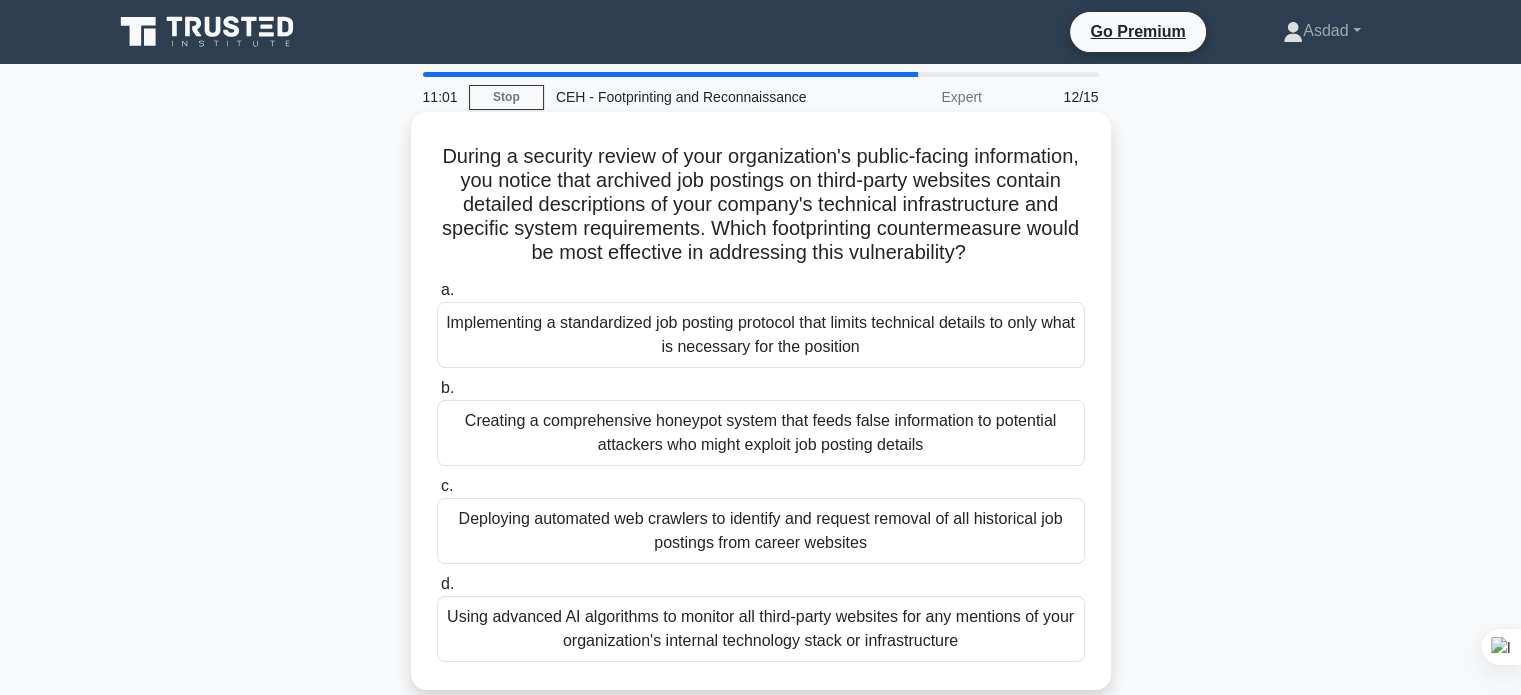 click on "During a security review of your organization's public-facing information, you notice that archived job postings on third-party websites contain detailed descriptions of your company's technical infrastructure and specific system requirements. Which footprinting countermeasure would be most effective in addressing this vulnerability?
.spinner_0XTQ{transform-origin:center;animation:spinner_y6GP .75s linear infinite}@keyframes spinner_y6GP{100%{transform:rotate(360deg)}}" at bounding box center (761, 205) 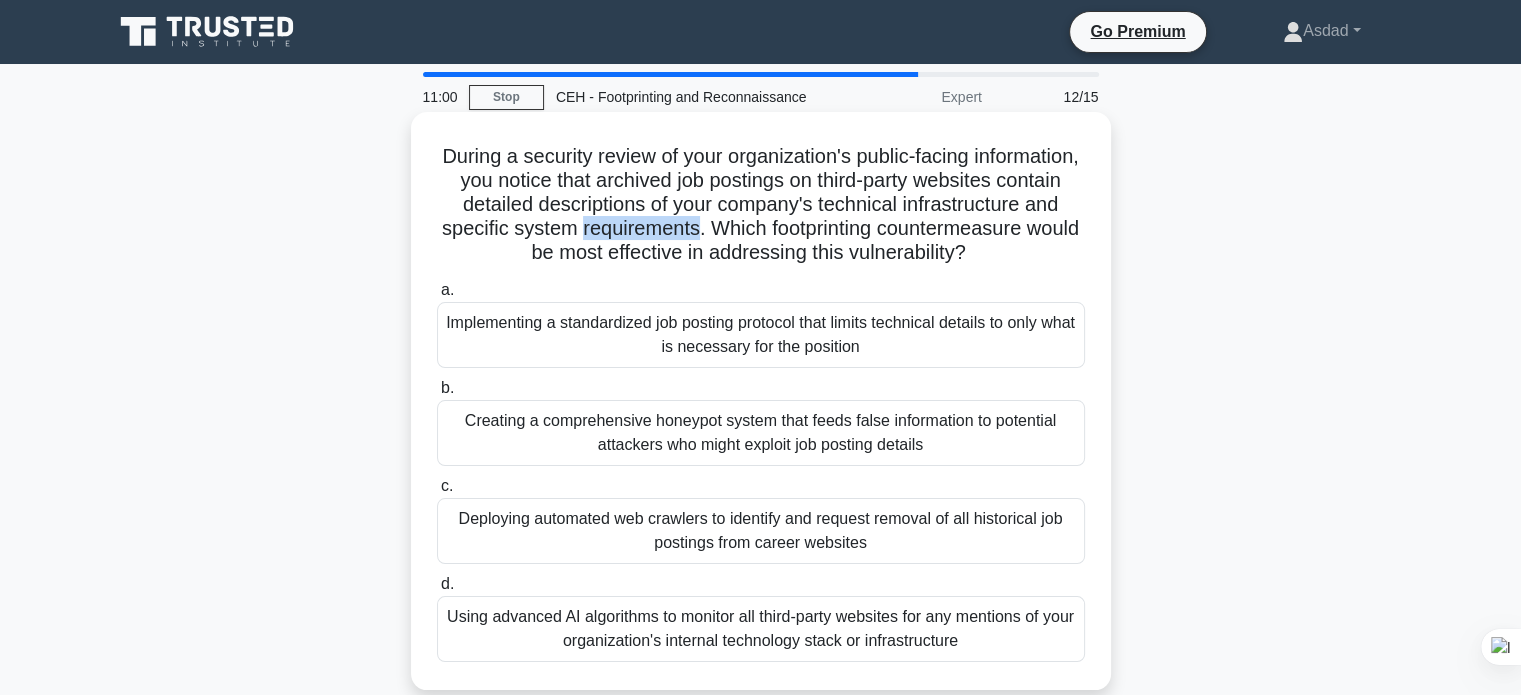 click on "During a security review of your organization's public-facing information, you notice that archived job postings on third-party websites contain detailed descriptions of your company's technical infrastructure and specific system requirements. Which footprinting countermeasure would be most effective in addressing this vulnerability?
.spinner_0XTQ{transform-origin:center;animation:spinner_y6GP .75s linear infinite}@keyframes spinner_y6GP{100%{transform:rotate(360deg)}}" at bounding box center [761, 205] 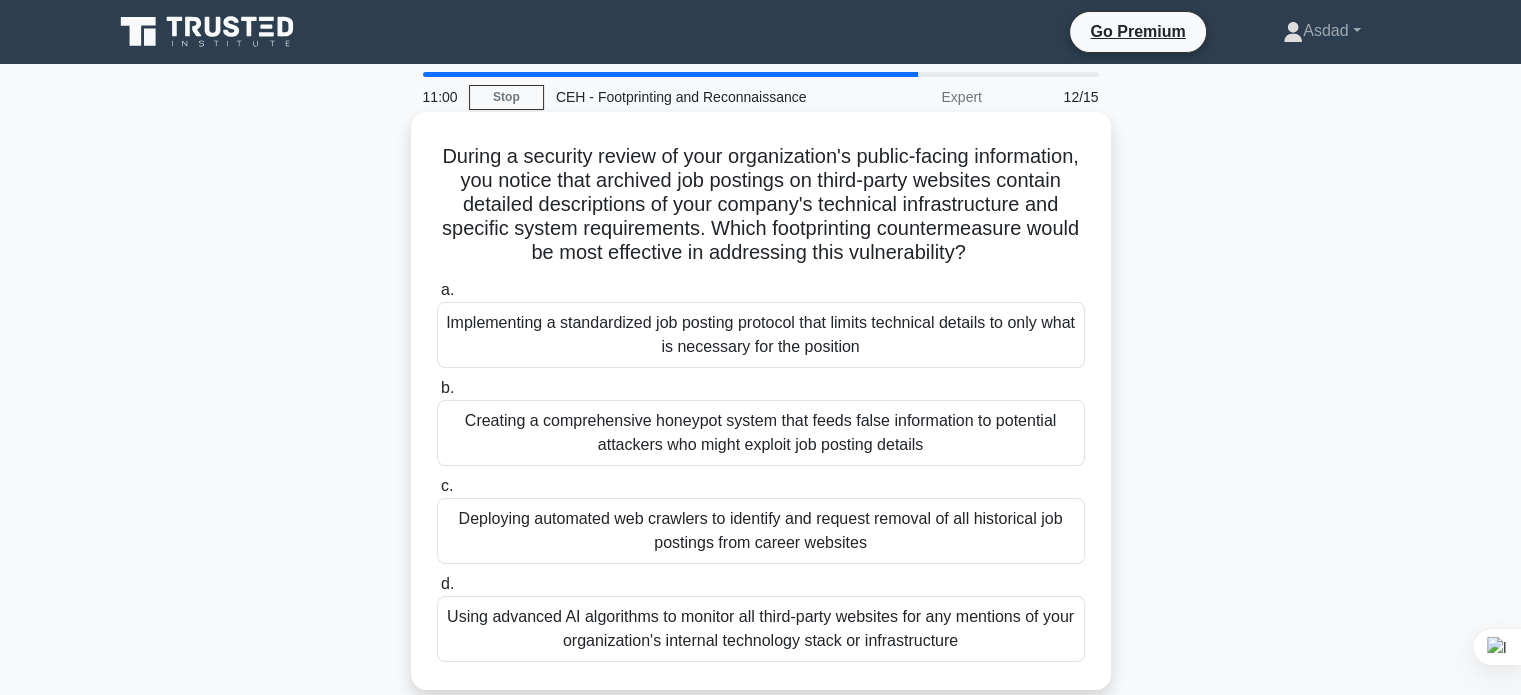 click on "During a security review of your organization's public-facing information, you notice that archived job postings on third-party websites contain detailed descriptions of your company's technical infrastructure and specific system requirements. Which footprinting countermeasure would be most effective in addressing this vulnerability?
.spinner_0XTQ{transform-origin:center;animation:spinner_y6GP .75s linear infinite}@keyframes spinner_y6GP{100%{transform:rotate(360deg)}}" at bounding box center (761, 205) 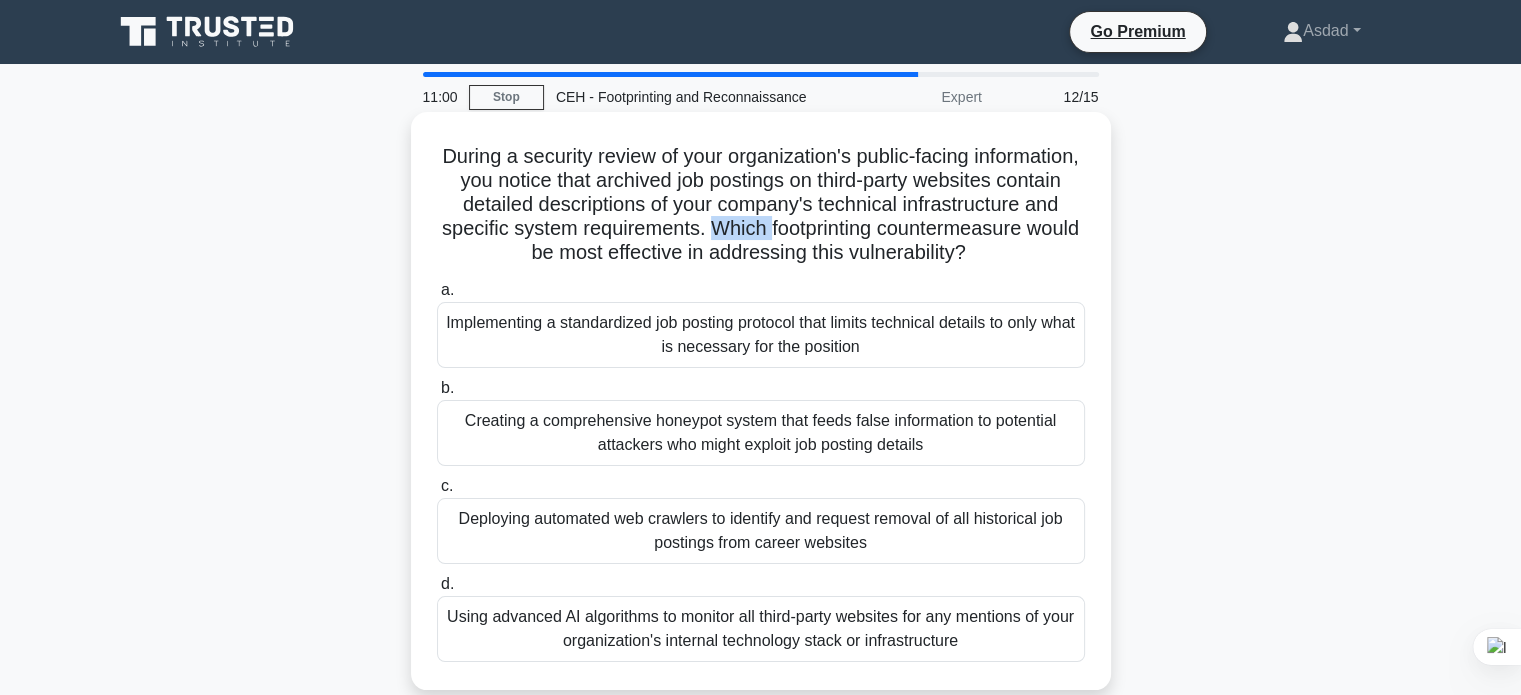 click on "During a security review of your organization's public-facing information, you notice that archived job postings on third-party websites contain detailed descriptions of your company's technical infrastructure and specific system requirements. Which footprinting countermeasure would be most effective in addressing this vulnerability?
.spinner_0XTQ{transform-origin:center;animation:spinner_y6GP .75s linear infinite}@keyframes spinner_y6GP{100%{transform:rotate(360deg)}}" at bounding box center (761, 205) 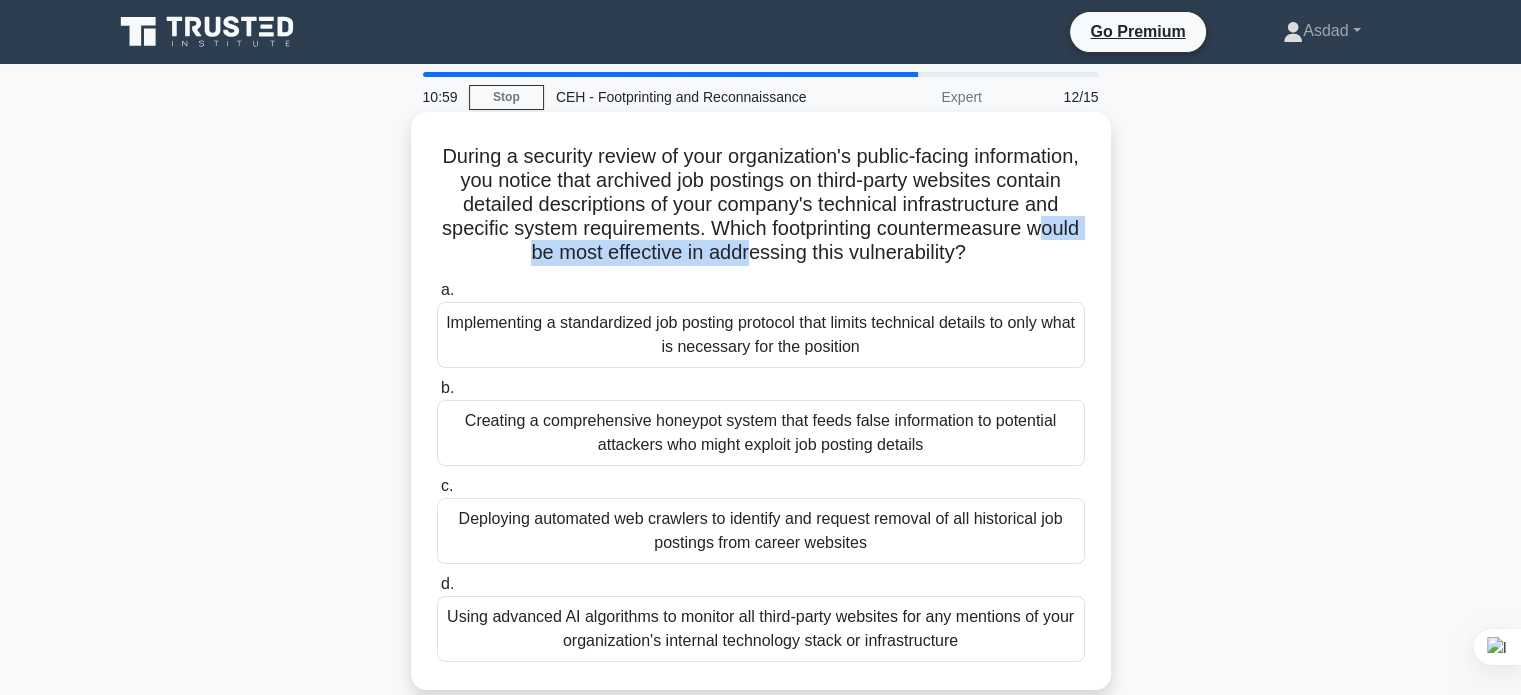 drag, startPoint x: 655, startPoint y: 248, endPoint x: 936, endPoint y: 248, distance: 281 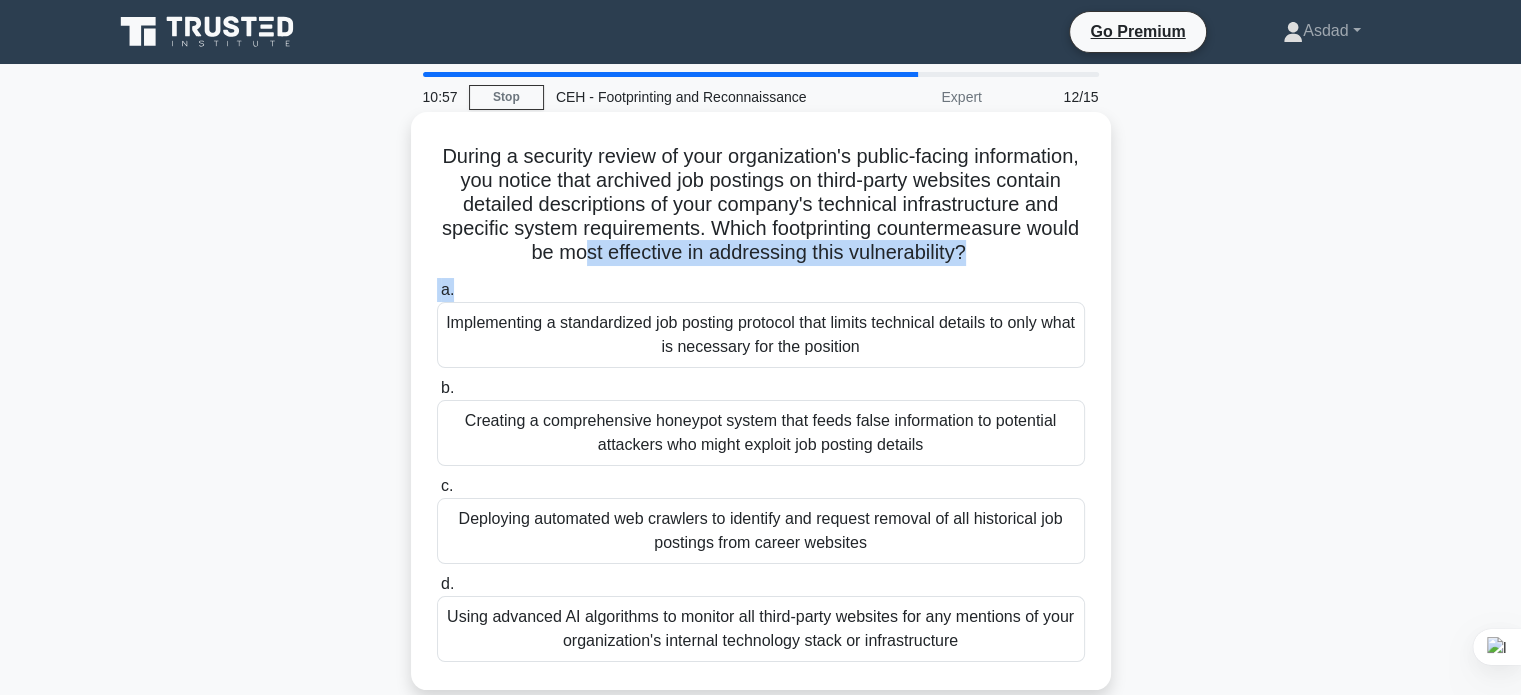 drag, startPoint x: 836, startPoint y: 280, endPoint x: 766, endPoint y: 250, distance: 76.15773 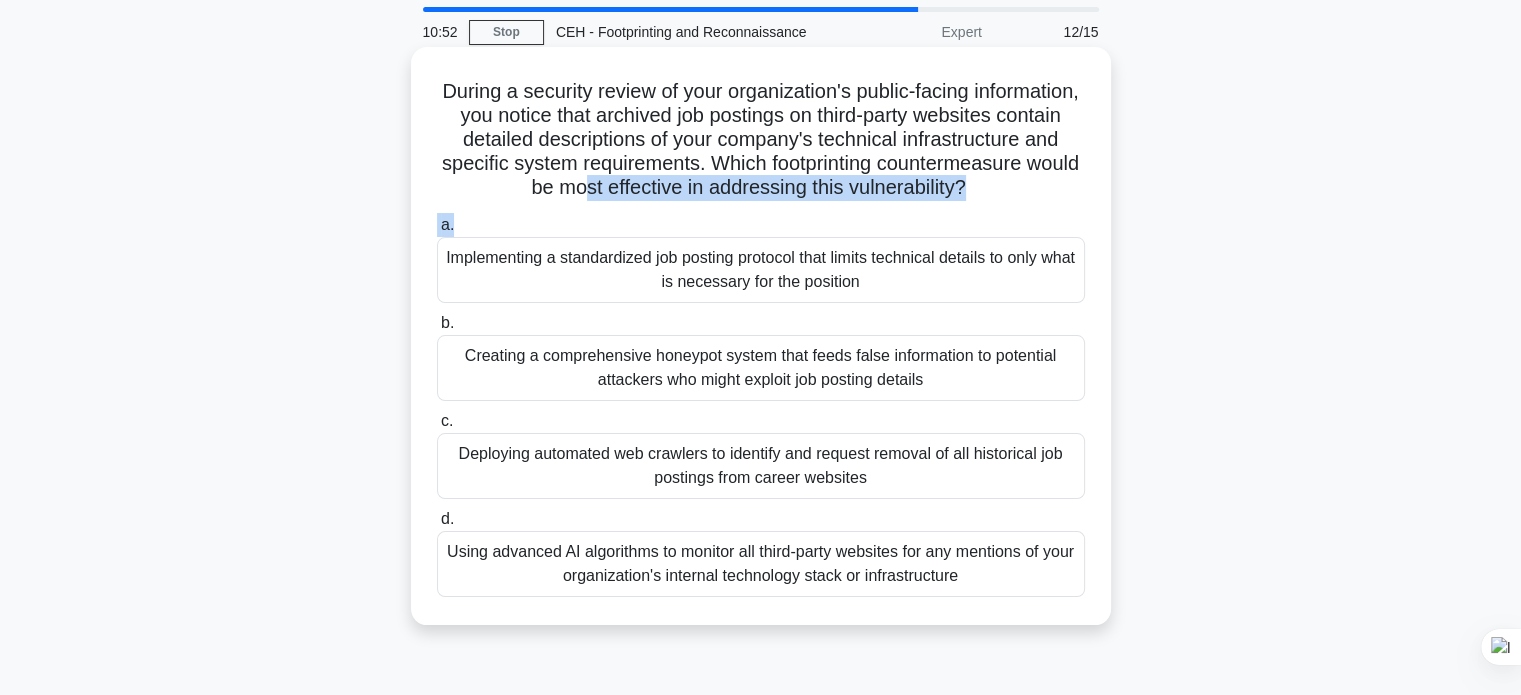 scroll, scrollTop: 100, scrollLeft: 0, axis: vertical 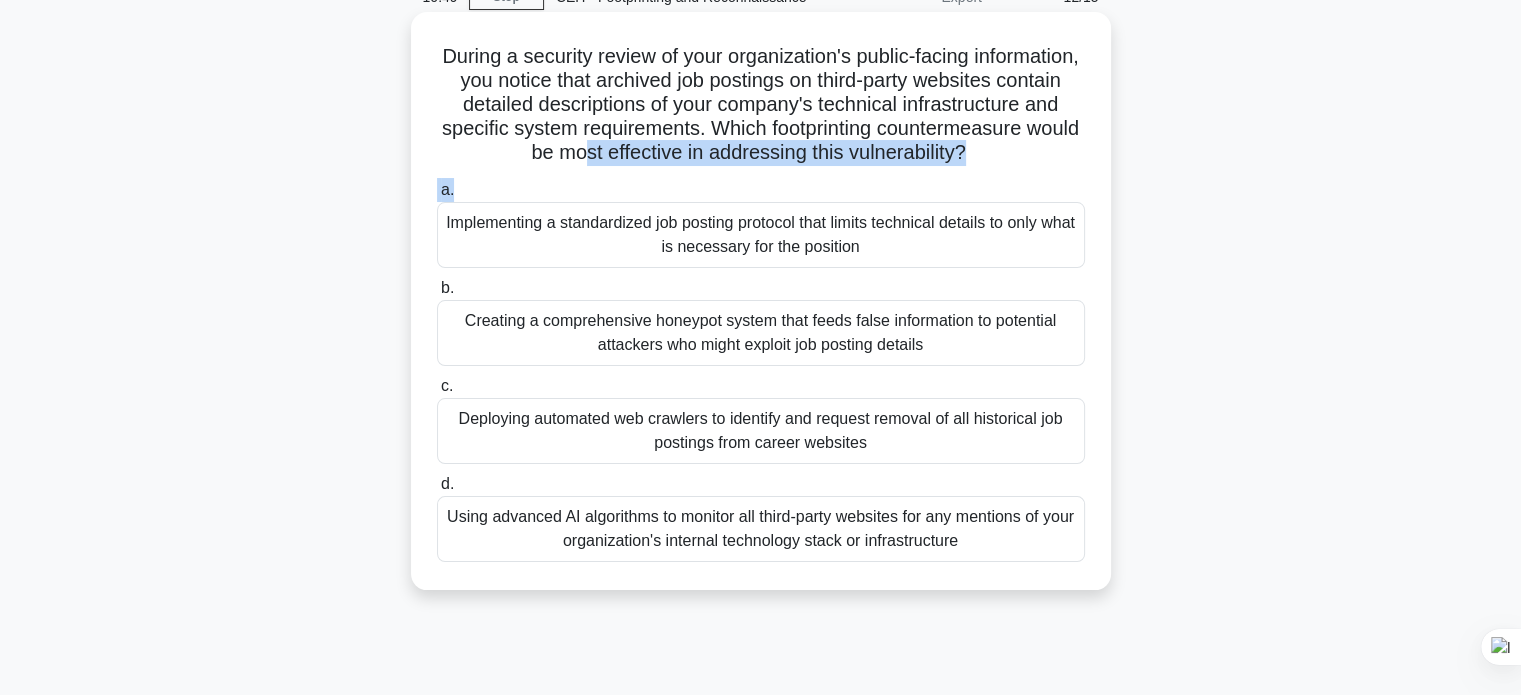 drag, startPoint x: 884, startPoint y: 488, endPoint x: 463, endPoint y: 51, distance: 606.8031 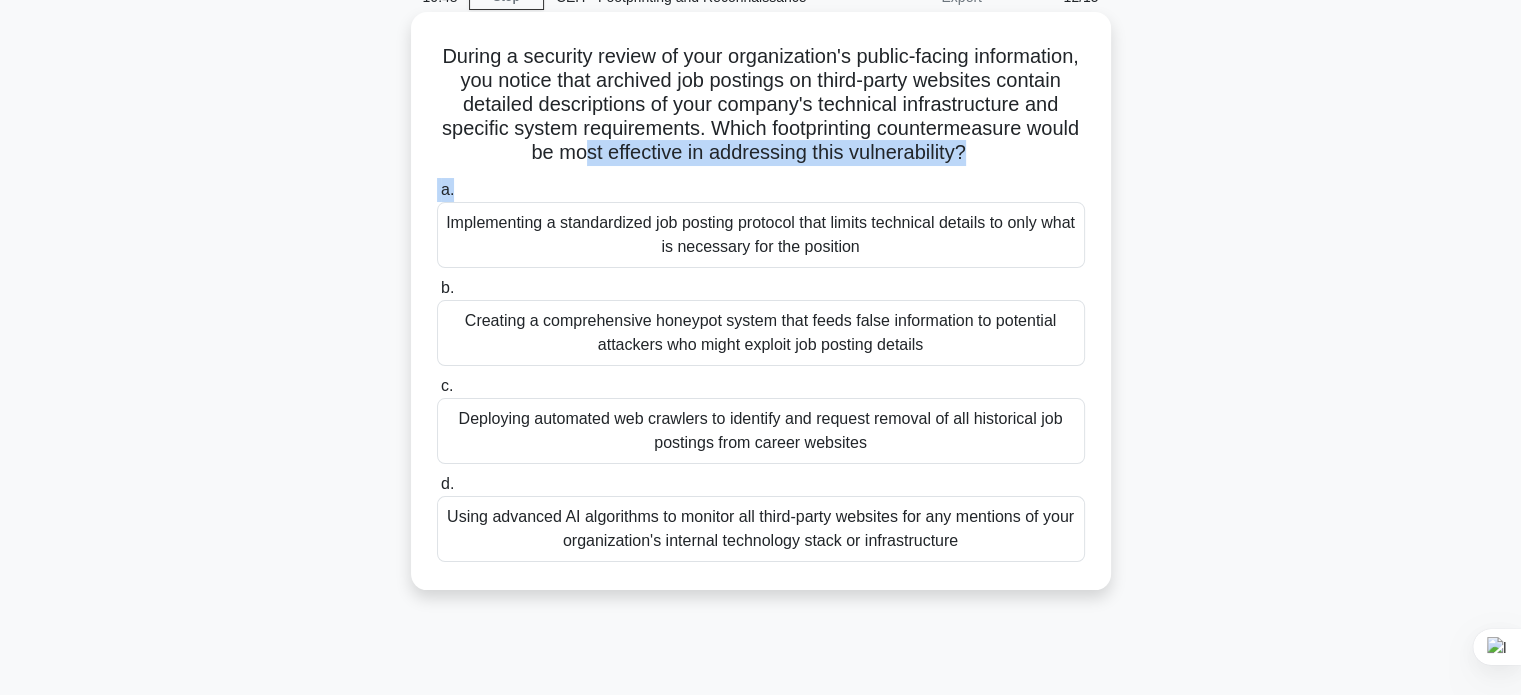 copy on "During a security review of your organization's public-facing information, you notice that archived job postings on third-party websites contain detailed descriptions of your company's technical infrastructure and specific system requirements. Which footprinting countermeasure would be most effective in addressing this vulnerability?
.spinner_0XTQ{transform-origin:center;animation:spinner_y6GP .75s linear infinite}@keyframes spinner_y6GP{100%{transform:rotate(360deg)}}
a.
Implementing a standardized job posting protocol that limits technical details to only what is necessary for the position
b.
Creating a comprehensive honeypot system that feeds false information to potential attackers who might exploit job posting details
c.
Deploying automated web crawlers to identify and ..." 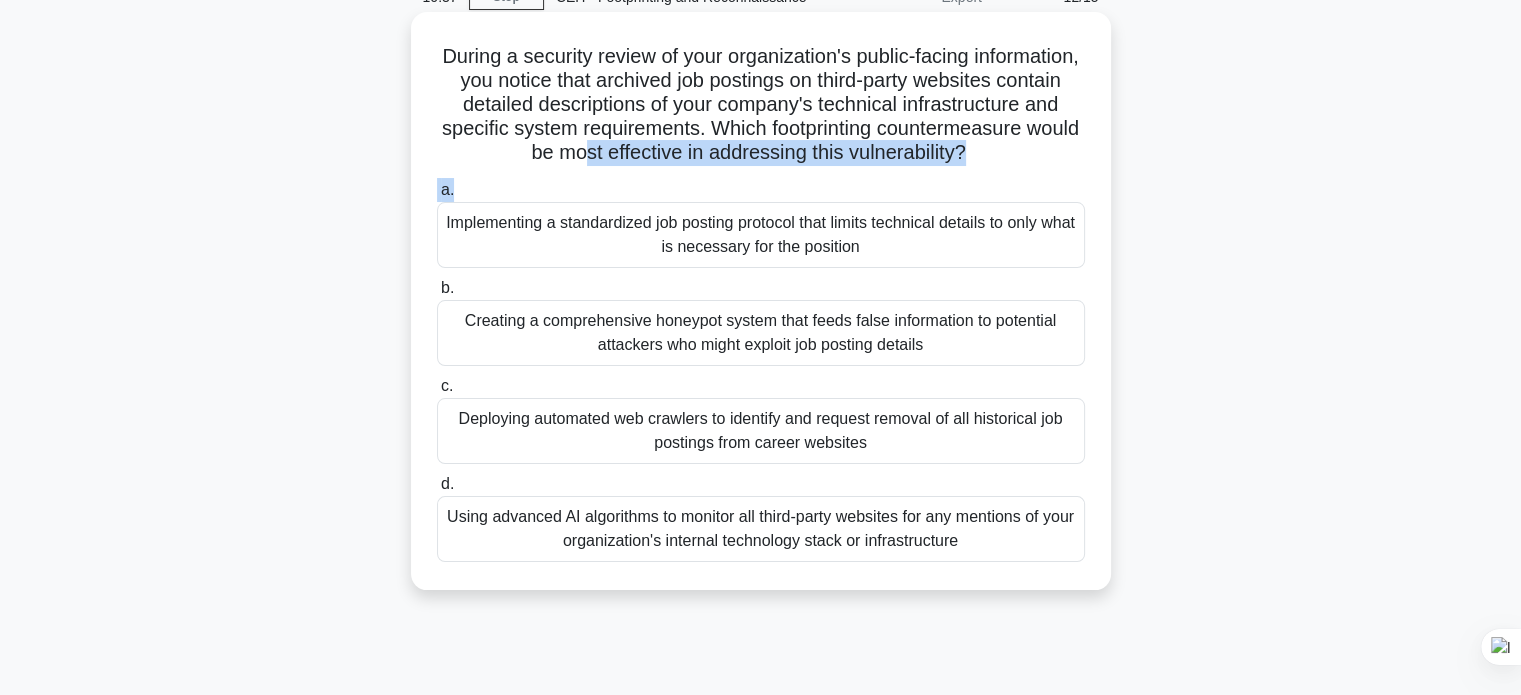 click on "Implementing a standardized job posting protocol that limits technical details to only what is necessary for the position" at bounding box center (761, 235) 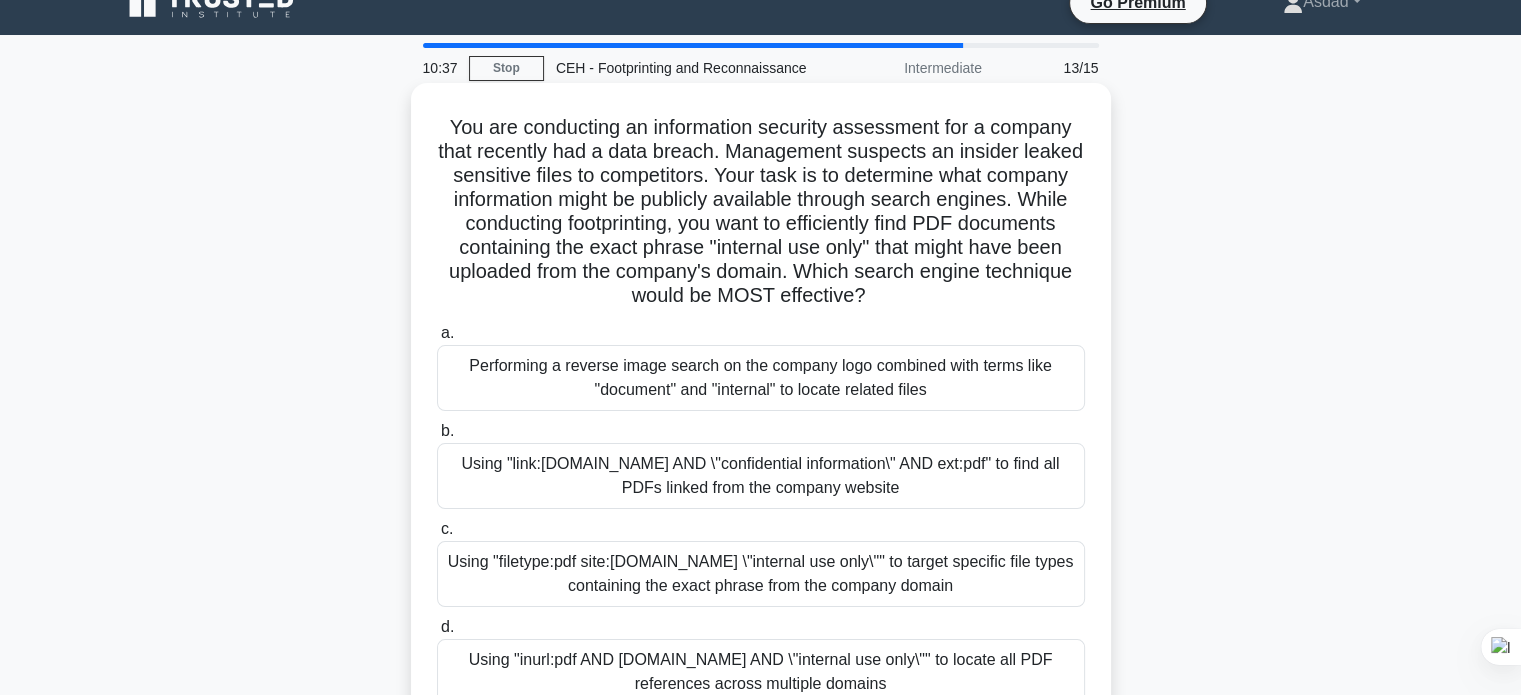 scroll, scrollTop: 0, scrollLeft: 0, axis: both 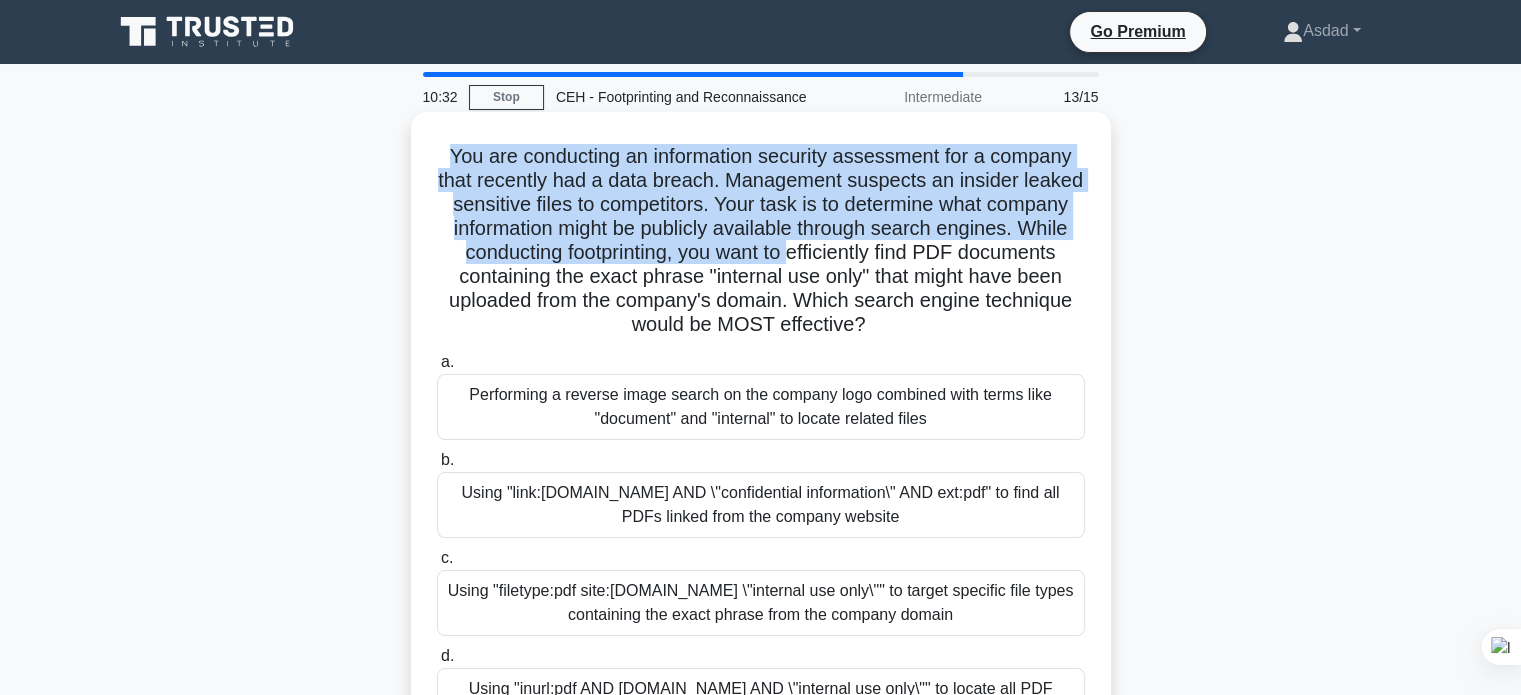 drag, startPoint x: 434, startPoint y: 152, endPoint x: 940, endPoint y: 258, distance: 516.9836 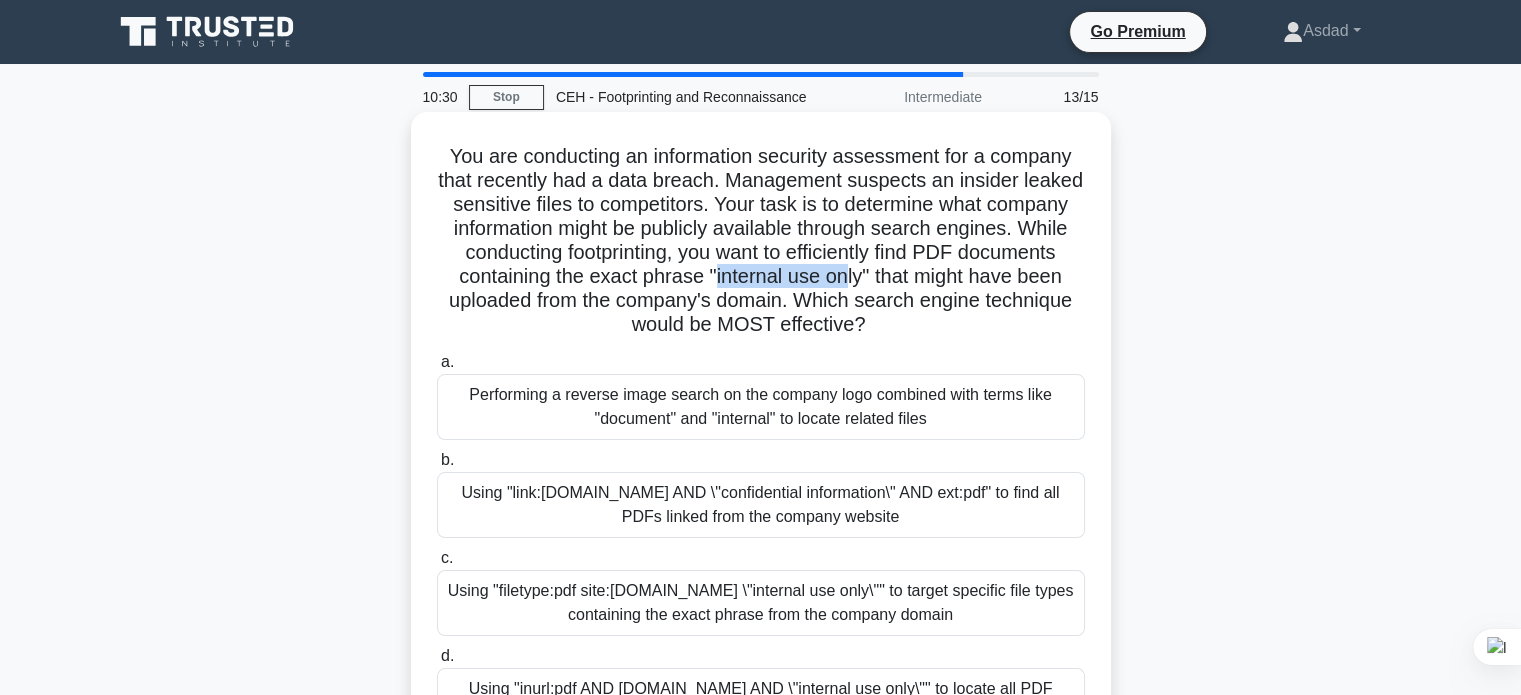 drag, startPoint x: 865, startPoint y: 280, endPoint x: 998, endPoint y: 273, distance: 133.18408 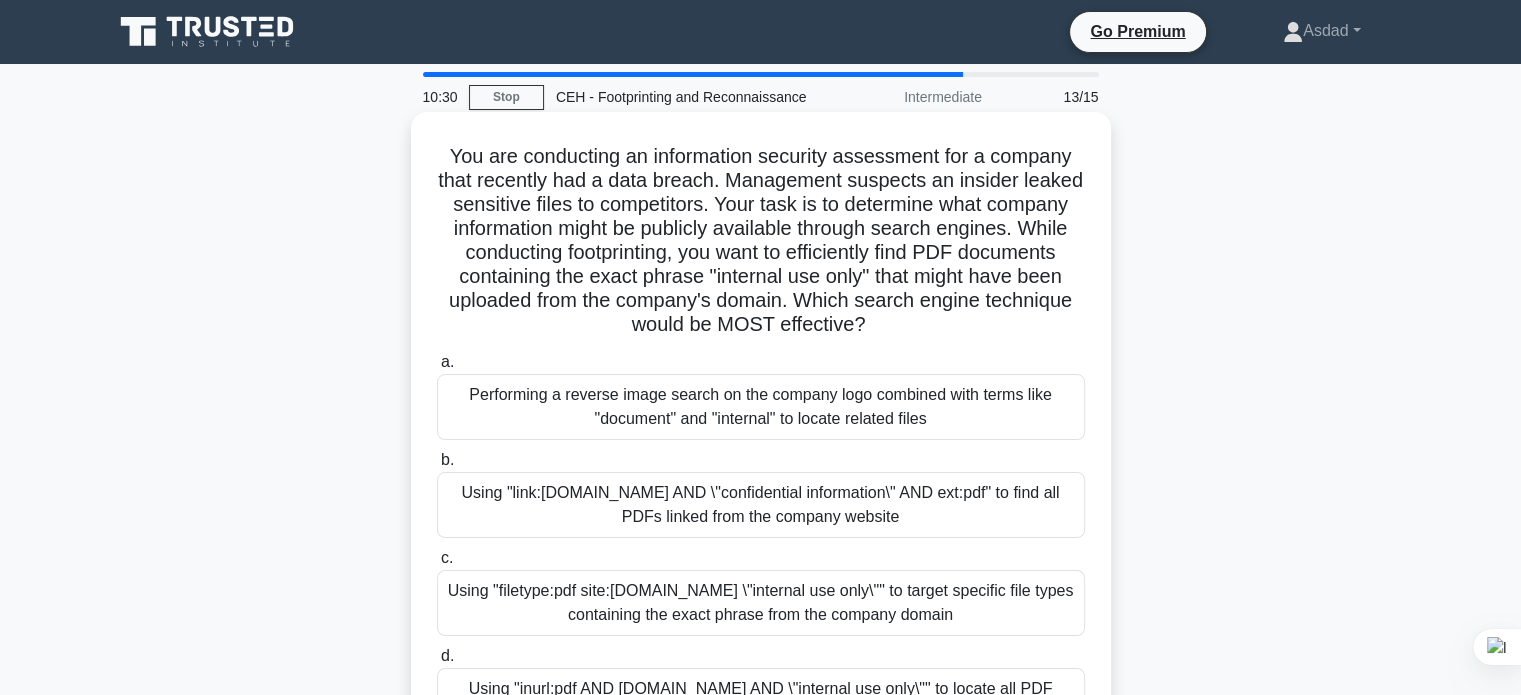 click on "You are conducting an information security assessment for a company that recently had a data breach. Management suspects an insider leaked sensitive files to competitors. Your task is to determine what company information might be publicly available through search engines. While conducting footprinting, you want to efficiently find PDF documents containing the exact phrase "internal use only" that might have been uploaded from the company's domain. Which search engine technique would be MOST effective?
.spinner_0XTQ{transform-origin:center;animation:spinner_y6GP .75s linear infinite}@keyframes spinner_y6GP{100%{transform:rotate(360deg)}}" at bounding box center (761, 241) 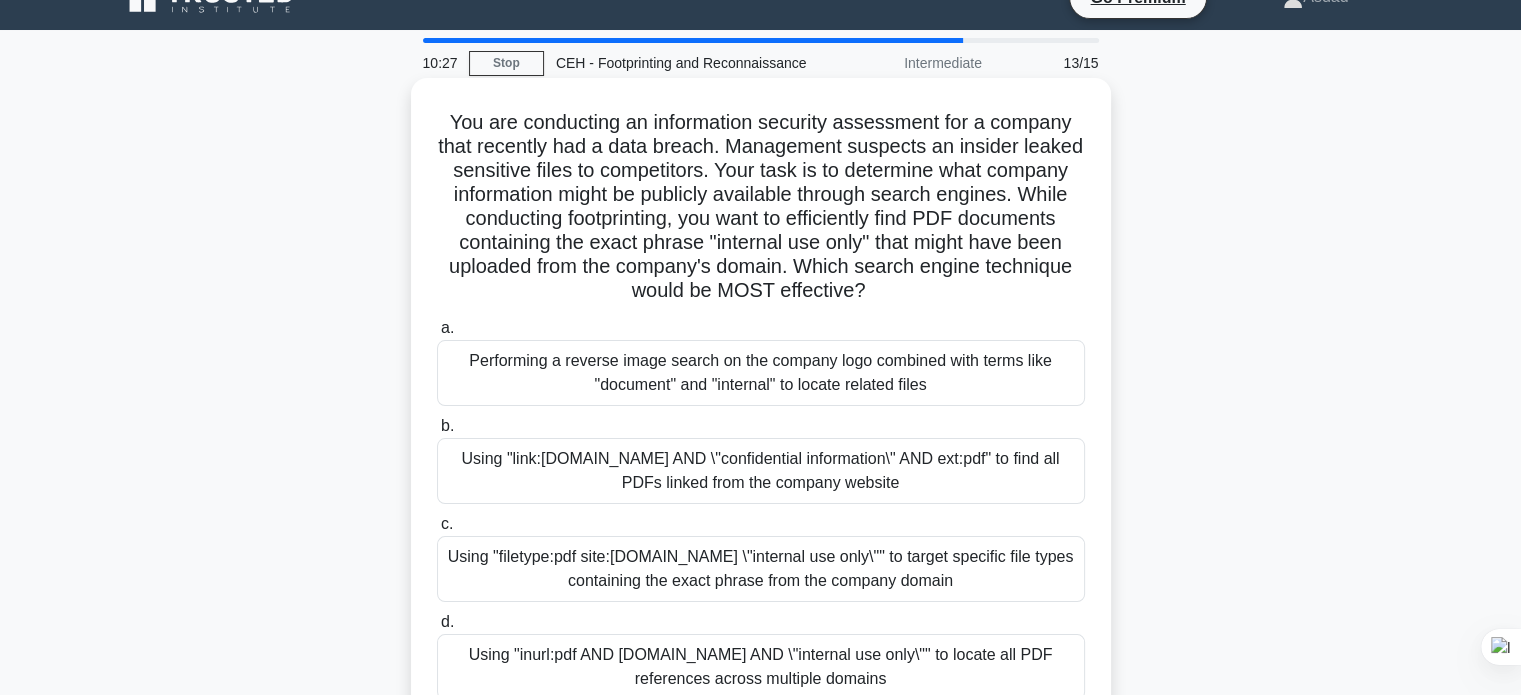 scroll, scrollTop: 0, scrollLeft: 0, axis: both 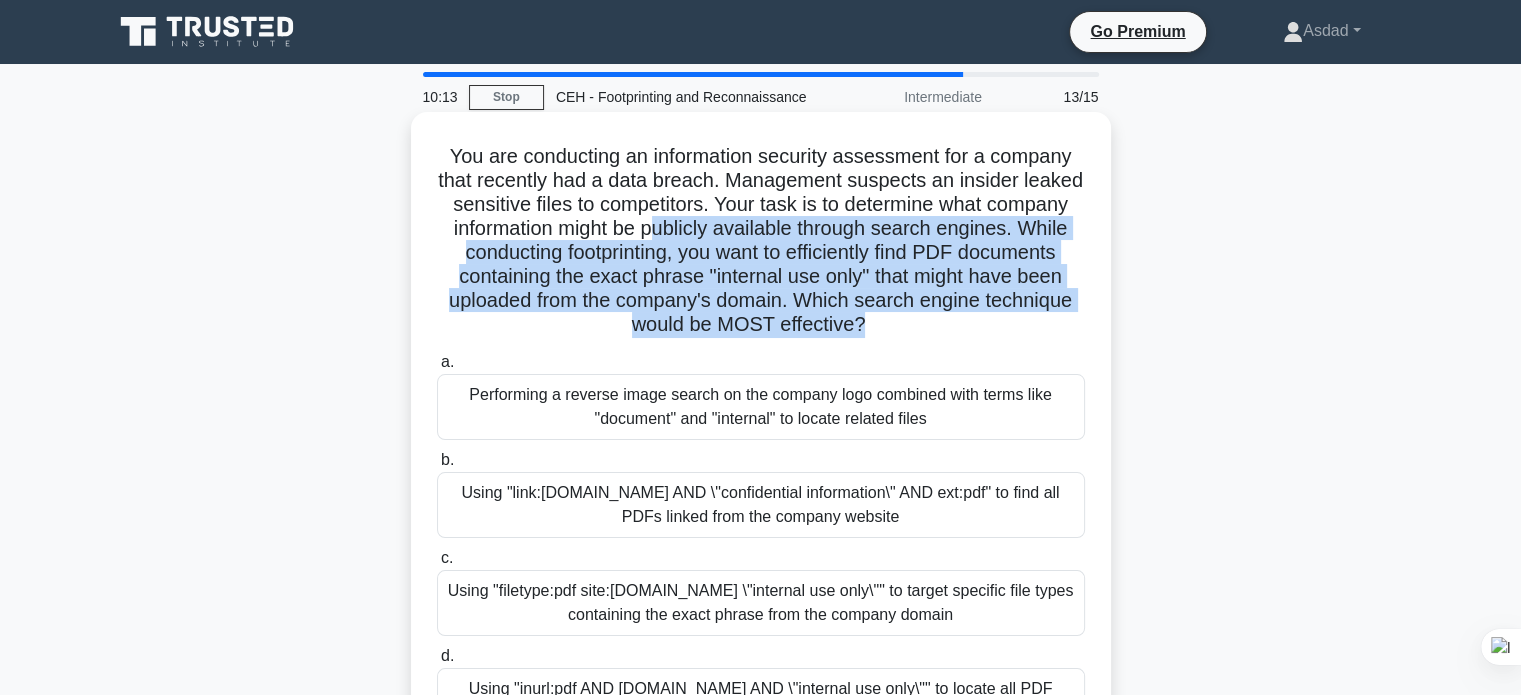 drag, startPoint x: 942, startPoint y: 327, endPoint x: 764, endPoint y: 233, distance: 201.2958 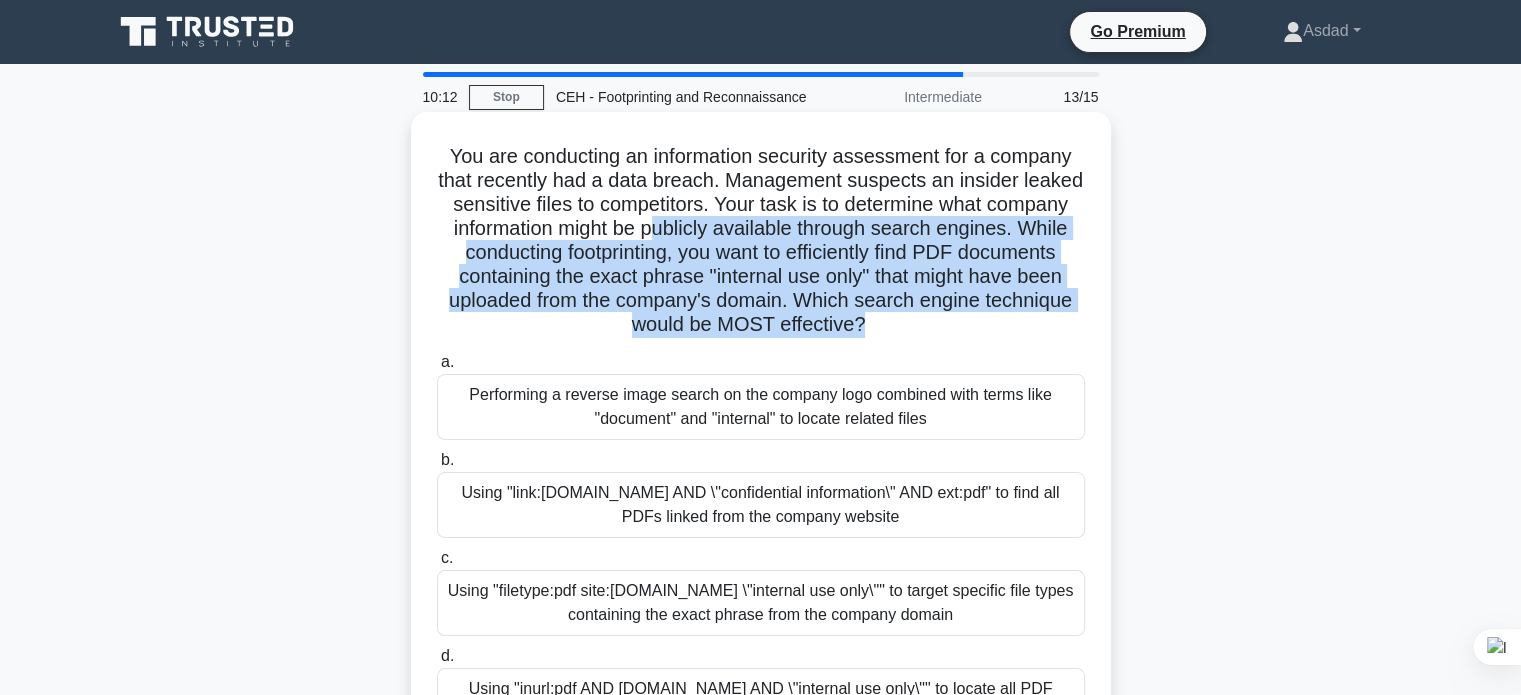 click on "You are conducting an information security assessment for a company that recently had a data breach. Management suspects an insider leaked sensitive files to competitors. Your task is to determine what company information might be publicly available through search engines. While conducting footprinting, you want to efficiently find PDF documents containing the exact phrase "internal use only" that might have been uploaded from the company's domain. Which search engine technique would be MOST effective?
.spinner_0XTQ{transform-origin:center;animation:spinner_y6GP .75s linear infinite}@keyframes spinner_y6GP{100%{transform:rotate(360deg)}}" at bounding box center (761, 241) 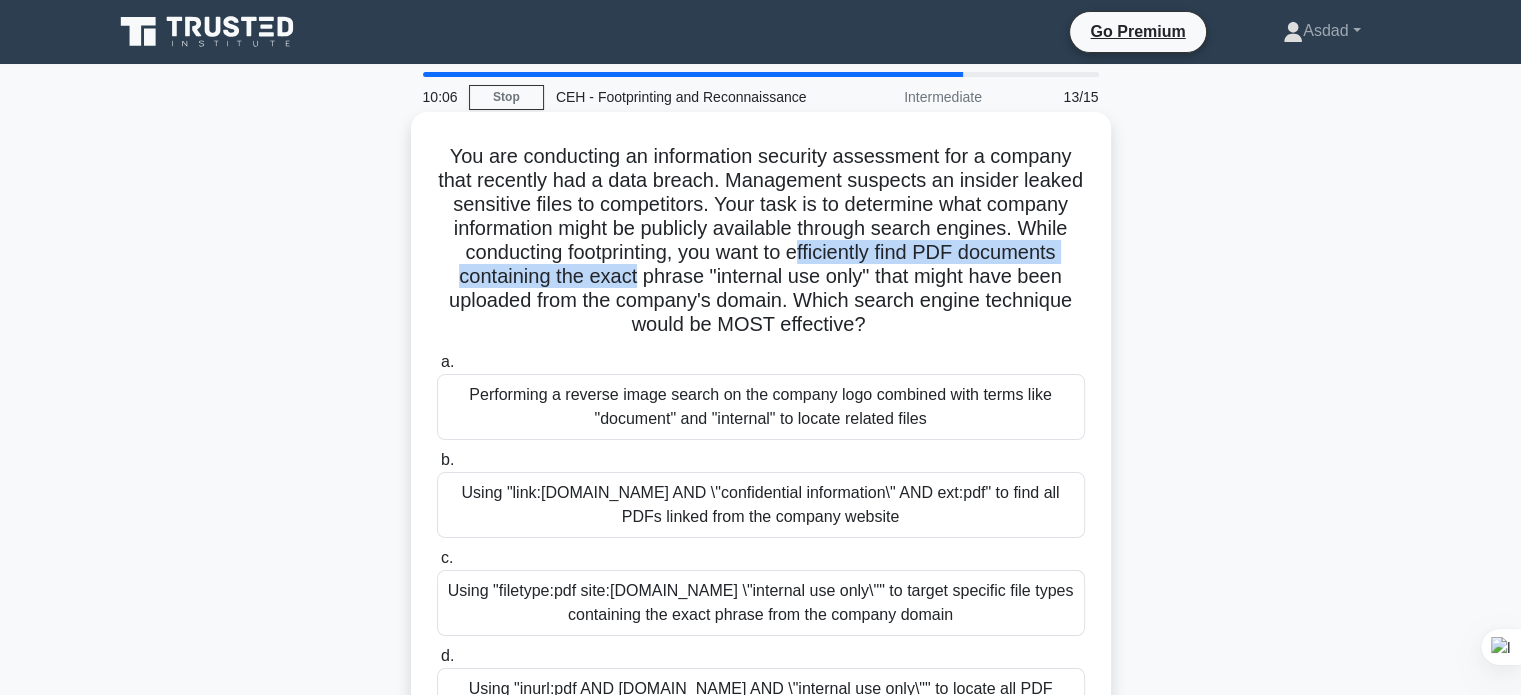 drag, startPoint x: 800, startPoint y: 269, endPoint x: 942, endPoint y: 262, distance: 142.17242 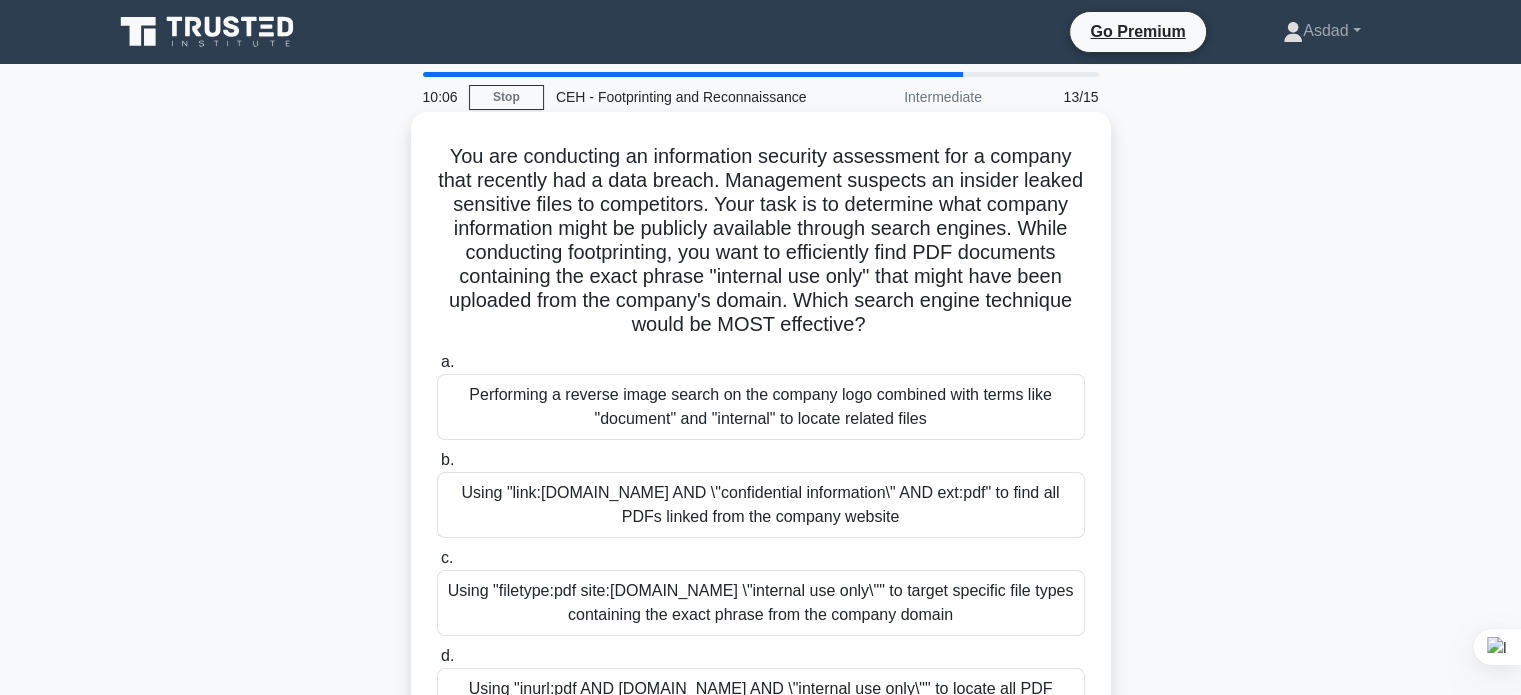 click on "You are conducting an information security assessment for a company that recently had a data breach. Management suspects an insider leaked sensitive files to competitors. Your task is to determine what company information might be publicly available through search engines. While conducting footprinting, you want to efficiently find PDF documents containing the exact phrase "internal use only" that might have been uploaded from the company's domain. Which search engine technique would be MOST effective?
.spinner_0XTQ{transform-origin:center;animation:spinner_y6GP .75s linear infinite}@keyframes spinner_y6GP{100%{transform:rotate(360deg)}}" at bounding box center [761, 241] 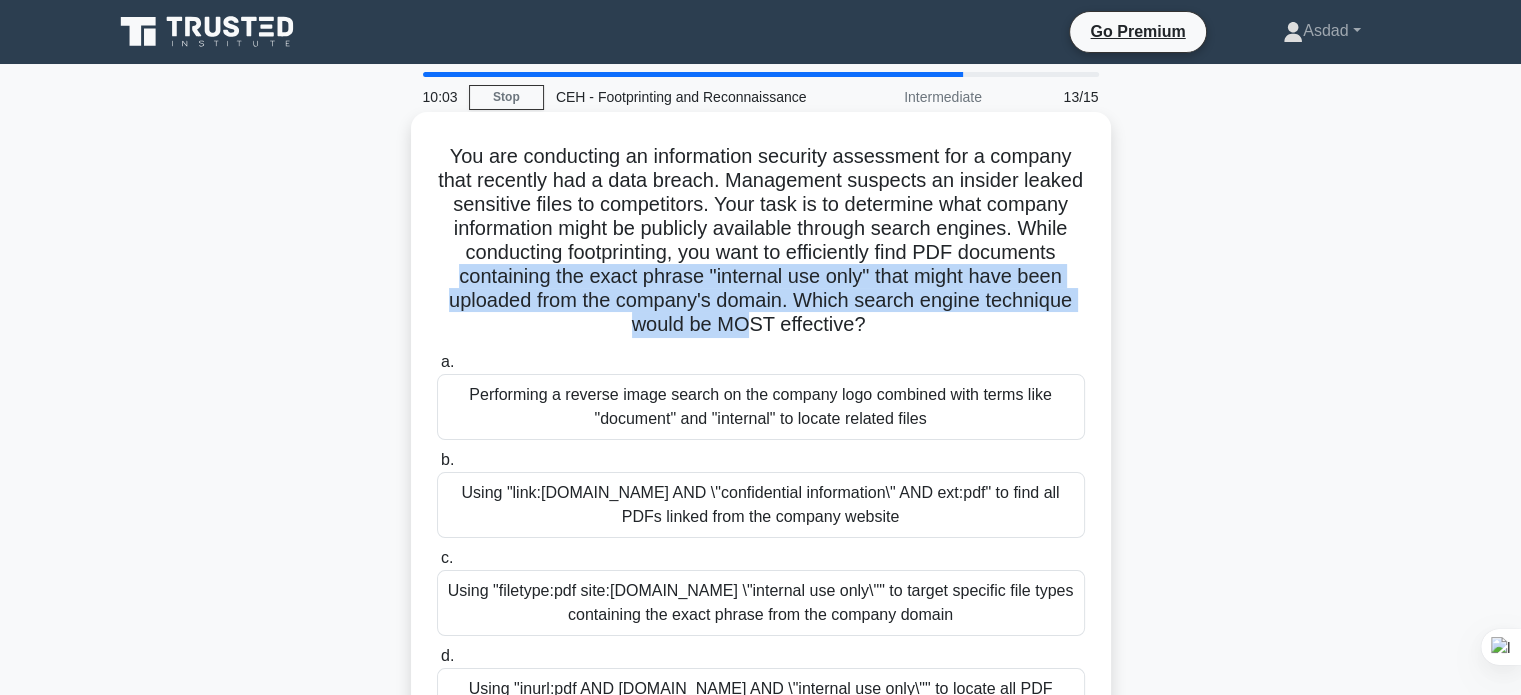 drag, startPoint x: 594, startPoint y: 279, endPoint x: 850, endPoint y: 326, distance: 260.2787 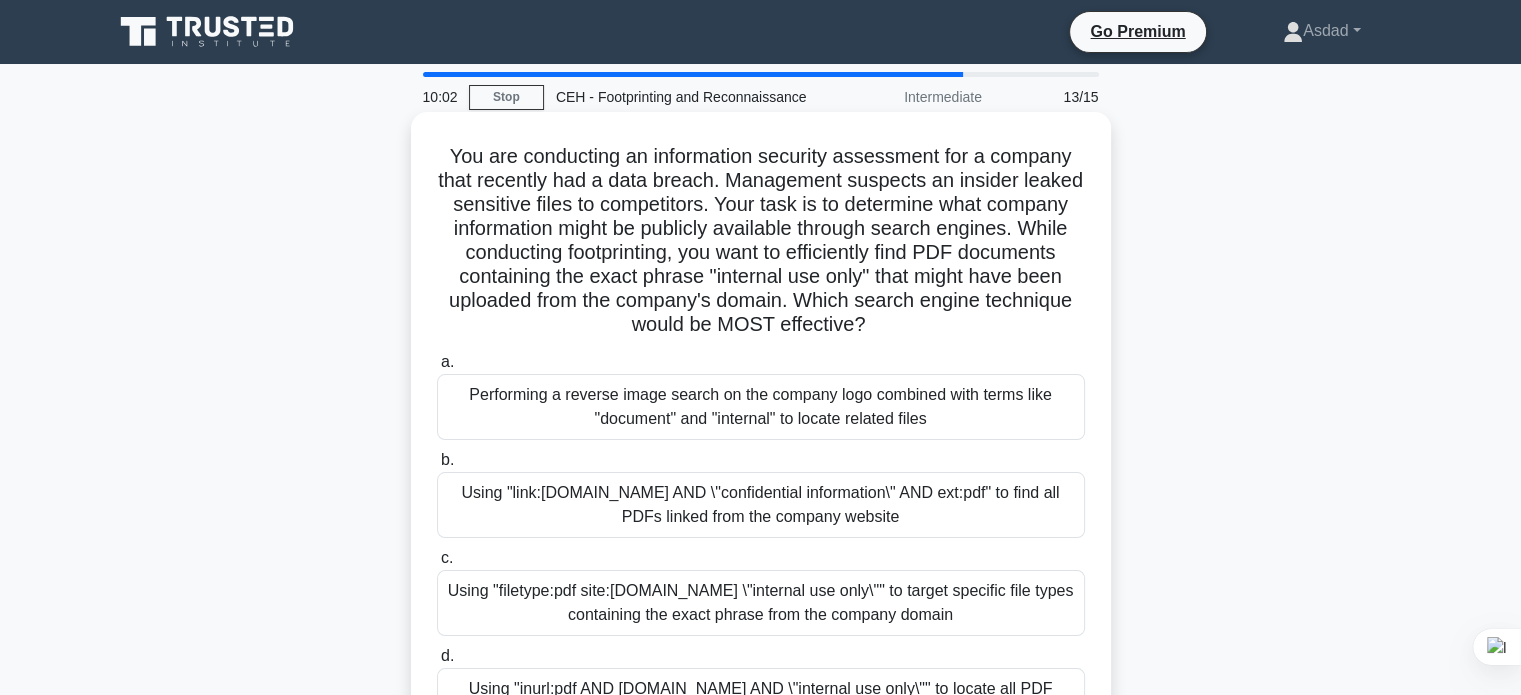click on "You are conducting an information security assessment for a company that recently had a data breach. Management suspects an insider leaked sensitive files to competitors. Your task is to determine what company information might be publicly available through search engines. While conducting footprinting, you want to efficiently find PDF documents containing the exact phrase "internal use only" that might have been uploaded from the company's domain. Which search engine technique would be MOST effective?
.spinner_0XTQ{transform-origin:center;animation:spinner_y6GP .75s linear infinite}@keyframes spinner_y6GP{100%{transform:rotate(360deg)}}" at bounding box center [761, 241] 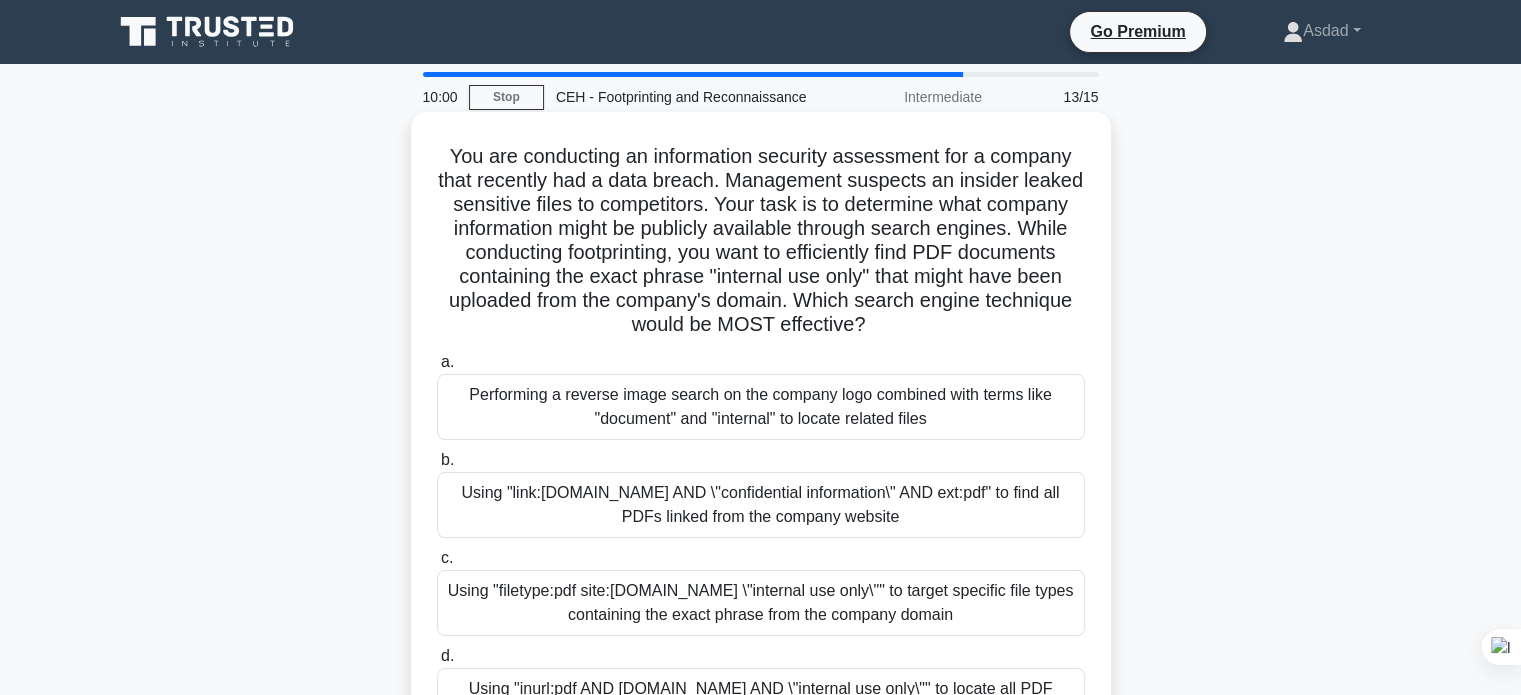 drag, startPoint x: 996, startPoint y: 327, endPoint x: 450, endPoint y: 155, distance: 572.45087 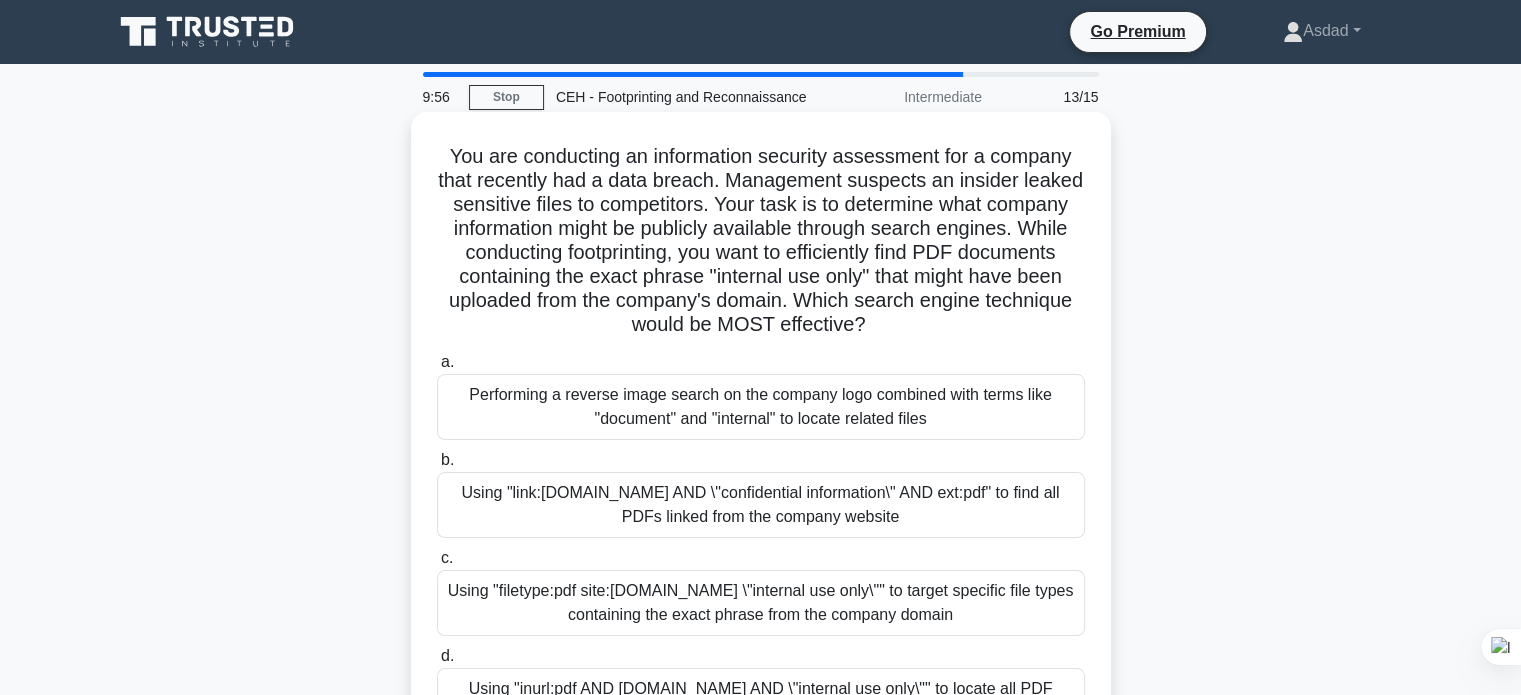 click on "You are conducting an information security assessment for a company that recently had a data breach. Management suspects an insider leaked sensitive files to competitors. Your task is to determine what company information might be publicly available through search engines. While conducting footprinting, you want to efficiently find PDF documents containing the exact phrase "internal use only" that might have been uploaded from the company's domain. Which search engine technique would be MOST effective?
.spinner_0XTQ{transform-origin:center;animation:spinner_y6GP .75s linear infinite}@keyframes spinner_y6GP{100%{transform:rotate(360deg)}}" at bounding box center [761, 241] 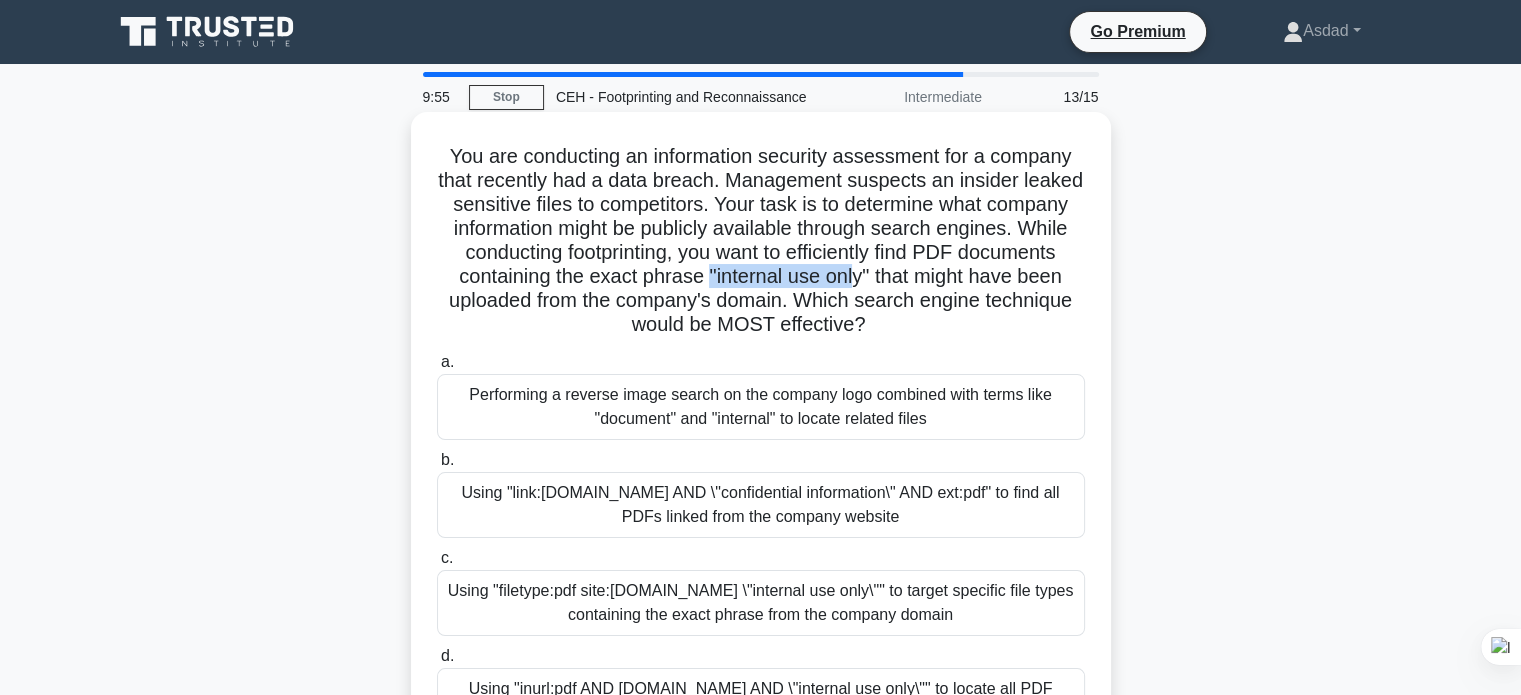 drag, startPoint x: 928, startPoint y: 273, endPoint x: 1016, endPoint y: 287, distance: 89.106674 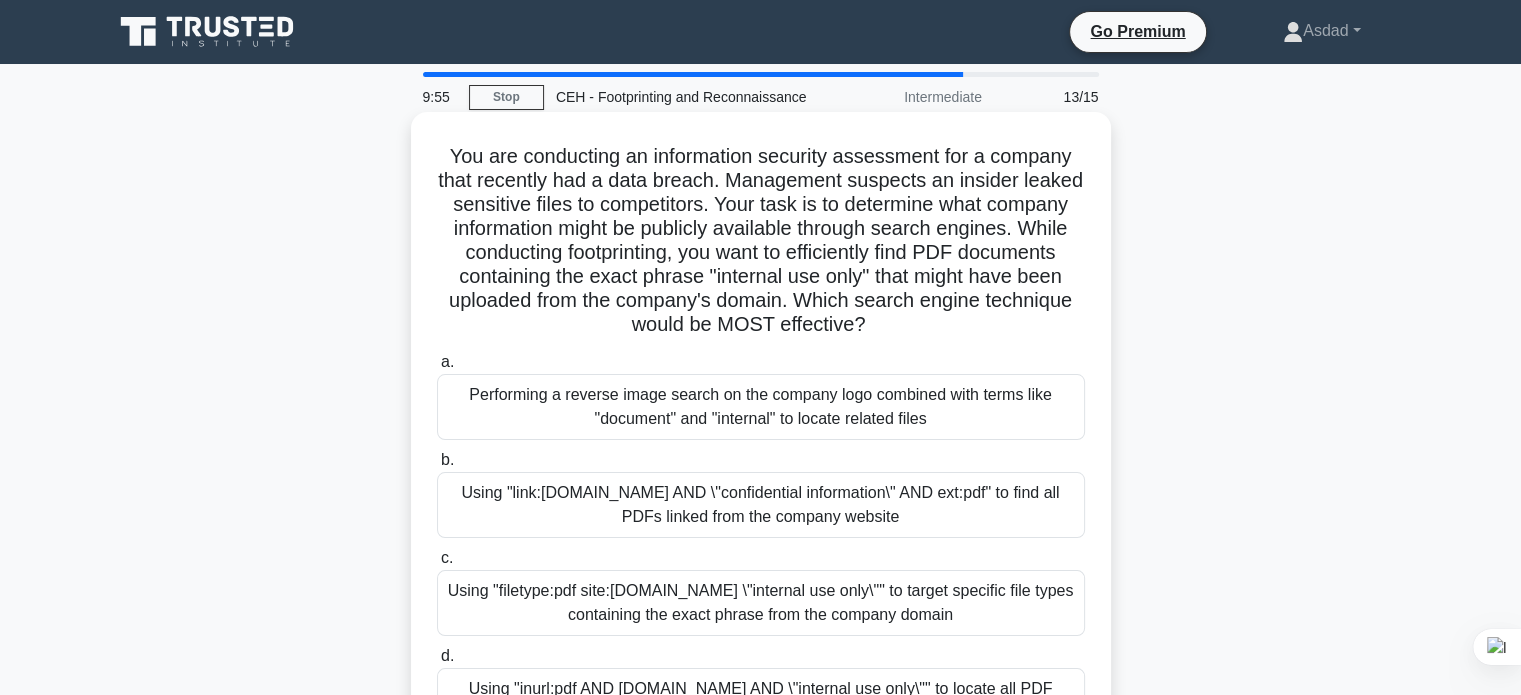 click on "You are conducting an information security assessment for a company that recently had a data breach. Management suspects an insider leaked sensitive files to competitors. Your task is to determine what company information might be publicly available through search engines. While conducting footprinting, you want to efficiently find PDF documents containing the exact phrase "internal use only" that might have been uploaded from the company's domain. Which search engine technique would be MOST effective?
.spinner_0XTQ{transform-origin:center;animation:spinner_y6GP .75s linear infinite}@keyframes spinner_y6GP{100%{transform:rotate(360deg)}}" at bounding box center [761, 241] 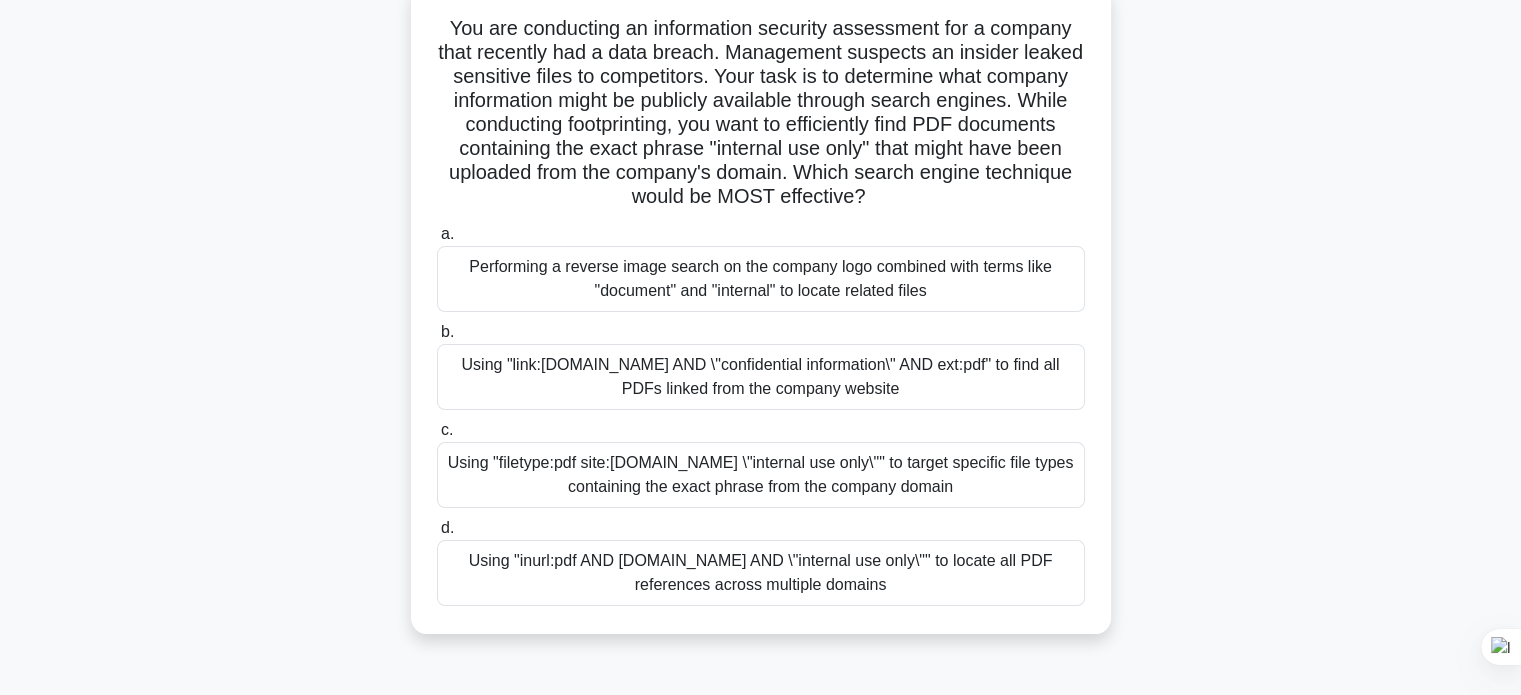 scroll, scrollTop: 0, scrollLeft: 0, axis: both 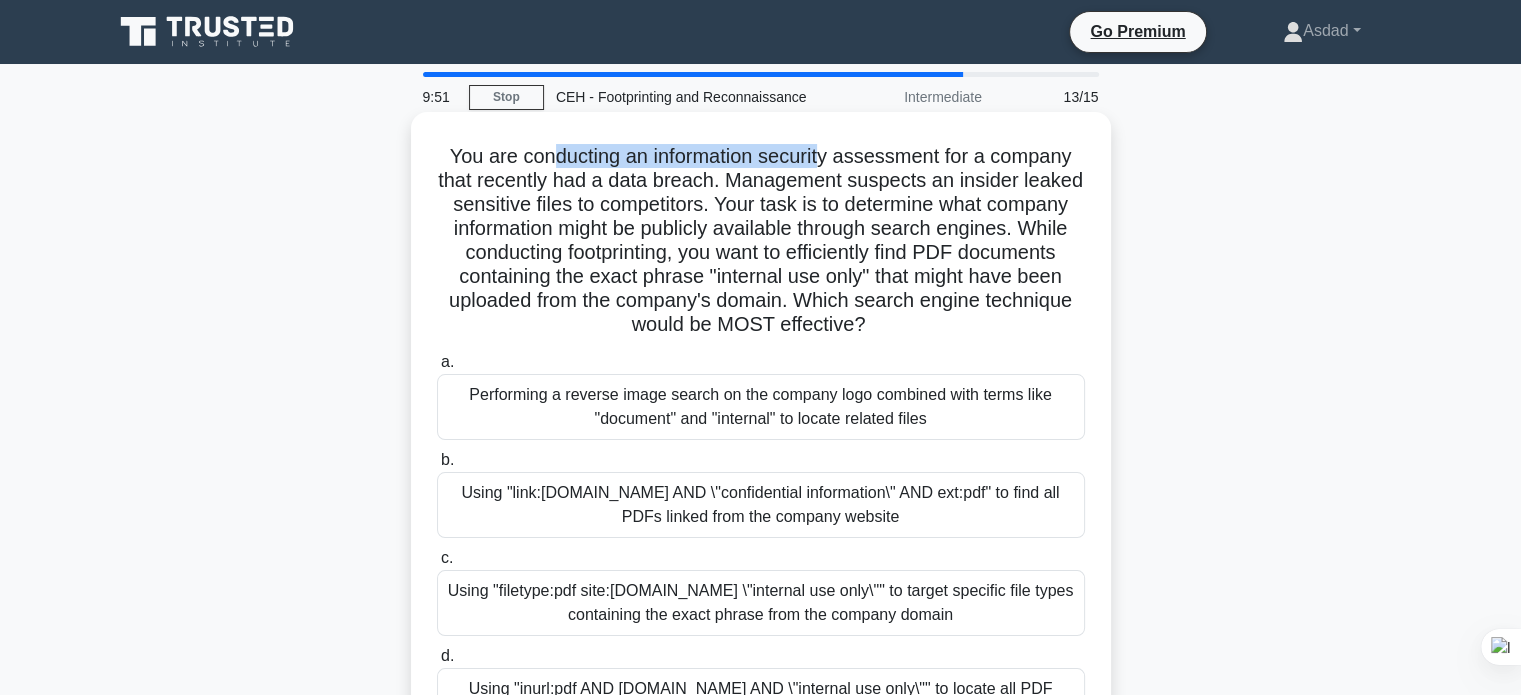 drag, startPoint x: 549, startPoint y: 148, endPoint x: 870, endPoint y: 191, distance: 323.86725 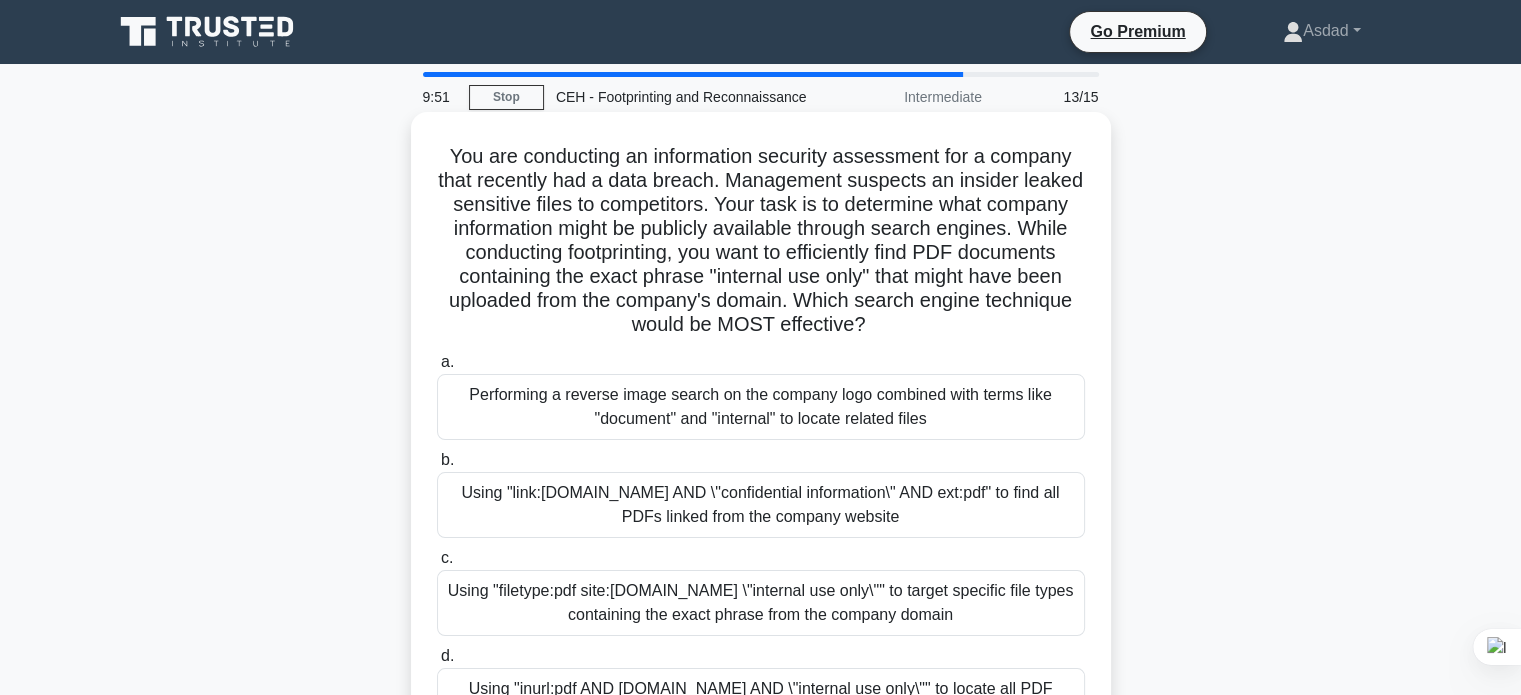 click on "You are conducting an information security assessment for a company that recently had a data breach. Management suspects an insider leaked sensitive files to competitors. Your task is to determine what company information might be publicly available through search engines. While conducting footprinting, you want to efficiently find PDF documents containing the exact phrase "internal use only" that might have been uploaded from the company's domain. Which search engine technique would be MOST effective?
.spinner_0XTQ{transform-origin:center;animation:spinner_y6GP .75s linear infinite}@keyframes spinner_y6GP{100%{transform:rotate(360deg)}}" at bounding box center (761, 241) 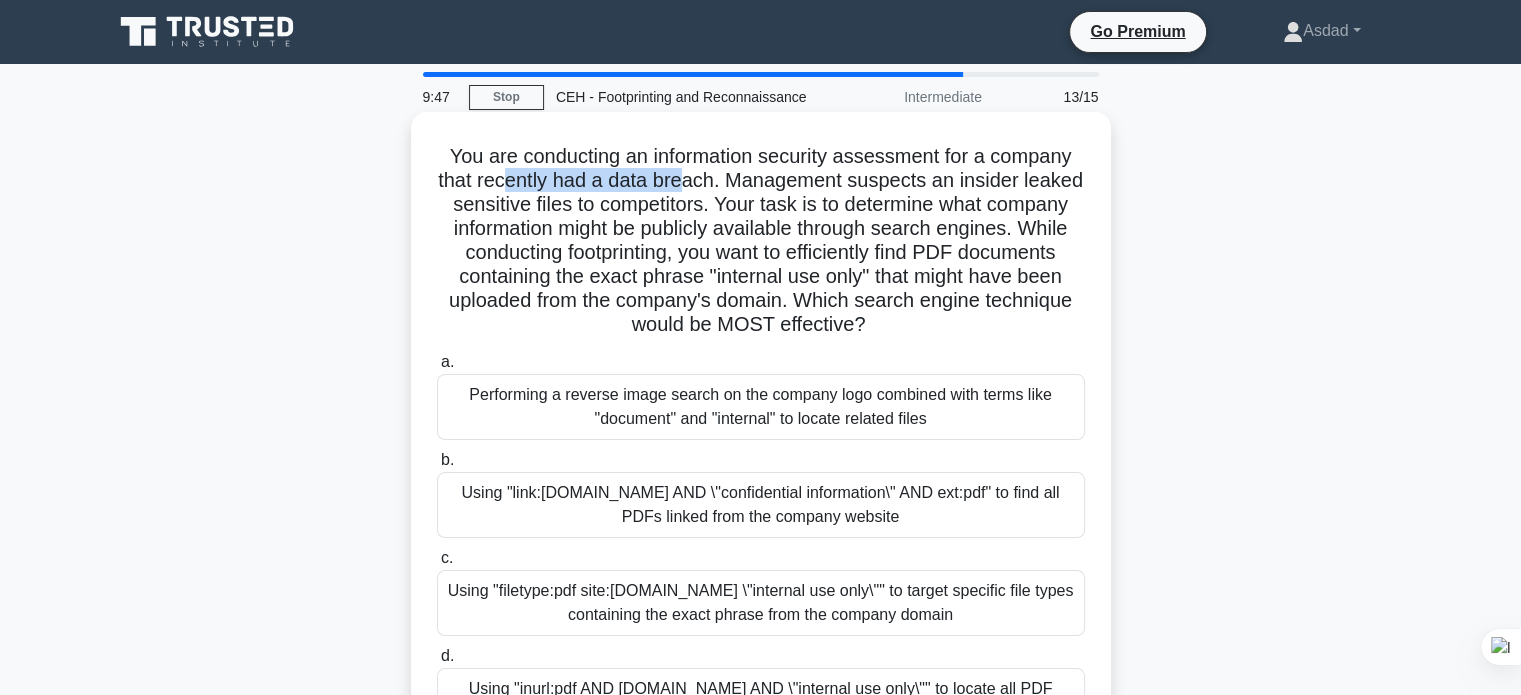 drag, startPoint x: 534, startPoint y: 181, endPoint x: 728, endPoint y: 187, distance: 194.09276 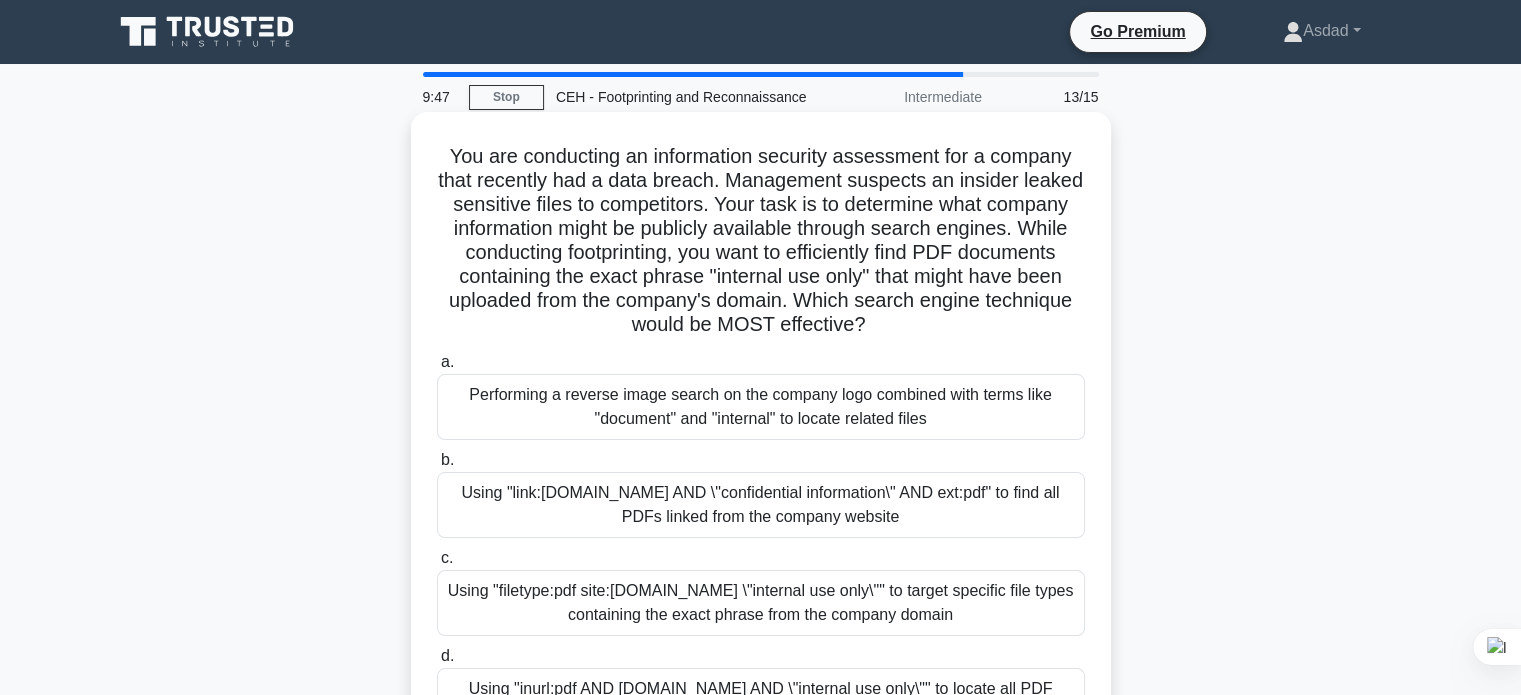 click on "You are conducting an information security assessment for a company that recently had a data breach. Management suspects an insider leaked sensitive files to competitors. Your task is to determine what company information might be publicly available through search engines. While conducting footprinting, you want to efficiently find PDF documents containing the exact phrase "internal use only" that might have been uploaded from the company's domain. Which search engine technique would be MOST effective?
.spinner_0XTQ{transform-origin:center;animation:spinner_y6GP .75s linear infinite}@keyframes spinner_y6GP{100%{transform:rotate(360deg)}}" at bounding box center [761, 241] 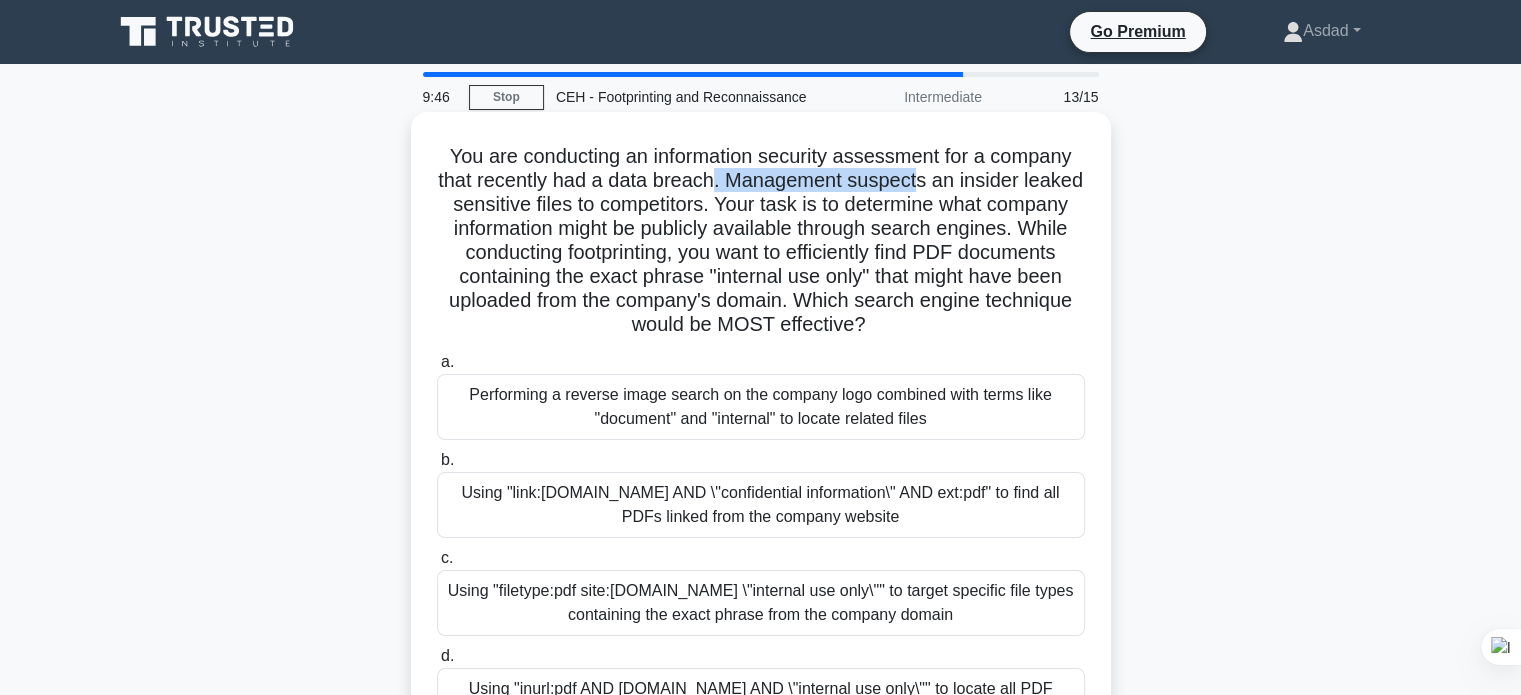 drag, startPoint x: 748, startPoint y: 189, endPoint x: 955, endPoint y: 187, distance: 207.00966 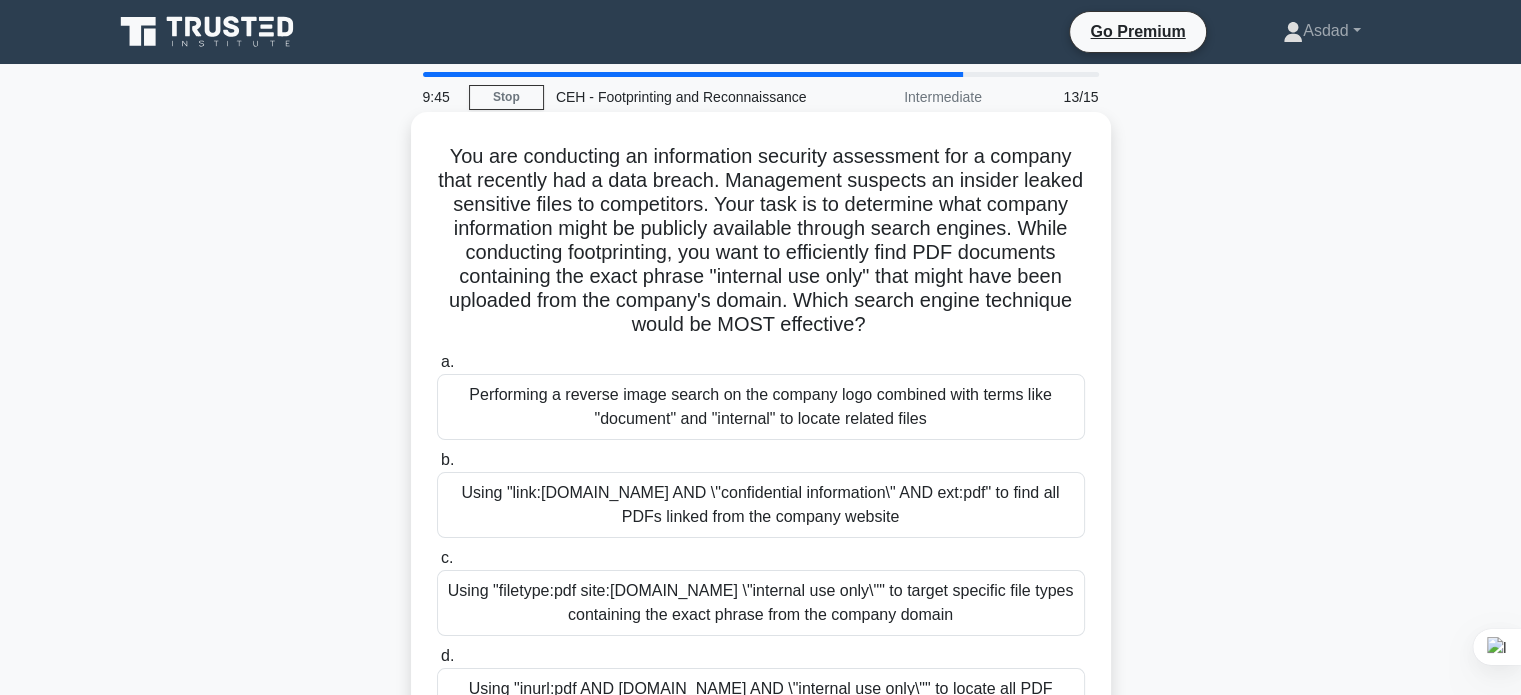 click on "You are conducting an information security assessment for a company that recently had a data breach. Management suspects an insider leaked sensitive files to competitors. Your task is to determine what company information might be publicly available through search engines. While conducting footprinting, you want to efficiently find PDF documents containing the exact phrase "internal use only" that might have been uploaded from the company's domain. Which search engine technique would be MOST effective?
.spinner_0XTQ{transform-origin:center;animation:spinner_y6GP .75s linear infinite}@keyframes spinner_y6GP{100%{transform:rotate(360deg)}}" at bounding box center (761, 241) 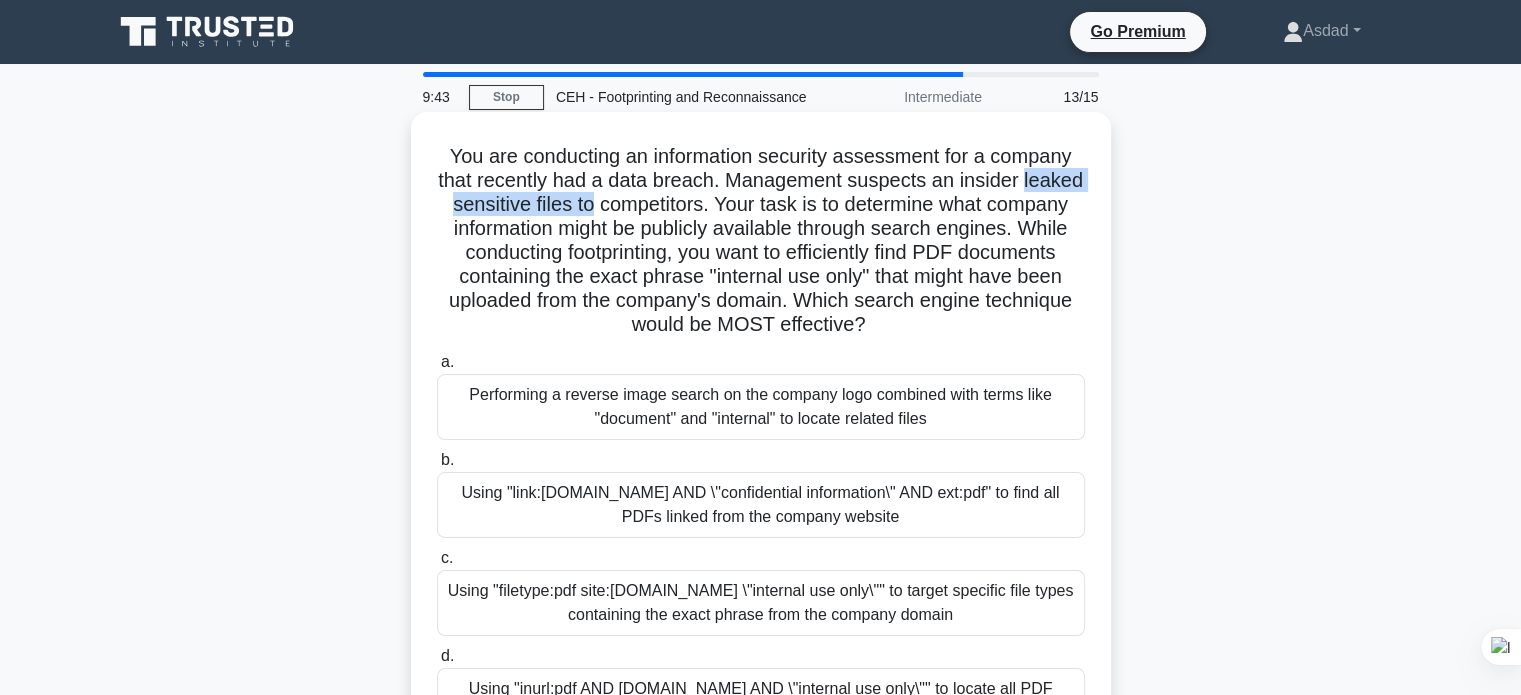 drag, startPoint x: 456, startPoint y: 214, endPoint x: 702, endPoint y: 199, distance: 246.4569 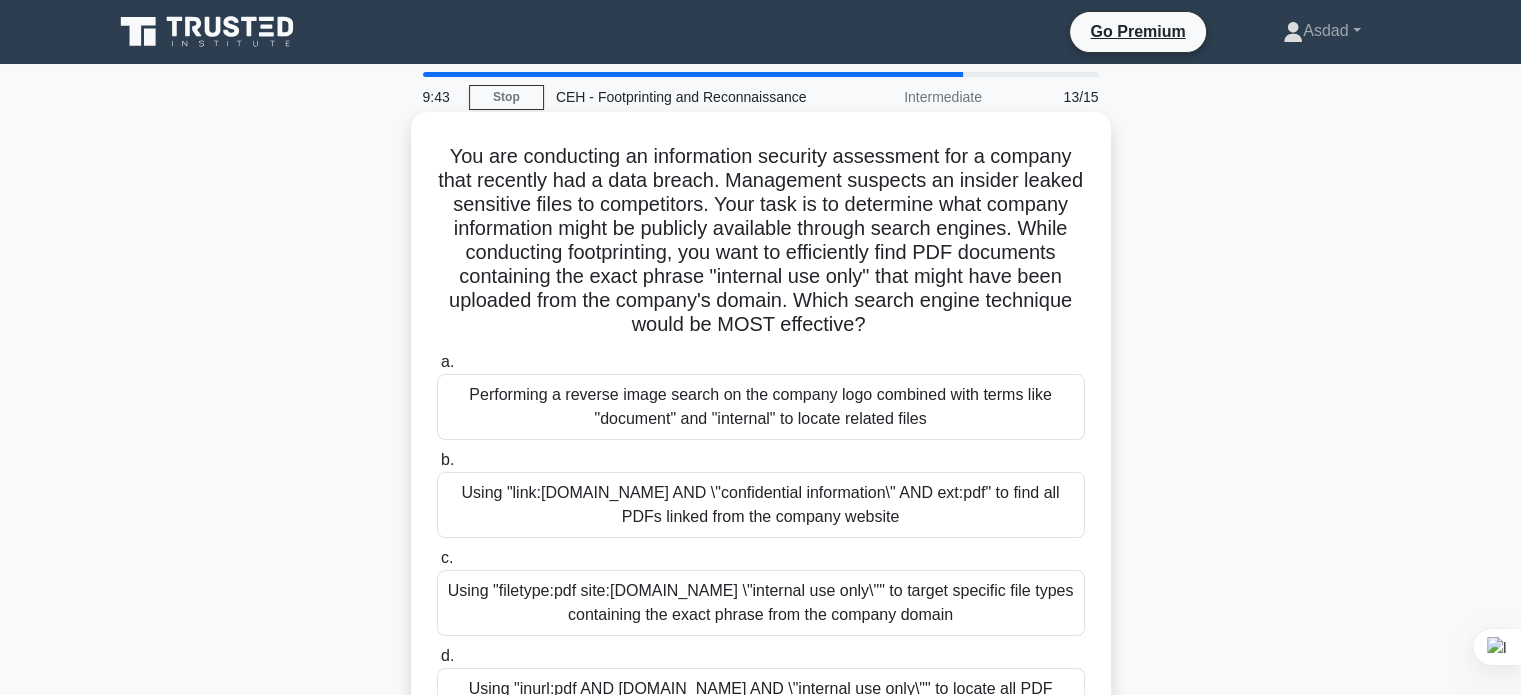 click on "You are conducting an information security assessment for a company that recently had a data breach. Management suspects an insider leaked sensitive files to competitors. Your task is to determine what company information might be publicly available through search engines. While conducting footprinting, you want to efficiently find PDF documents containing the exact phrase "internal use only" that might have been uploaded from the company's domain. Which search engine technique would be MOST effective?
.spinner_0XTQ{transform-origin:center;animation:spinner_y6GP .75s linear infinite}@keyframes spinner_y6GP{100%{transform:rotate(360deg)}}" at bounding box center (761, 241) 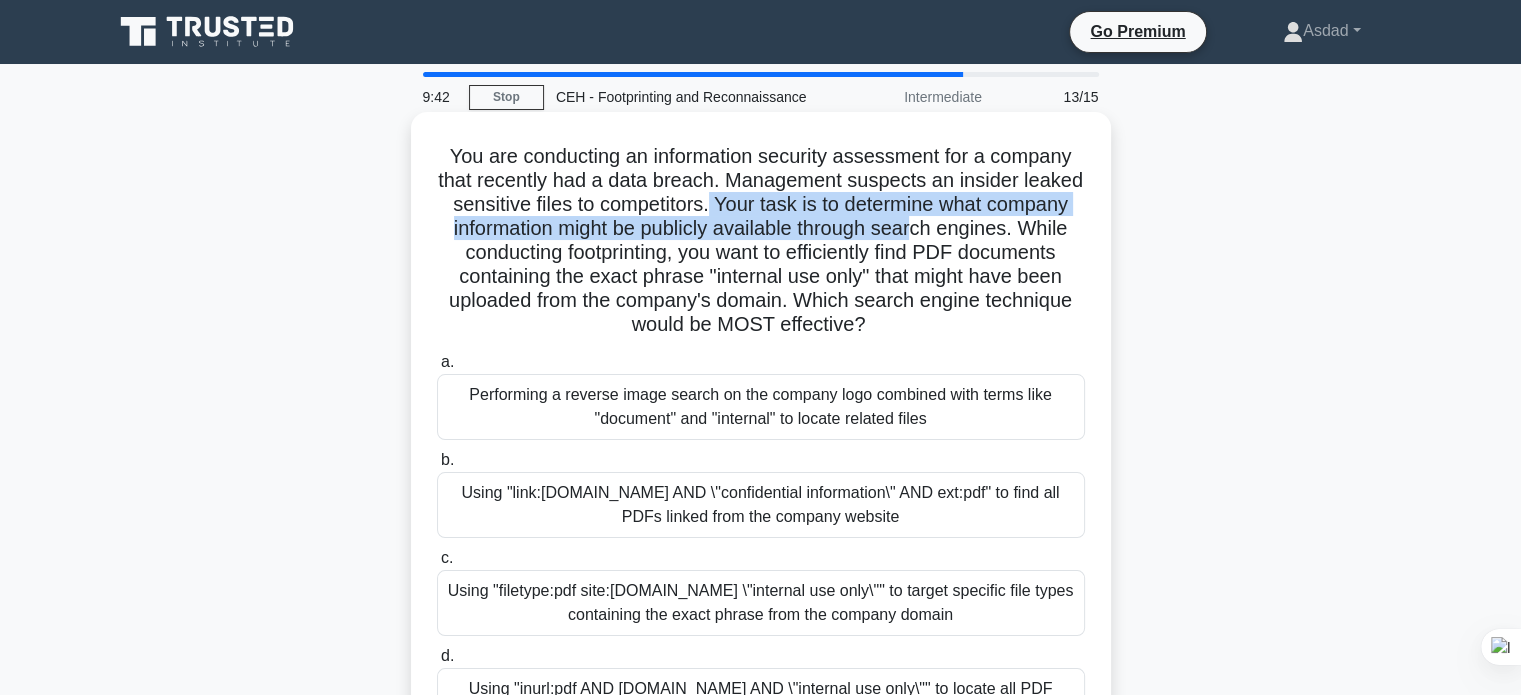 drag, startPoint x: 784, startPoint y: 207, endPoint x: 1030, endPoint y: 221, distance: 246.39806 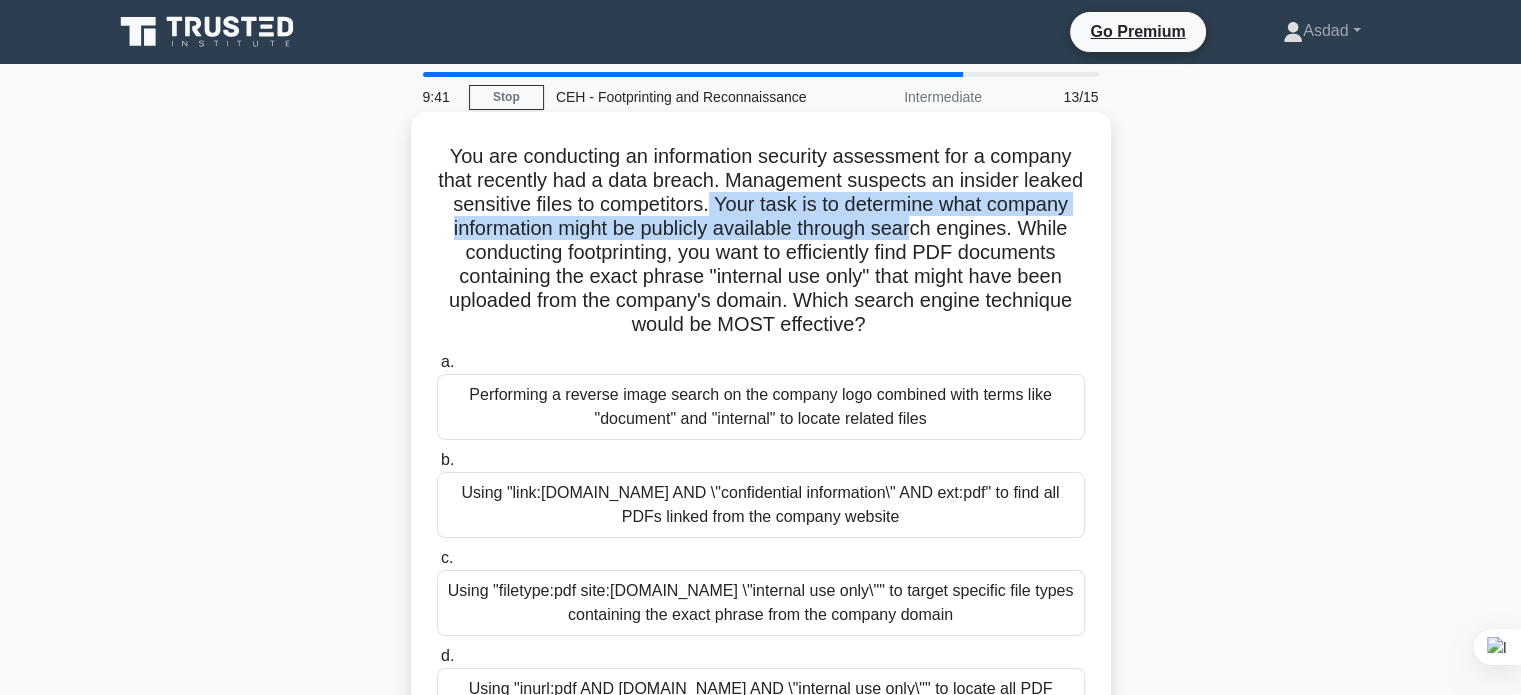 click on "You are conducting an information security assessment for a company that recently had a data breach. Management suspects an insider leaked sensitive files to competitors. Your task is to determine what company information might be publicly available through search engines. While conducting footprinting, you want to efficiently find PDF documents containing the exact phrase "internal use only" that might have been uploaded from the company's domain. Which search engine technique would be MOST effective?
.spinner_0XTQ{transform-origin:center;animation:spinner_y6GP .75s linear infinite}@keyframes spinner_y6GP{100%{transform:rotate(360deg)}}" at bounding box center (761, 241) 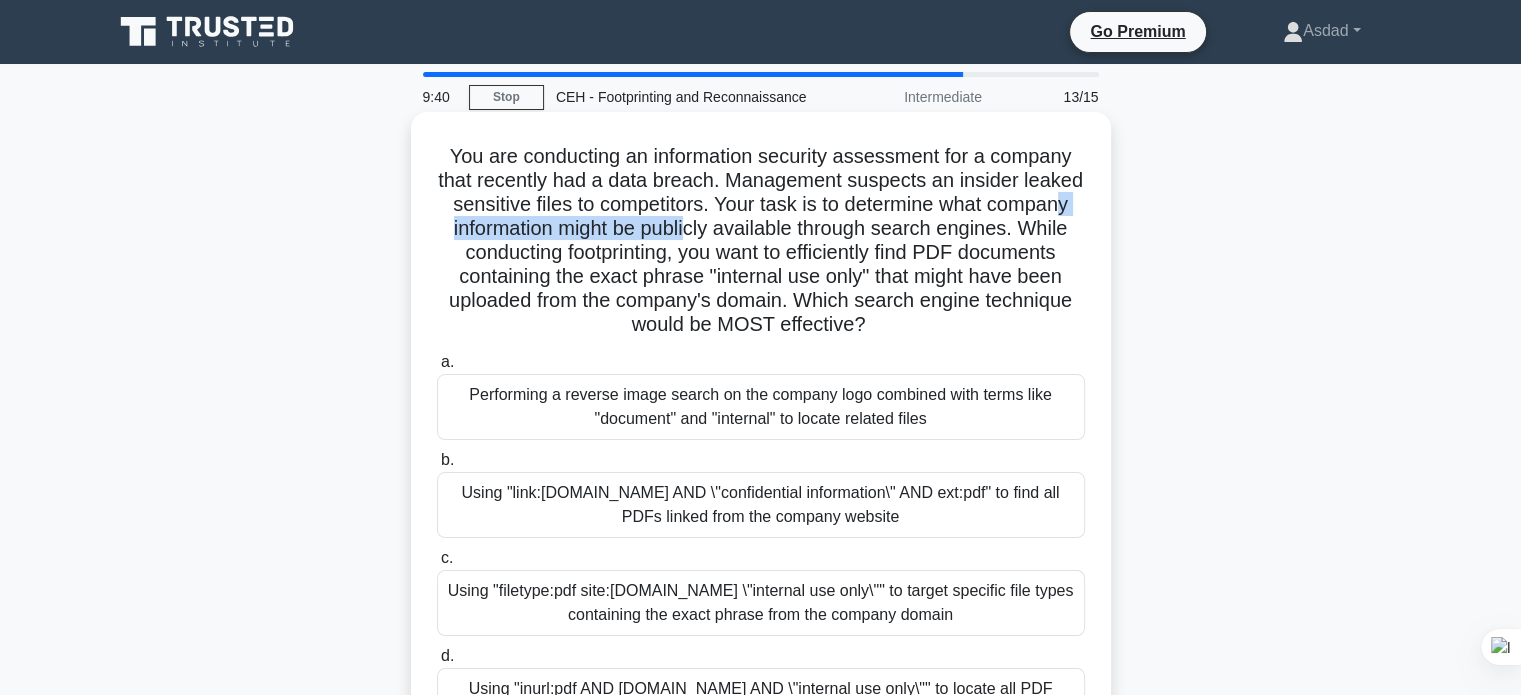 drag, startPoint x: 544, startPoint y: 224, endPoint x: 804, endPoint y: 224, distance: 260 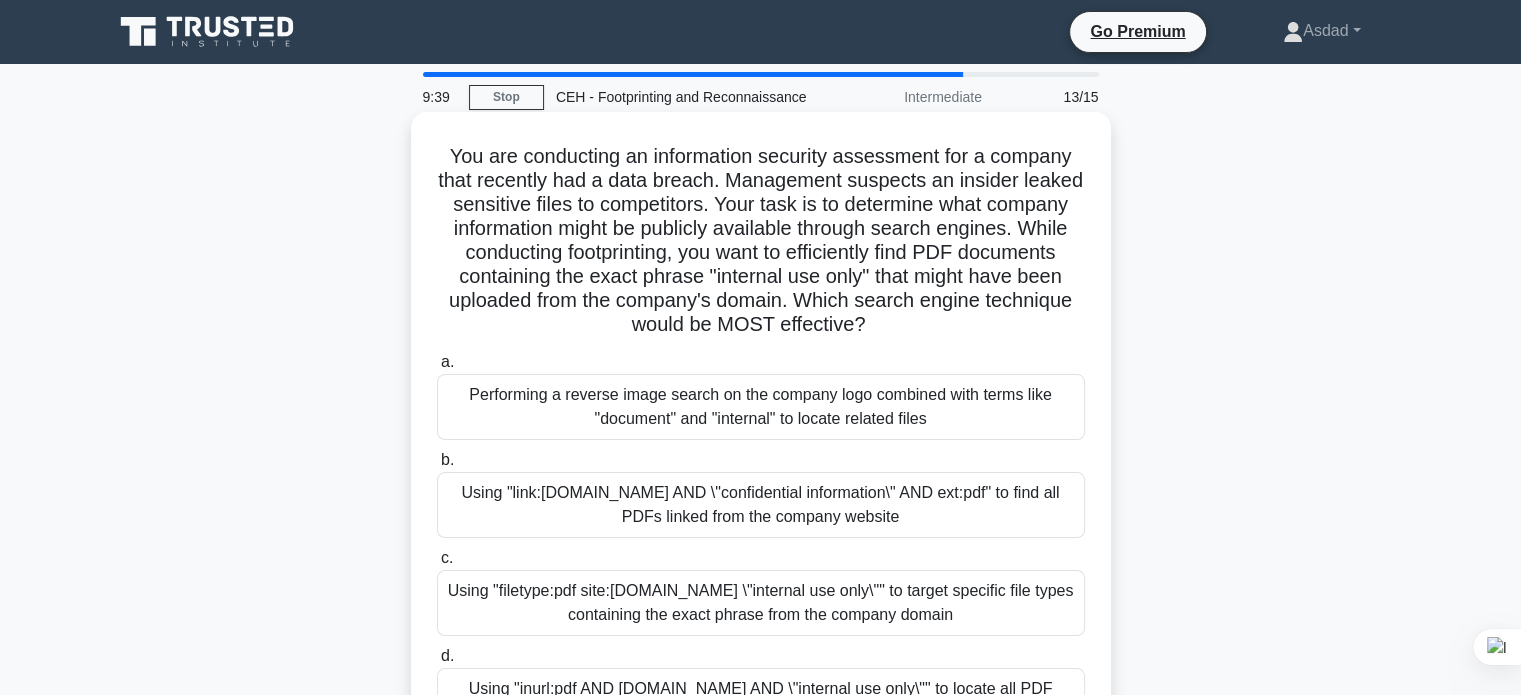 click on "You are conducting an information security assessment for a company that recently had a data breach. Management suspects an insider leaked sensitive files to competitors. Your task is to determine what company information might be publicly available through search engines. While conducting footprinting, you want to efficiently find PDF documents containing the exact phrase "internal use only" that might have been uploaded from the company's domain. Which search engine technique would be MOST effective?
.spinner_0XTQ{transform-origin:center;animation:spinner_y6GP .75s linear infinite}@keyframes spinner_y6GP{100%{transform:rotate(360deg)}}" at bounding box center (761, 241) 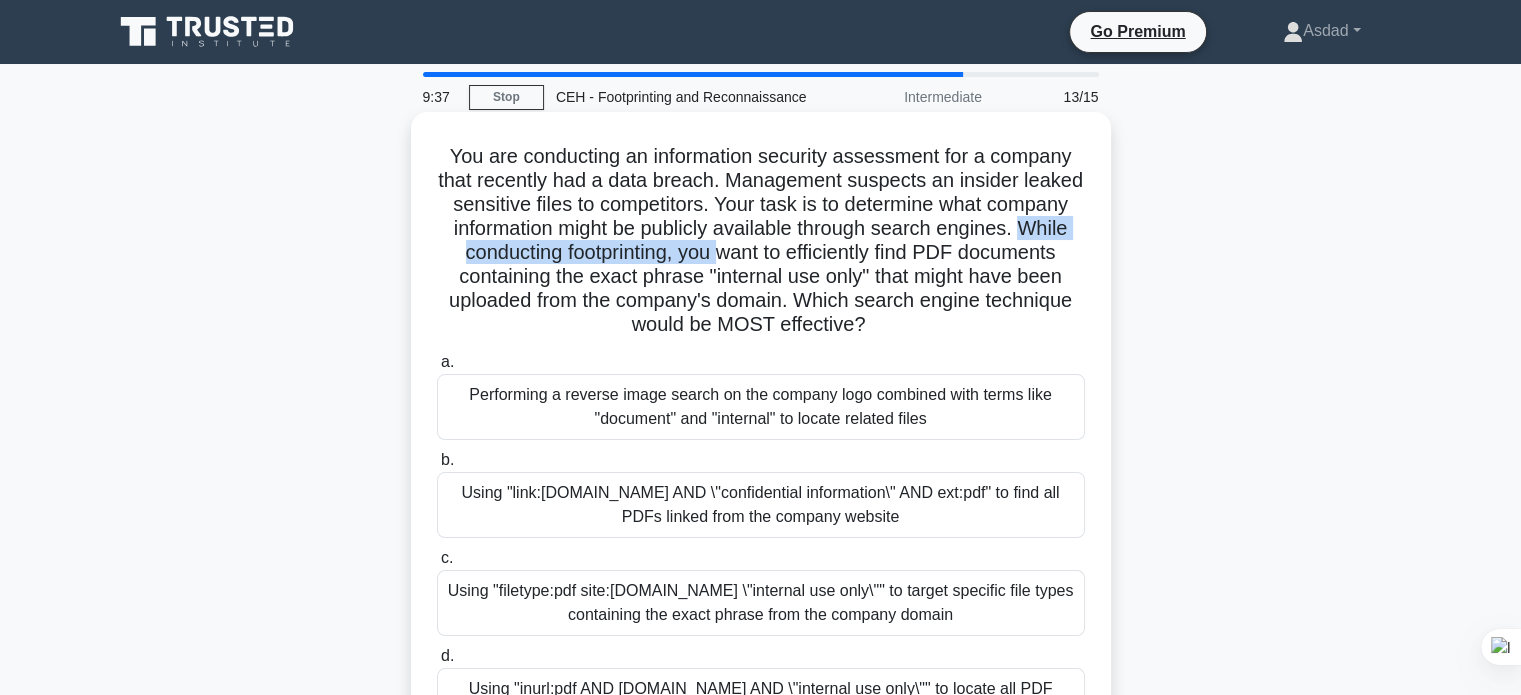 drag, startPoint x: 536, startPoint y: 251, endPoint x: 880, endPoint y: 259, distance: 344.09302 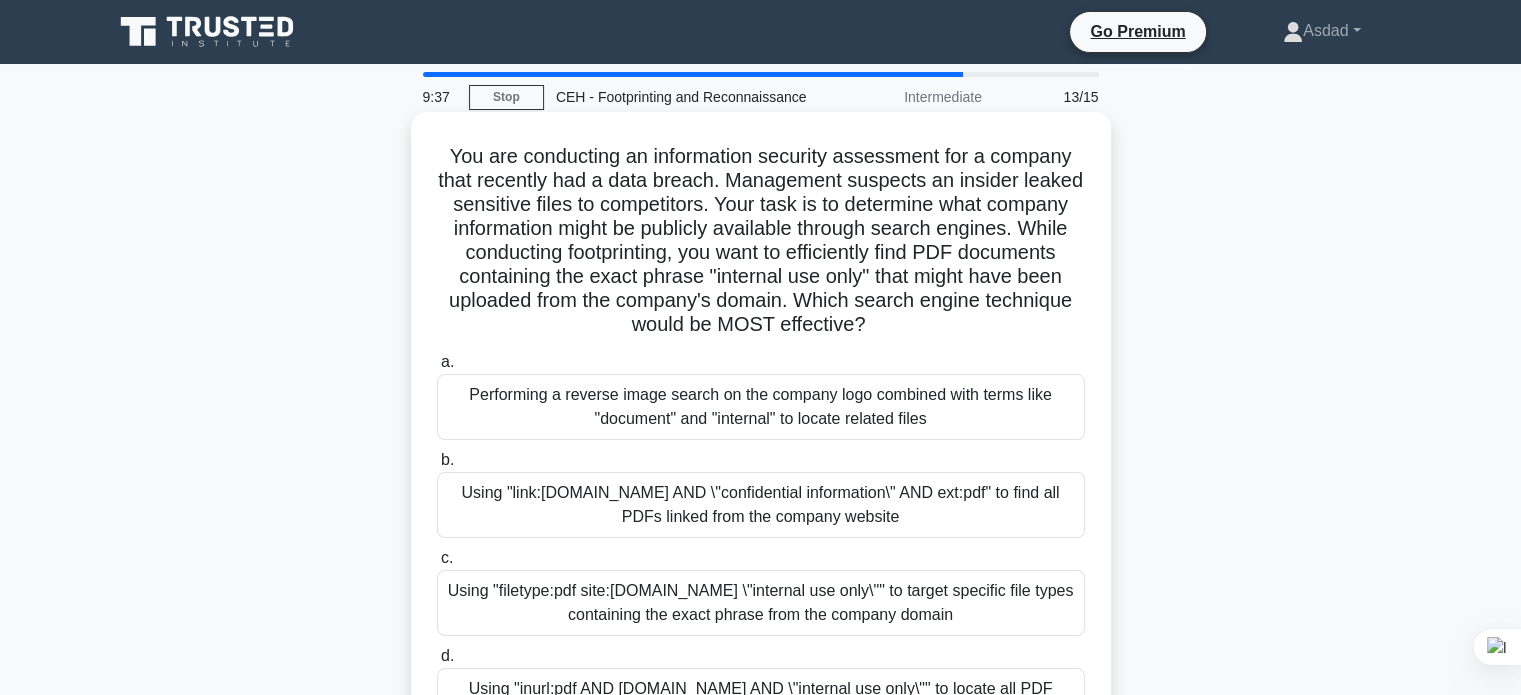 click on "You are conducting an information security assessment for a company that recently had a data breach. Management suspects an insider leaked sensitive files to competitors. Your task is to determine what company information might be publicly available through search engines. While conducting footprinting, you want to efficiently find PDF documents containing the exact phrase "internal use only" that might have been uploaded from the company's domain. Which search engine technique would be MOST effective?
.spinner_0XTQ{transform-origin:center;animation:spinner_y6GP .75s linear infinite}@keyframes spinner_y6GP{100%{transform:rotate(360deg)}}" at bounding box center (761, 241) 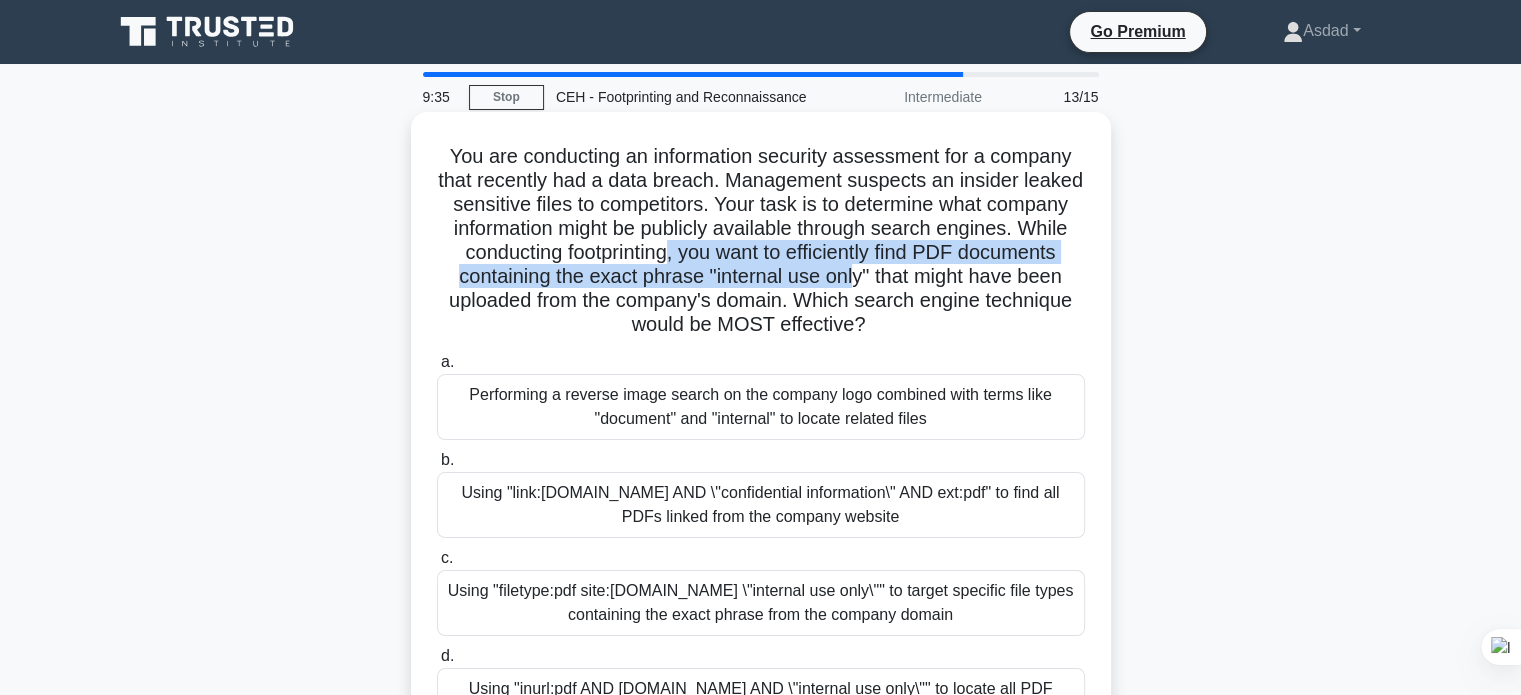 drag, startPoint x: 813, startPoint y: 264, endPoint x: 971, endPoint y: 283, distance: 159.1383 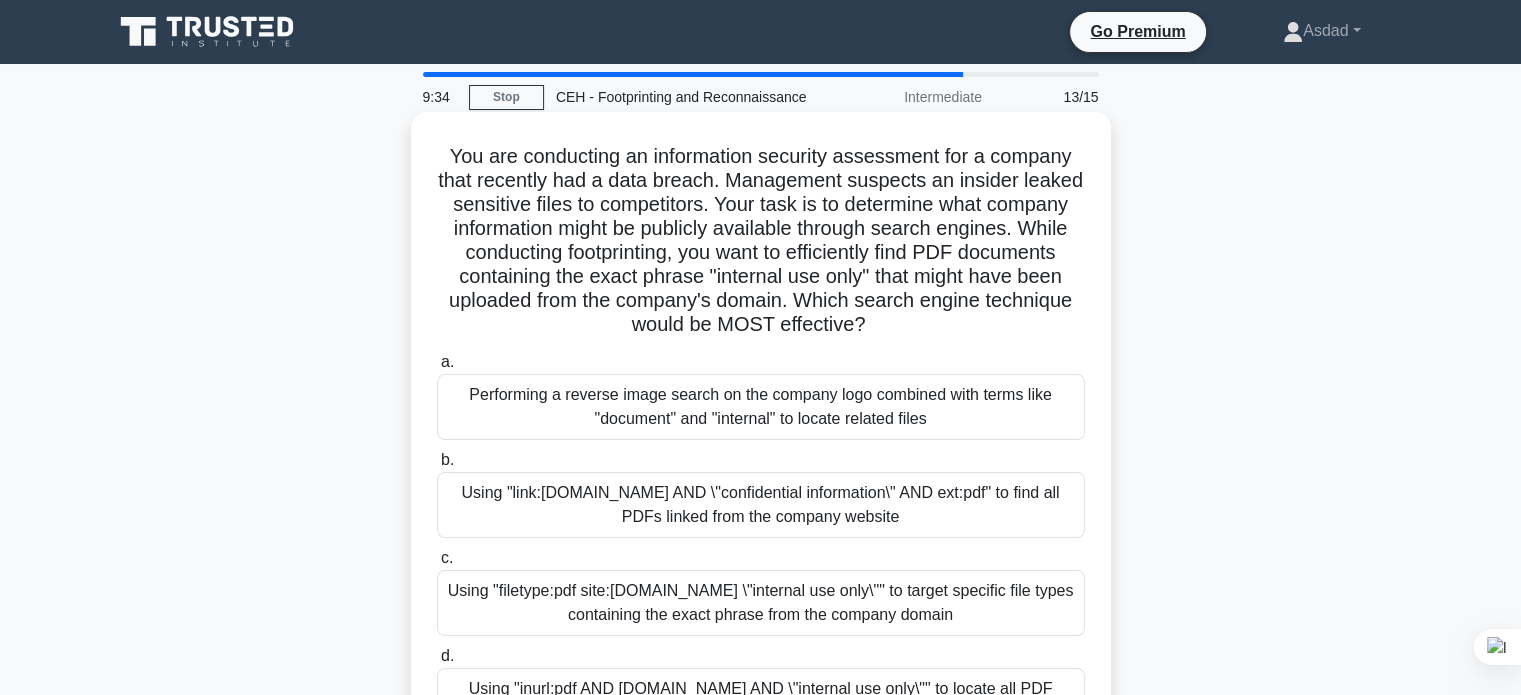 click on "You are conducting an information security assessment for a company that recently had a data breach. Management suspects an insider leaked sensitive files to competitors. Your task is to determine what company information might be publicly available through search engines. While conducting footprinting, you want to efficiently find PDF documents containing the exact phrase "internal use only" that might have been uploaded from the company's domain. Which search engine technique would be MOST effective?
.spinner_0XTQ{transform-origin:center;animation:spinner_y6GP .75s linear infinite}@keyframes spinner_y6GP{100%{transform:rotate(360deg)}}" at bounding box center (761, 241) 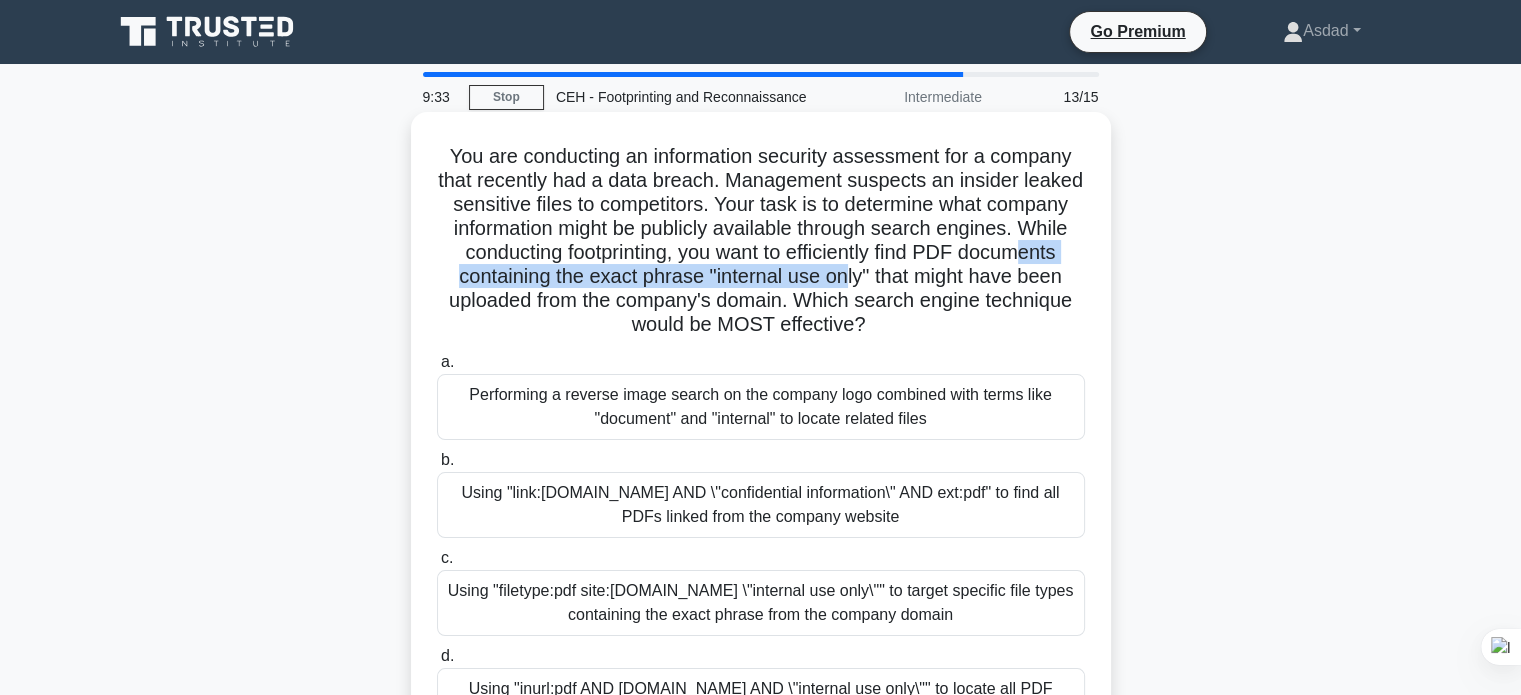 drag, startPoint x: 562, startPoint y: 280, endPoint x: 999, endPoint y: 275, distance: 437.0286 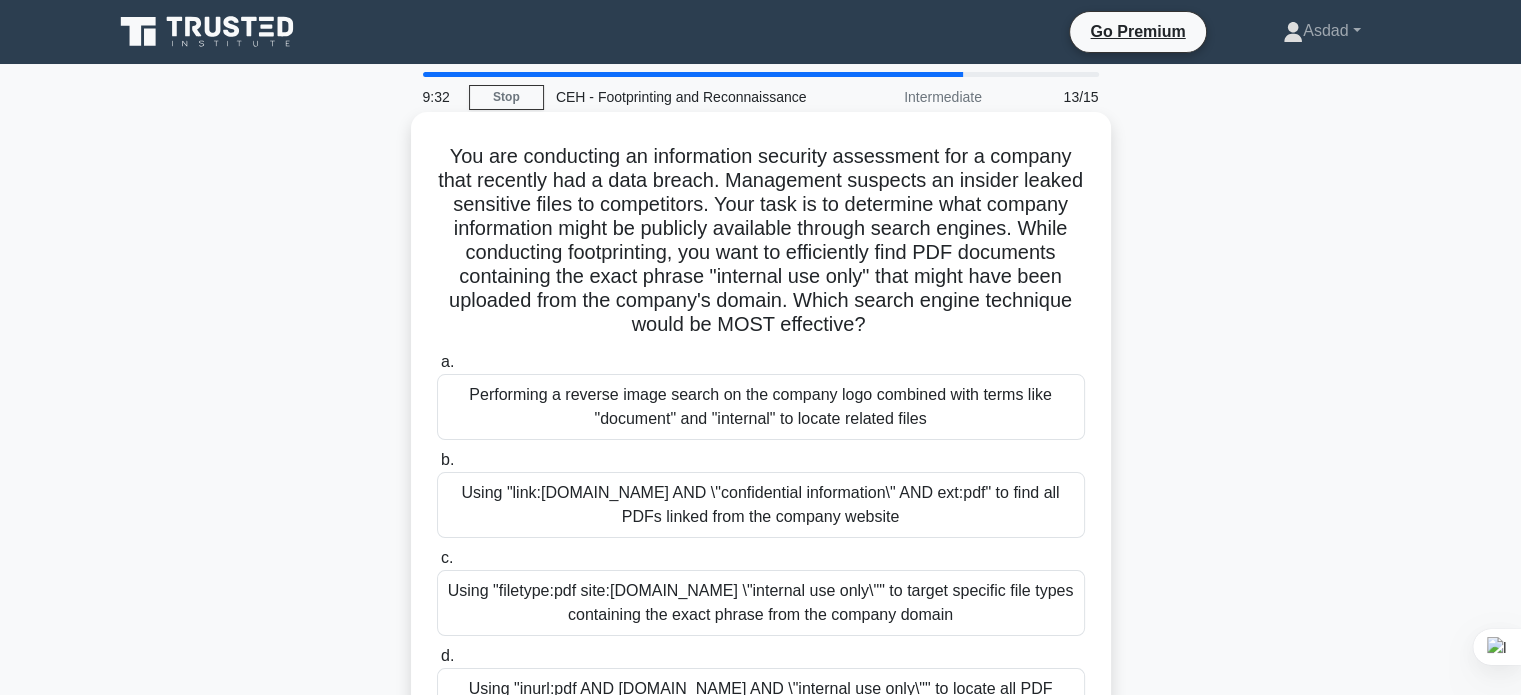 click on "You are conducting an information security assessment for a company that recently had a data breach. Management suspects an insider leaked sensitive files to competitors. Your task is to determine what company information might be publicly available through search engines. While conducting footprinting, you want to efficiently find PDF documents containing the exact phrase "internal use only" that might have been uploaded from the company's domain. Which search engine technique would be MOST effective?
.spinner_0XTQ{transform-origin:center;animation:spinner_y6GP .75s linear infinite}@keyframes spinner_y6GP{100%{transform:rotate(360deg)}}" at bounding box center (761, 241) 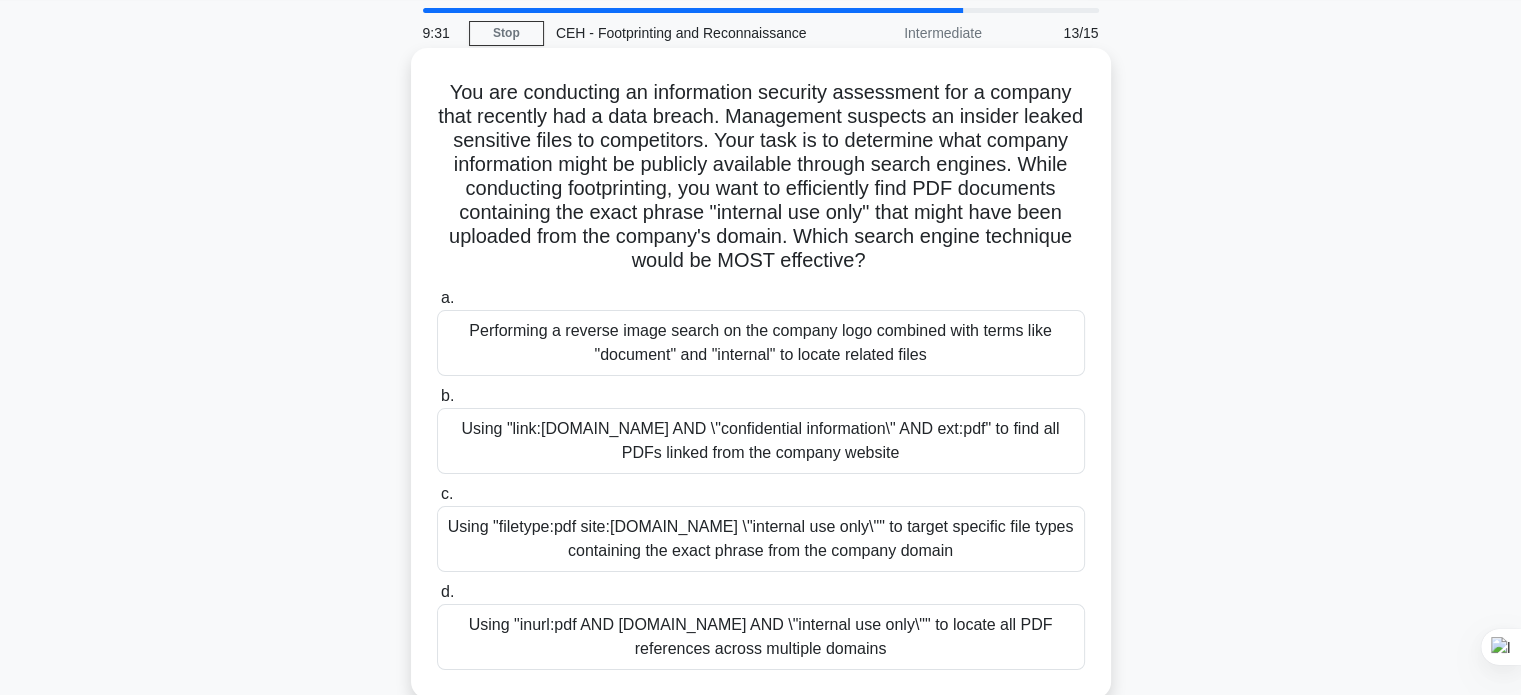scroll, scrollTop: 100, scrollLeft: 0, axis: vertical 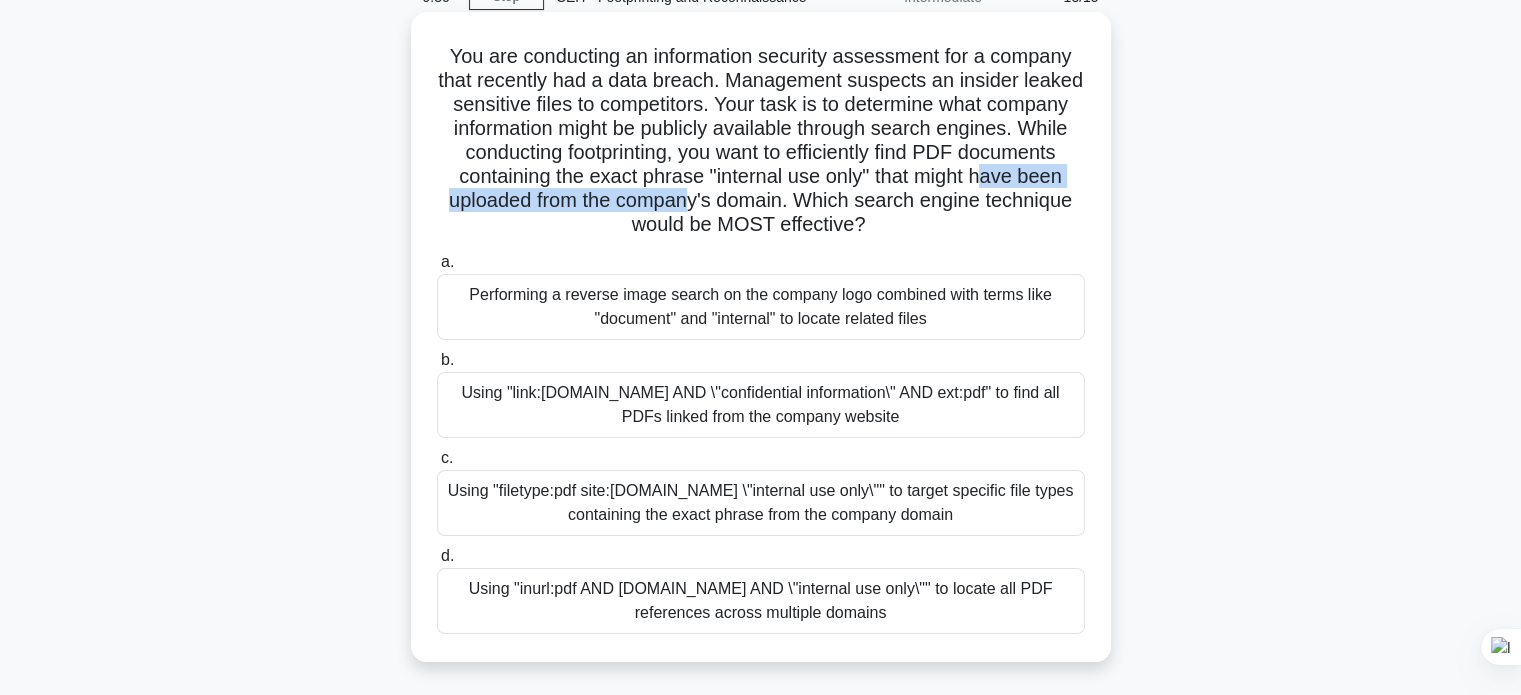 drag, startPoint x: 509, startPoint y: 207, endPoint x: 876, endPoint y: 211, distance: 367.0218 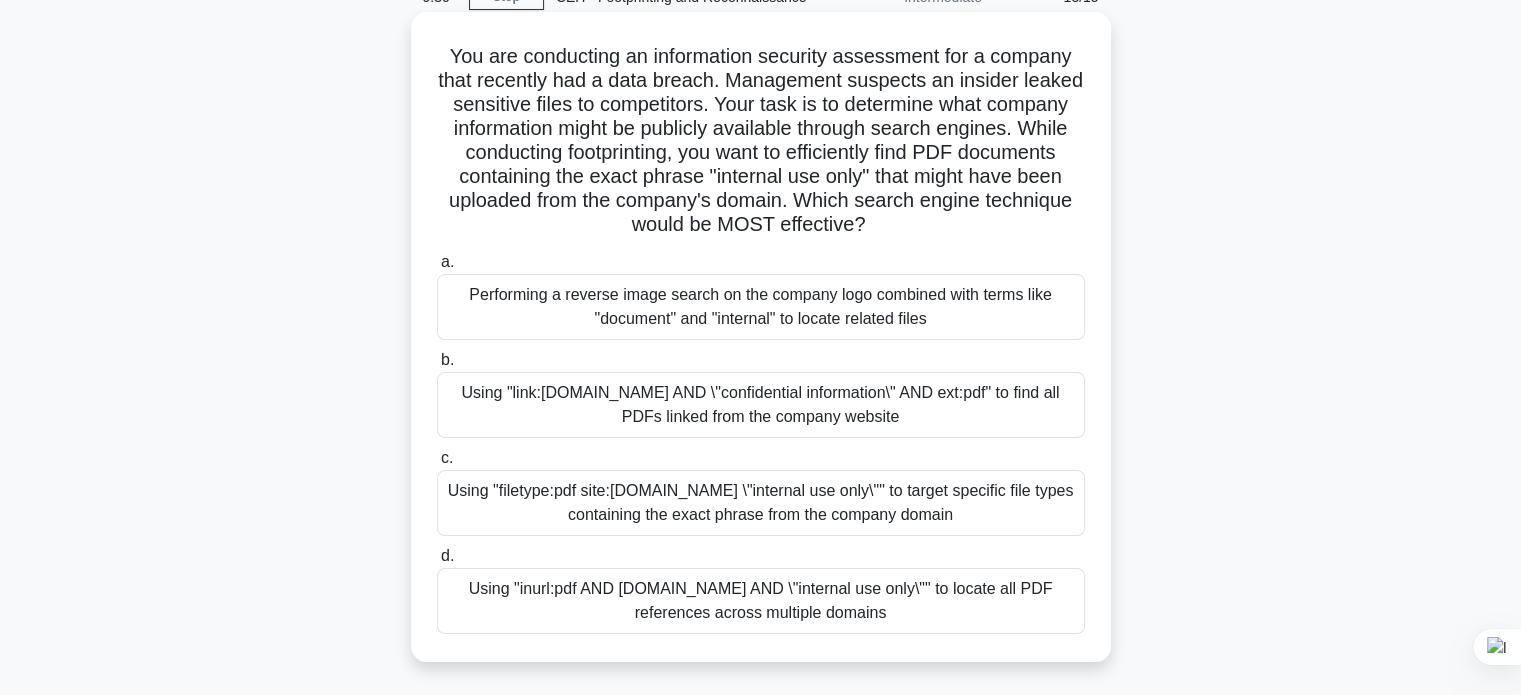 click on "You are conducting an information security assessment for a company that recently had a data breach. Management suspects an insider leaked sensitive files to competitors. Your task is to determine what company information might be publicly available through search engines. While conducting footprinting, you want to efficiently find PDF documents containing the exact phrase "internal use only" that might have been uploaded from the company's domain. Which search engine technique would be MOST effective?
.spinner_0XTQ{transform-origin:center;animation:spinner_y6GP .75s linear infinite}@keyframes spinner_y6GP{100%{transform:rotate(360deg)}}" at bounding box center (761, 141) 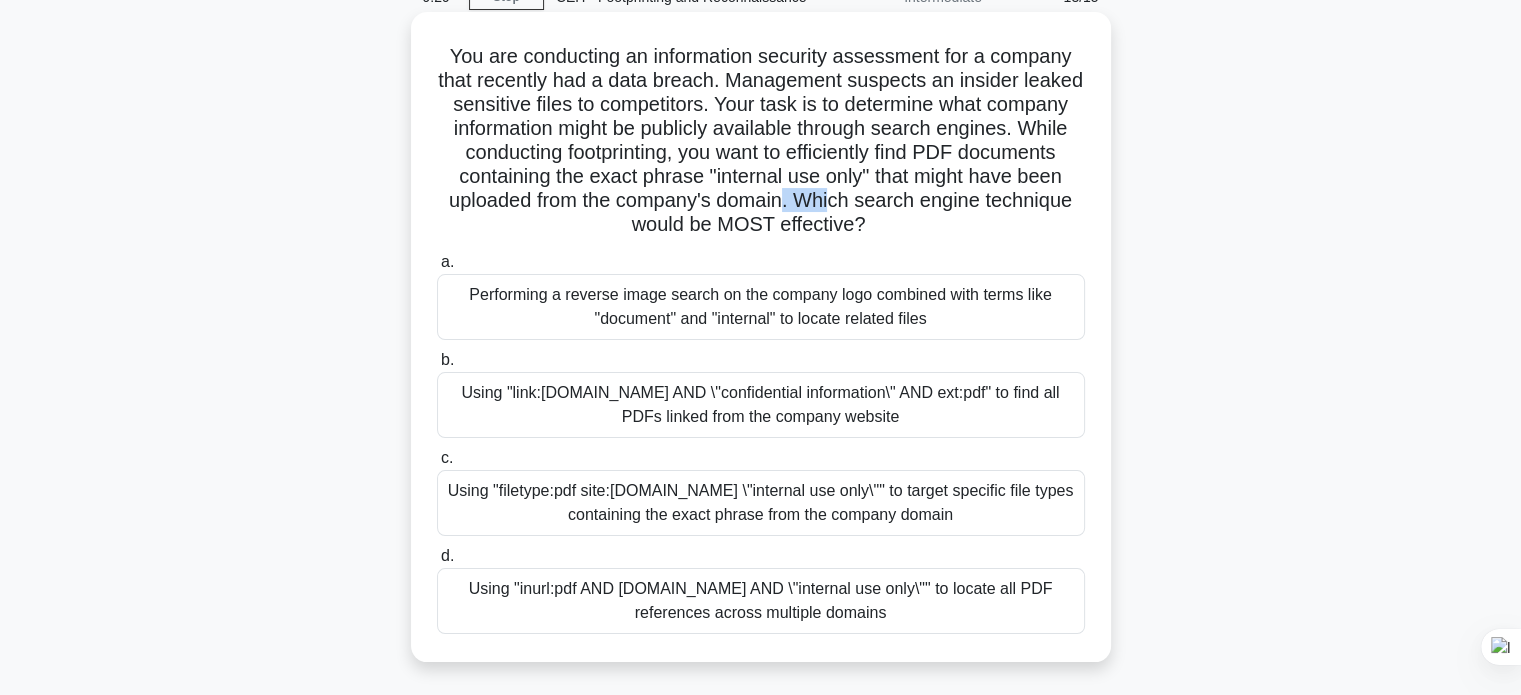 drag, startPoint x: 972, startPoint y: 203, endPoint x: 992, endPoint y: 203, distance: 20 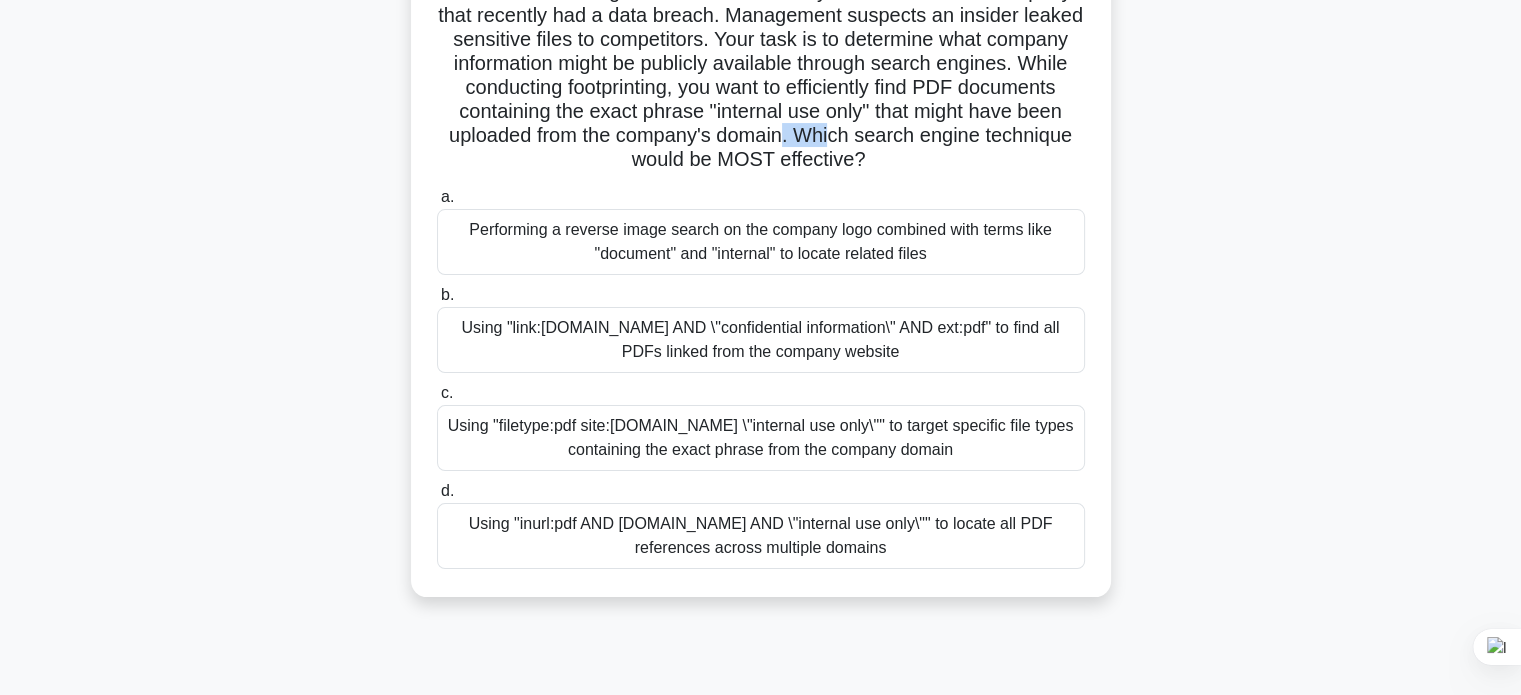 scroll, scrollTop: 200, scrollLeft: 0, axis: vertical 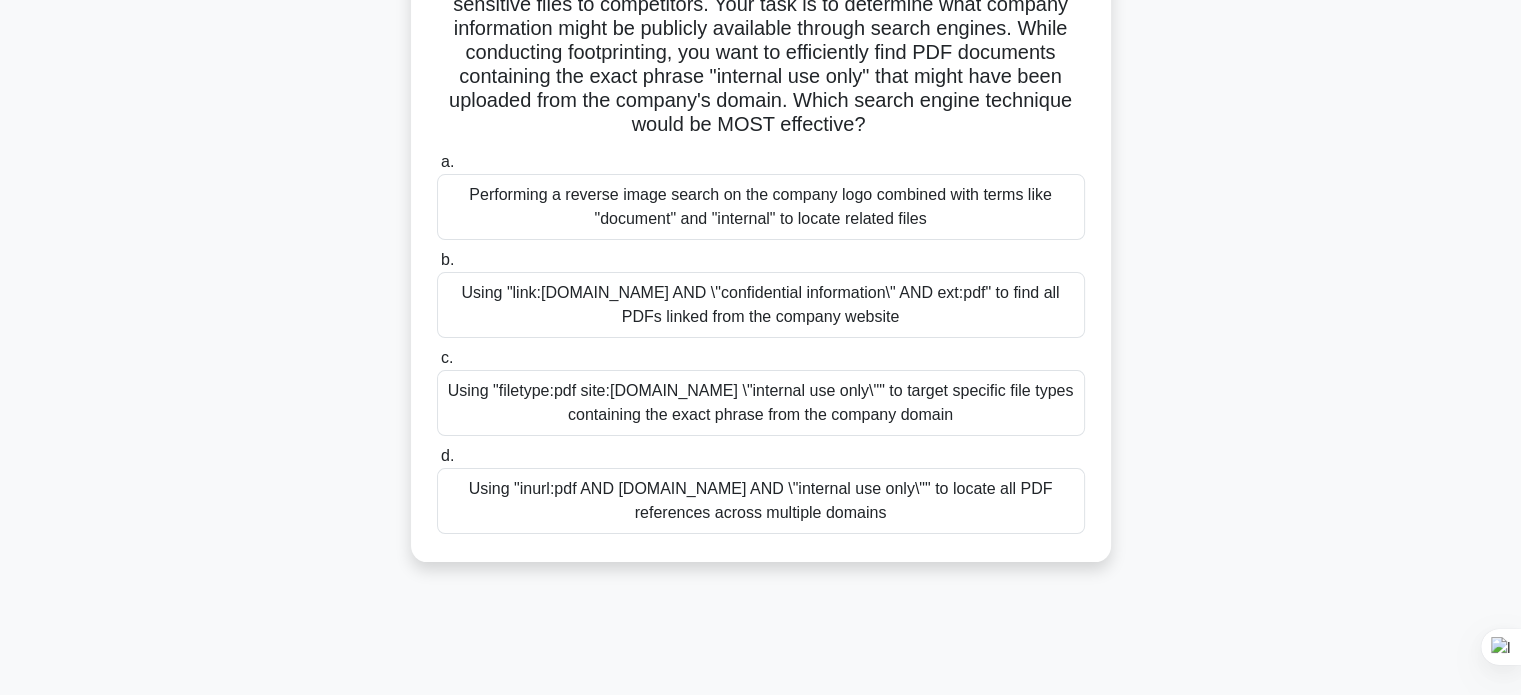 click on "Using "filetype:pdf site:company.com \"internal use only\"" to target specific file types containing the exact phrase from the company domain" at bounding box center (761, 403) 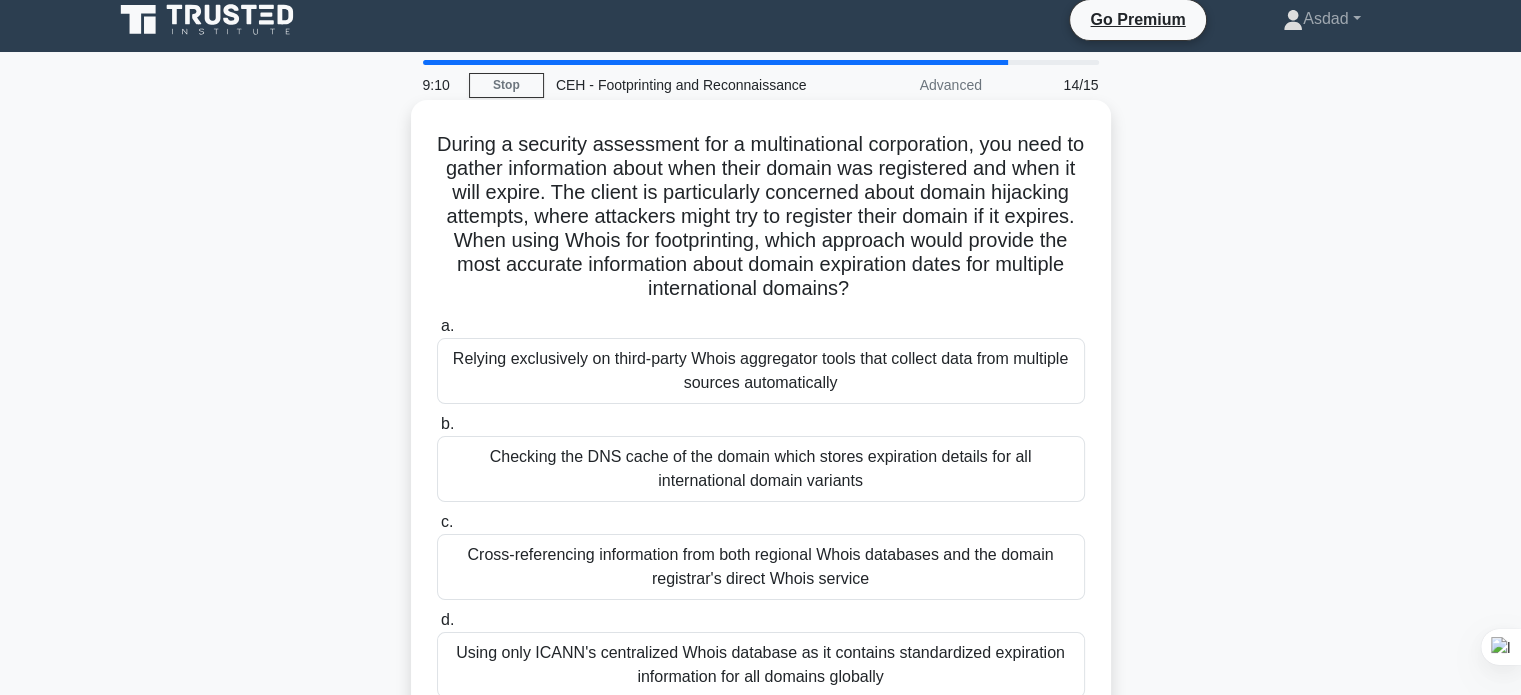 scroll, scrollTop: 0, scrollLeft: 0, axis: both 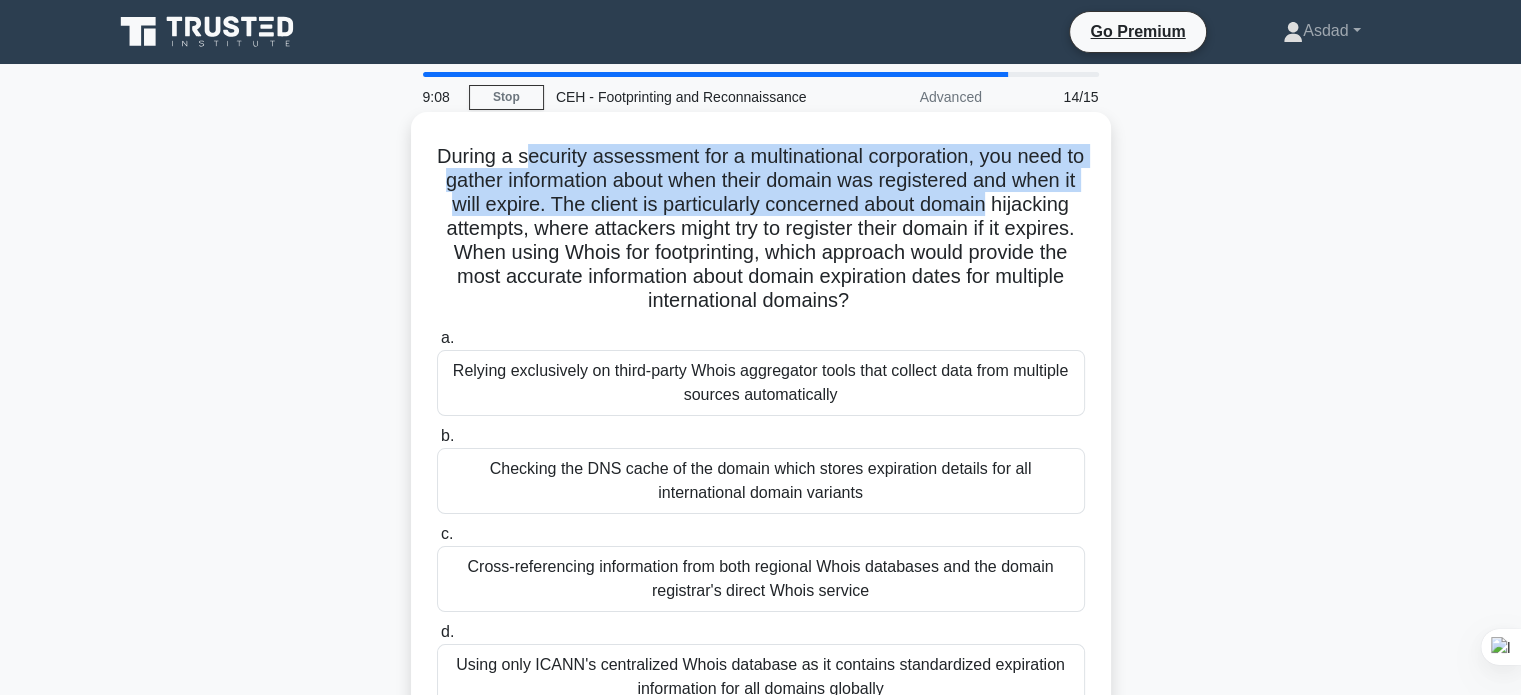 drag, startPoint x: 536, startPoint y: 155, endPoint x: 1088, endPoint y: 203, distance: 554.083 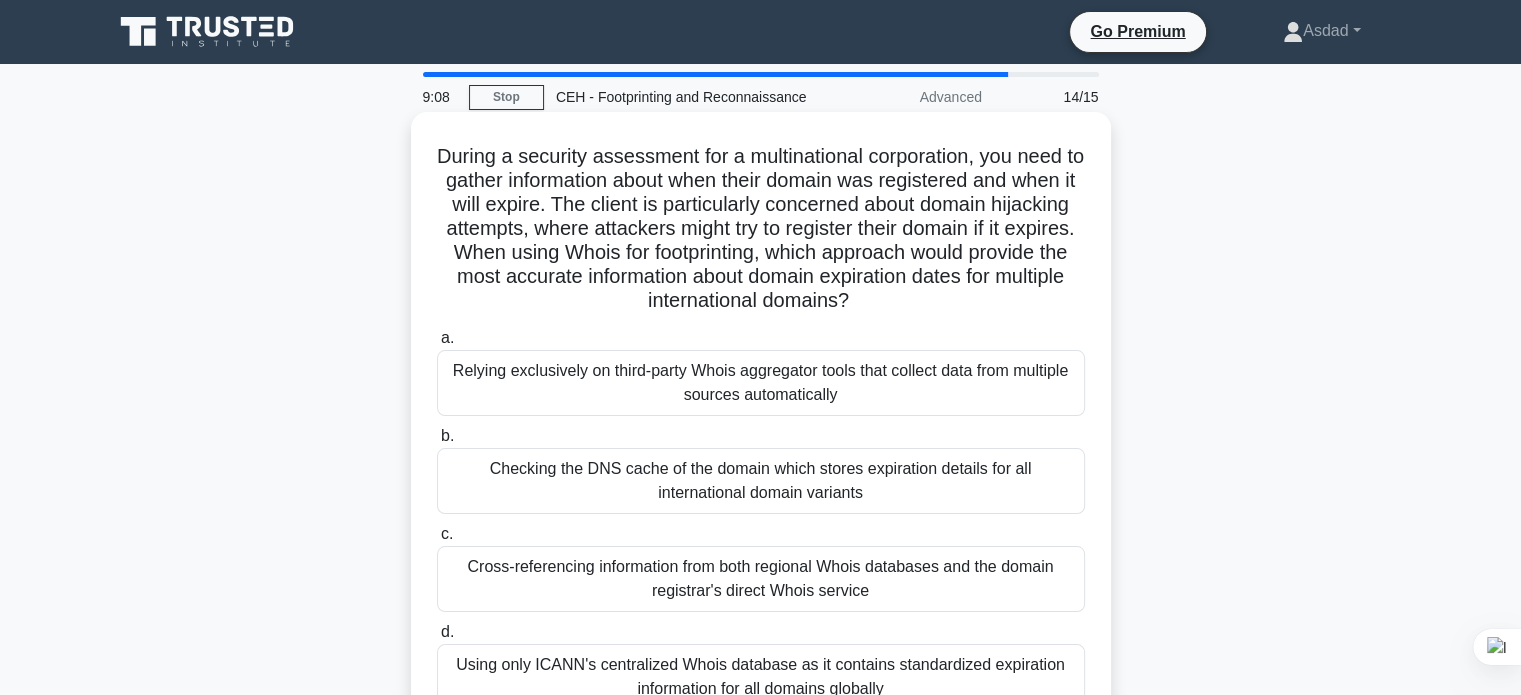 click on "During a security assessment for a multinational corporation, you need to gather information about when their domain was registered and when it will expire. The client is particularly concerned about domain hijacking attempts, where attackers might try to register their domain if it expires. When using Whois for footprinting, which approach would provide the most accurate information about domain expiration dates for multiple international domains?
.spinner_0XTQ{transform-origin:center;animation:spinner_y6GP .75s linear infinite}@keyframes spinner_y6GP{100%{transform:rotate(360deg)}}" at bounding box center (761, 229) 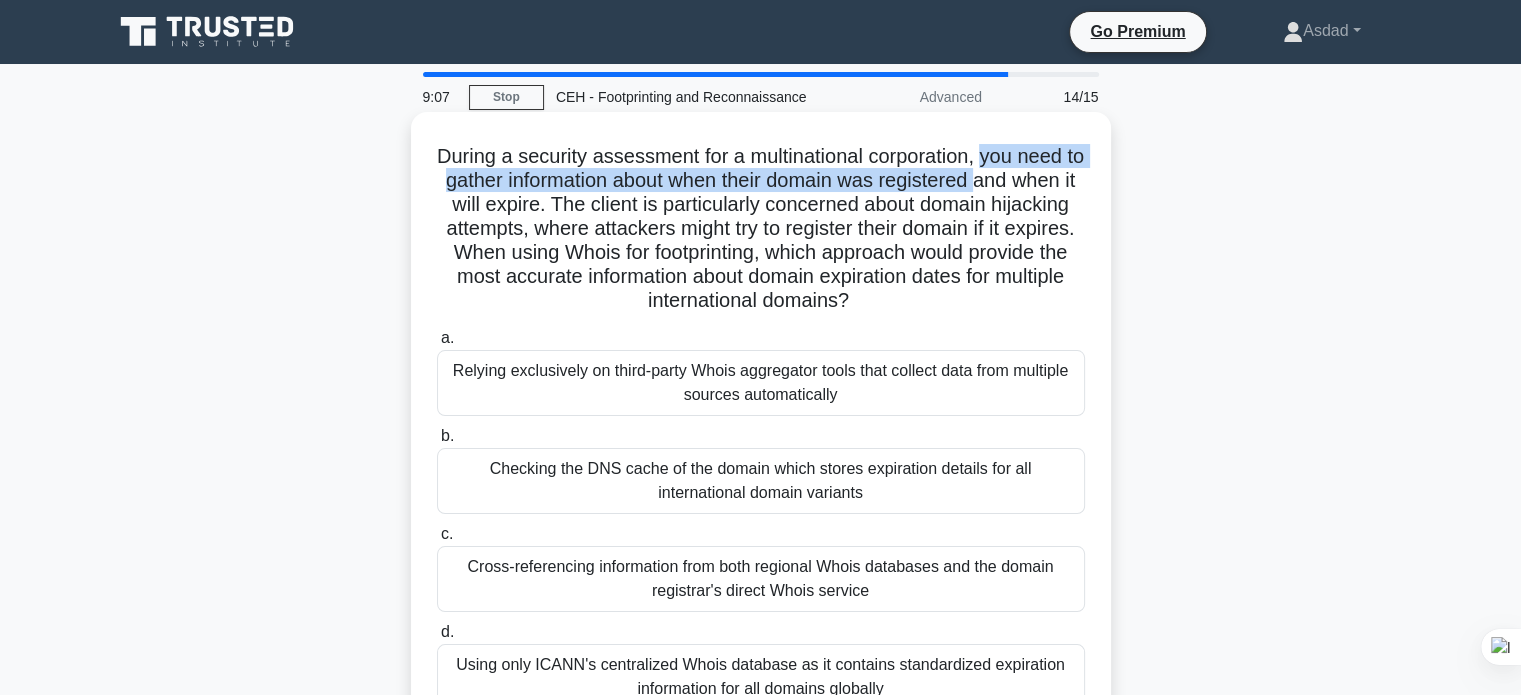 drag, startPoint x: 997, startPoint y: 163, endPoint x: 1032, endPoint y: 191, distance: 44.82187 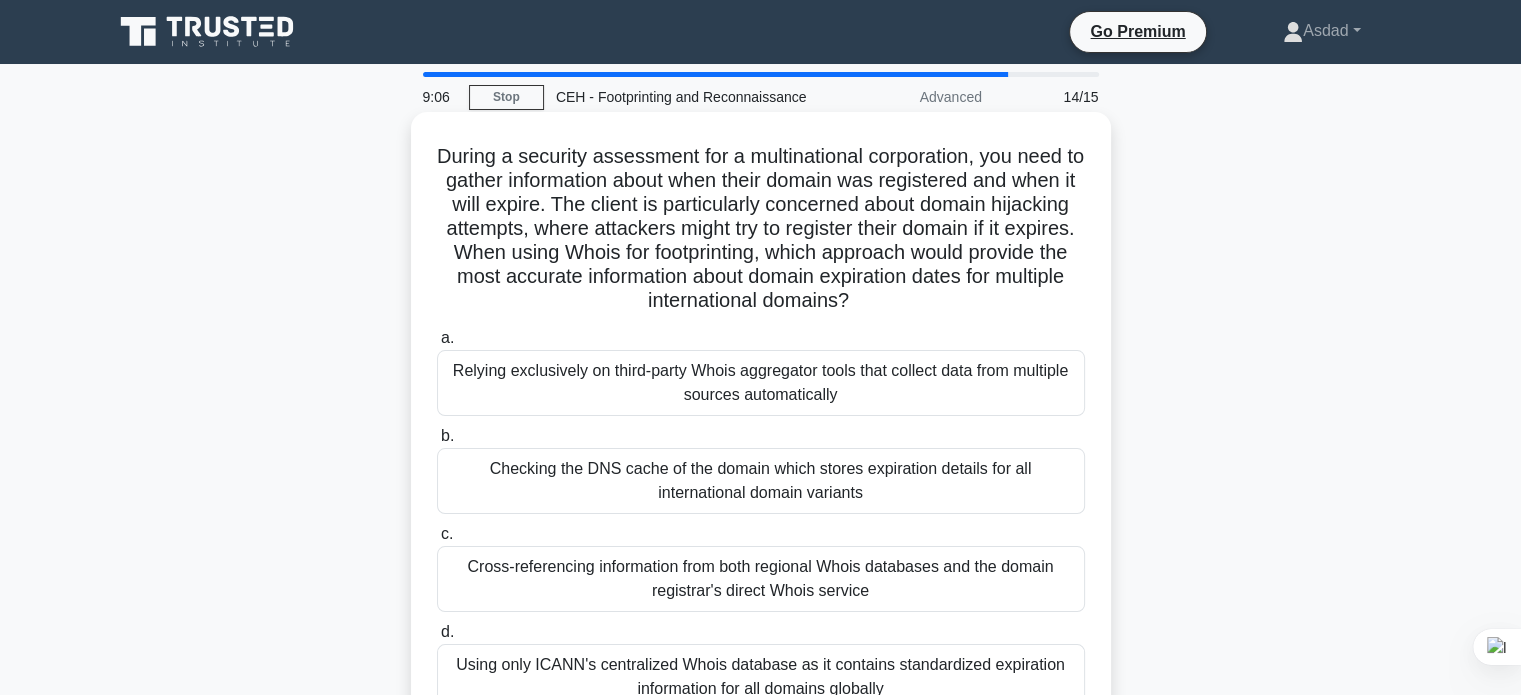 click on "During a security assessment for a multinational corporation, you need to gather information about when their domain was registered and when it will expire. The client is particularly concerned about domain hijacking attempts, where attackers might try to register their domain if it expires. When using Whois for footprinting, which approach would provide the most accurate information about domain expiration dates for multiple international domains?
.spinner_0XTQ{transform-origin:center;animation:spinner_y6GP .75s linear infinite}@keyframes spinner_y6GP{100%{transform:rotate(360deg)}}" at bounding box center (761, 229) 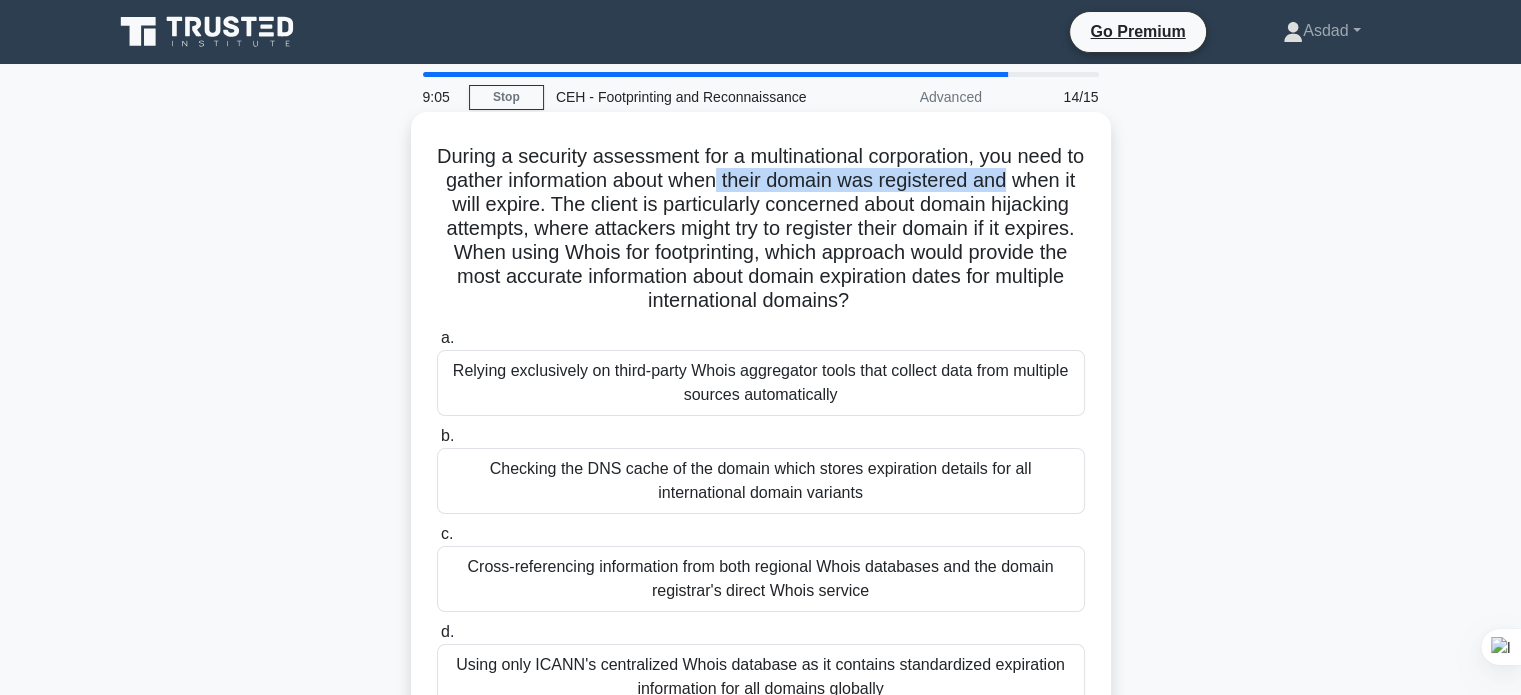 drag, startPoint x: 765, startPoint y: 187, endPoint x: 1087, endPoint y: 191, distance: 322.02484 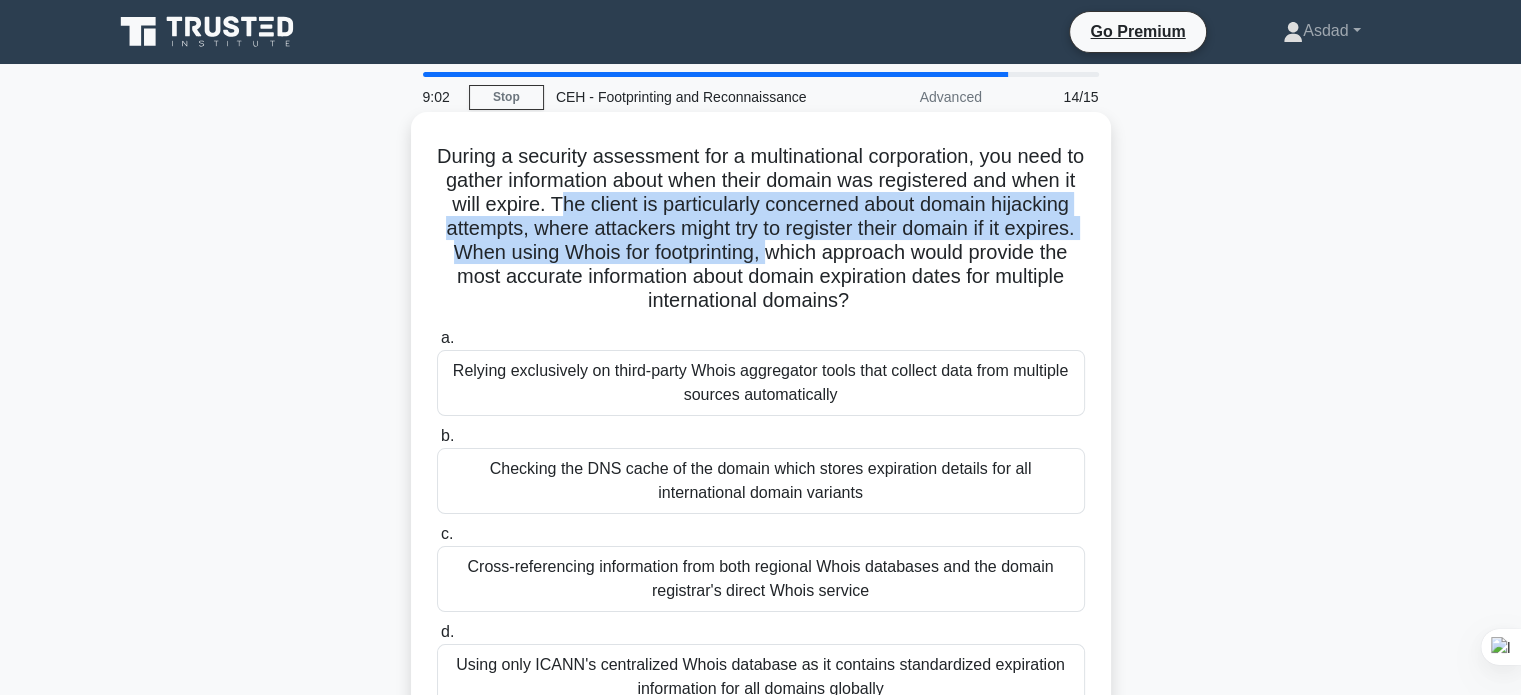 drag, startPoint x: 633, startPoint y: 203, endPoint x: 872, endPoint y: 248, distance: 243.19951 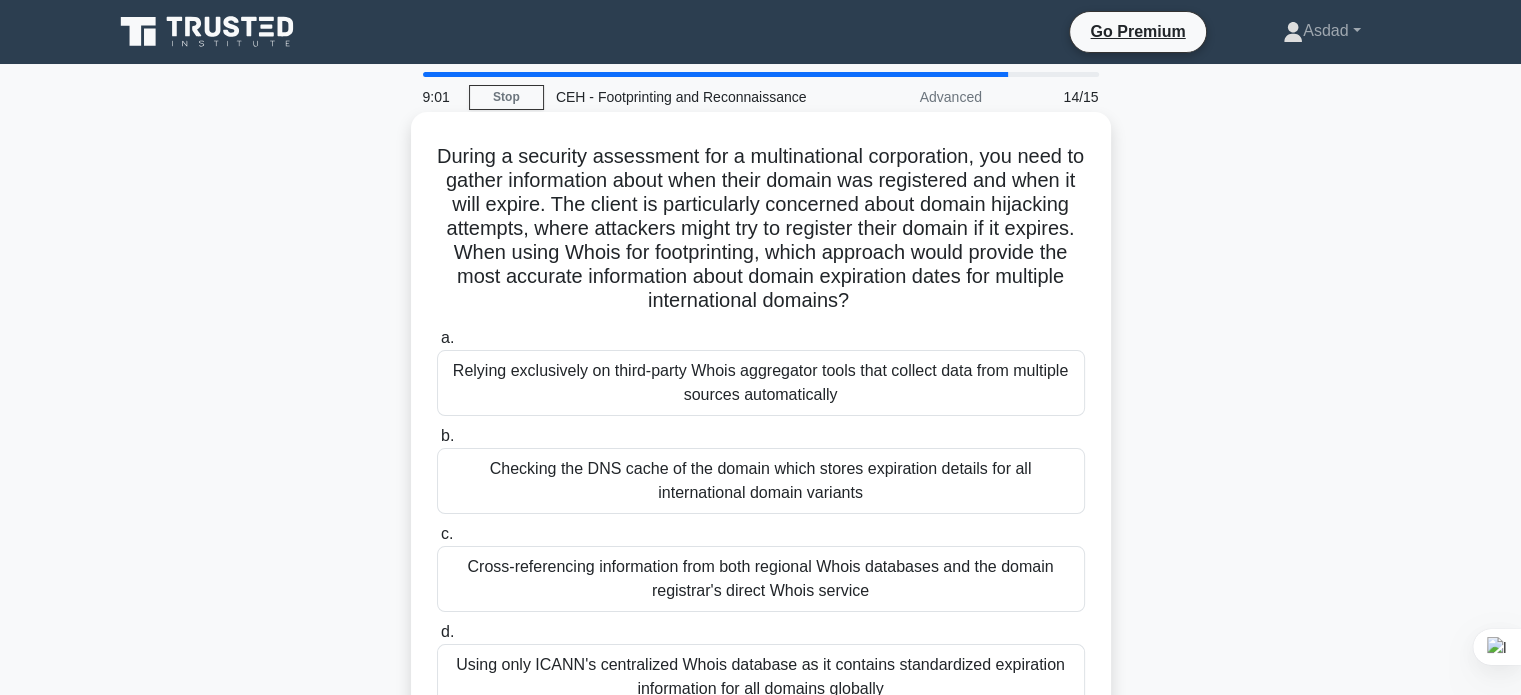 click on "During a security assessment for a multinational corporation, you need to gather information about when their domain was registered and when it will expire. The client is particularly concerned about domain hijacking attempts, where attackers might try to register their domain if it expires. When using Whois for footprinting, which approach would provide the most accurate information about domain expiration dates for multiple international domains?
.spinner_0XTQ{transform-origin:center;animation:spinner_y6GP .75s linear infinite}@keyframes spinner_y6GP{100%{transform:rotate(360deg)}}" at bounding box center (761, 229) 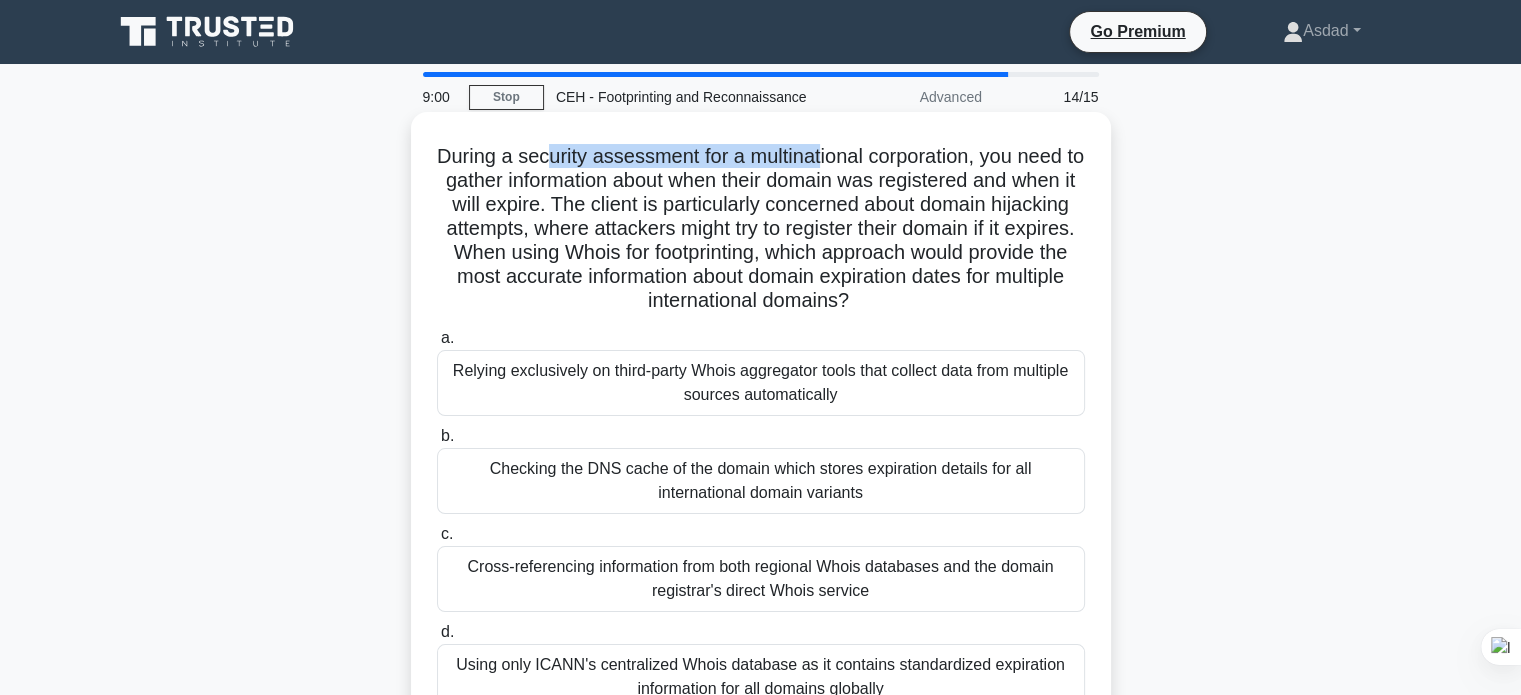 drag, startPoint x: 550, startPoint y: 140, endPoint x: 867, endPoint y: 150, distance: 317.15768 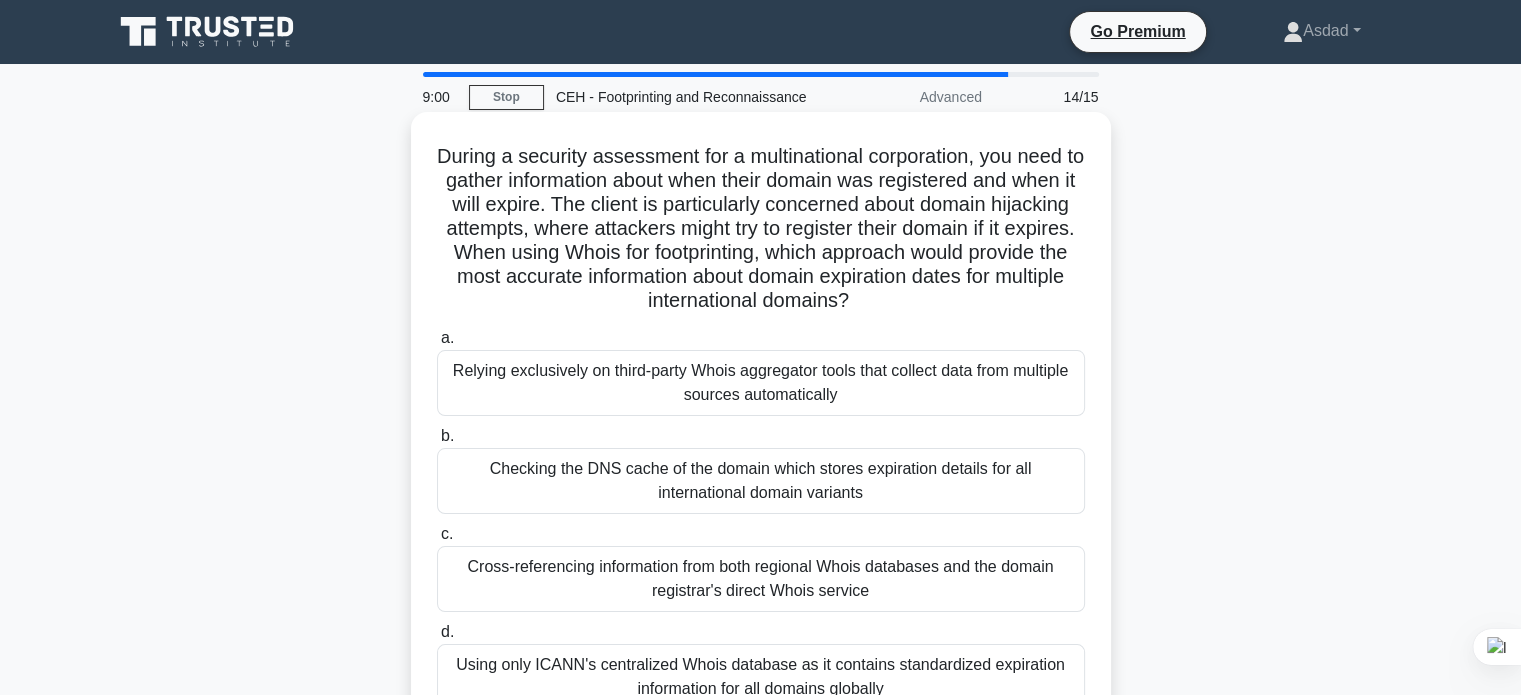 click on "During a security assessment for a multinational corporation, you need to gather information about when their domain was registered and when it will expire. The client is particularly concerned about domain hijacking attempts, where attackers might try to register their domain if it expires. When using Whois for footprinting, which approach would provide the most accurate information about domain expiration dates for multiple international domains?
.spinner_0XTQ{transform-origin:center;animation:spinner_y6GP .75s linear infinite}@keyframes spinner_y6GP{100%{transform:rotate(360deg)}}" at bounding box center (761, 229) 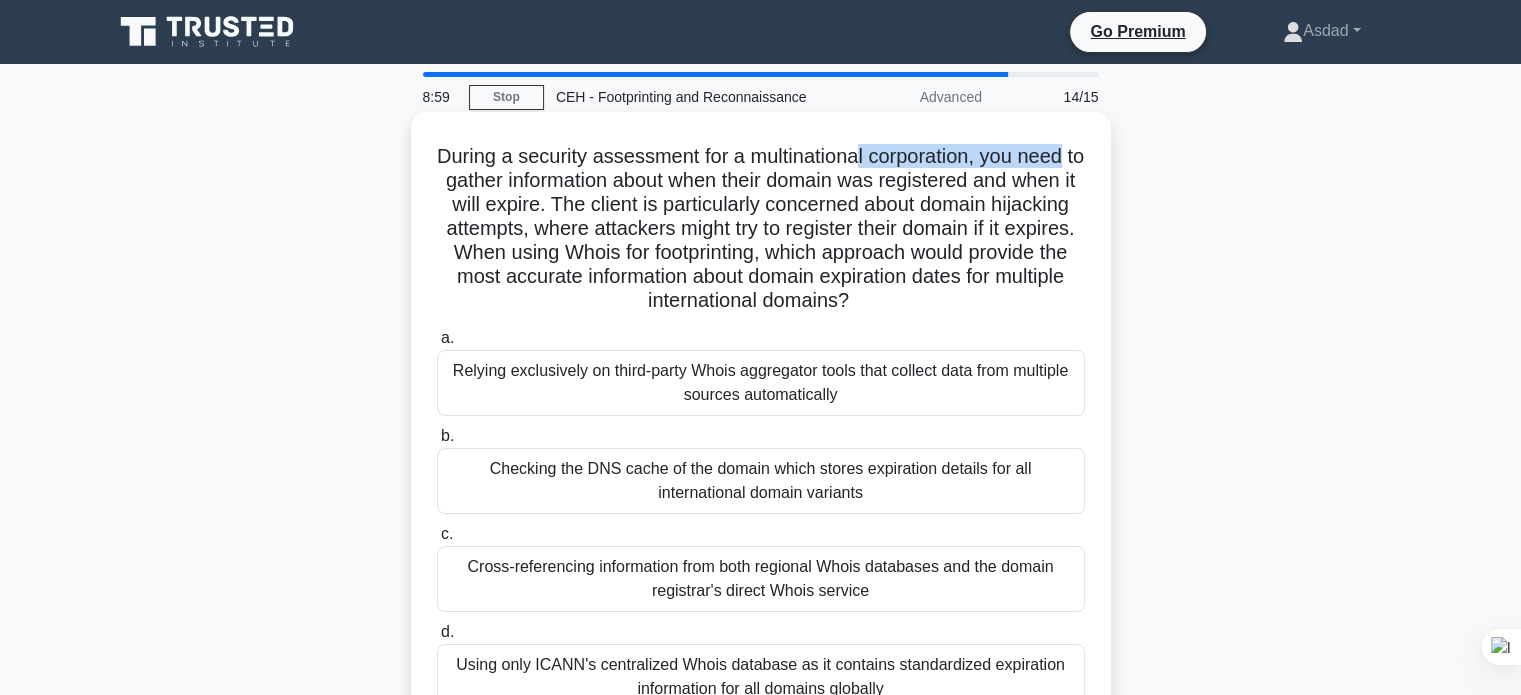 drag, startPoint x: 871, startPoint y: 155, endPoint x: 1104, endPoint y: 165, distance: 233.2145 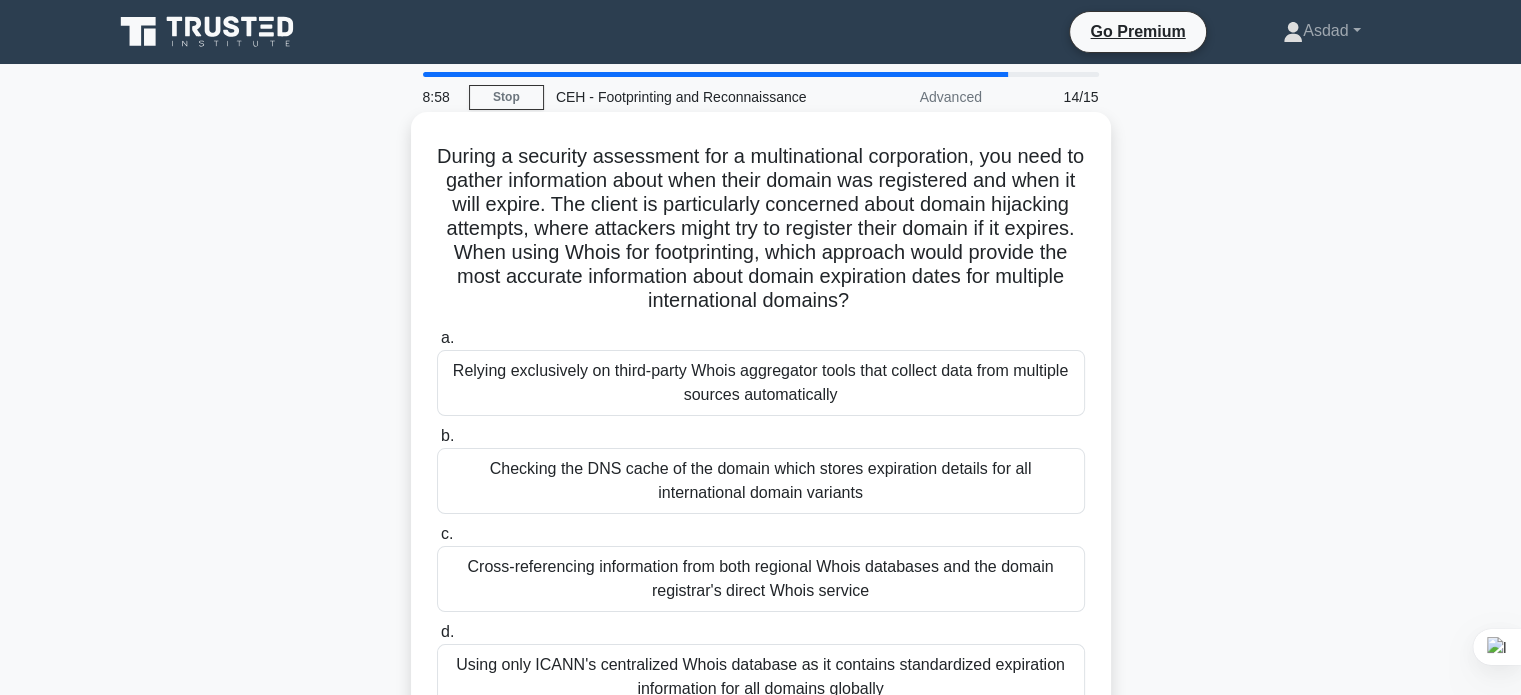 drag, startPoint x: 1089, startPoint y: 207, endPoint x: 890, endPoint y: 213, distance: 199.09044 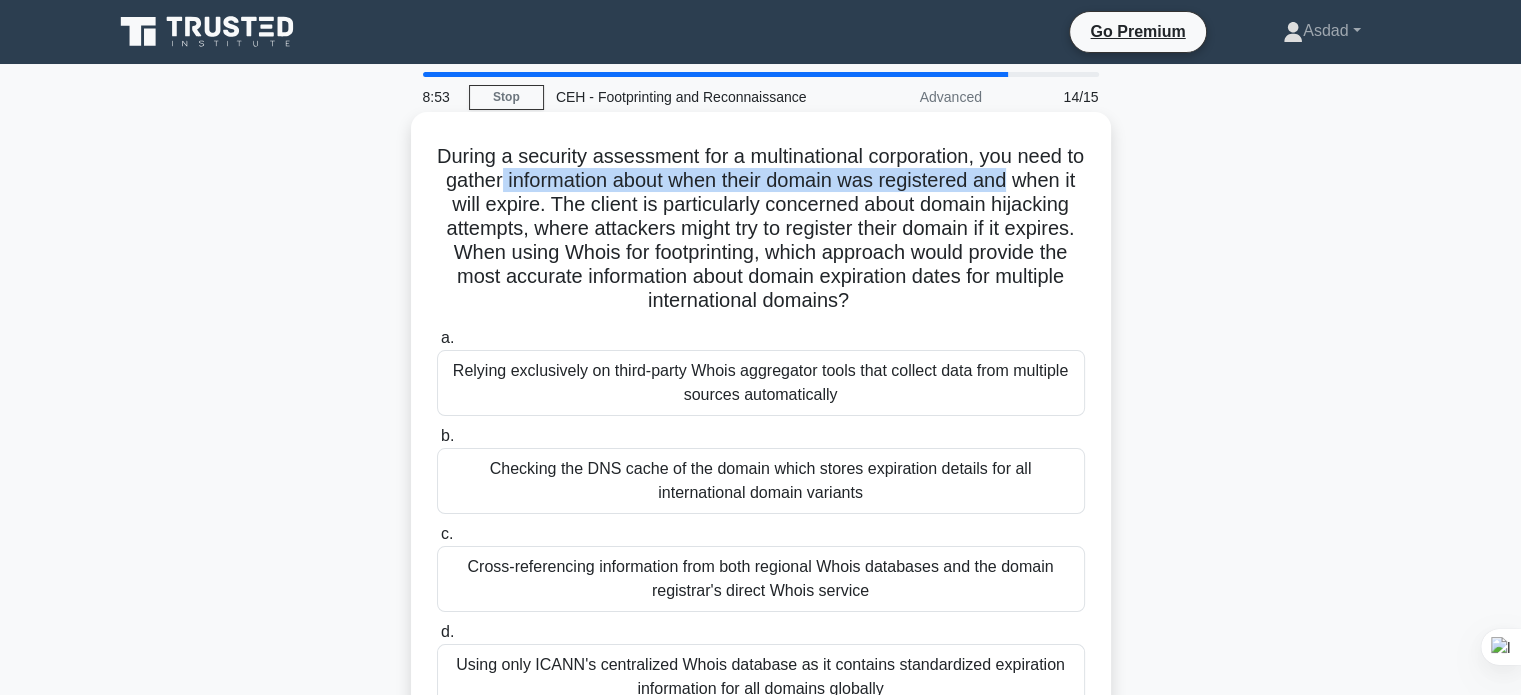 drag, startPoint x: 542, startPoint y: 183, endPoint x: 1068, endPoint y: 179, distance: 526.0152 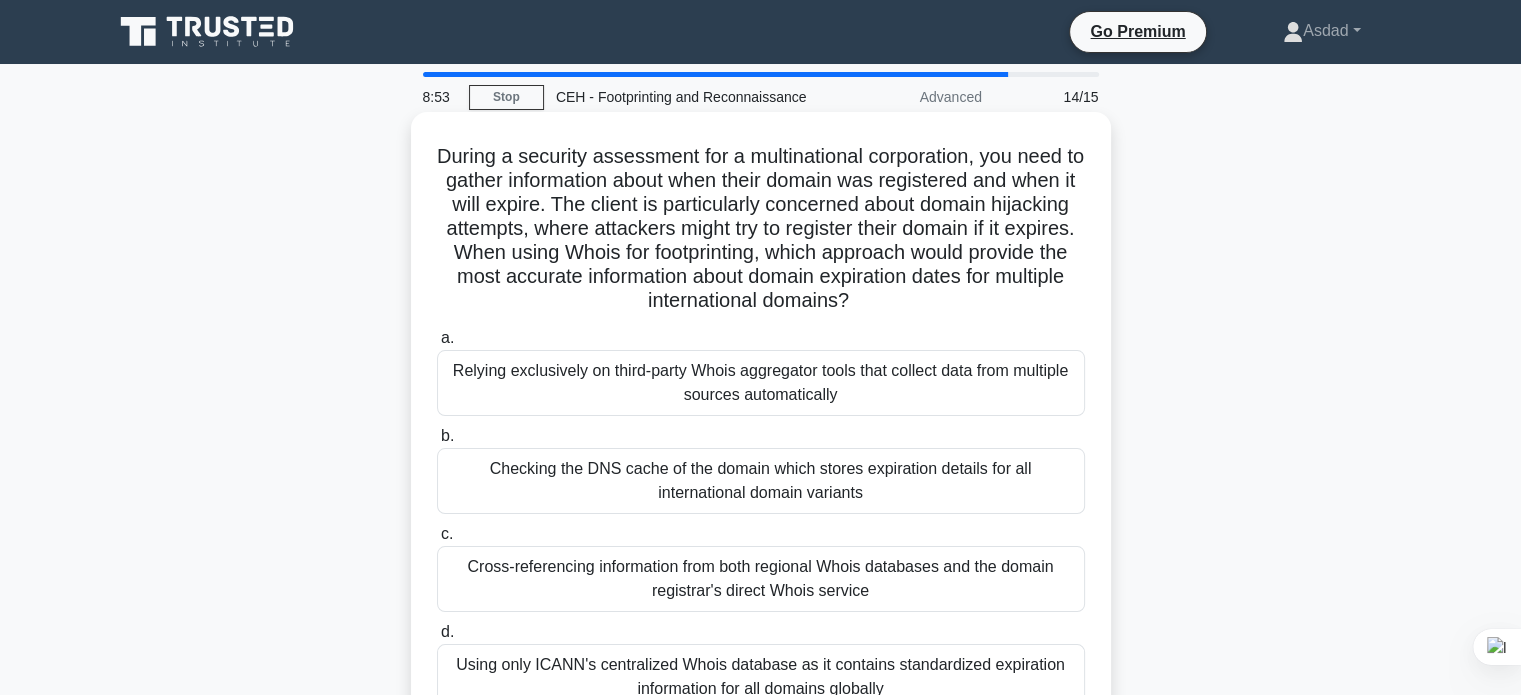 click on "During a security assessment for a multinational corporation, you need to gather information about when their domain was registered and when it will expire. The client is particularly concerned about domain hijacking attempts, where attackers might try to register their domain if it expires. When using Whois for footprinting, which approach would provide the most accurate information about domain expiration dates for multiple international domains?
.spinner_0XTQ{transform-origin:center;animation:spinner_y6GP .75s linear infinite}@keyframes spinner_y6GP{100%{transform:rotate(360deg)}}" at bounding box center [761, 229] 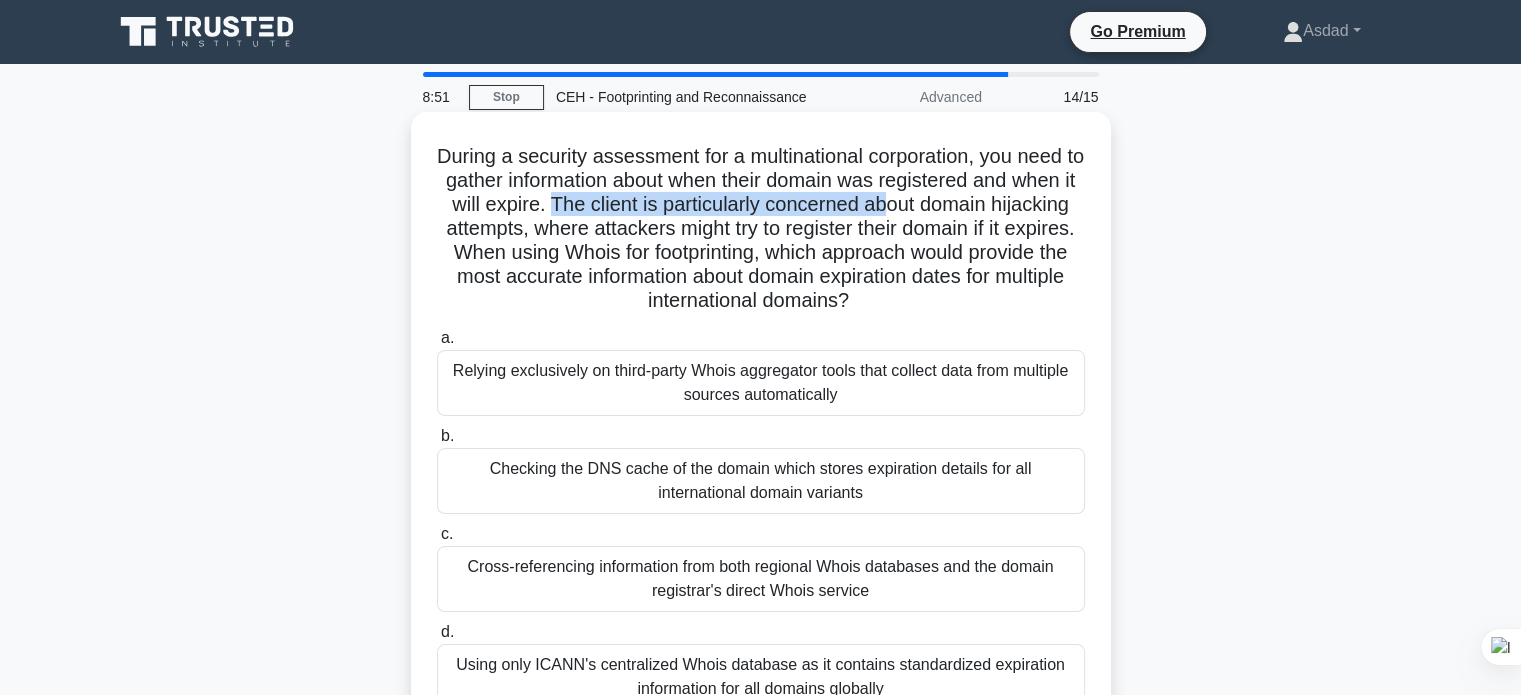 drag, startPoint x: 623, startPoint y: 202, endPoint x: 964, endPoint y: 202, distance: 341 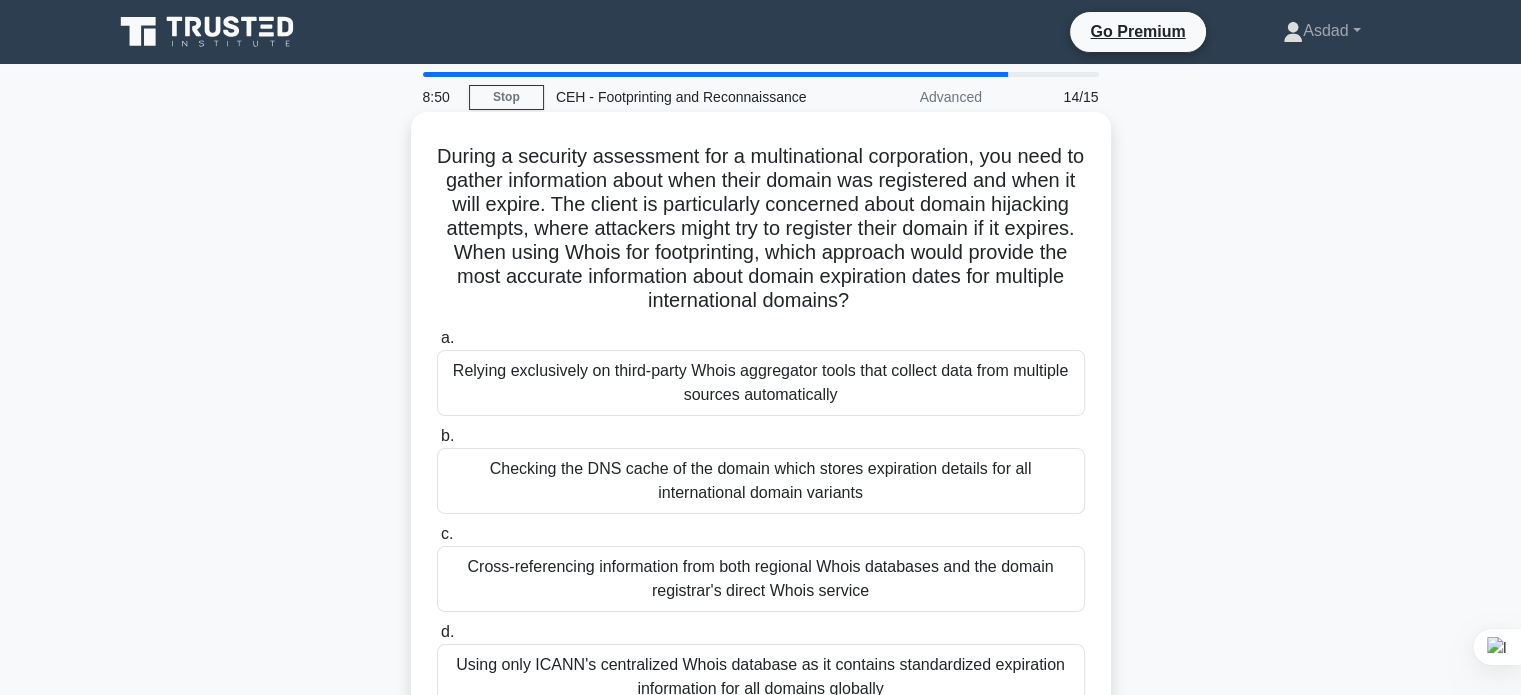 click on "During a security assessment for a multinational corporation, you need to gather information about when their domain was registered and when it will expire. The client is particularly concerned about domain hijacking attempts, where attackers might try to register their domain if it expires. When using Whois for footprinting, which approach would provide the most accurate information about domain expiration dates for multiple international domains?
.spinner_0XTQ{transform-origin:center;animation:spinner_y6GP .75s linear infinite}@keyframes spinner_y6GP{100%{transform:rotate(360deg)}}" at bounding box center (761, 229) 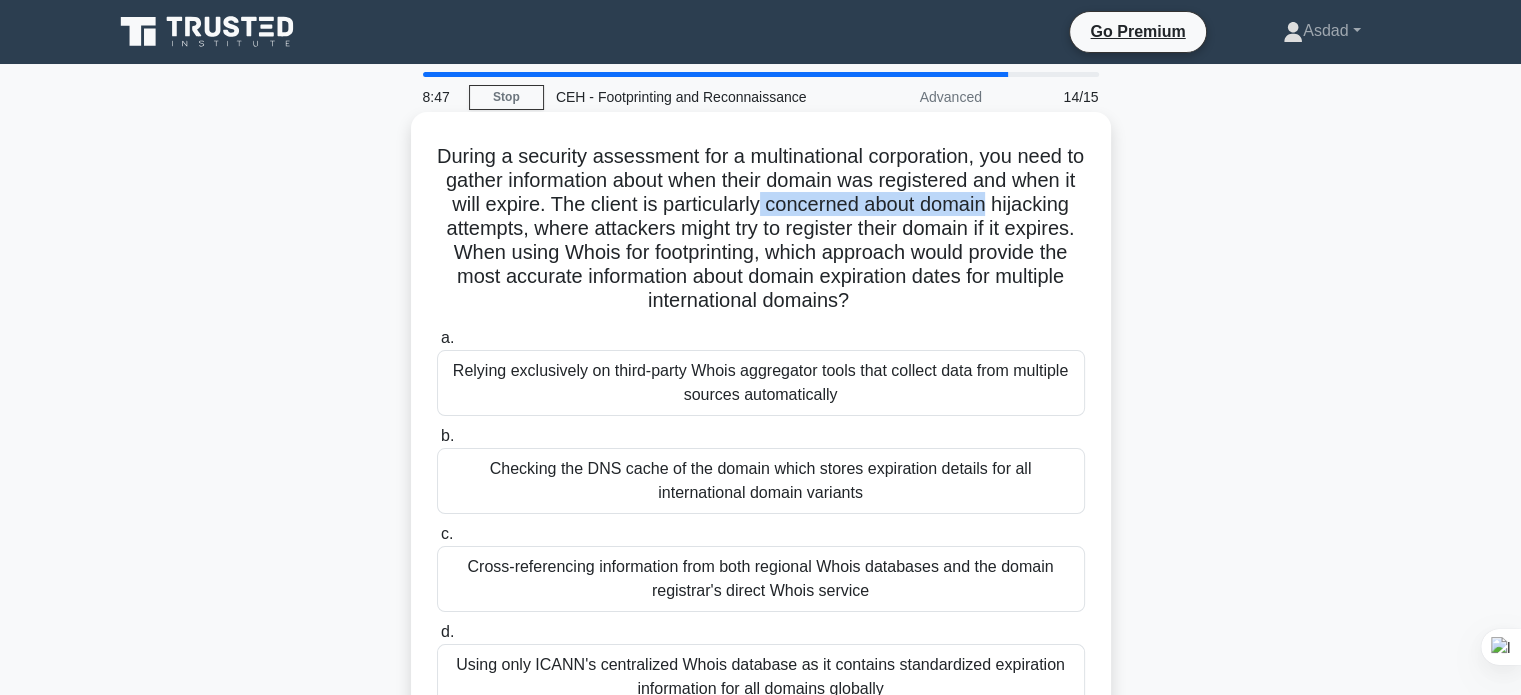 drag, startPoint x: 833, startPoint y: 200, endPoint x: 1067, endPoint y: 210, distance: 234.21358 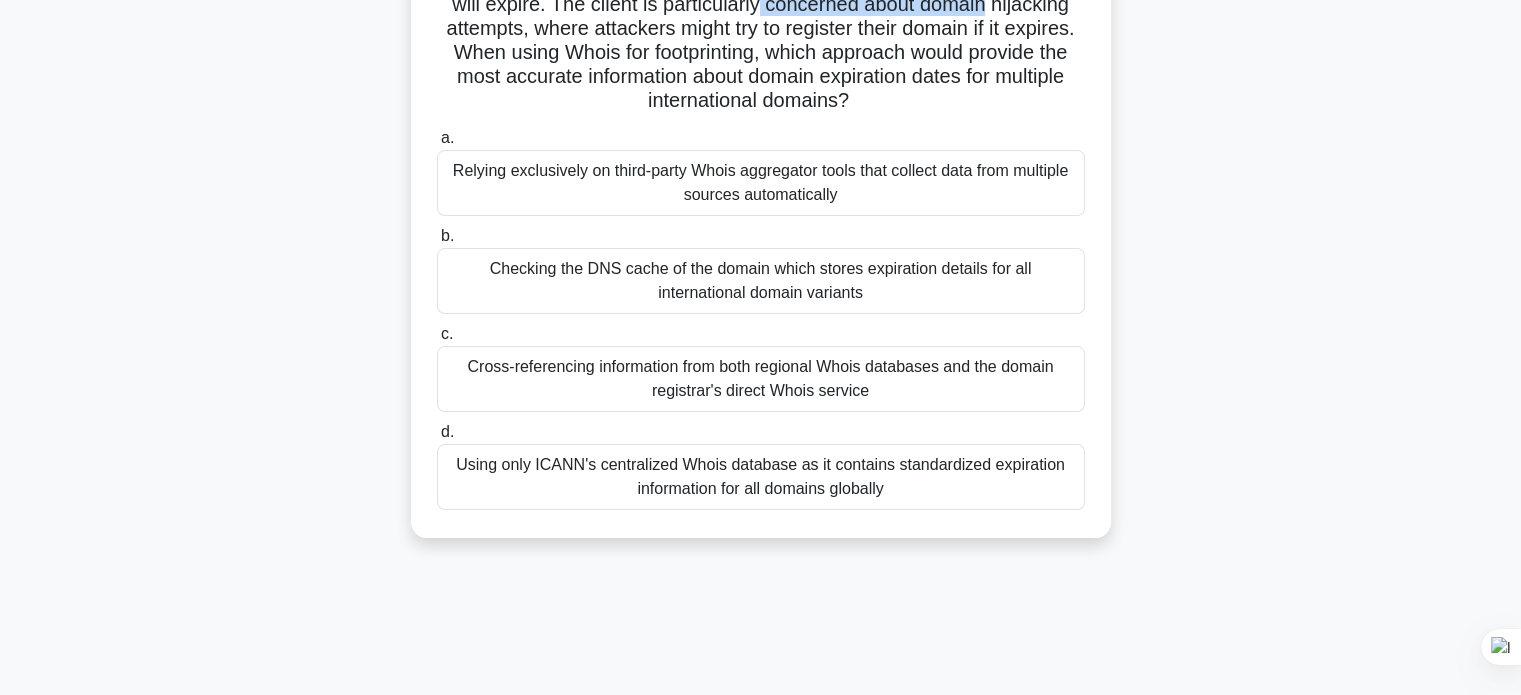 scroll, scrollTop: 100, scrollLeft: 0, axis: vertical 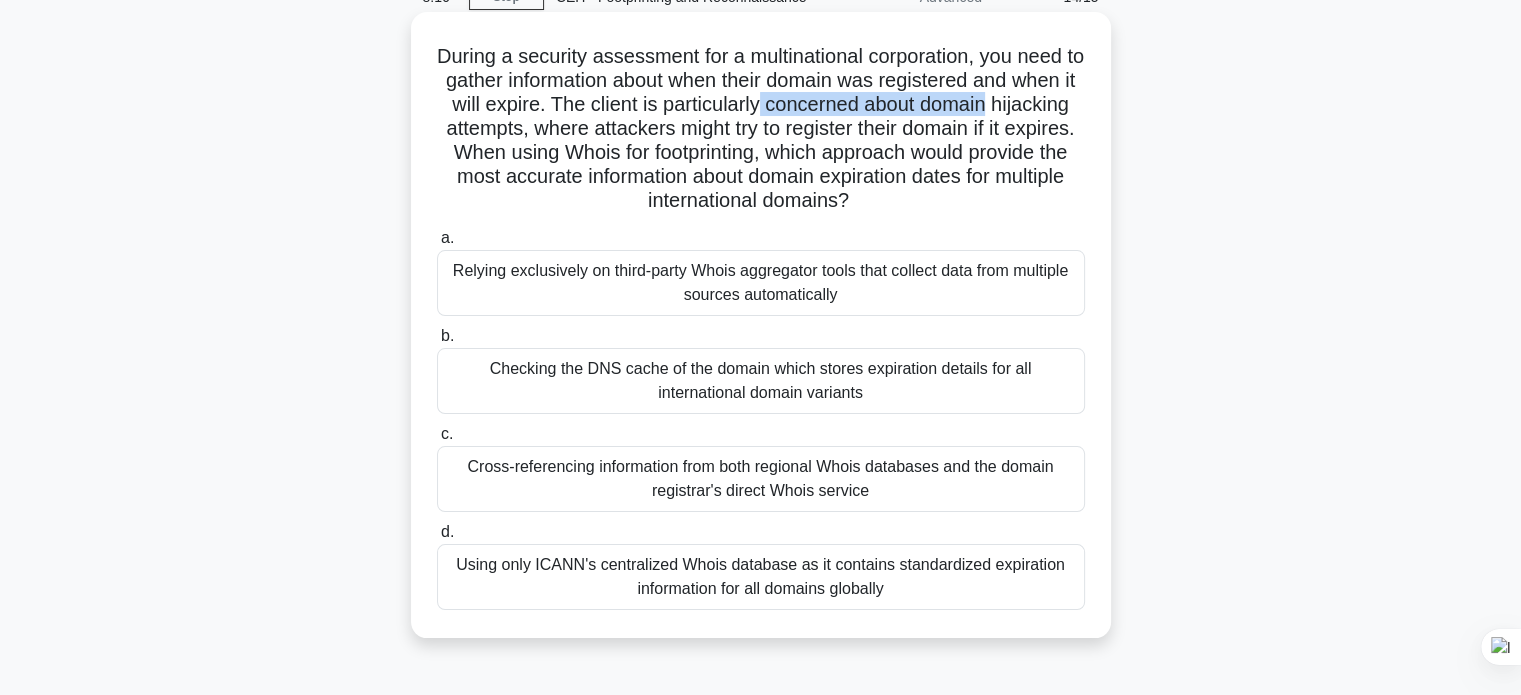 drag, startPoint x: 976, startPoint y: 495, endPoint x: 426, endPoint y: 67, distance: 696.91034 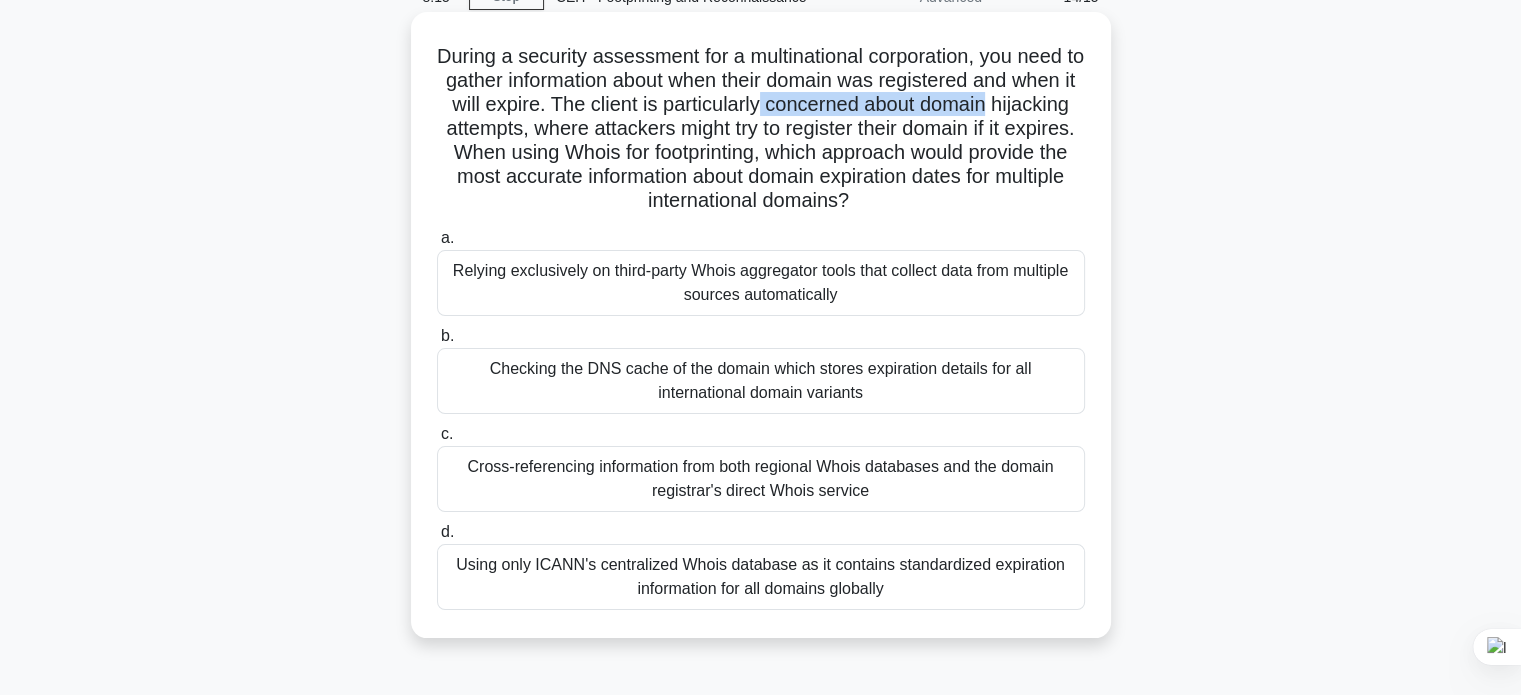 copy on "During a security assessment for a multinational corporation, you need to gather information about when their domain was registered and when it will expire. The client is particularly concerned about domain hijacking attempts, where attackers might try to register their domain if it expires. When using Whois for footprinting, which approach would provide the most accurate information about domain expiration dates for multiple international domains?
.spinner_0XTQ{transform-origin:center;animation:spinner_y6GP .75s linear infinite}@keyframes spinner_y6GP{100%{transform:rotate(360deg)}}
a.
Relying exclusively on third-party Whois aggregator tools that collect data from multiple sources automatically
b.
Checking the DNS cache of the domain which stores expiration details for all international domain variants
c.
..." 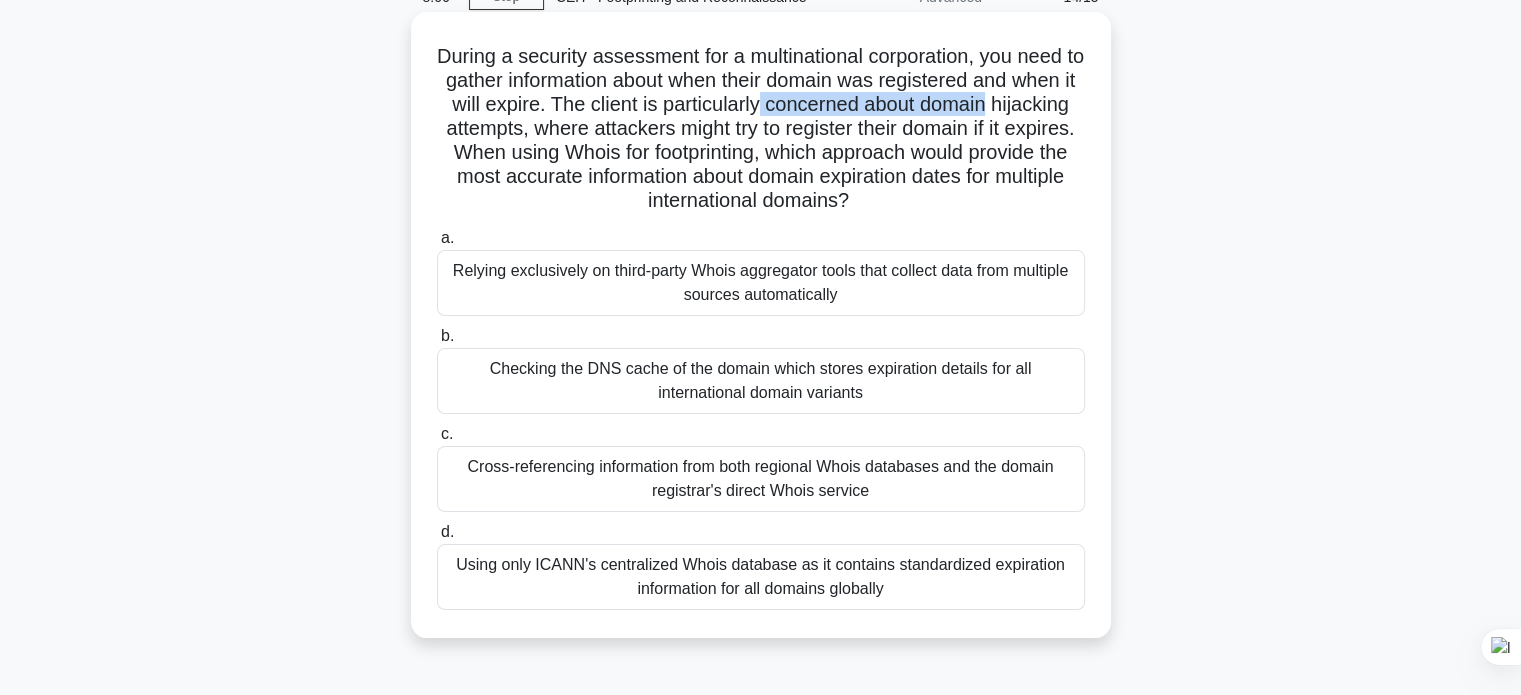 click on "Cross-referencing information from both regional Whois databases and the domain registrar's direct Whois service" at bounding box center [761, 479] 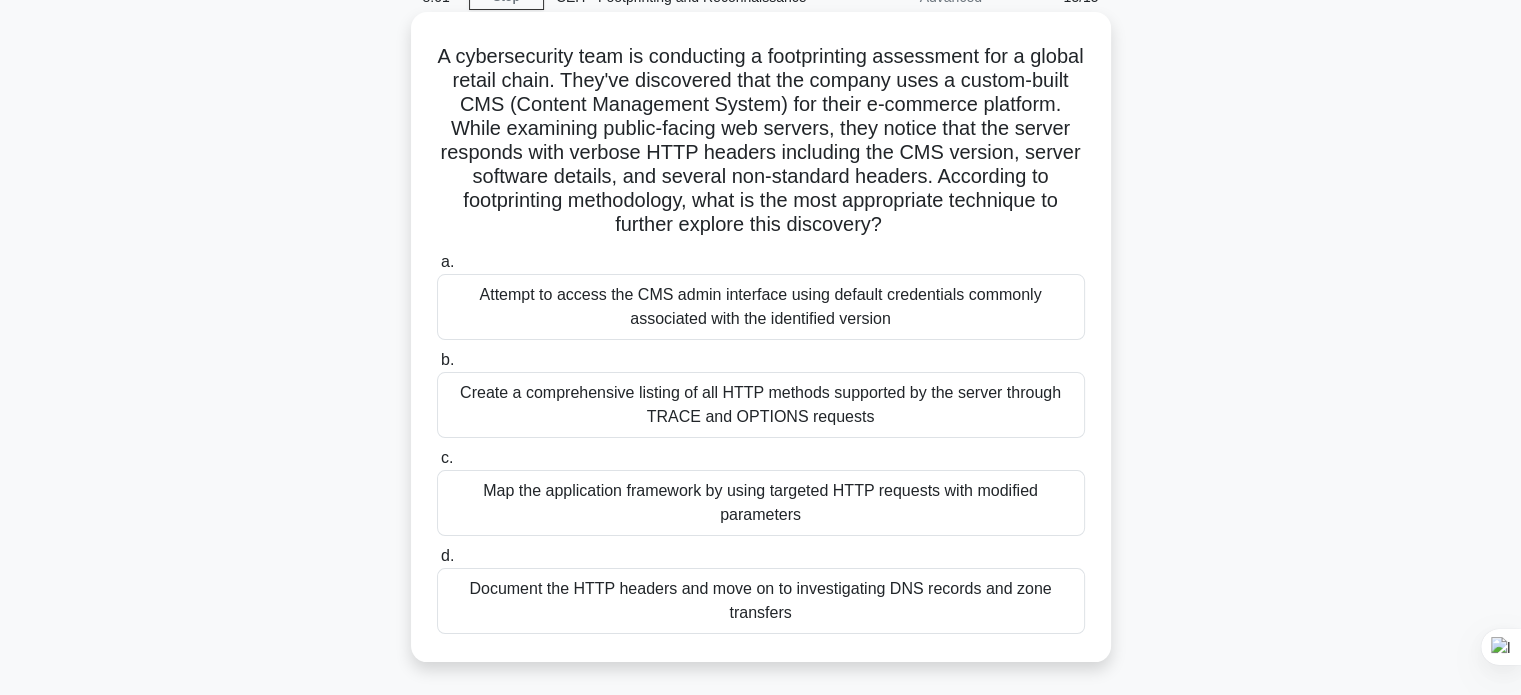 scroll, scrollTop: 0, scrollLeft: 0, axis: both 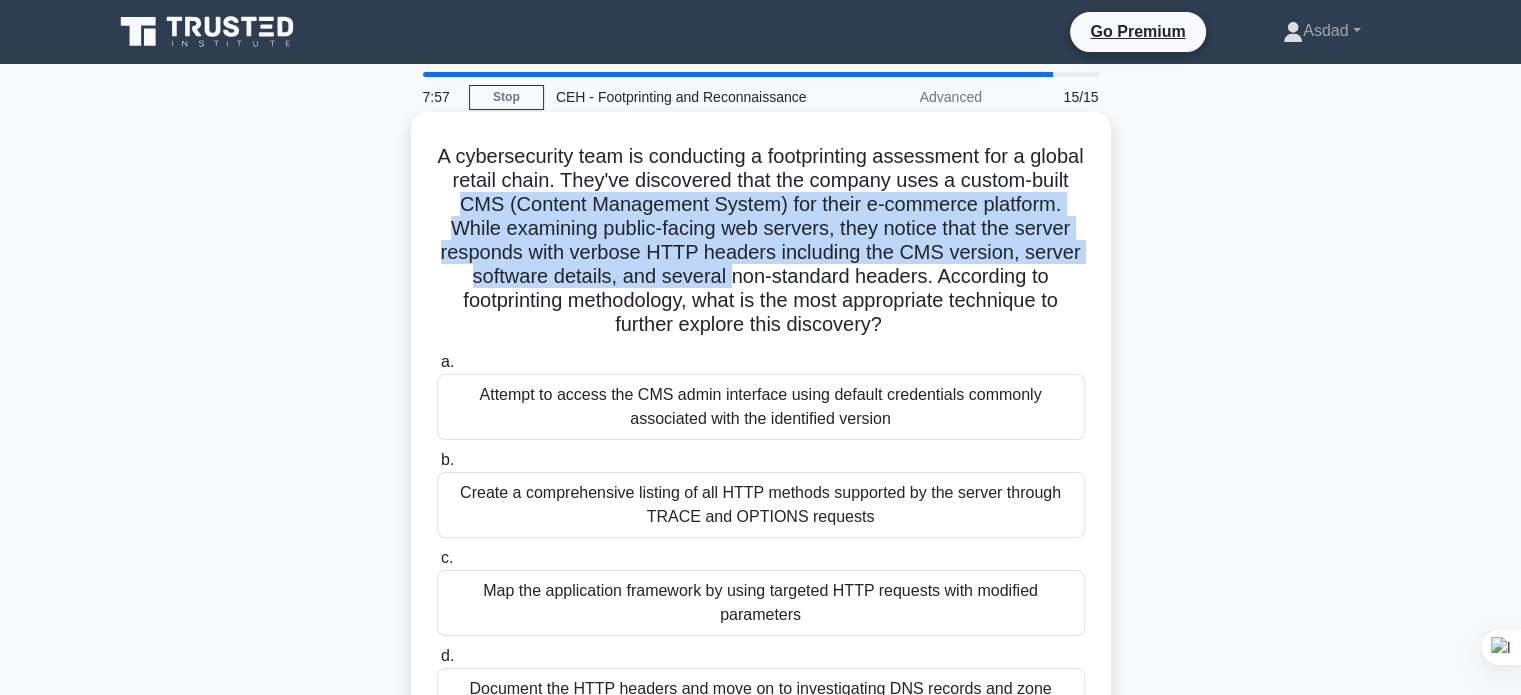 drag, startPoint x: 516, startPoint y: 202, endPoint x: 860, endPoint y: 286, distance: 354.10733 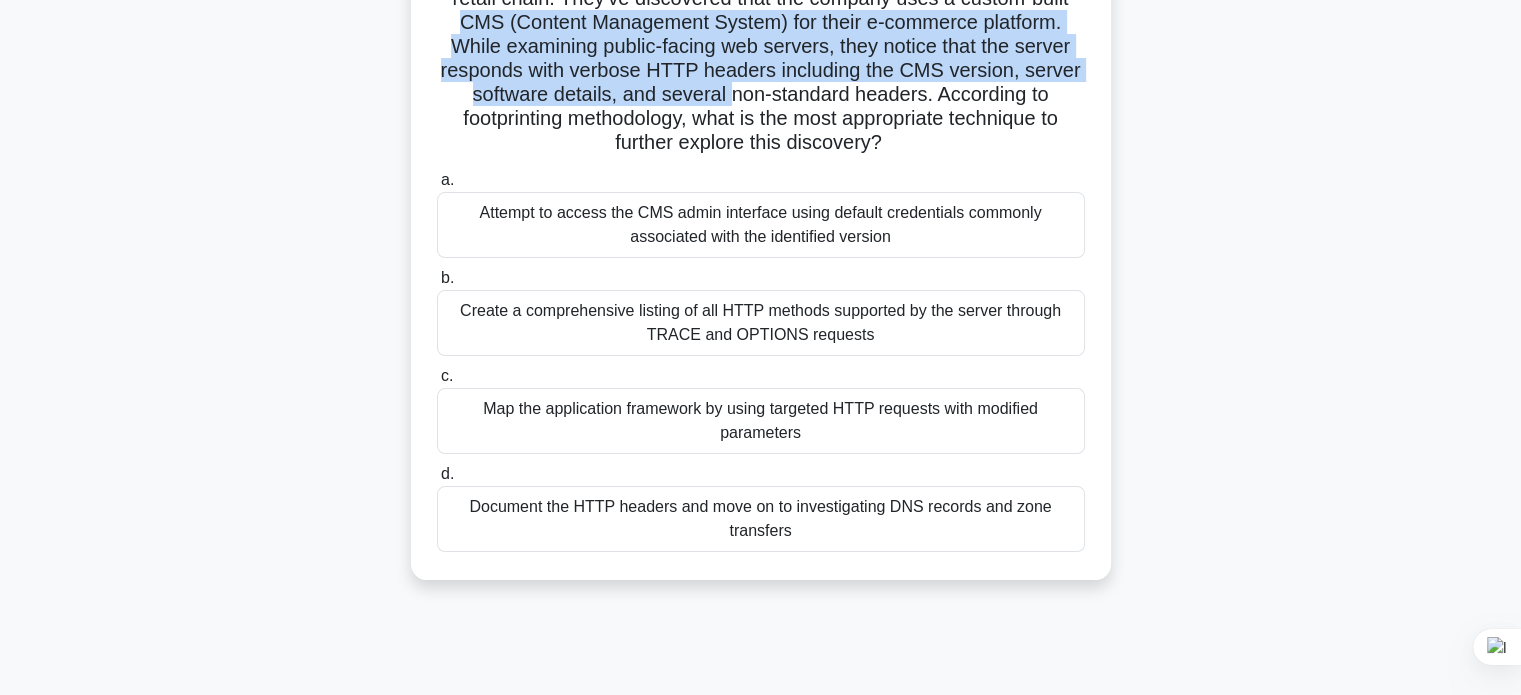 scroll, scrollTop: 200, scrollLeft: 0, axis: vertical 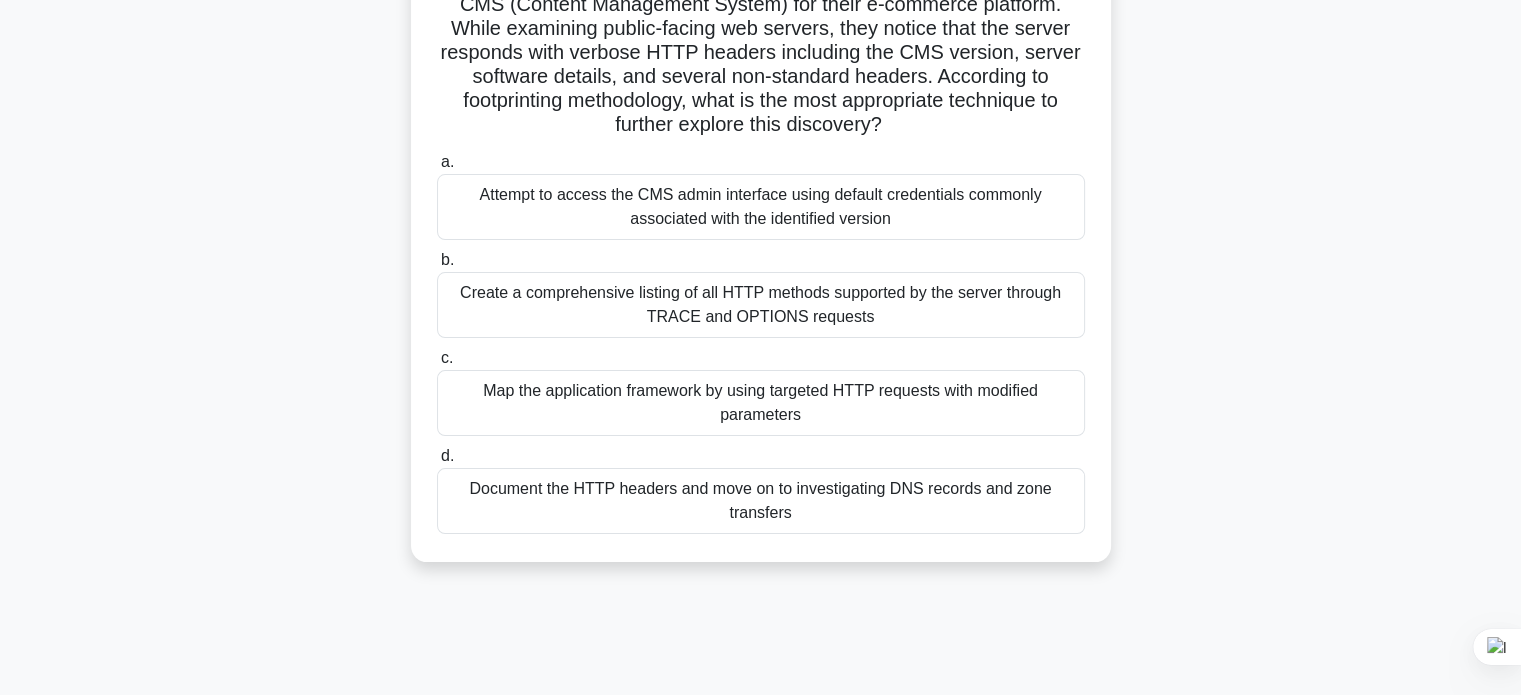 click on "Create a comprehensive listing of all HTTP methods supported by the server through TRACE and OPTIONS requests" at bounding box center (761, 305) 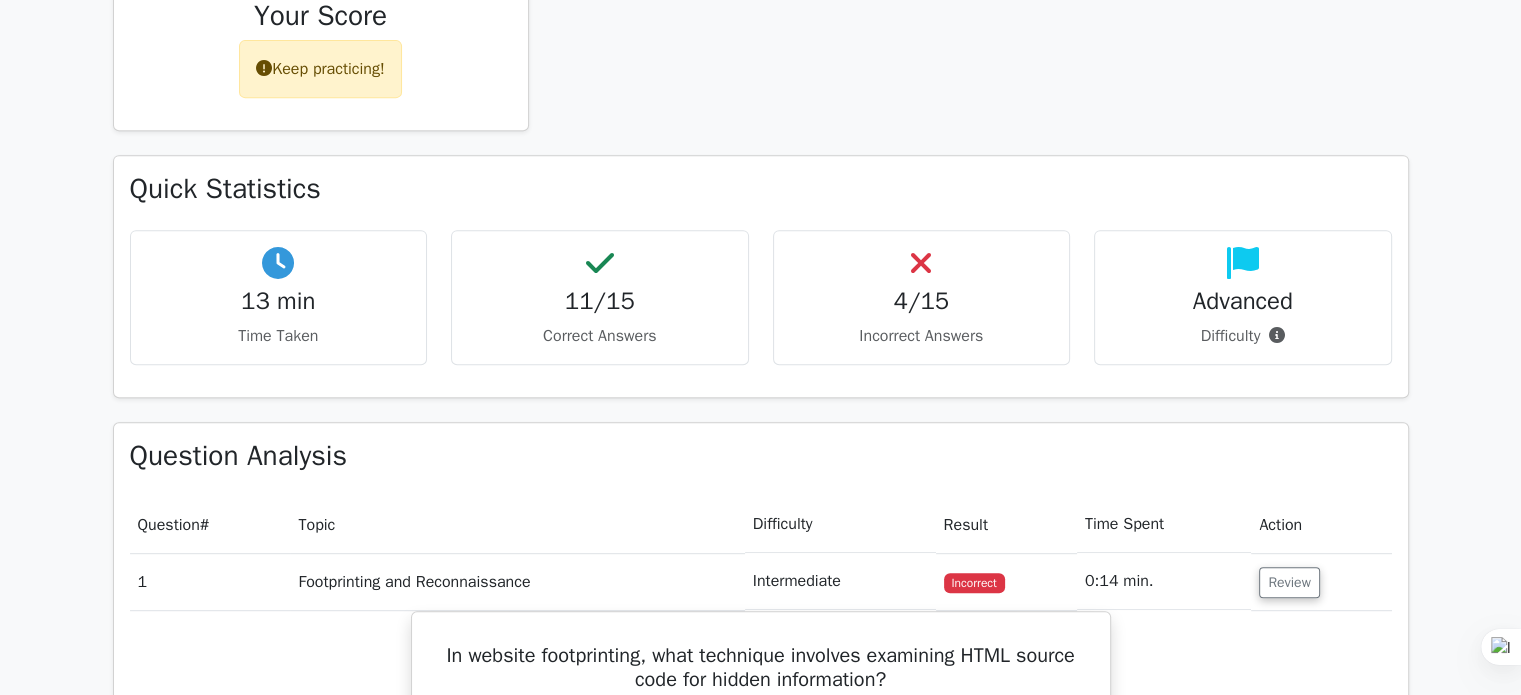 scroll, scrollTop: 900, scrollLeft: 0, axis: vertical 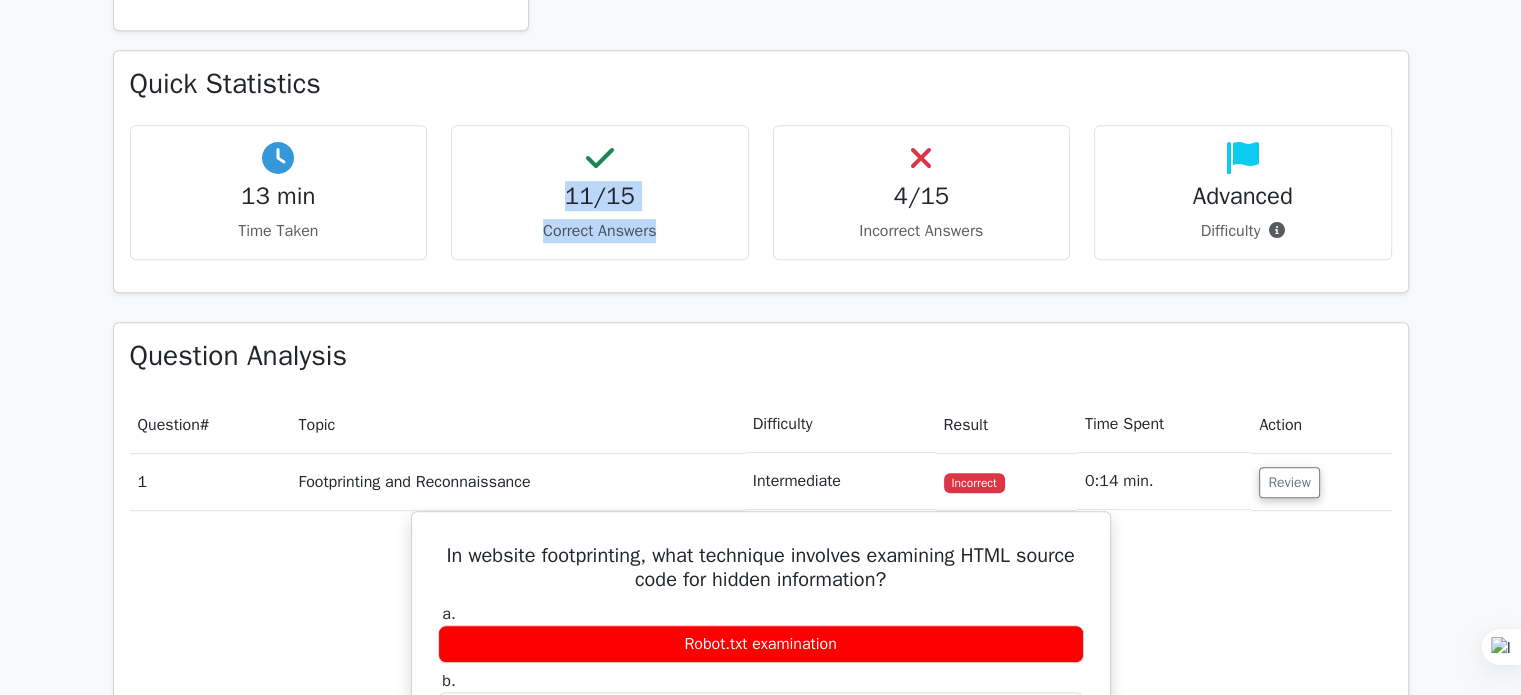 drag, startPoint x: 562, startPoint y: 195, endPoint x: 987, endPoint y: 179, distance: 425.30106 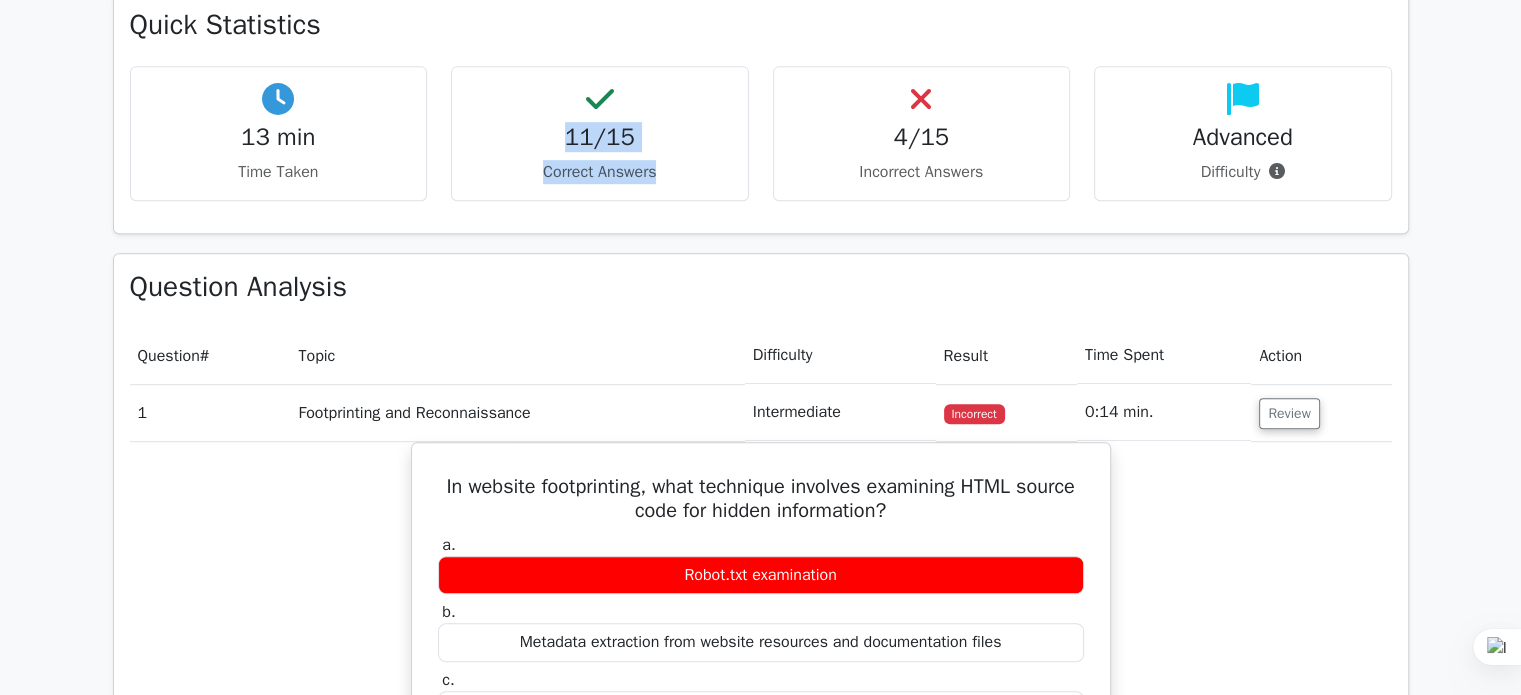 scroll, scrollTop: 1100, scrollLeft: 0, axis: vertical 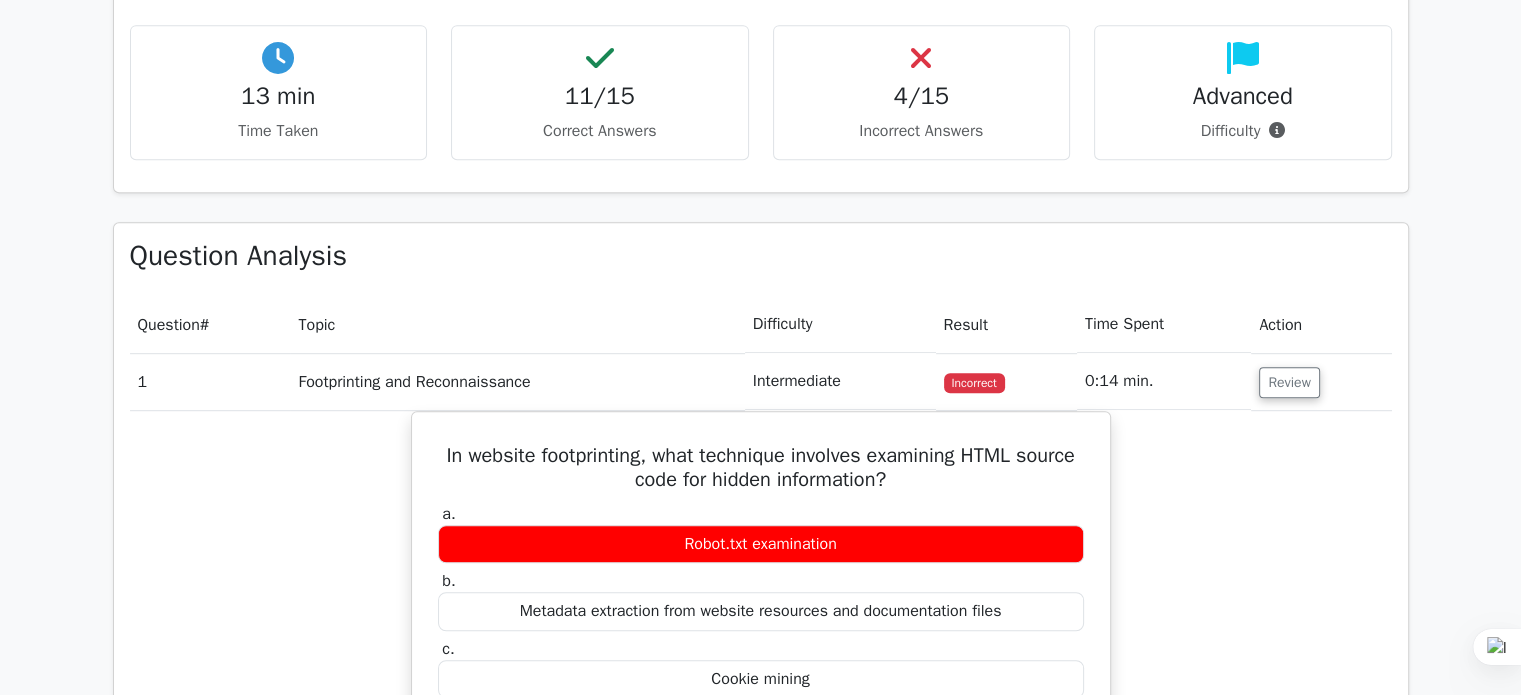 click on "4/15" at bounding box center [922, 96] 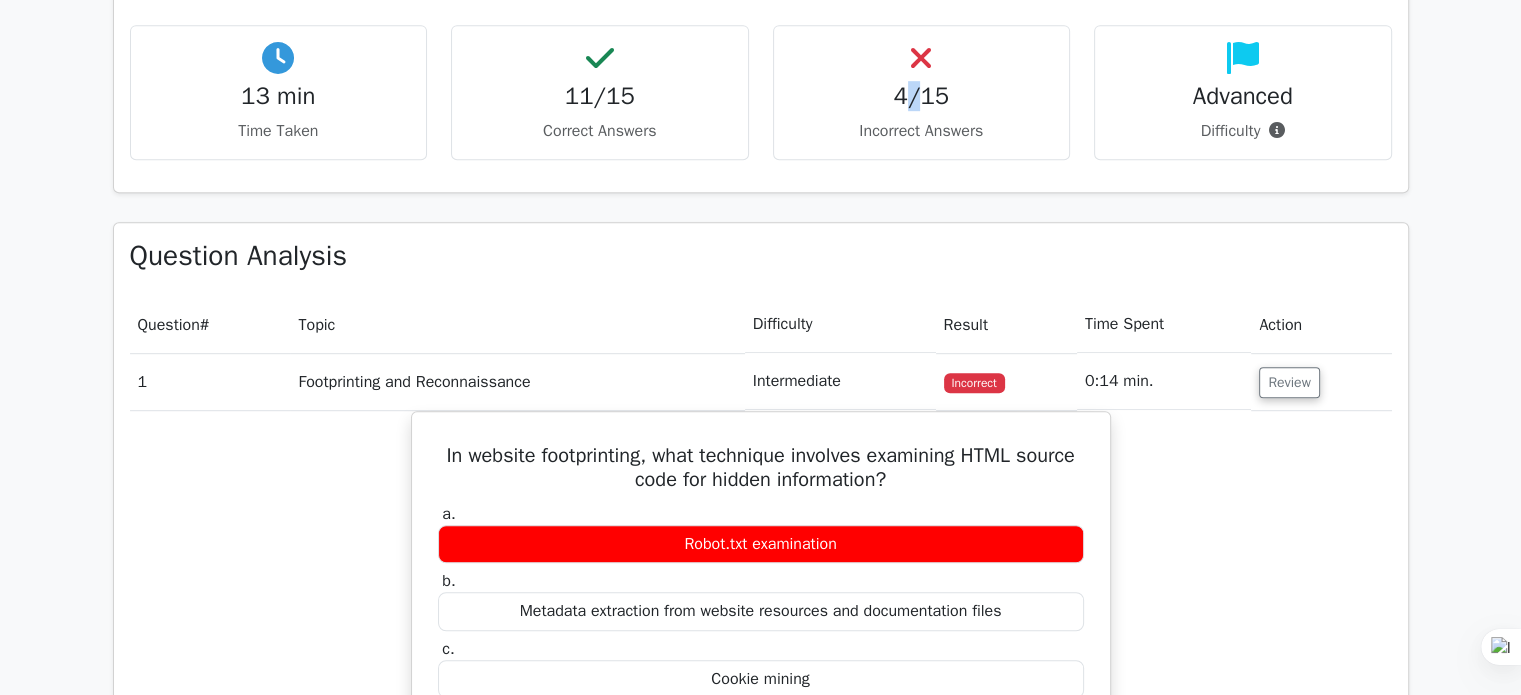 click on "4/15" at bounding box center [922, 96] 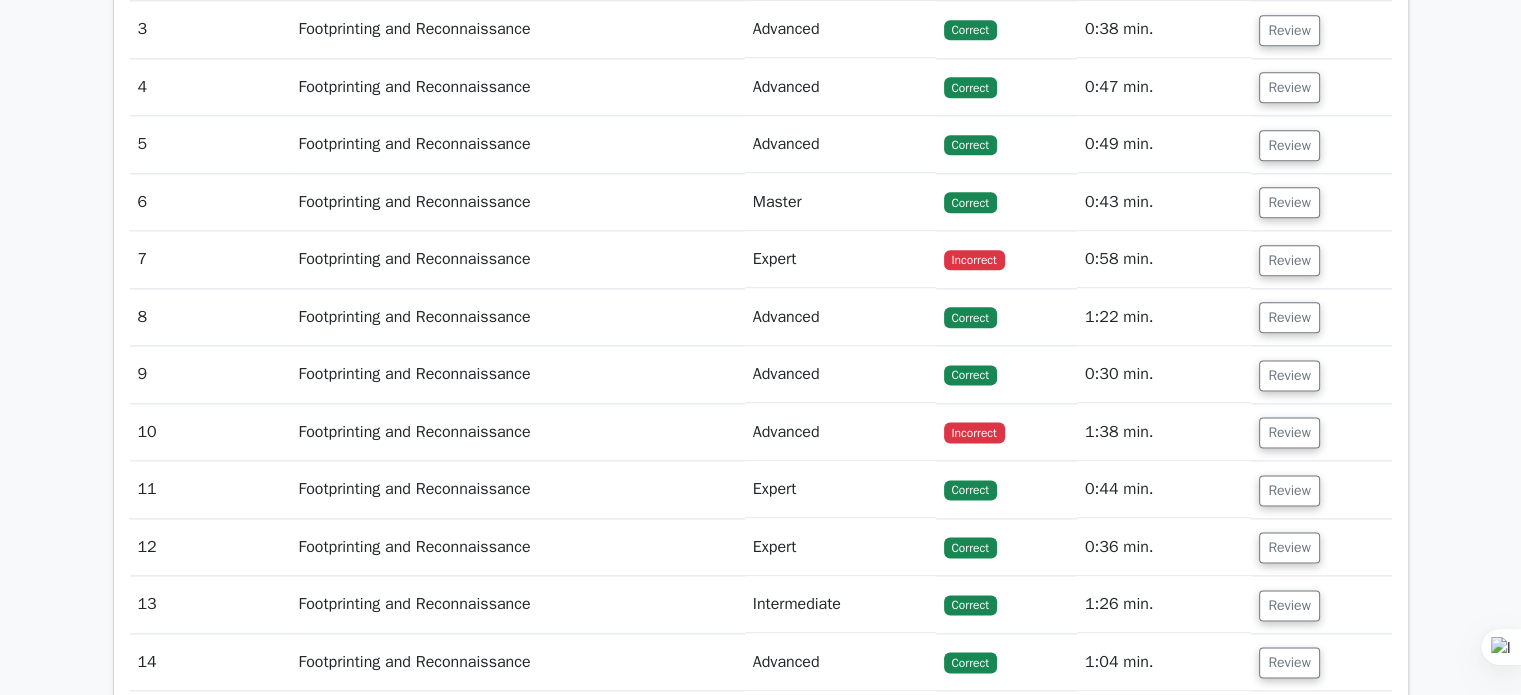 scroll, scrollTop: 2700, scrollLeft: 0, axis: vertical 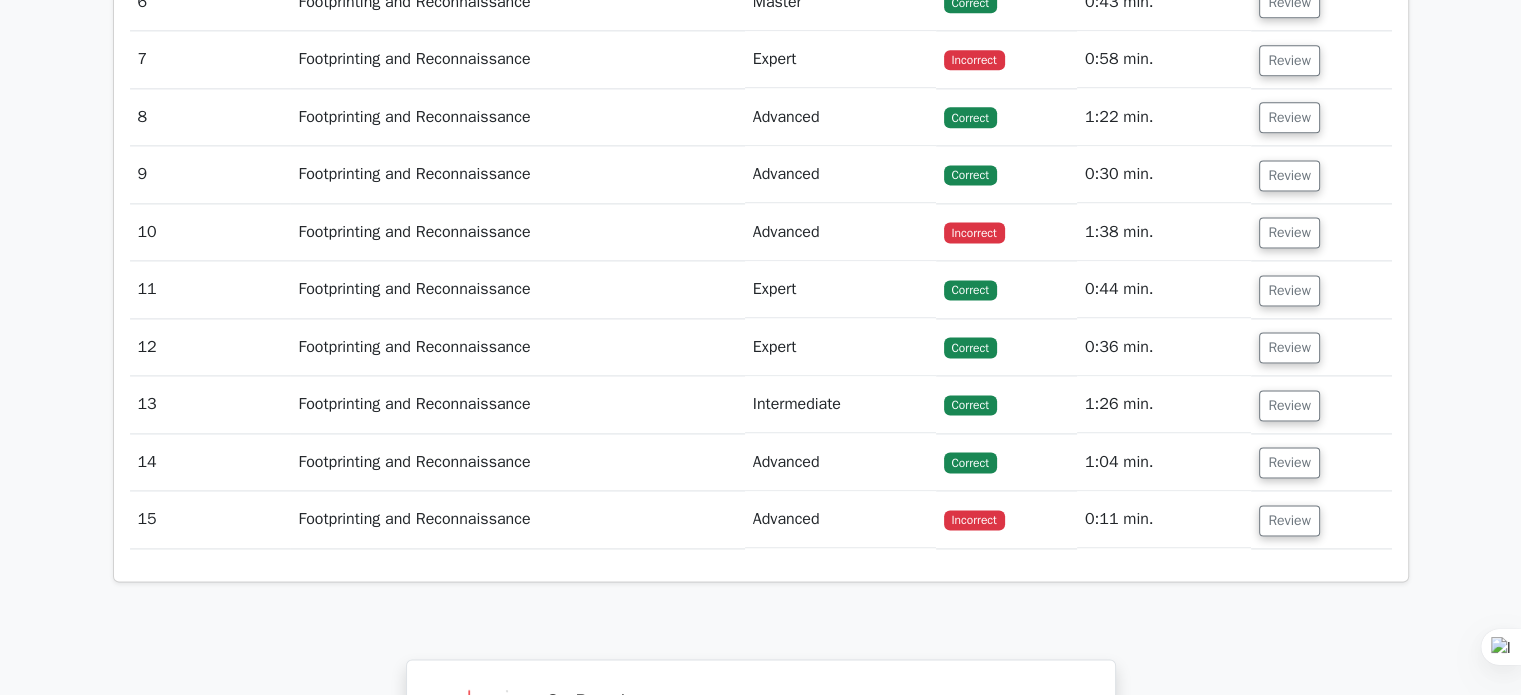 click on "Expert" at bounding box center [840, 347] 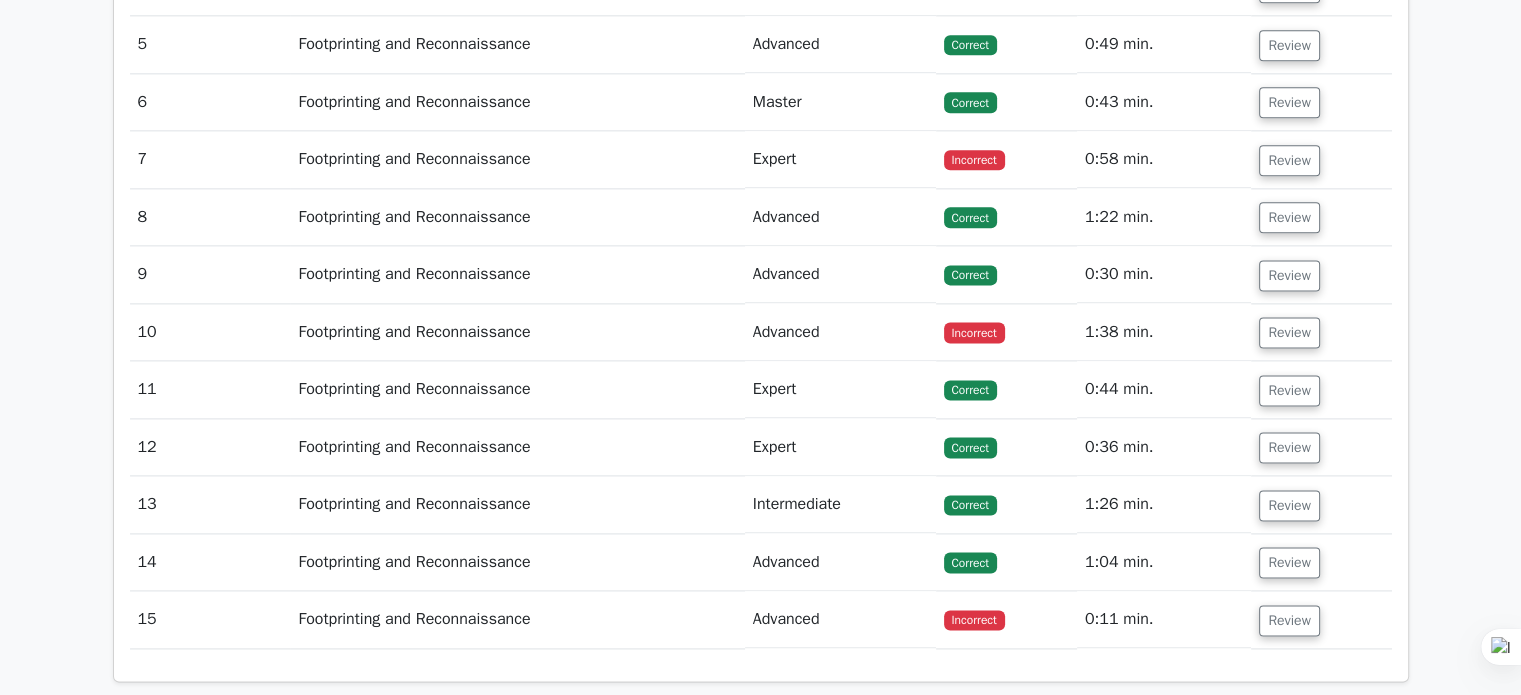 scroll, scrollTop: 2600, scrollLeft: 0, axis: vertical 